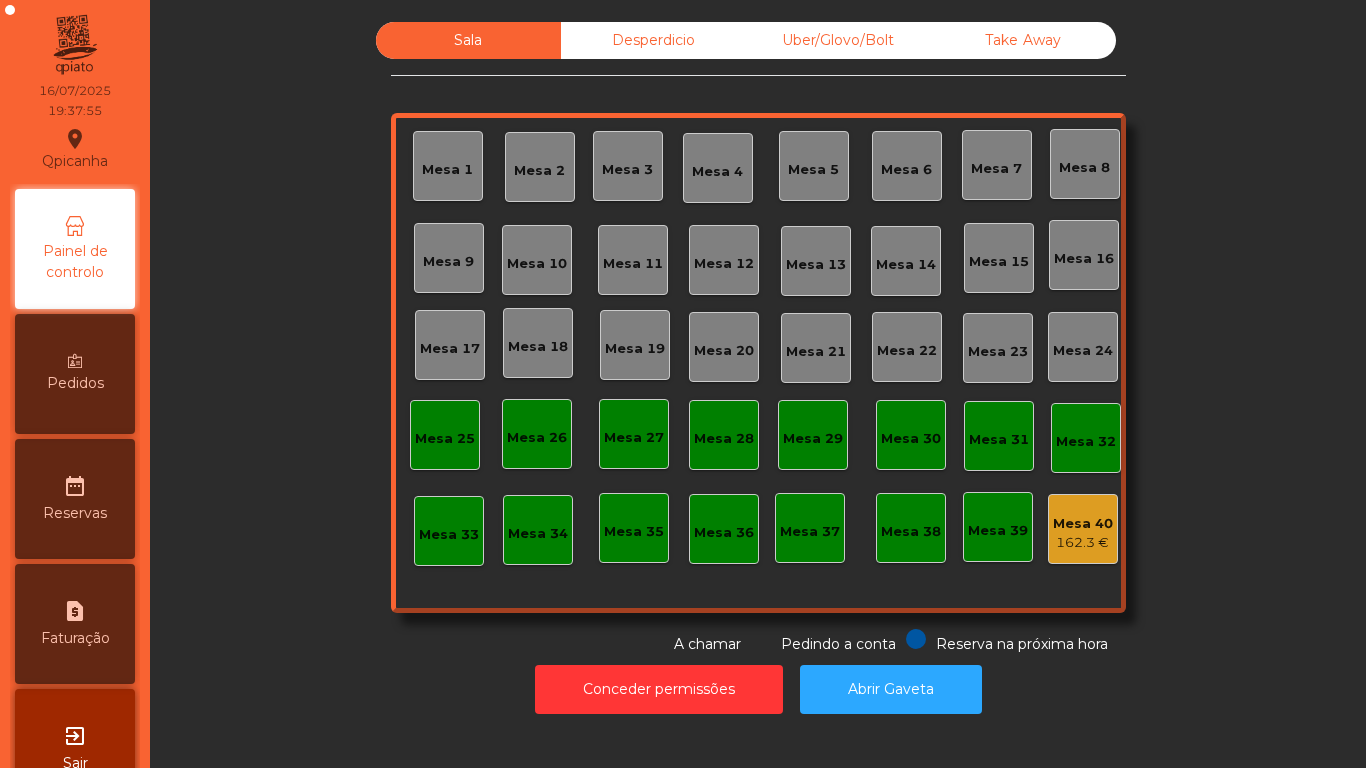 scroll, scrollTop: 0, scrollLeft: 0, axis: both 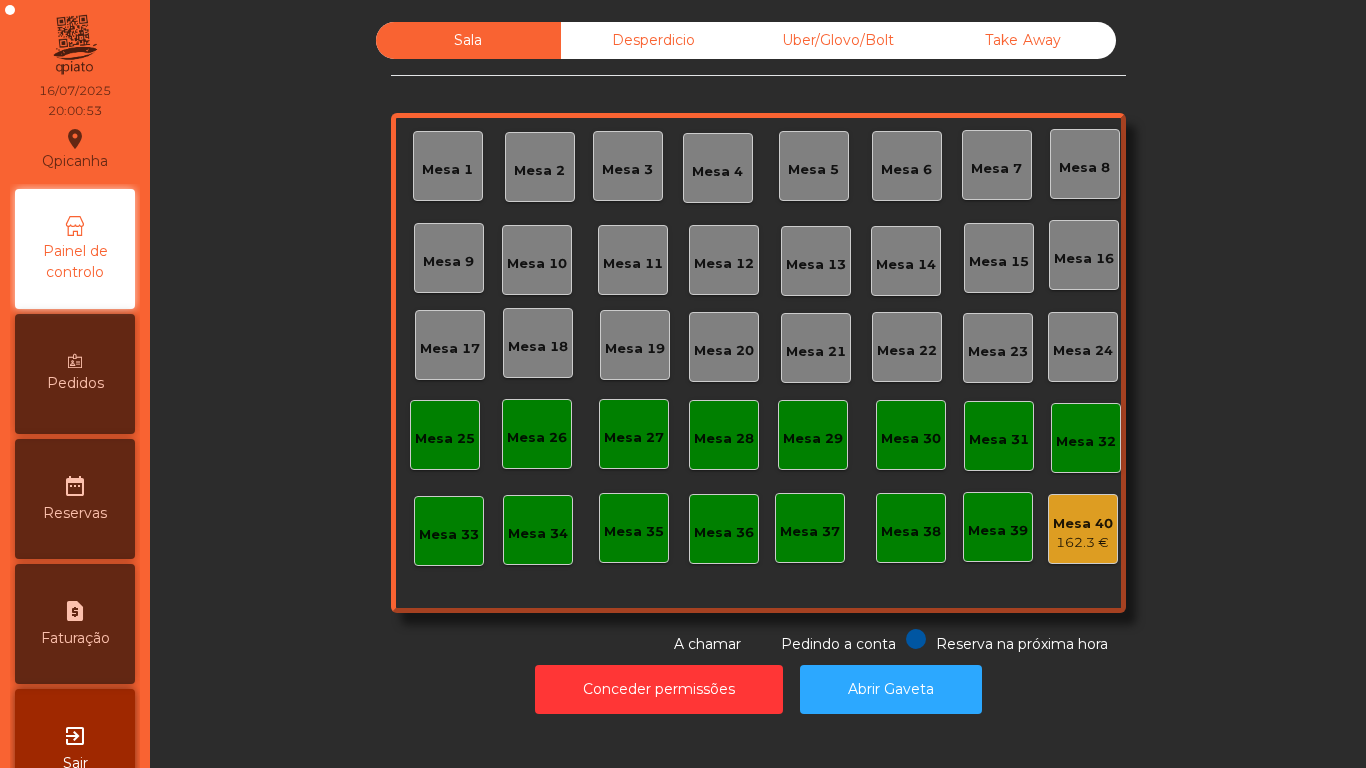click on "Mesa 2" 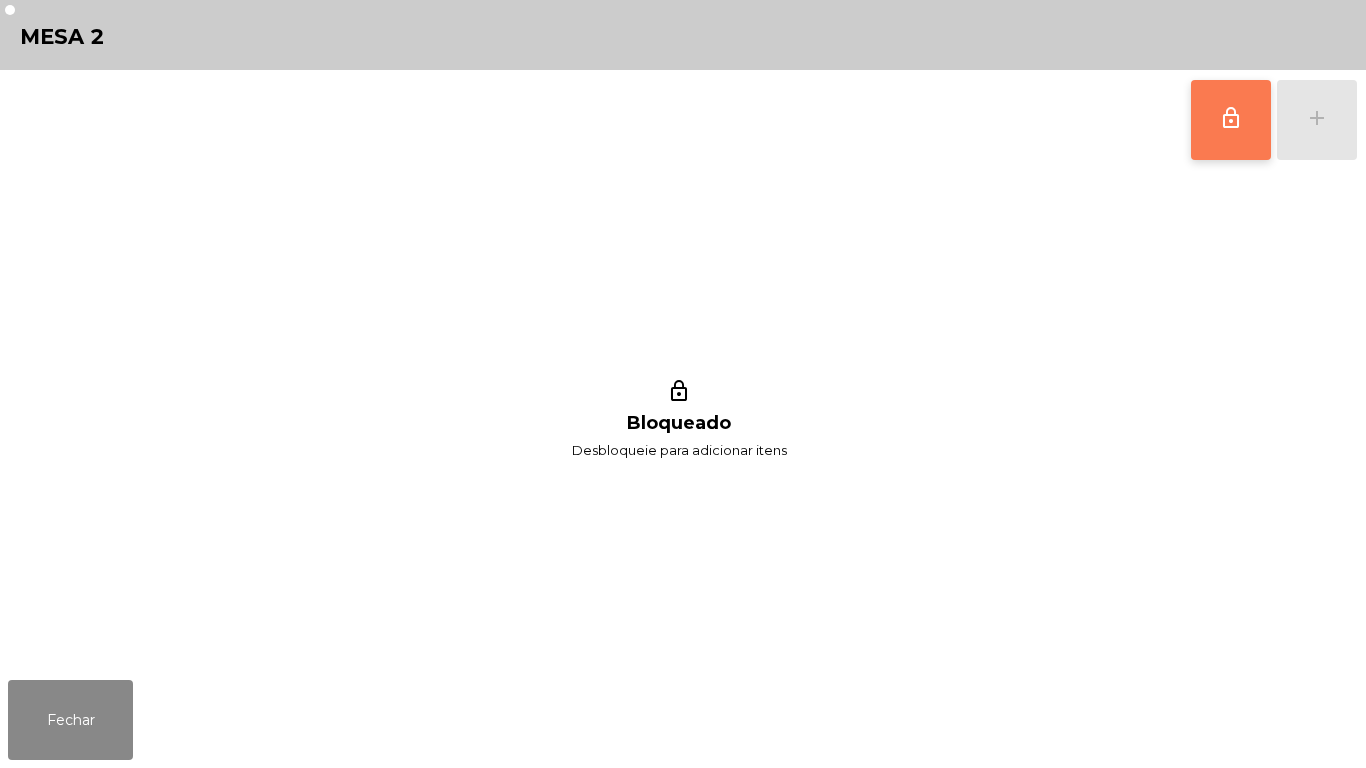 click on "lock_outline" 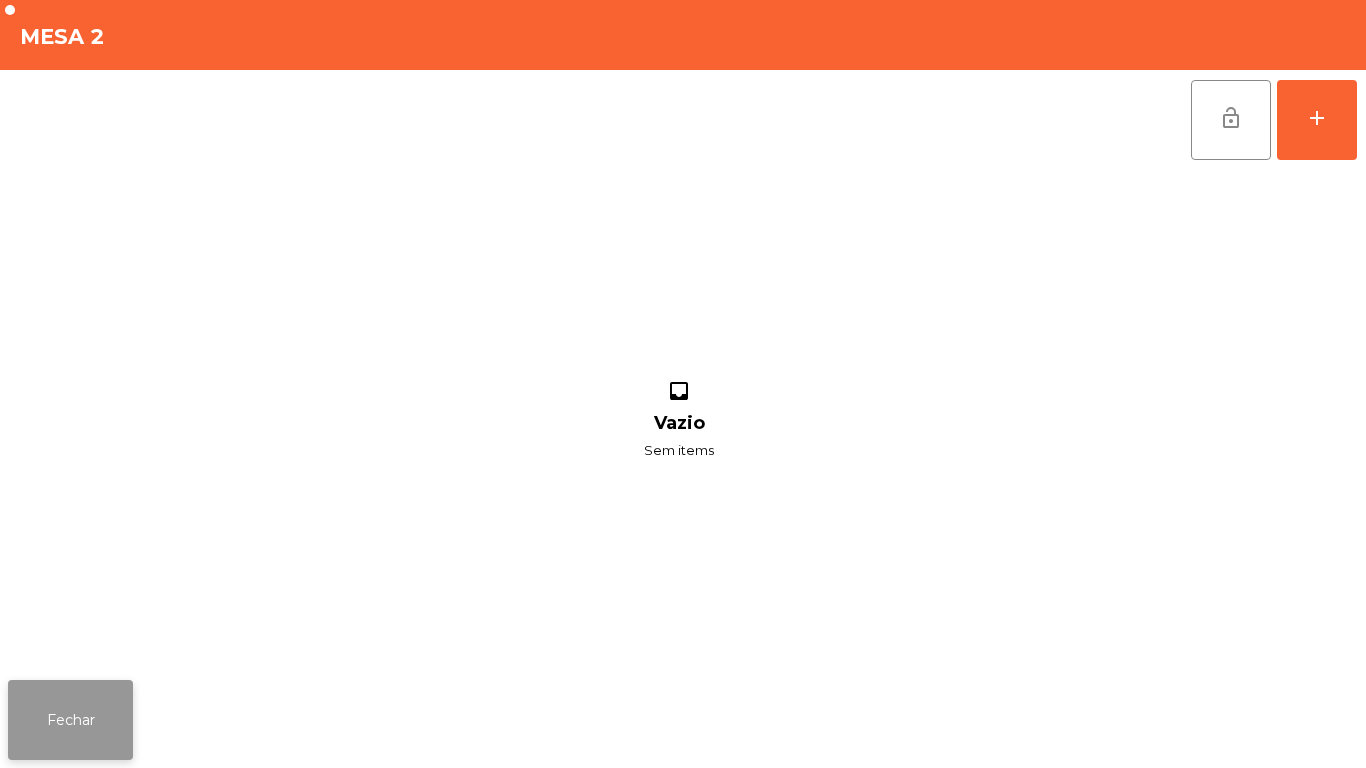 click on "Fechar" 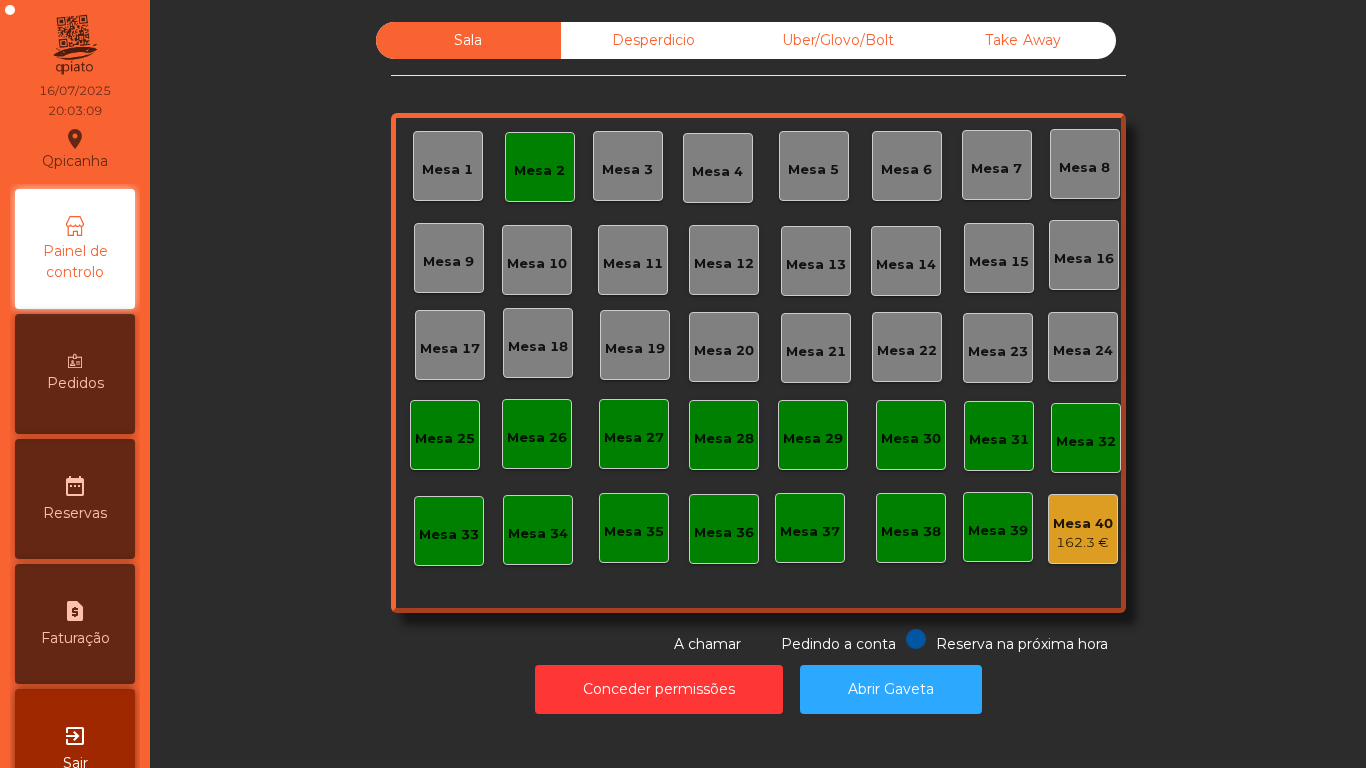 click on "Mesa 2" 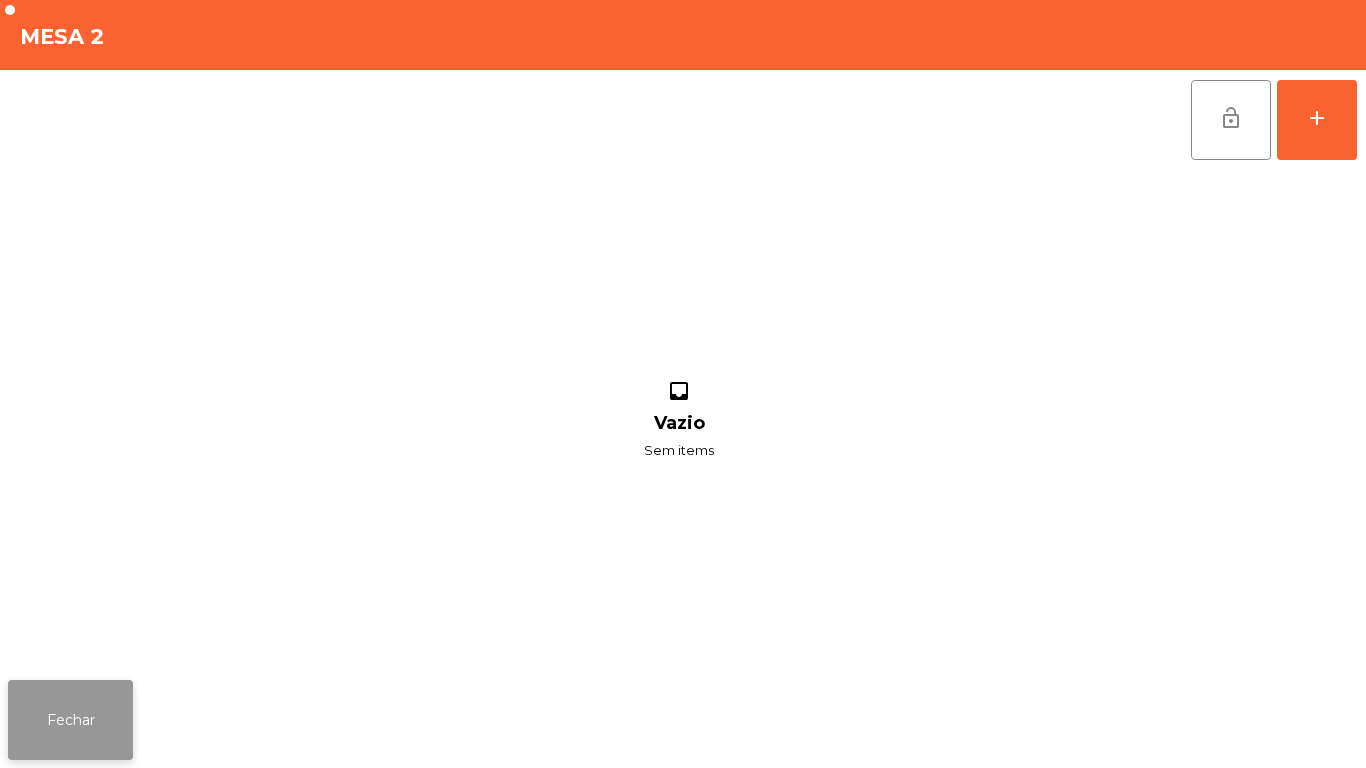 click on "Fechar" 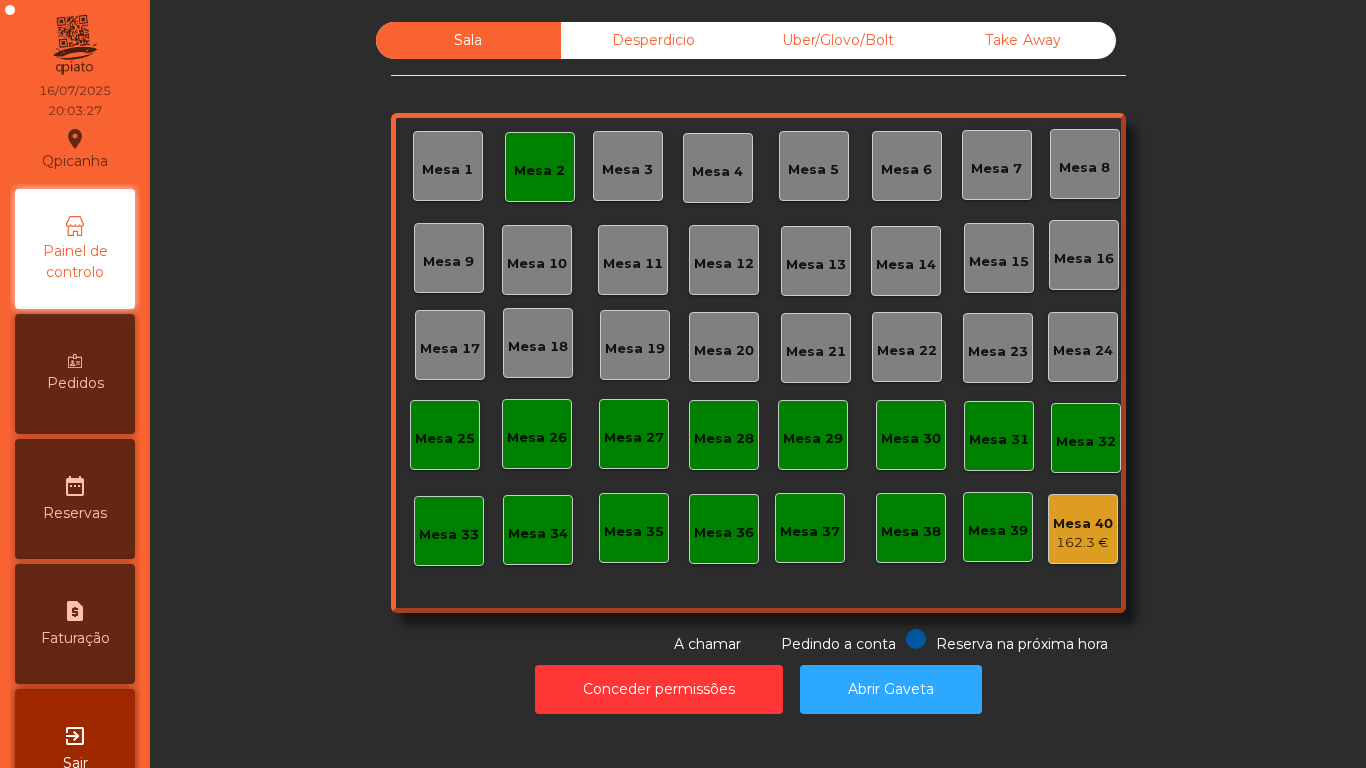 click on "Mesa 2" 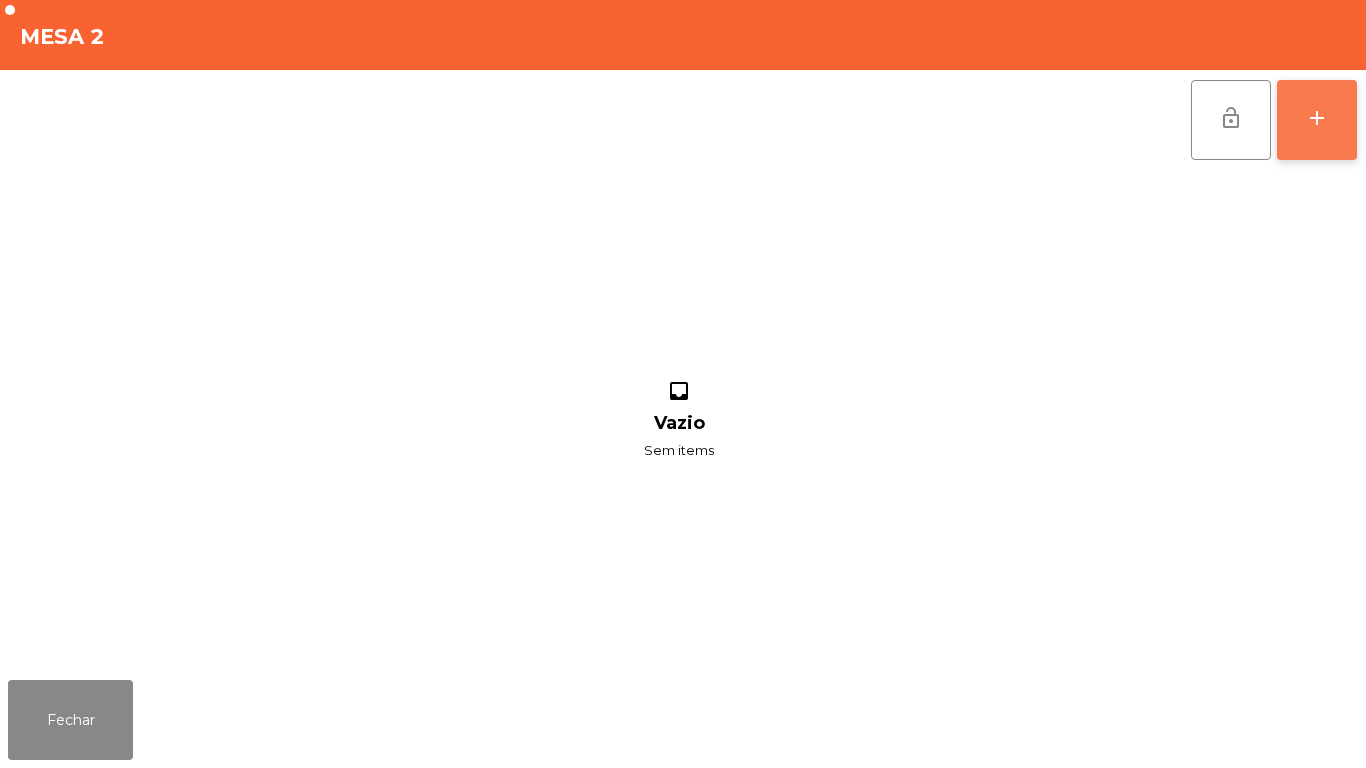 click on "add" 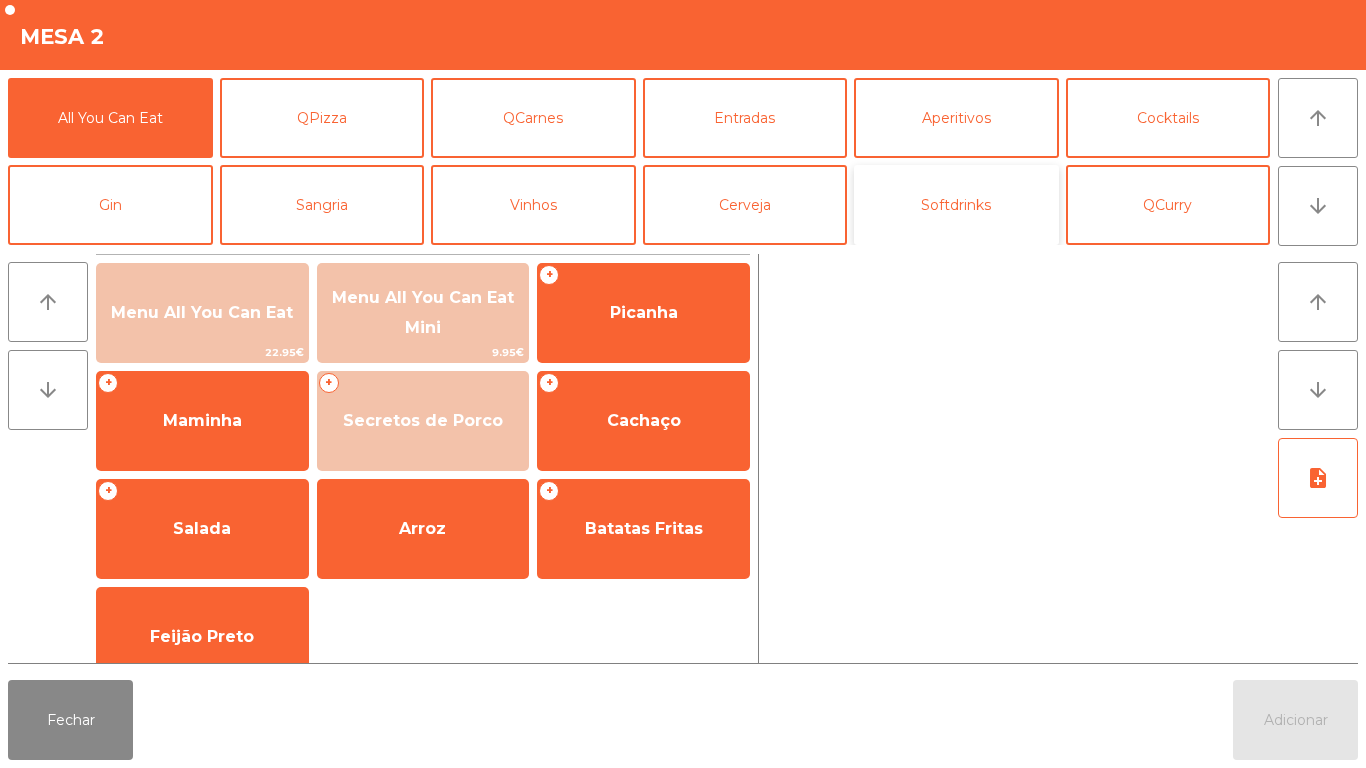 click on "Softdrinks" 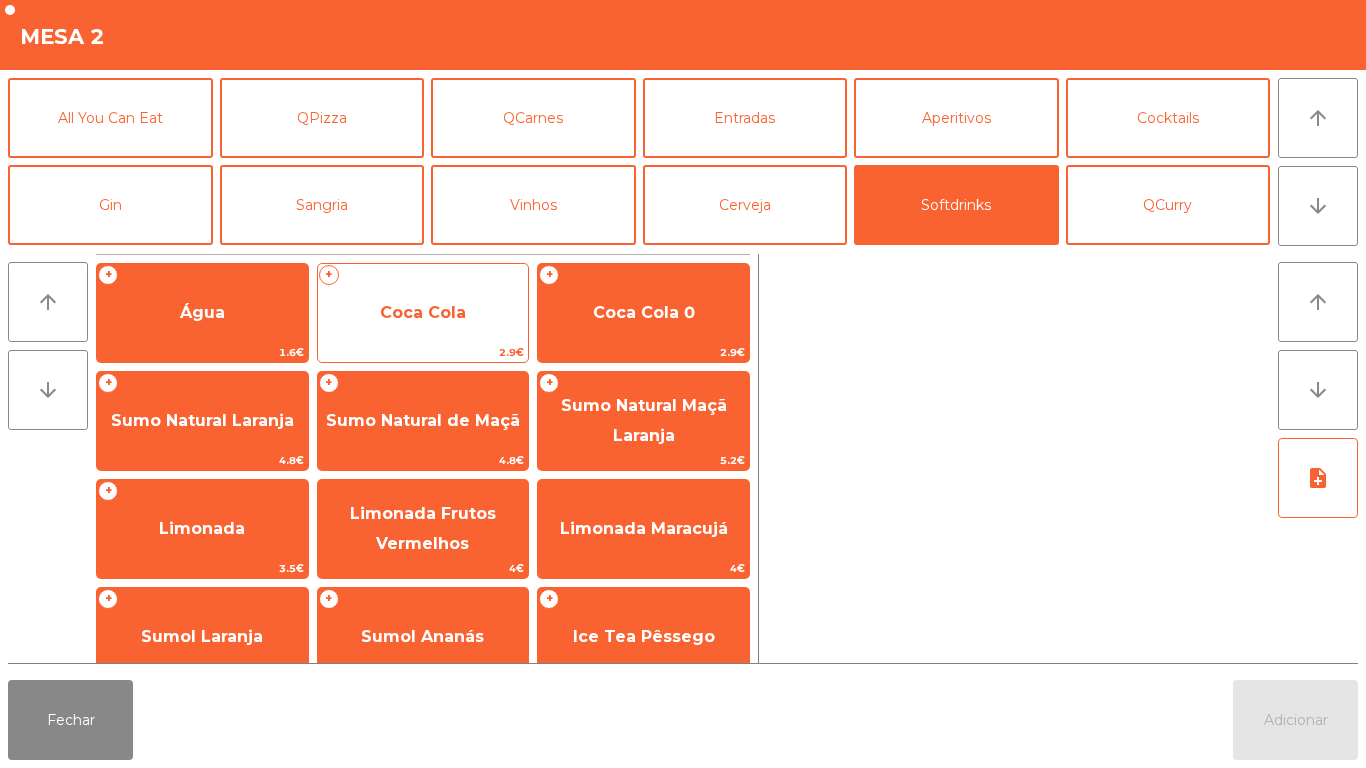 click on "Coca Cola" 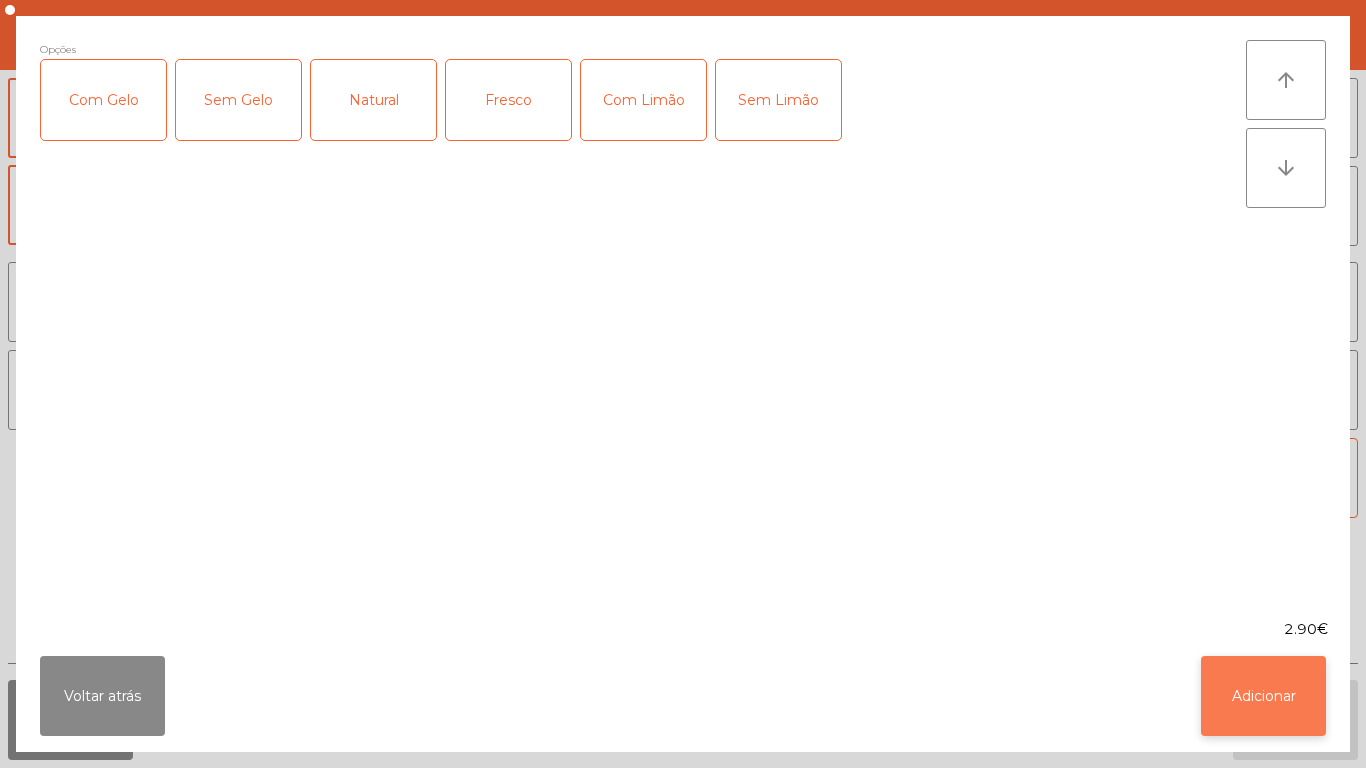click on "Adicionar" 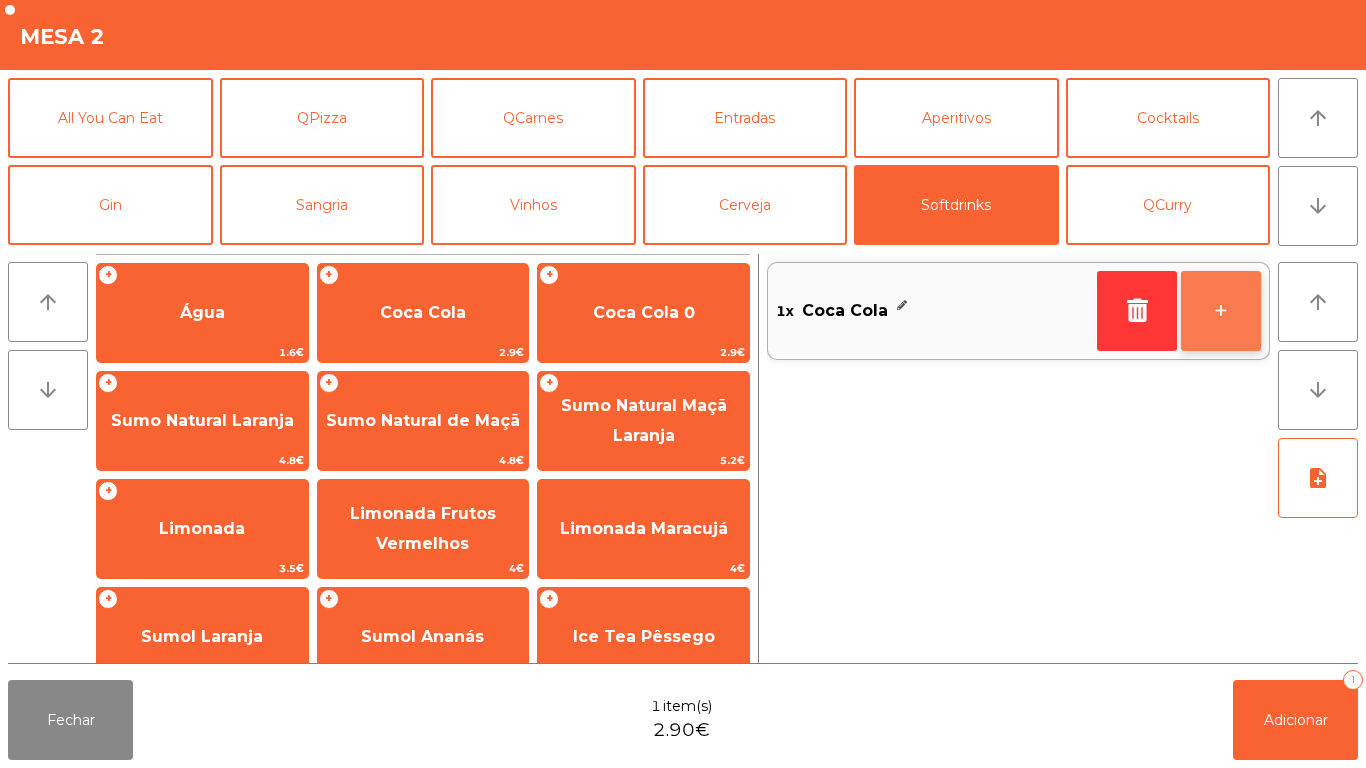 click on "+" 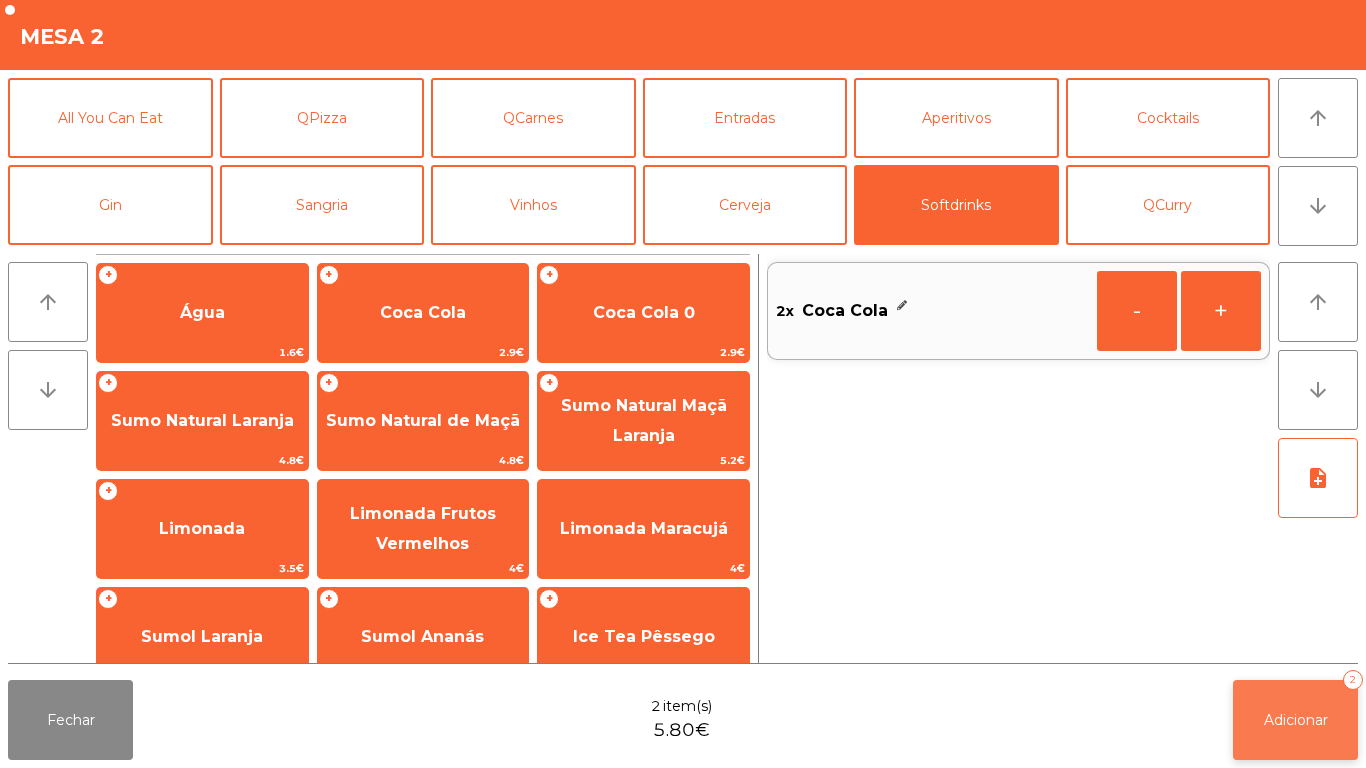 click on "Adicionar" 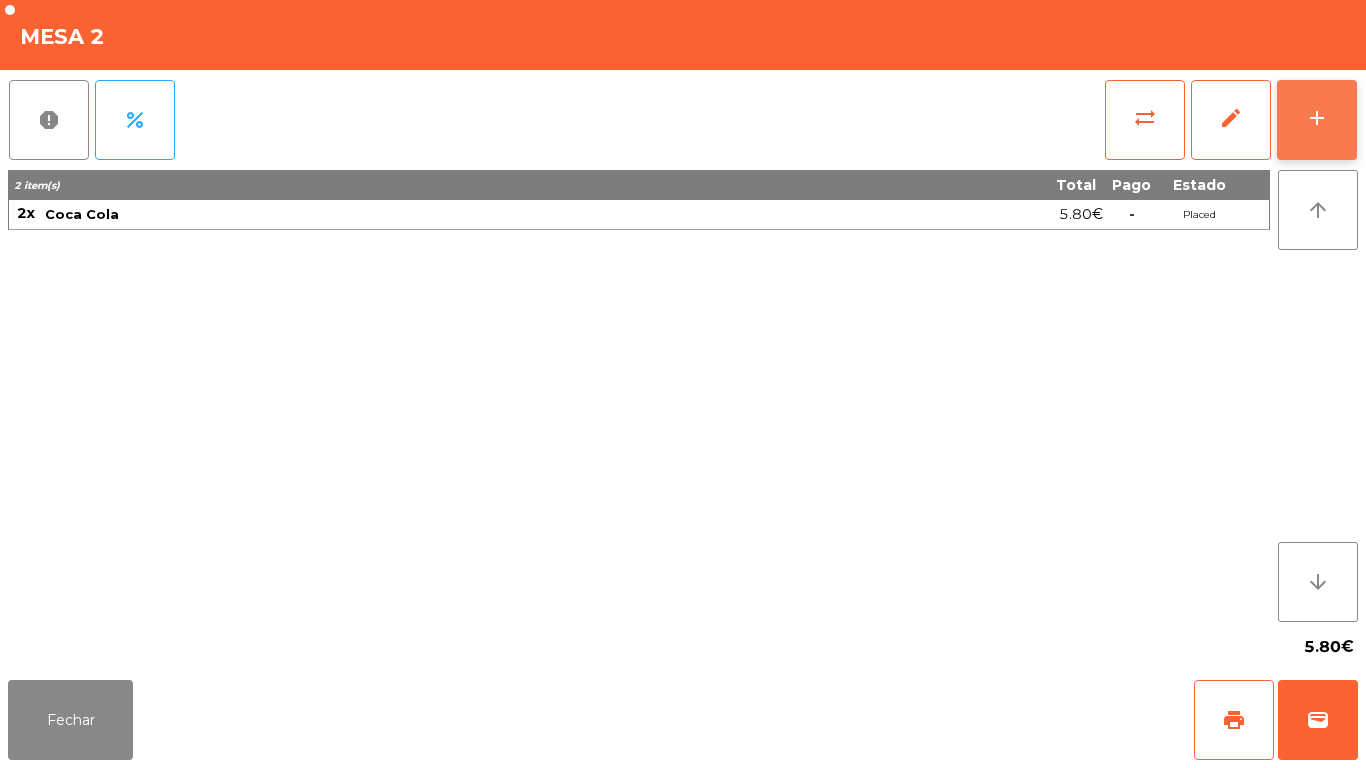 click on "add" 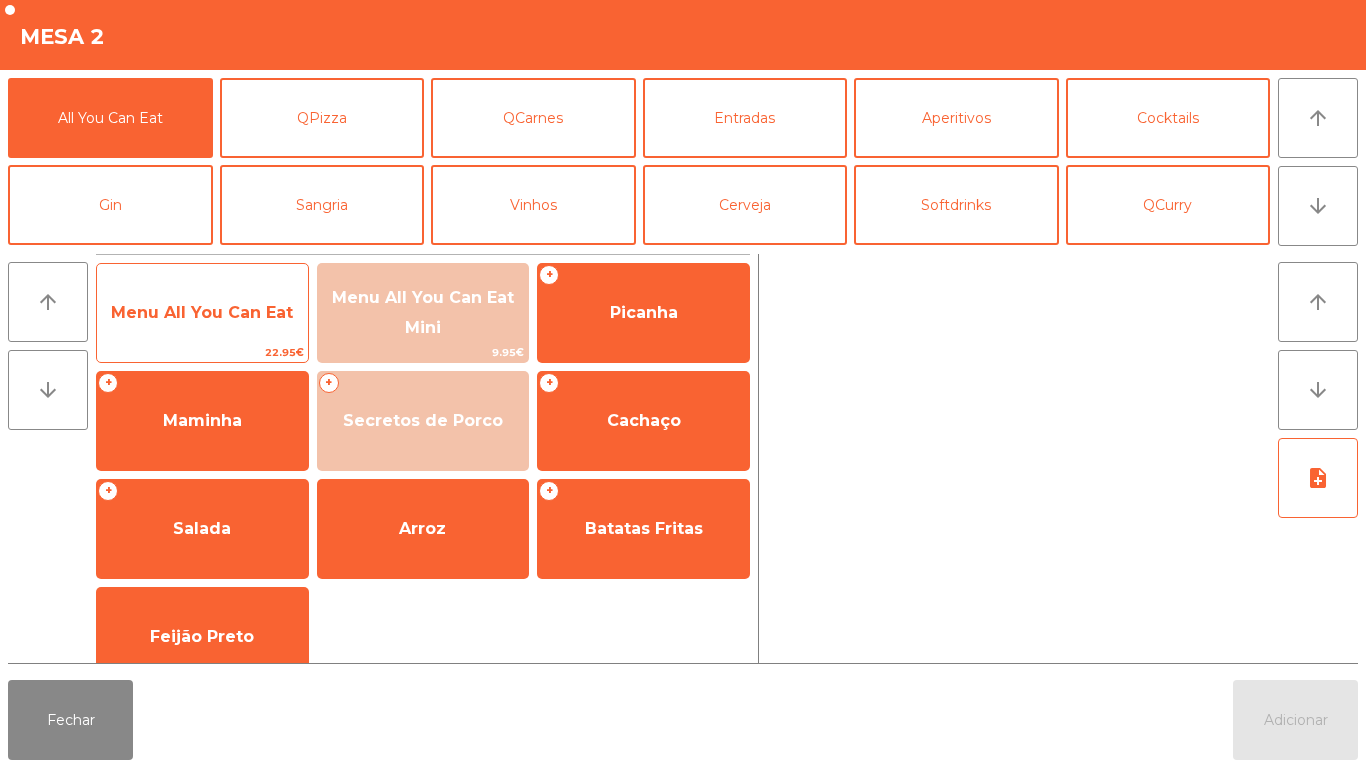 click on "Menu All You Can Eat" 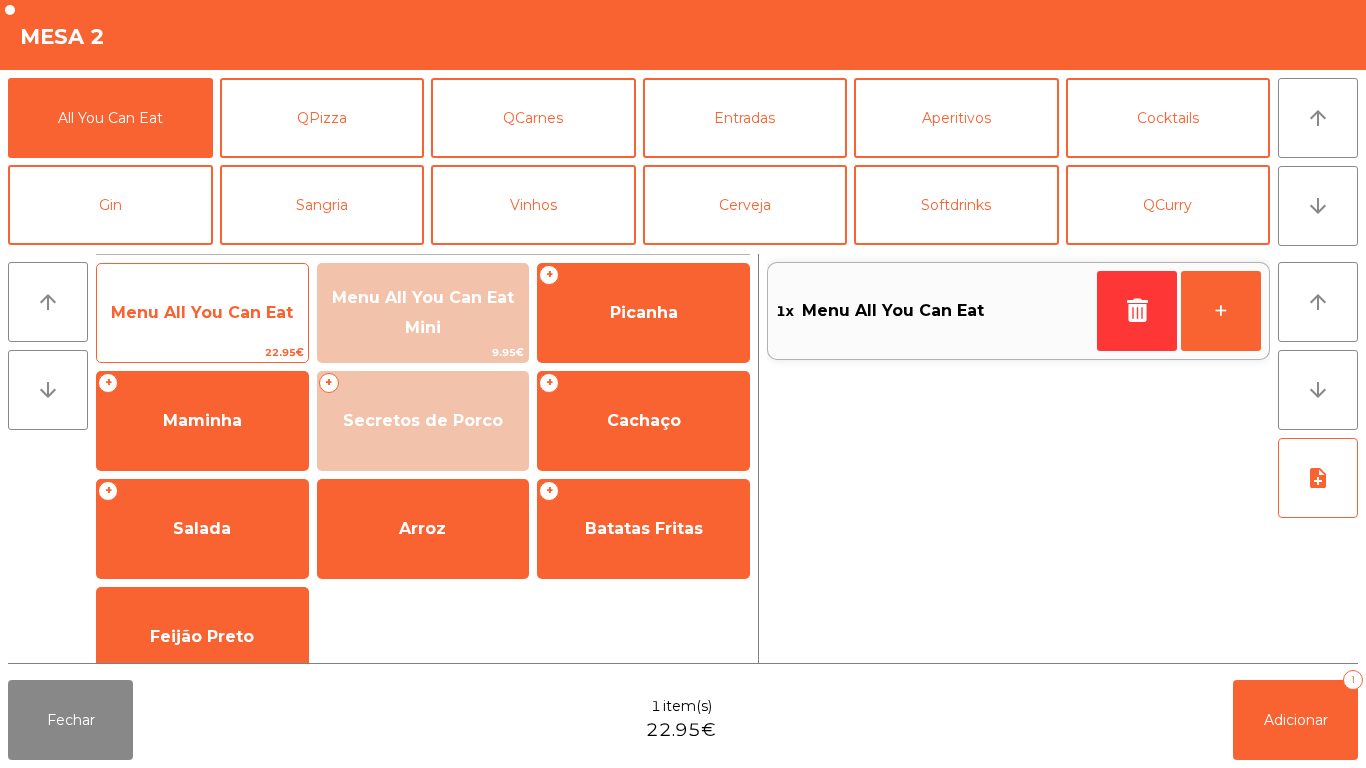 click on "Menu All You Can Eat" 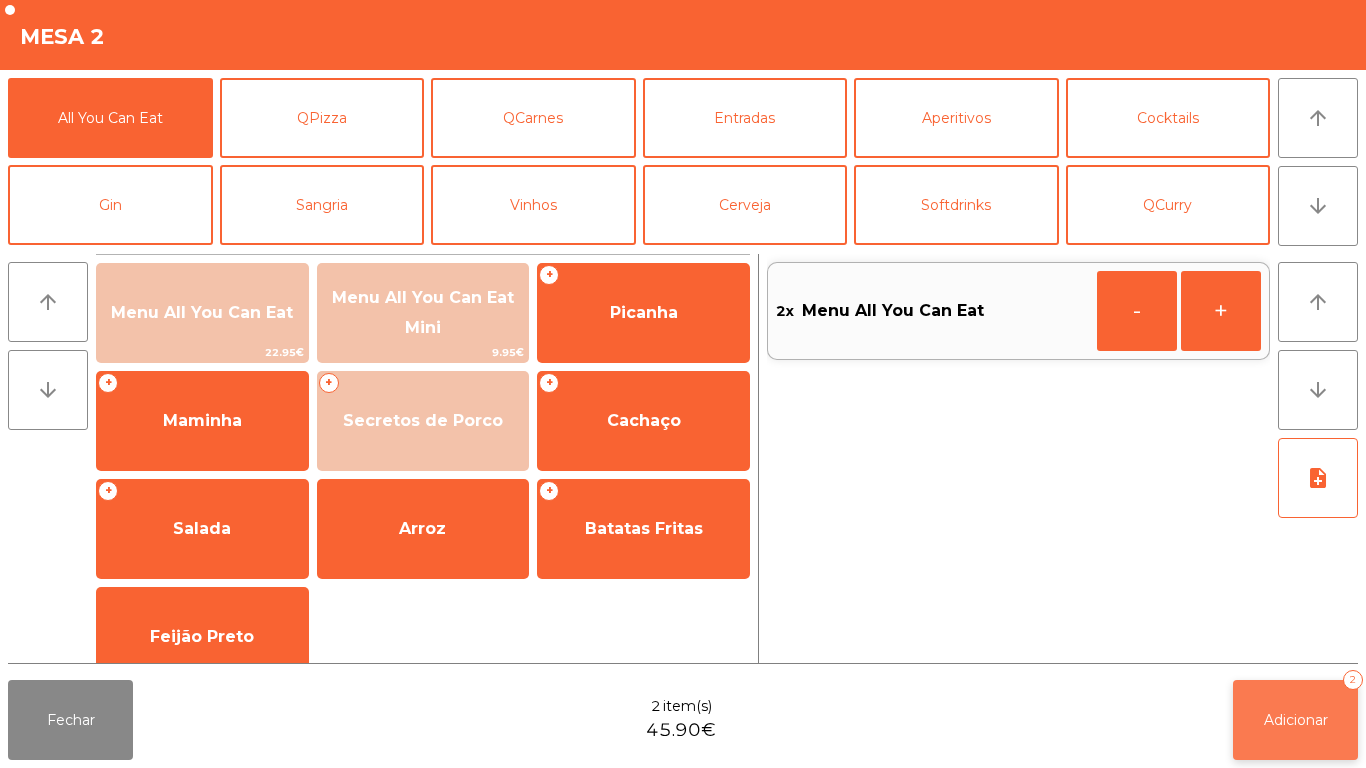 click on "Adicionar   2" 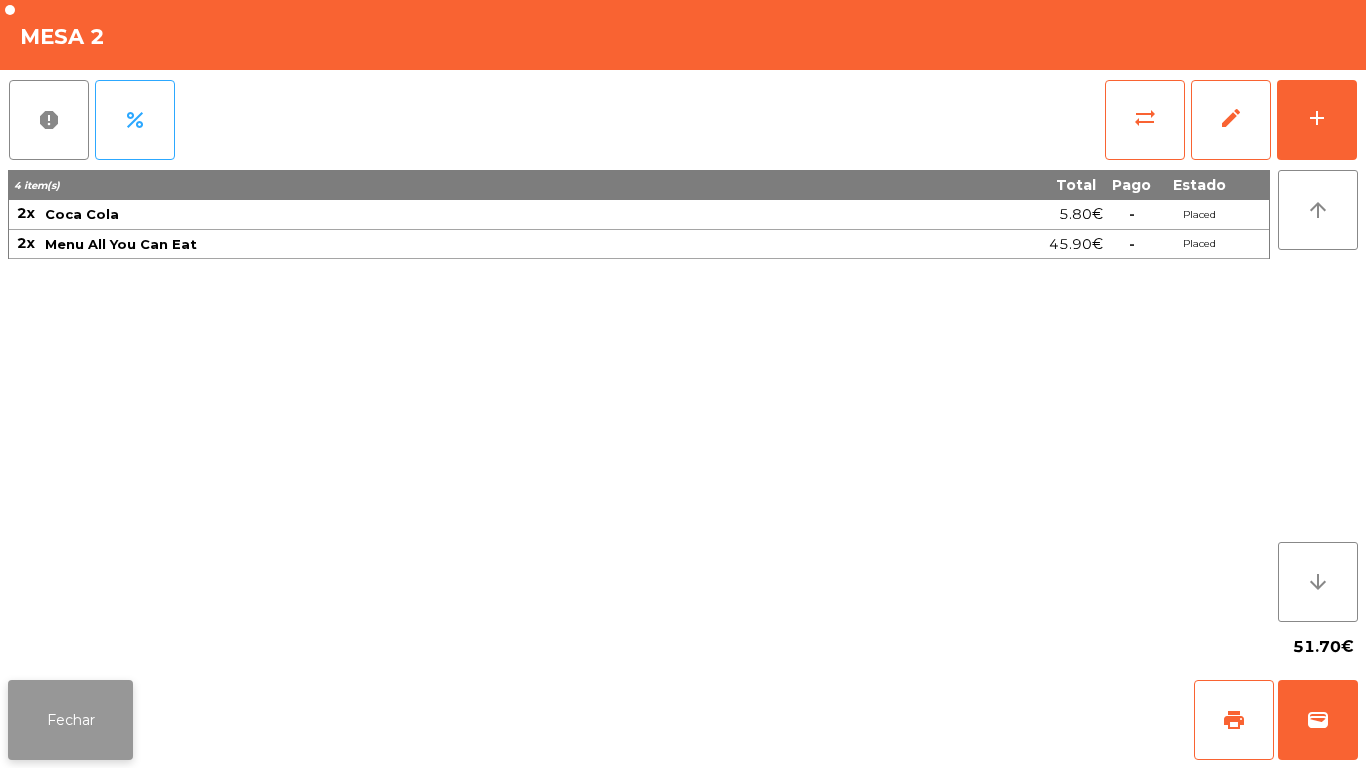 click on "Fechar" 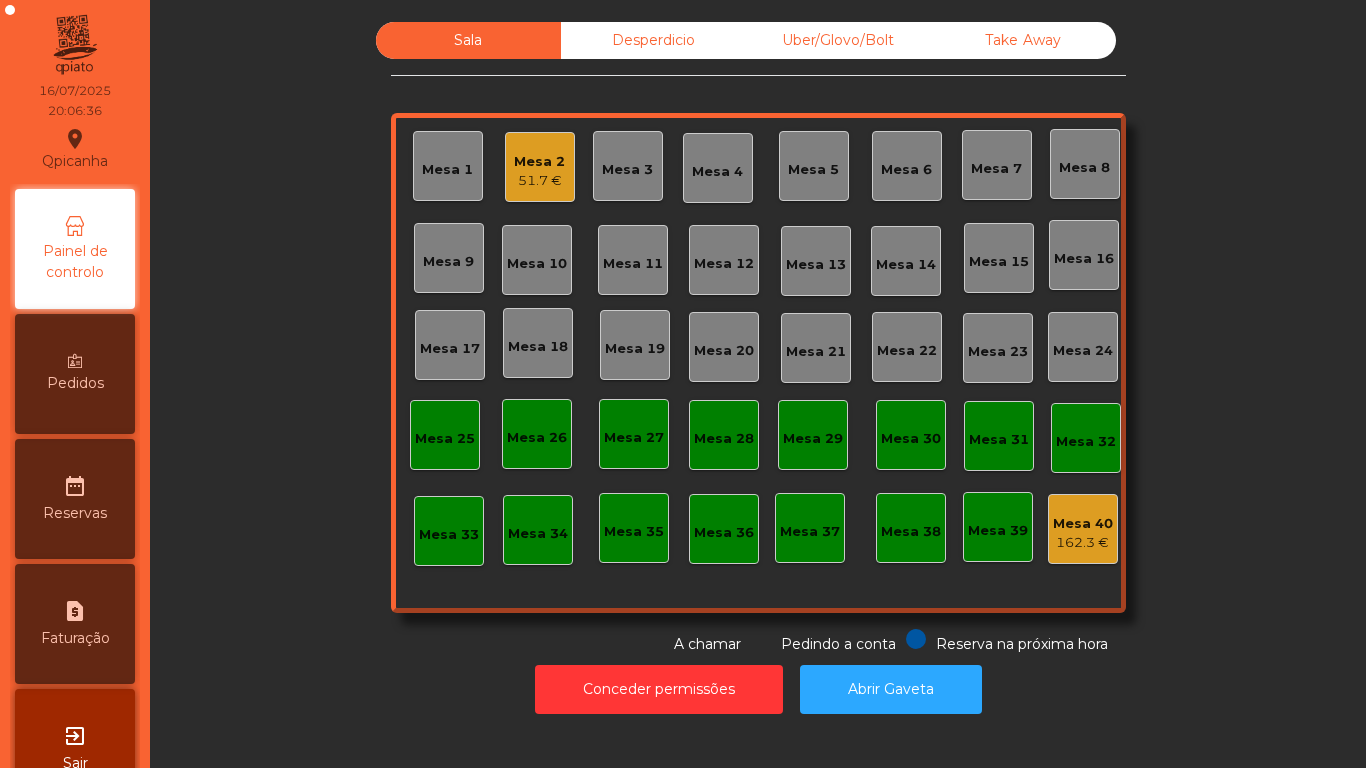 click on "Mesa 17" 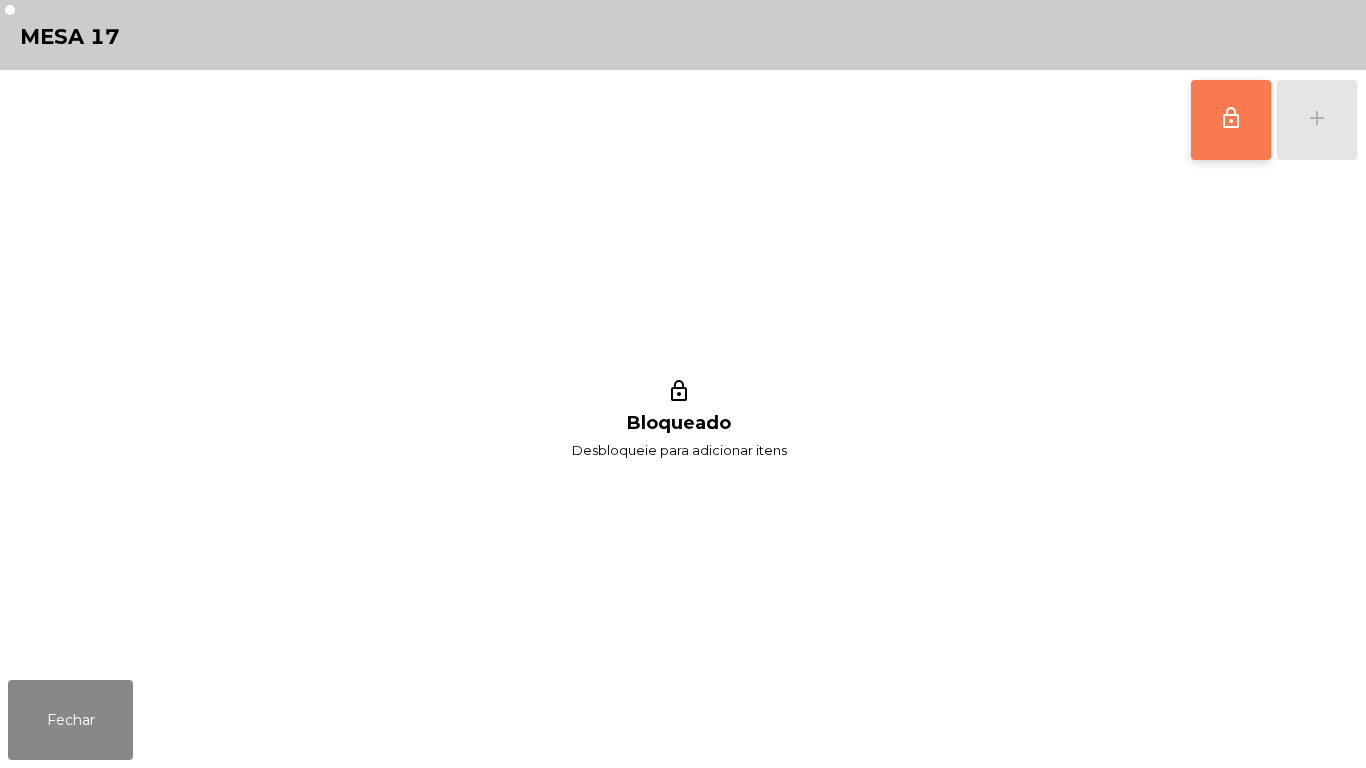 click on "lock_outline" 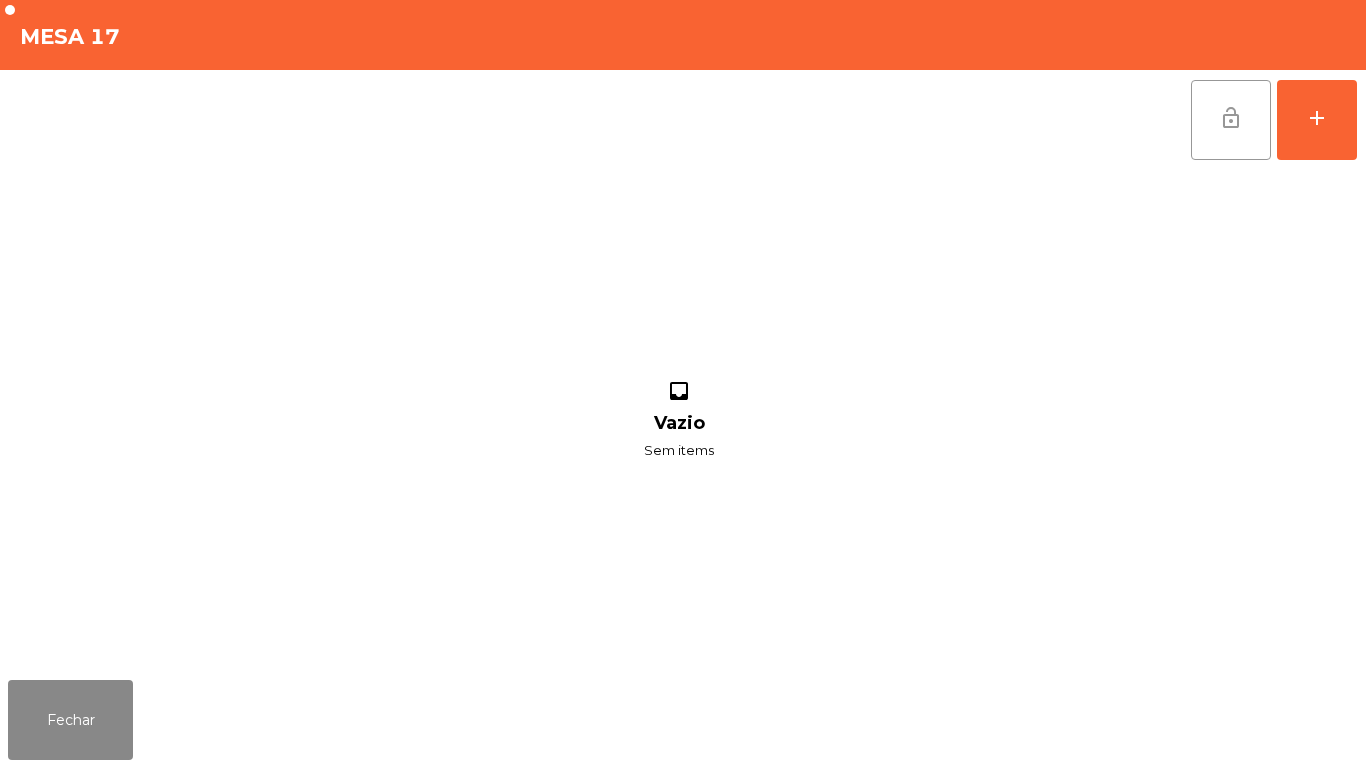 click on "lock_open" 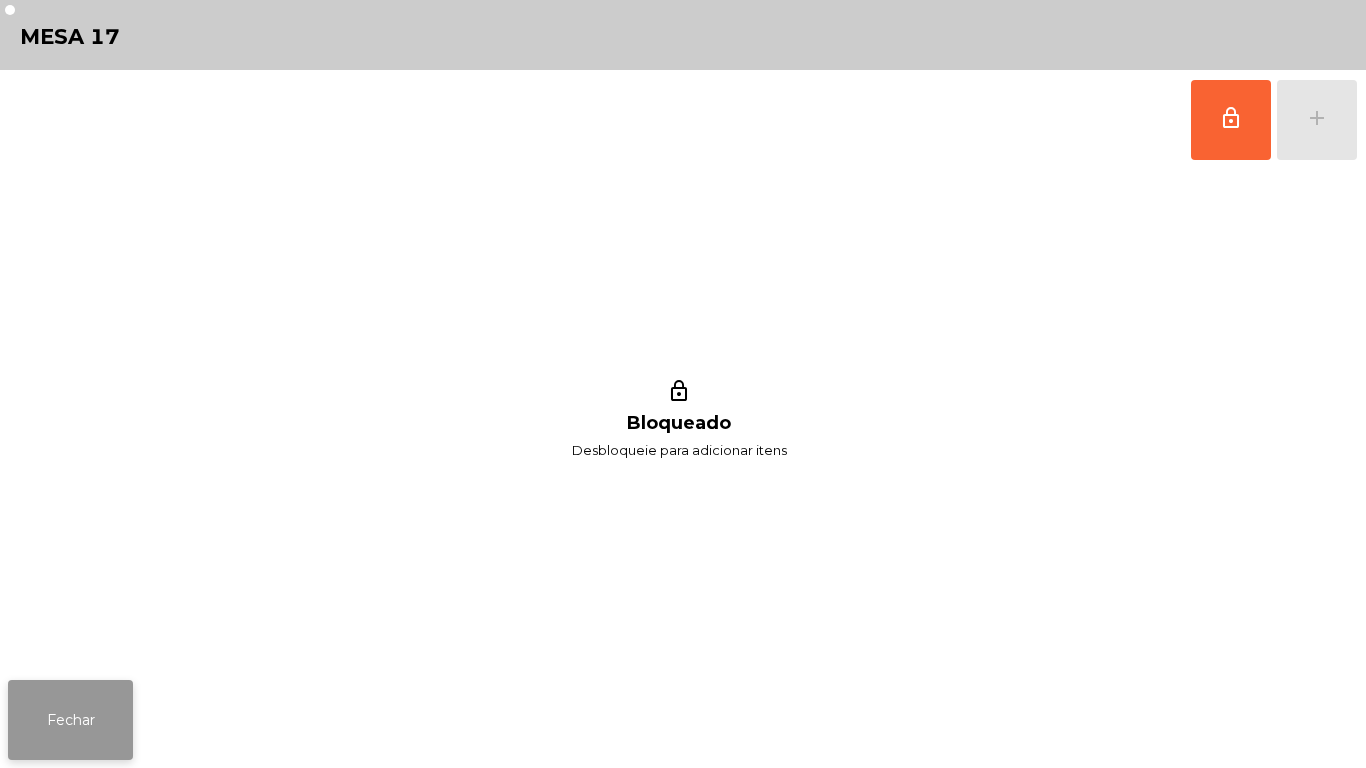 click on "Fechar" 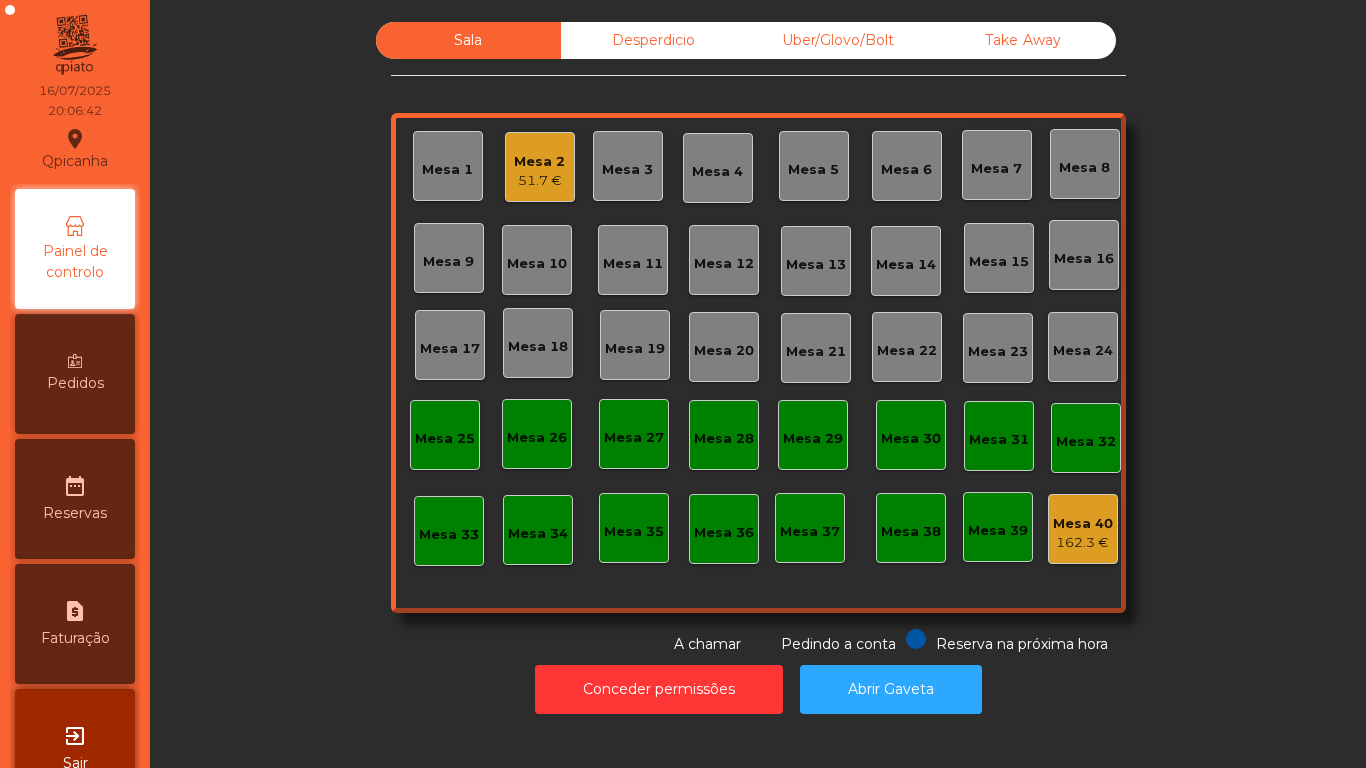 click on "Mesa 13" 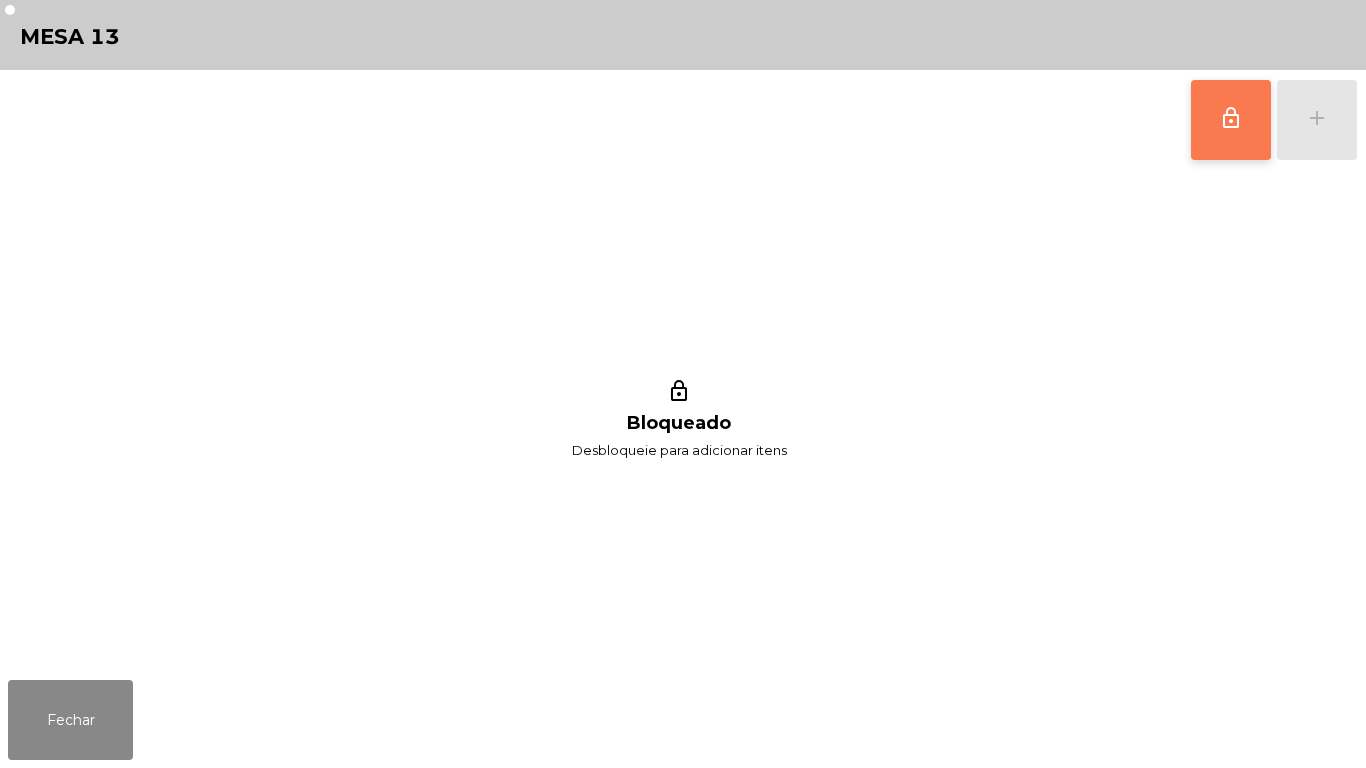click on "lock_outline" 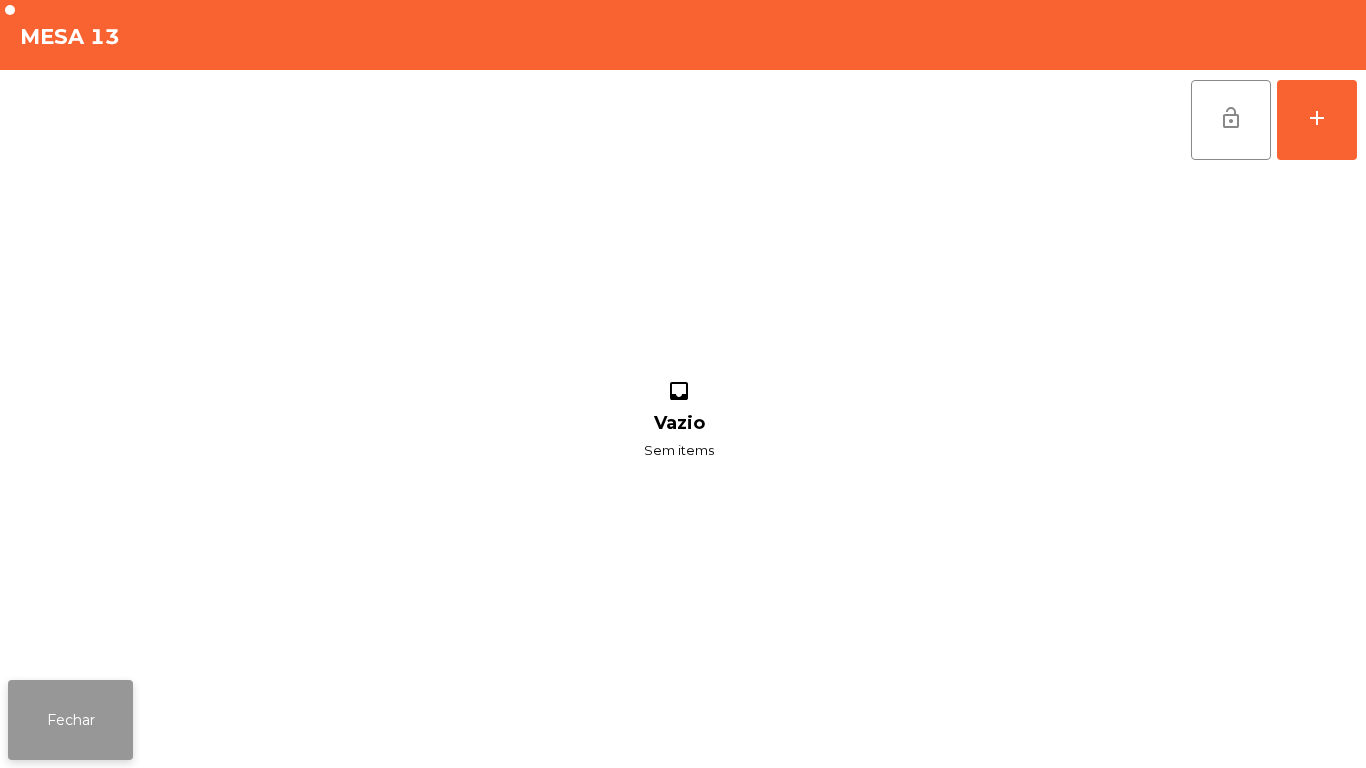 click on "Fechar" 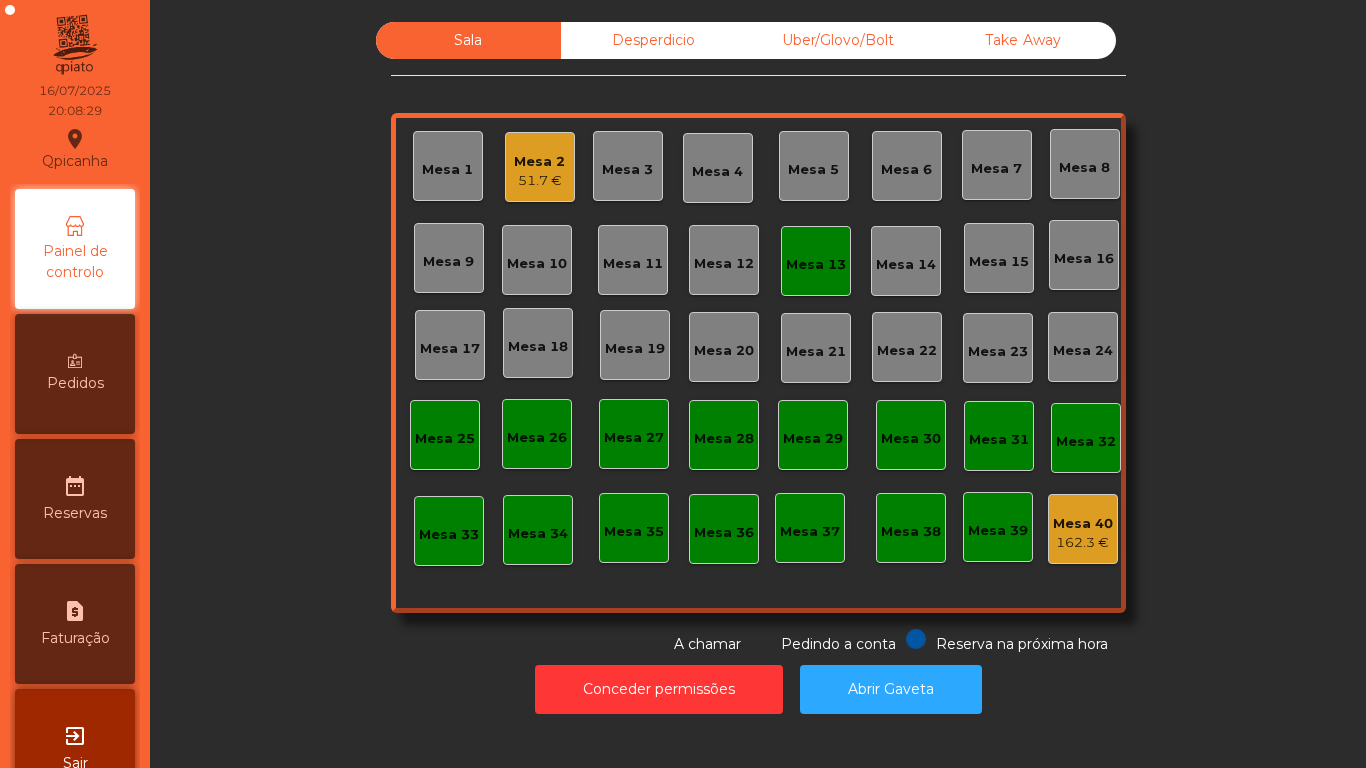 click on "51.7 €" 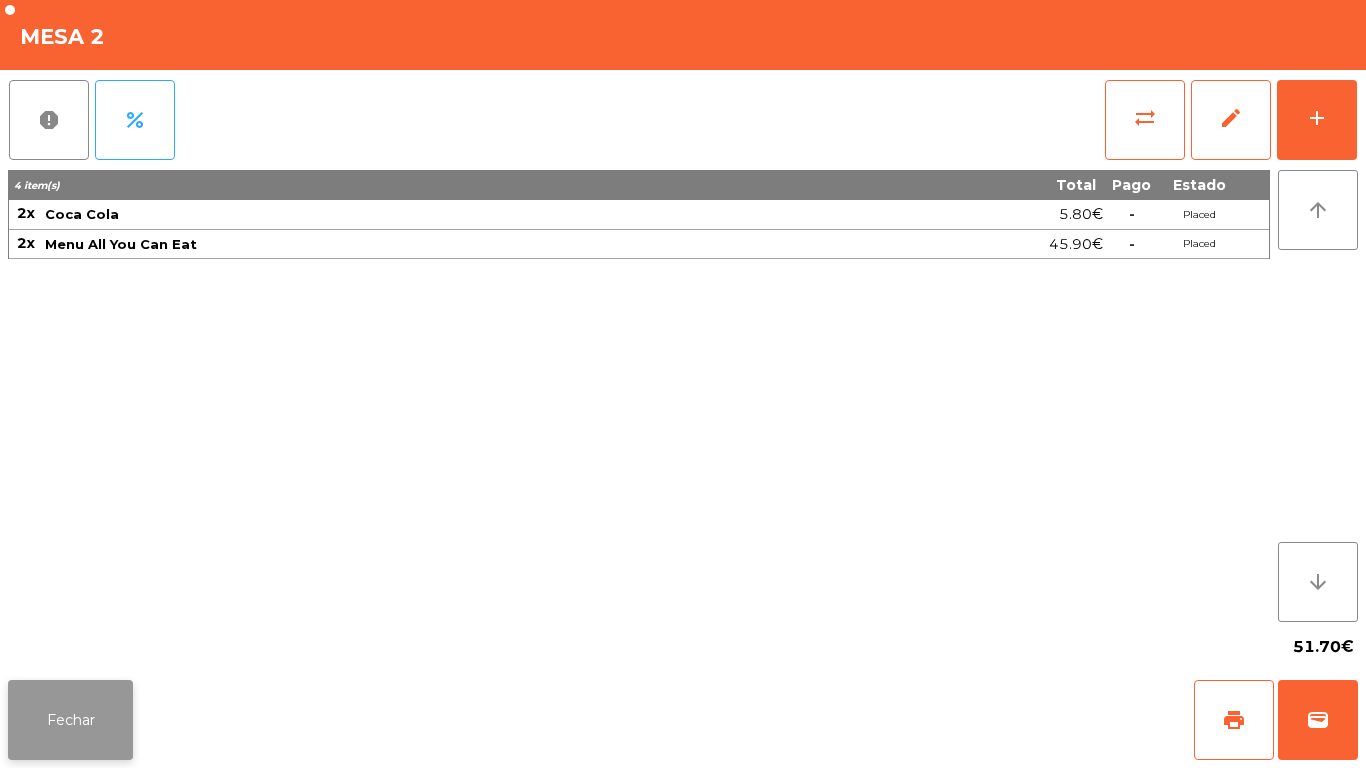 click on "Fechar" 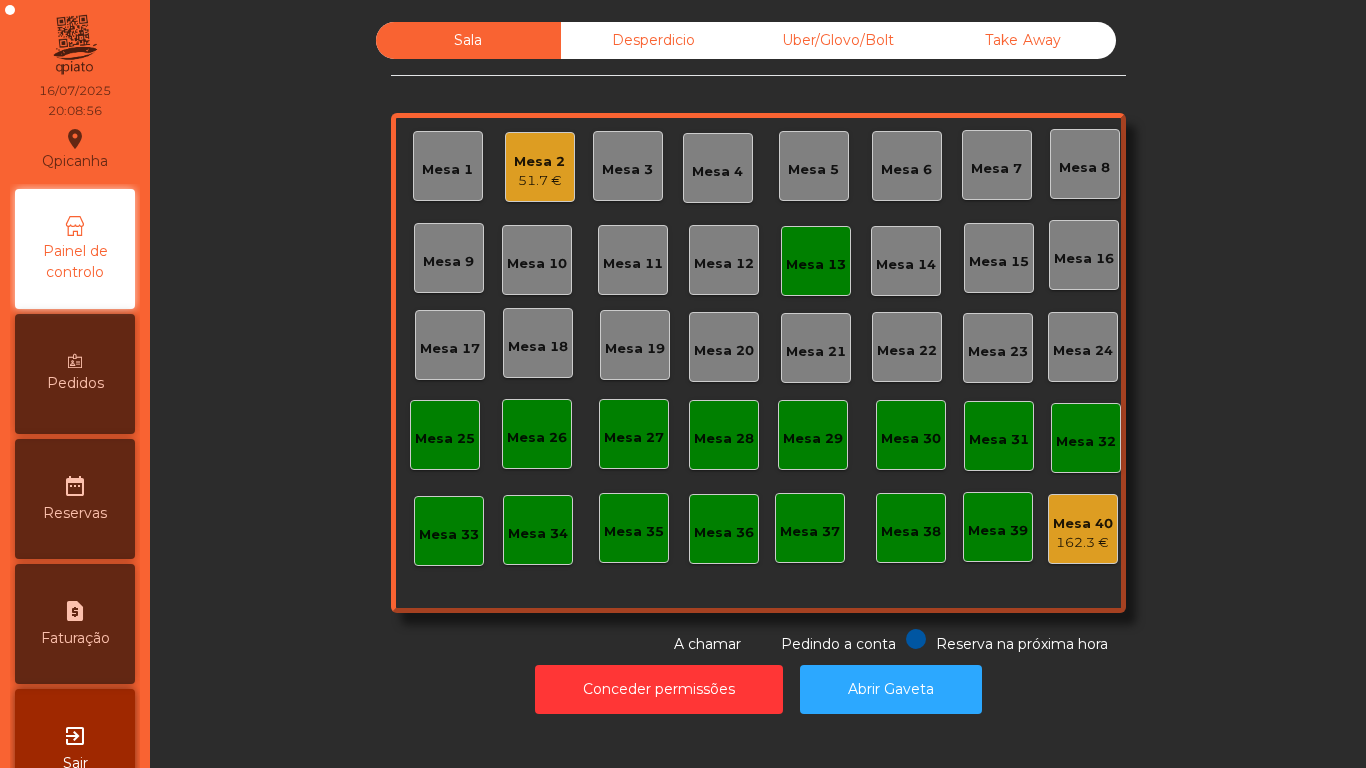 click on "51.7 €" 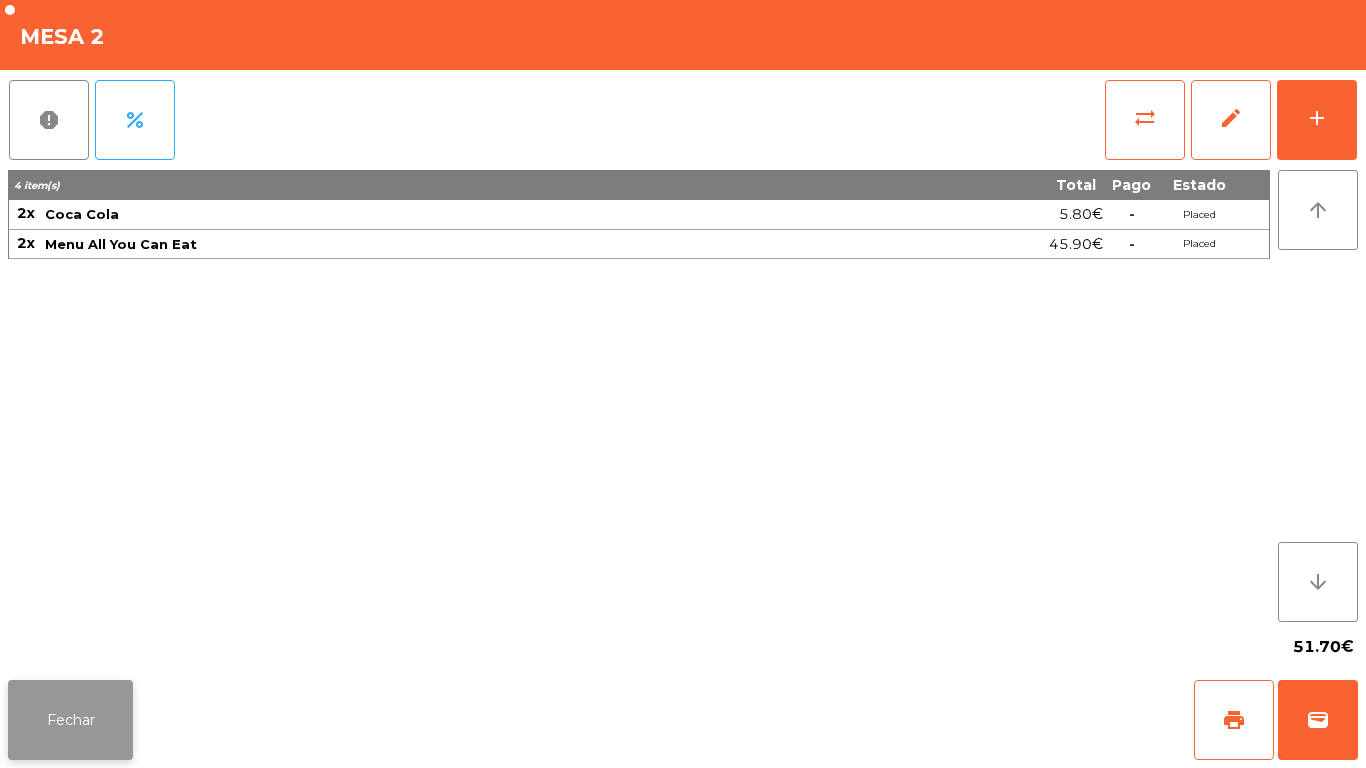 click on "Fechar" 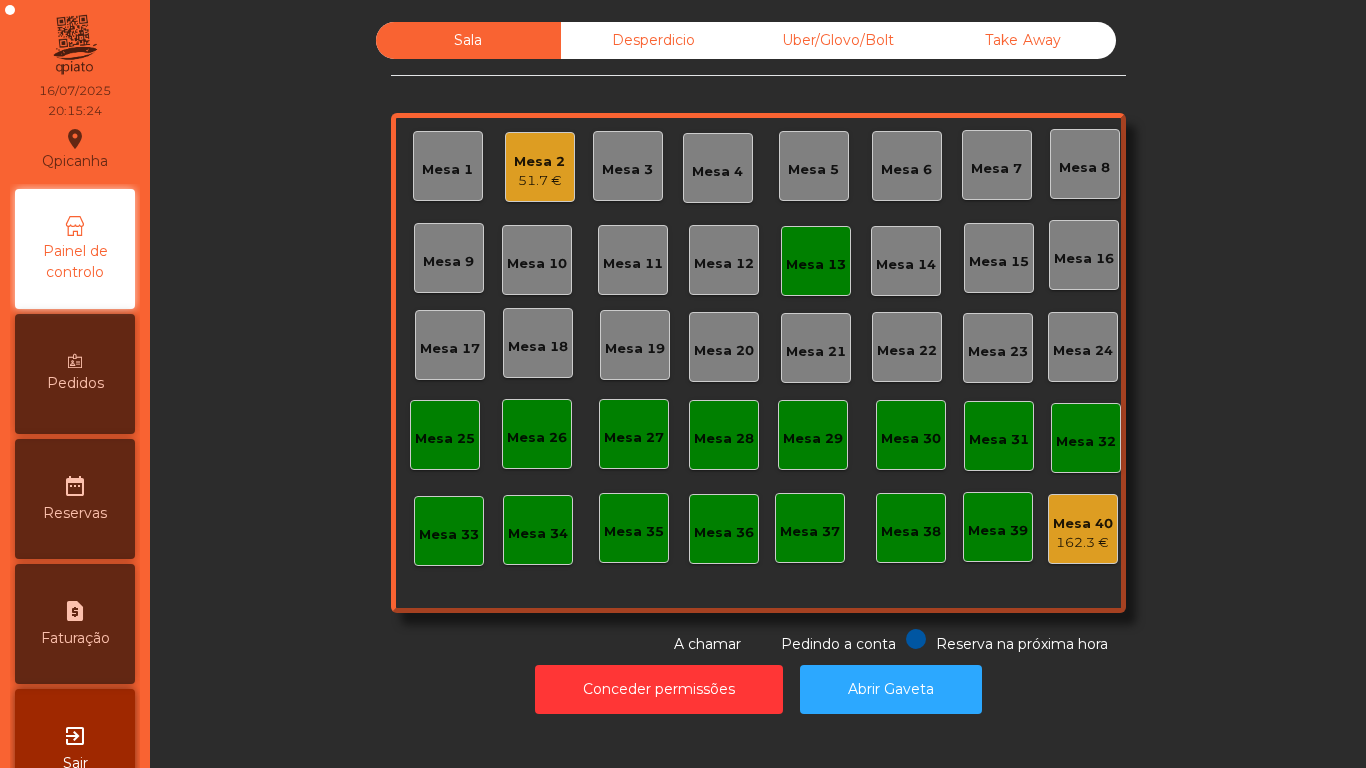 click on "Mesa 2   51.7 €" 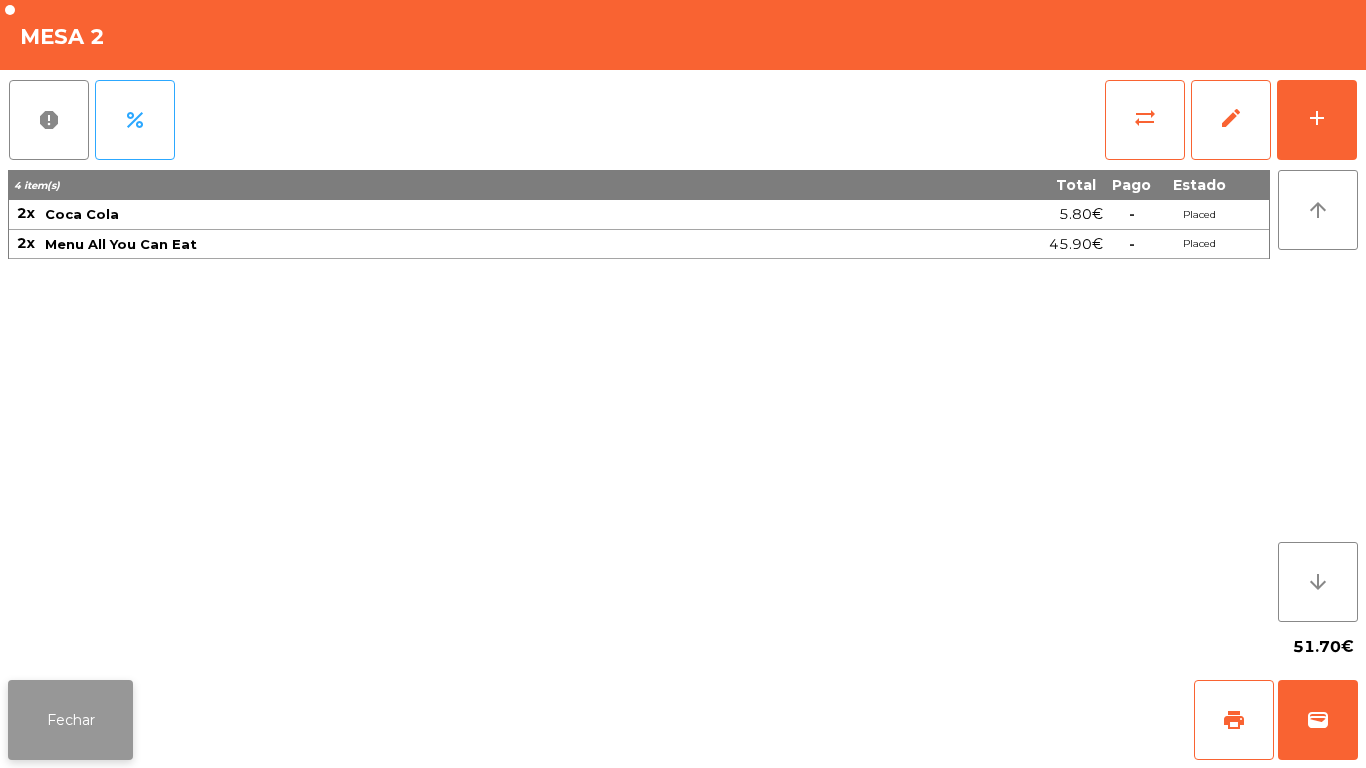 click on "Fechar" 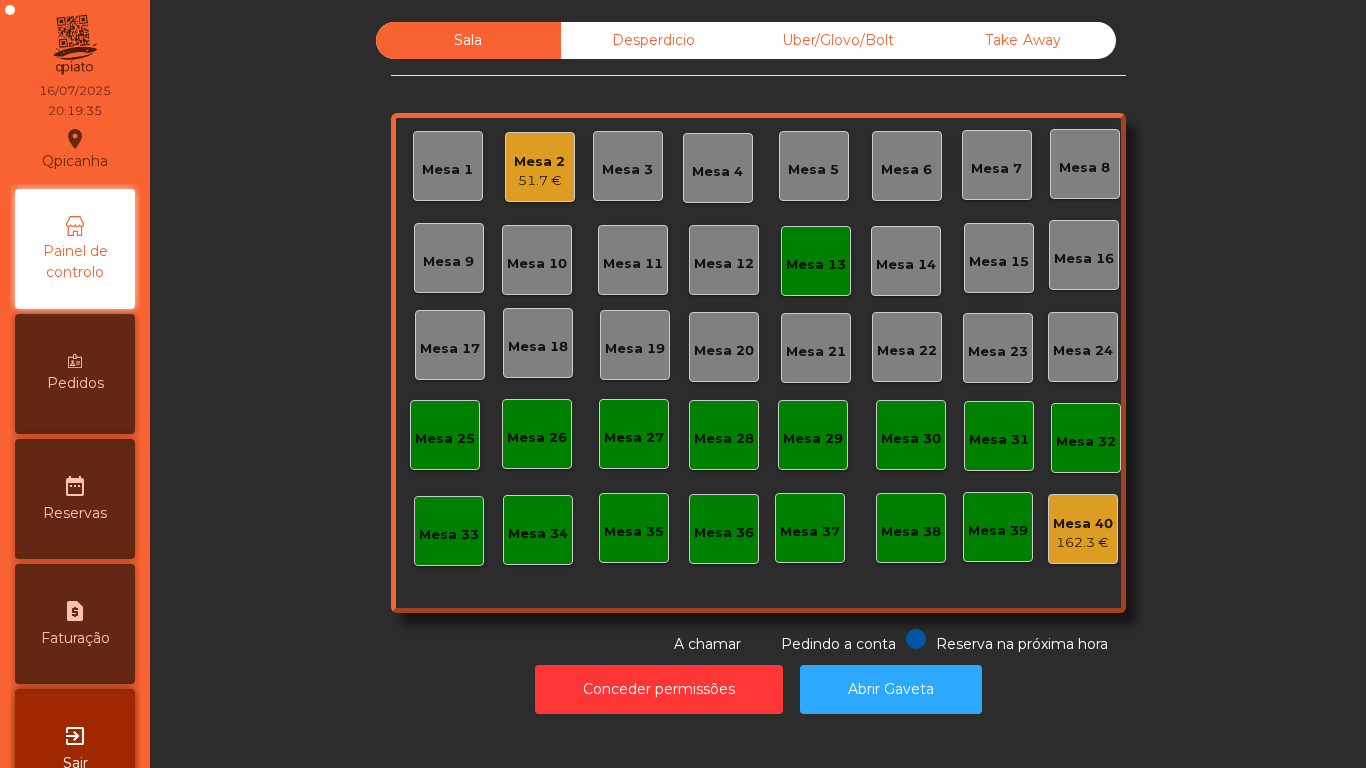 click on "Mesa 2   51.7 €" 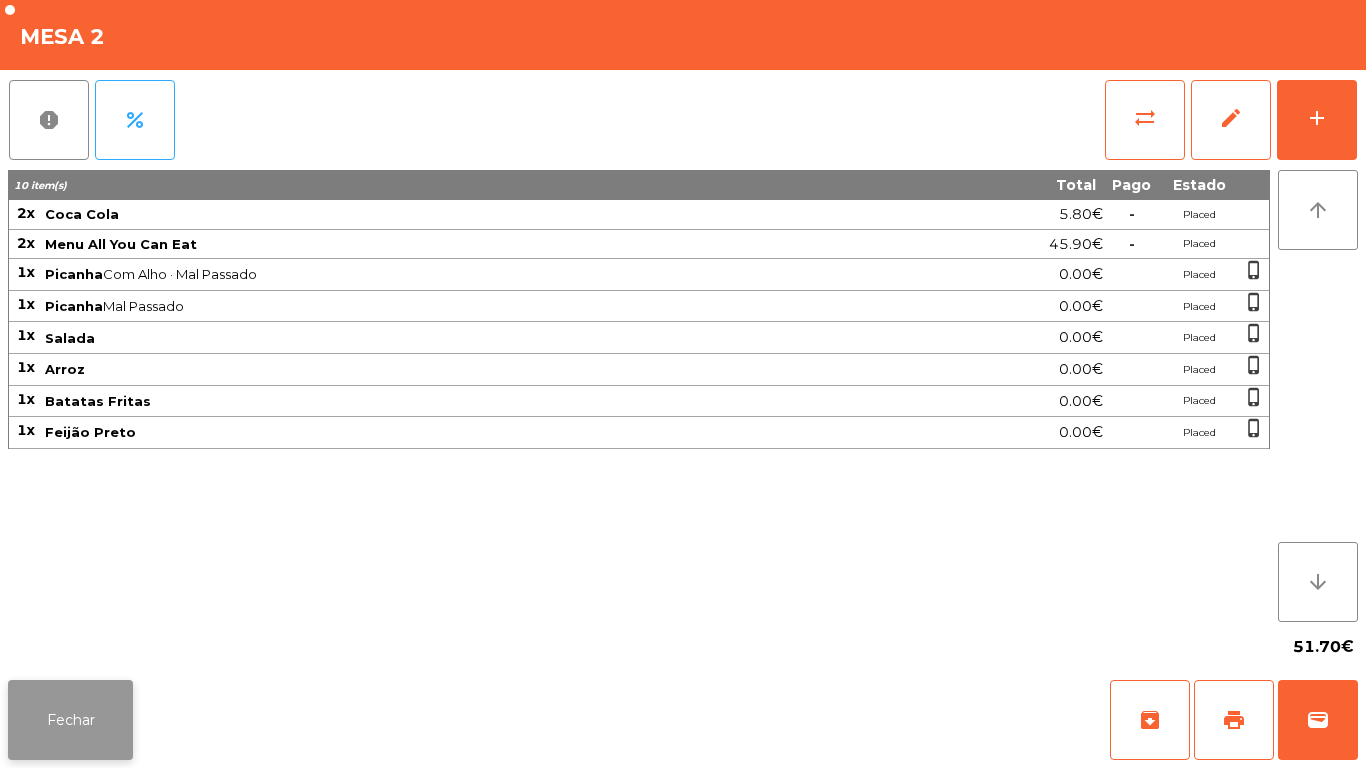 click on "Fechar" 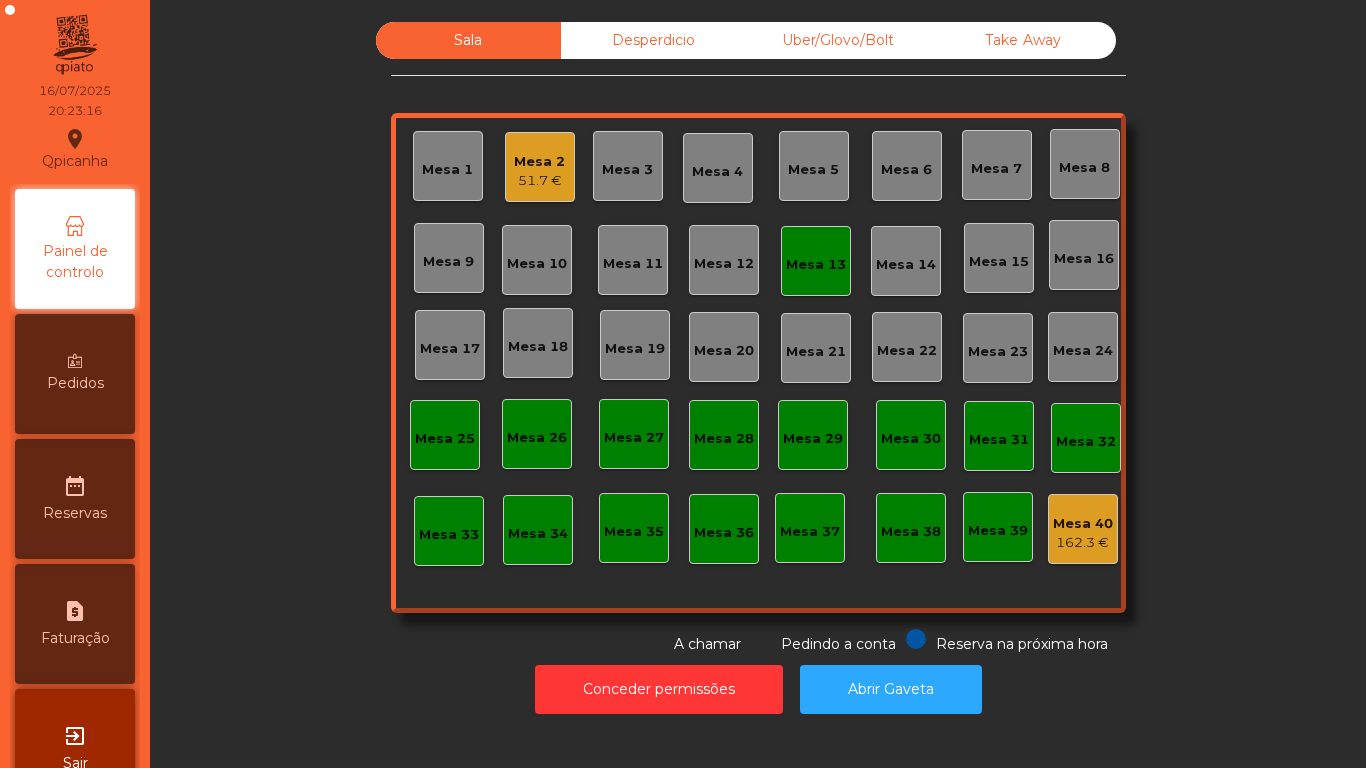 click on "51.7 €" 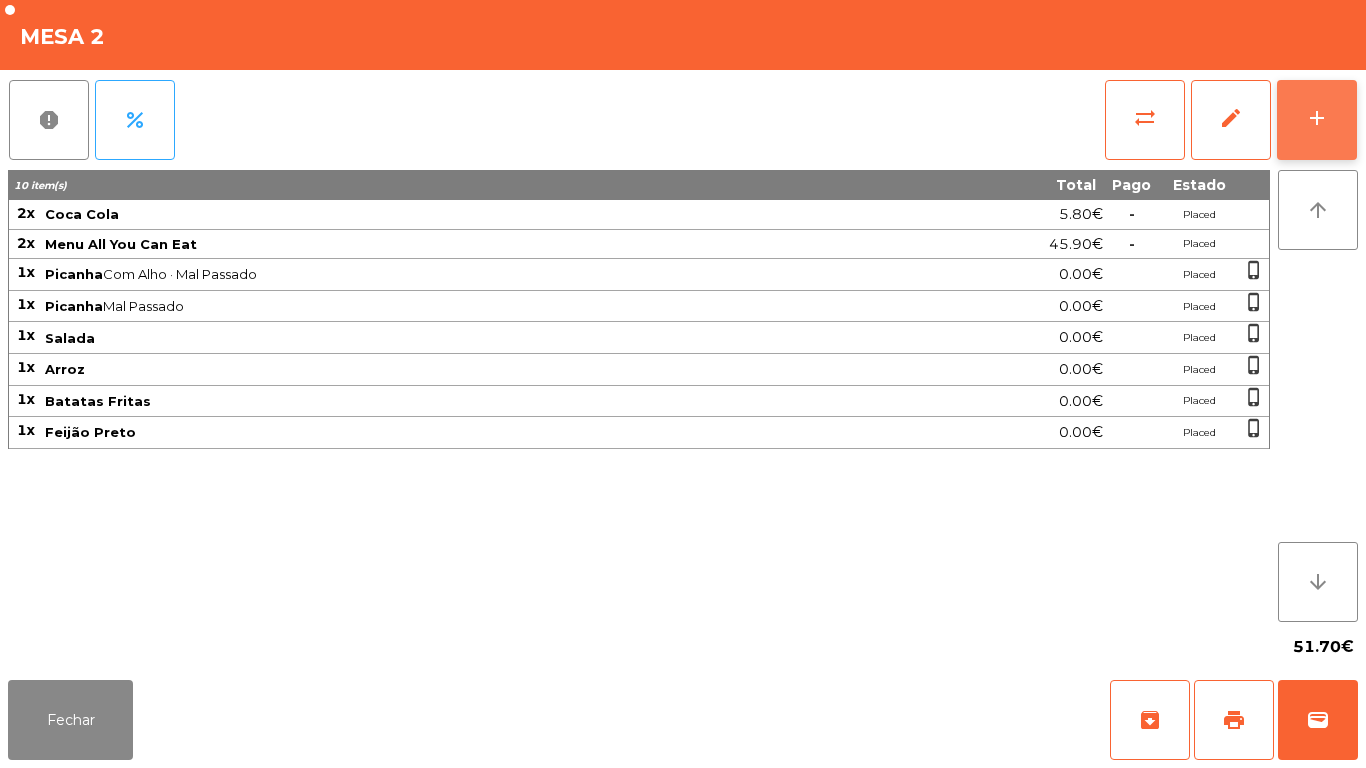 click on "add" 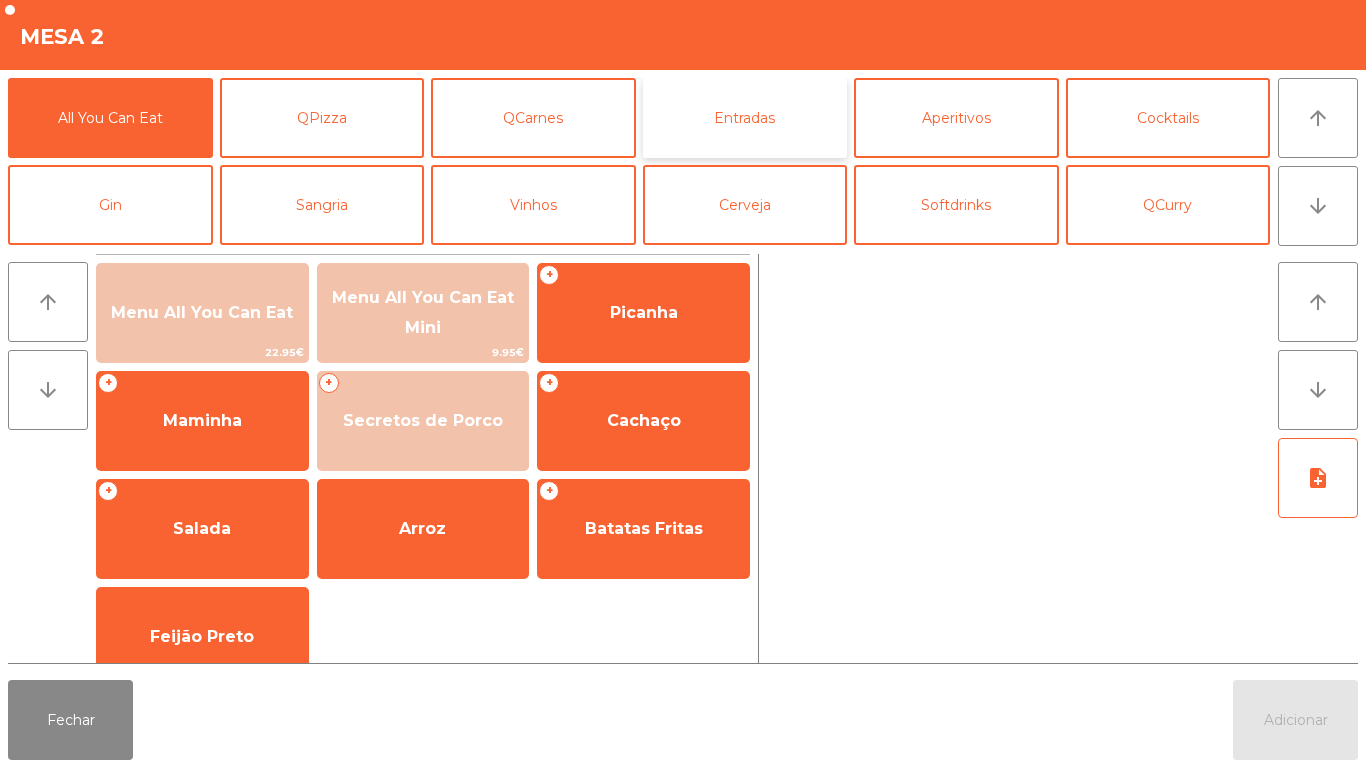 click on "Entradas" 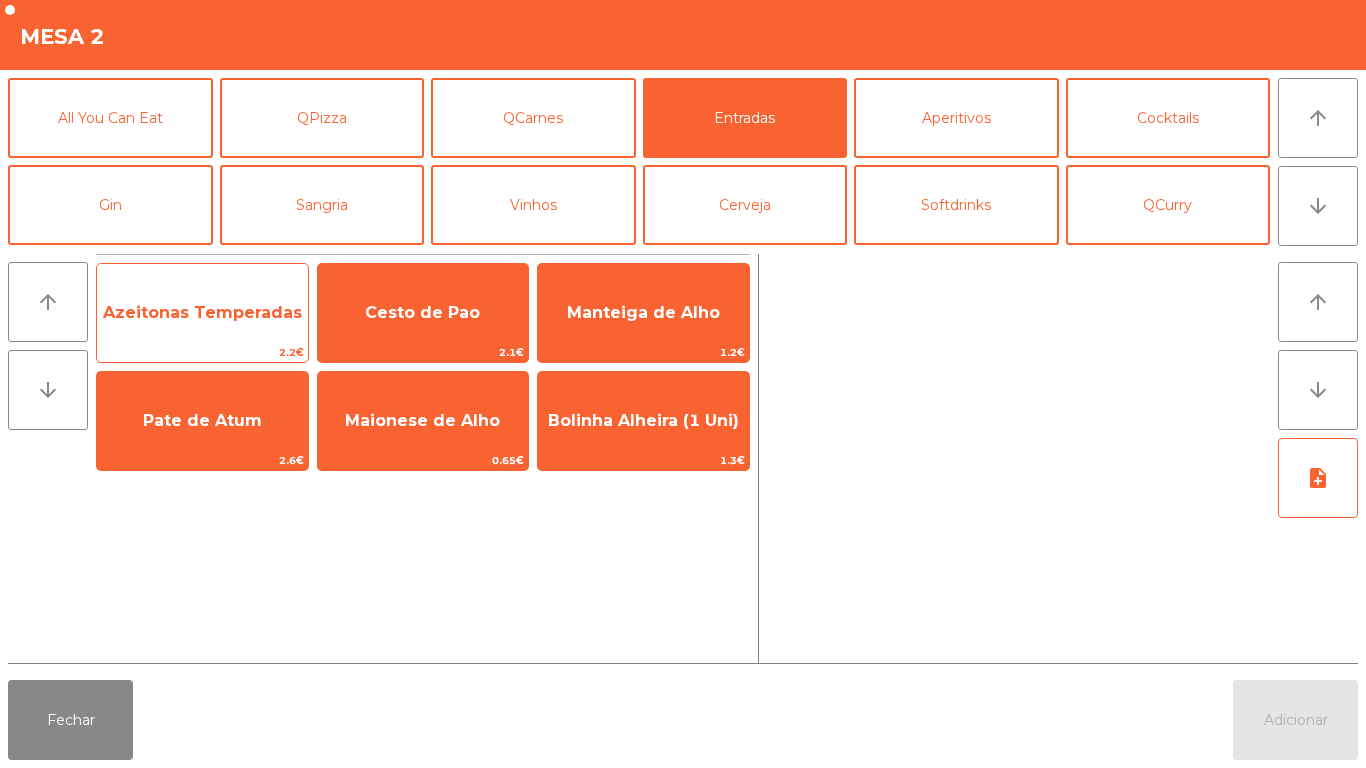 click on "Azeitonas Temperadas" 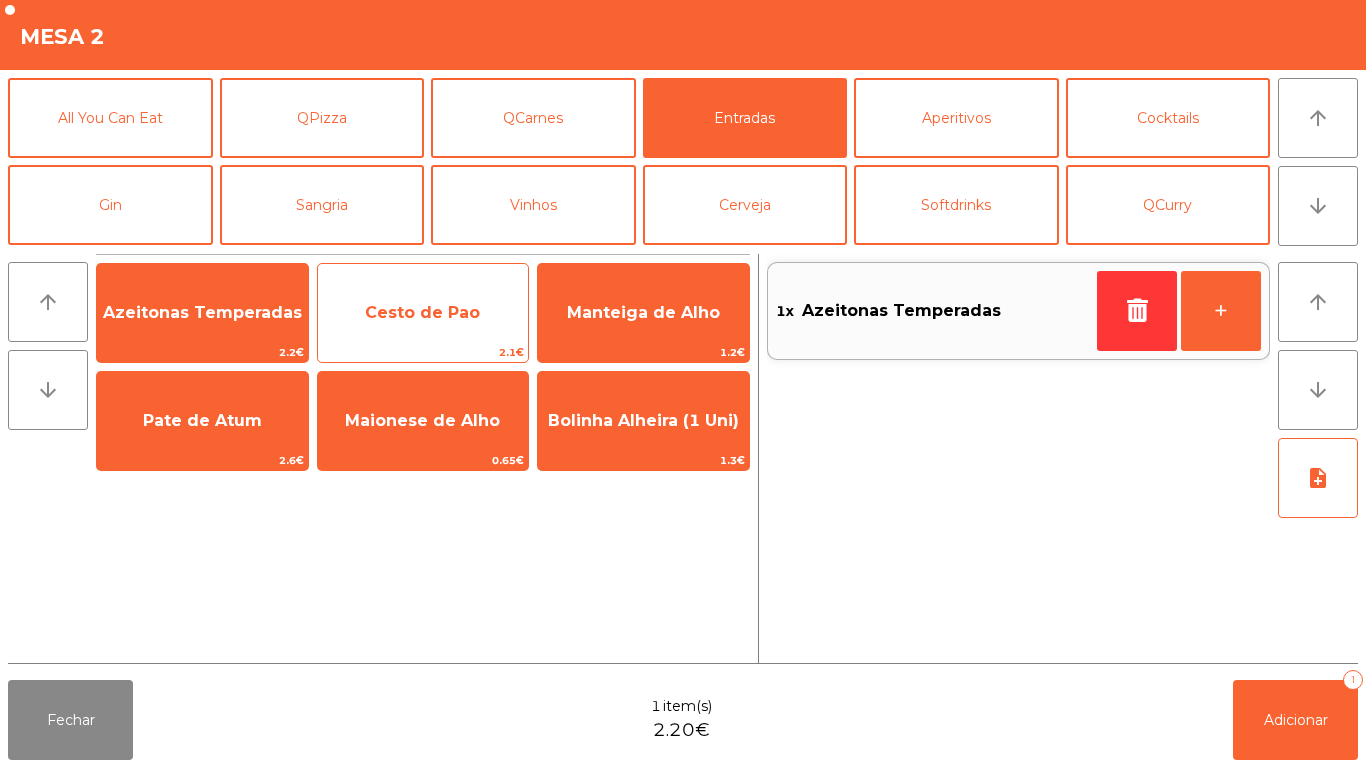 click on "Cesto de Pao" 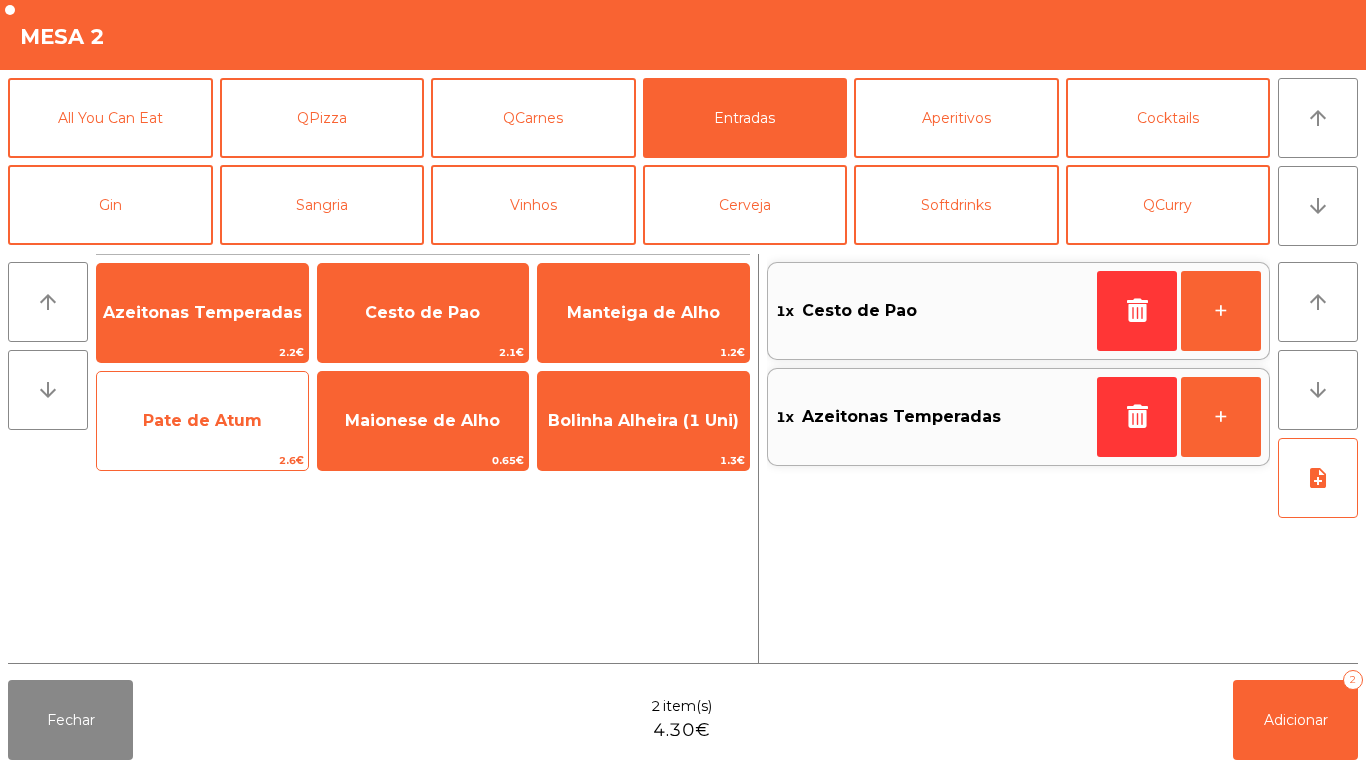click on "Pate de Atum" 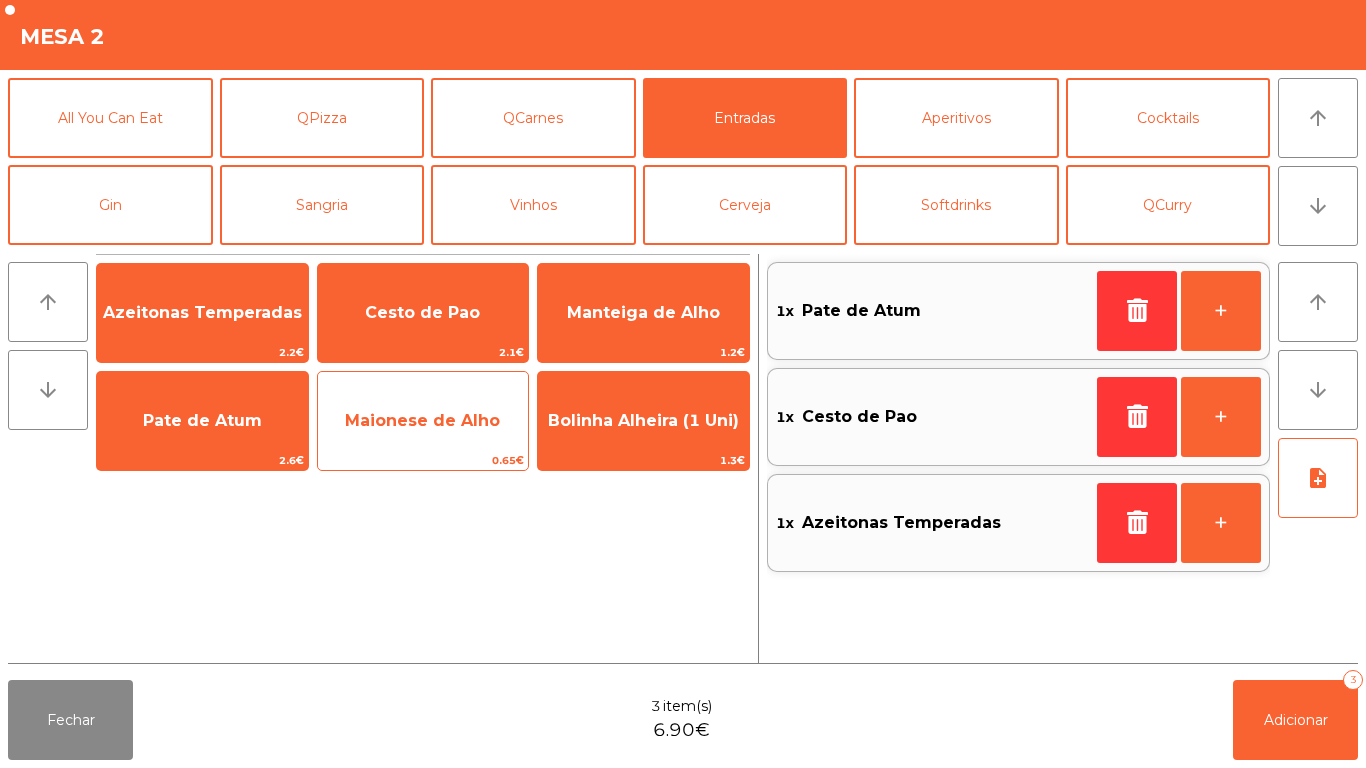 click on "Maionese de Alho" 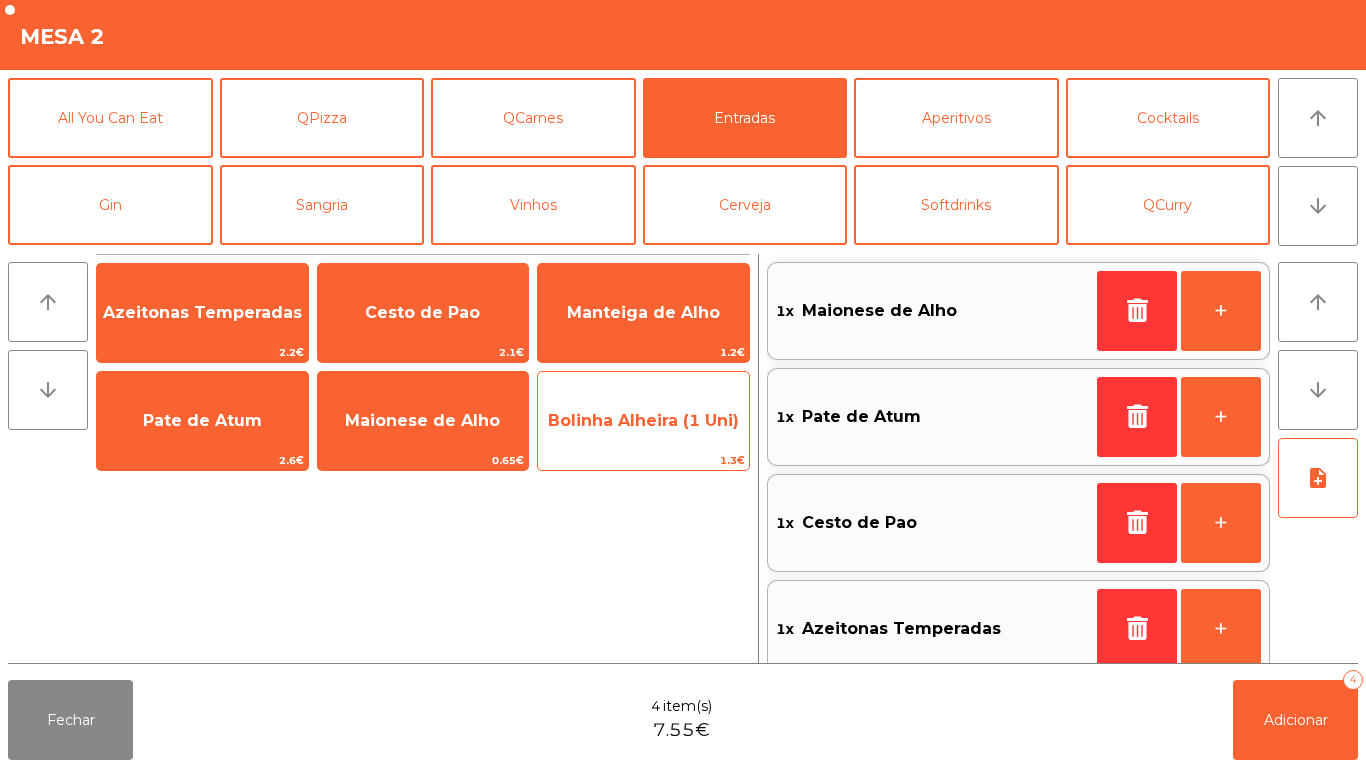 click on "Bolinha Alheira (1 Uni)" 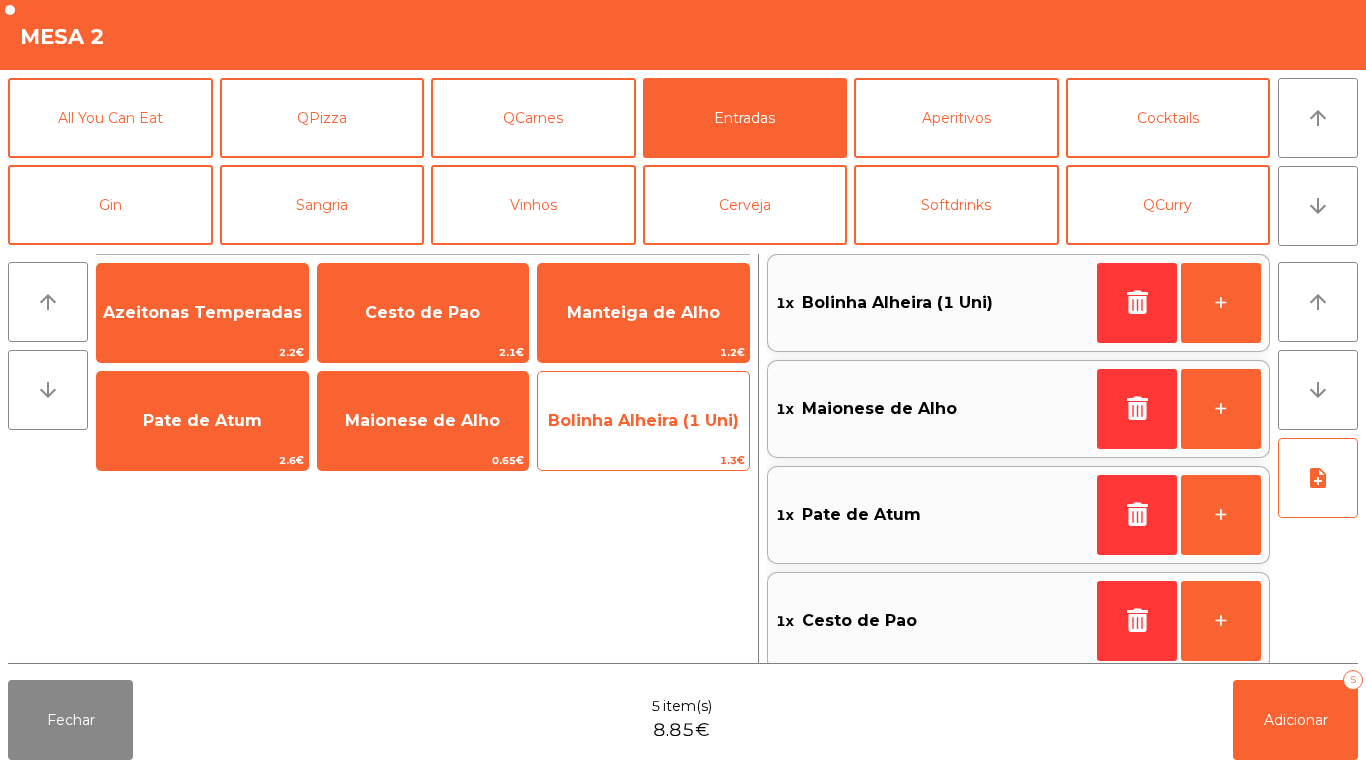 click on "Bolinha Alheira (1 Uni)" 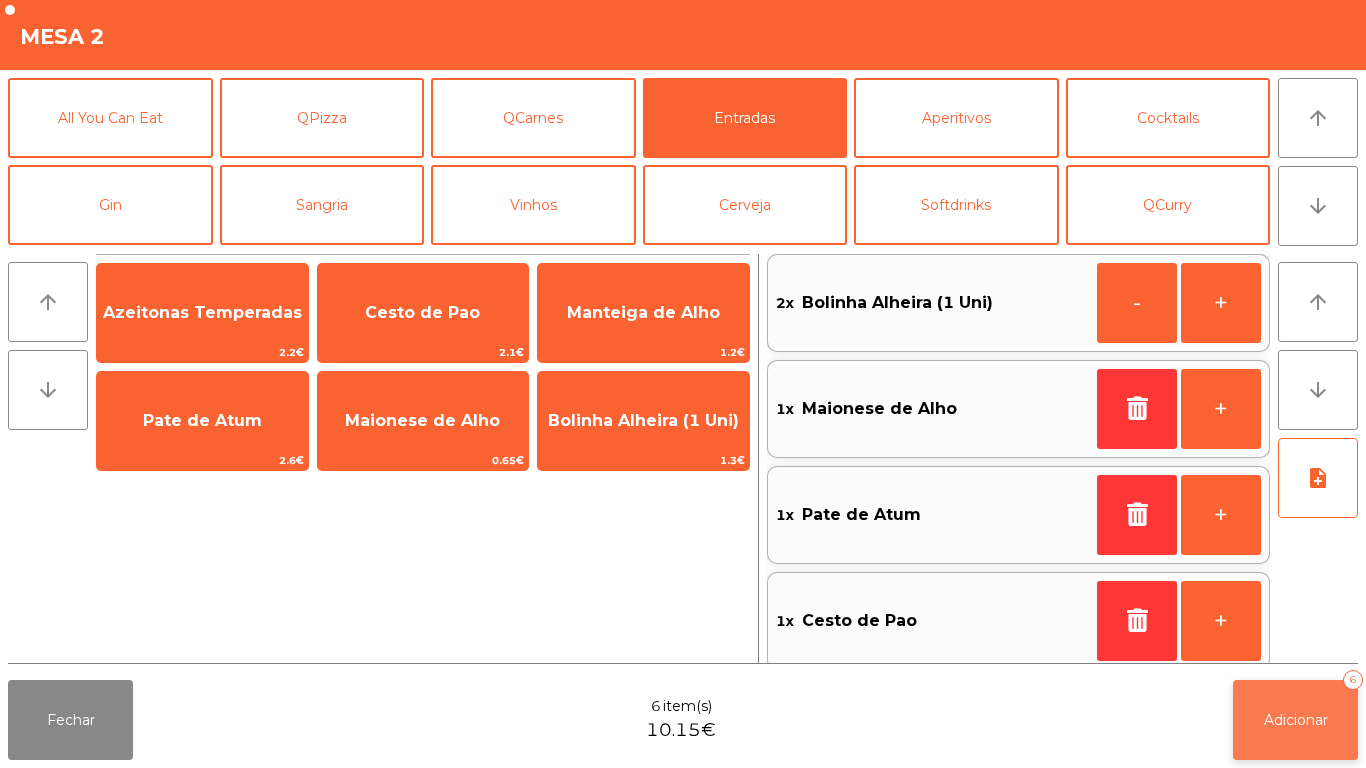 click on "Adicionar   6" 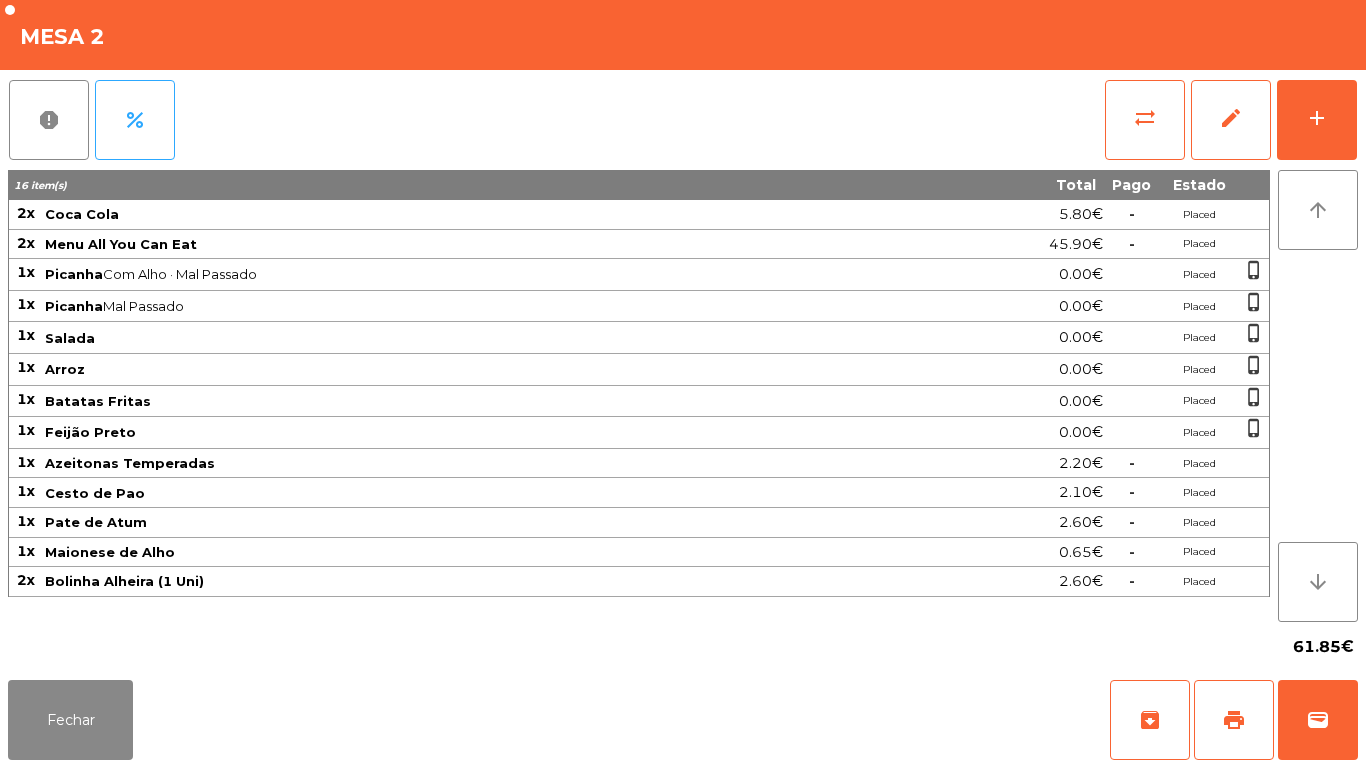 click on "Fechar   archive   print   wallet" 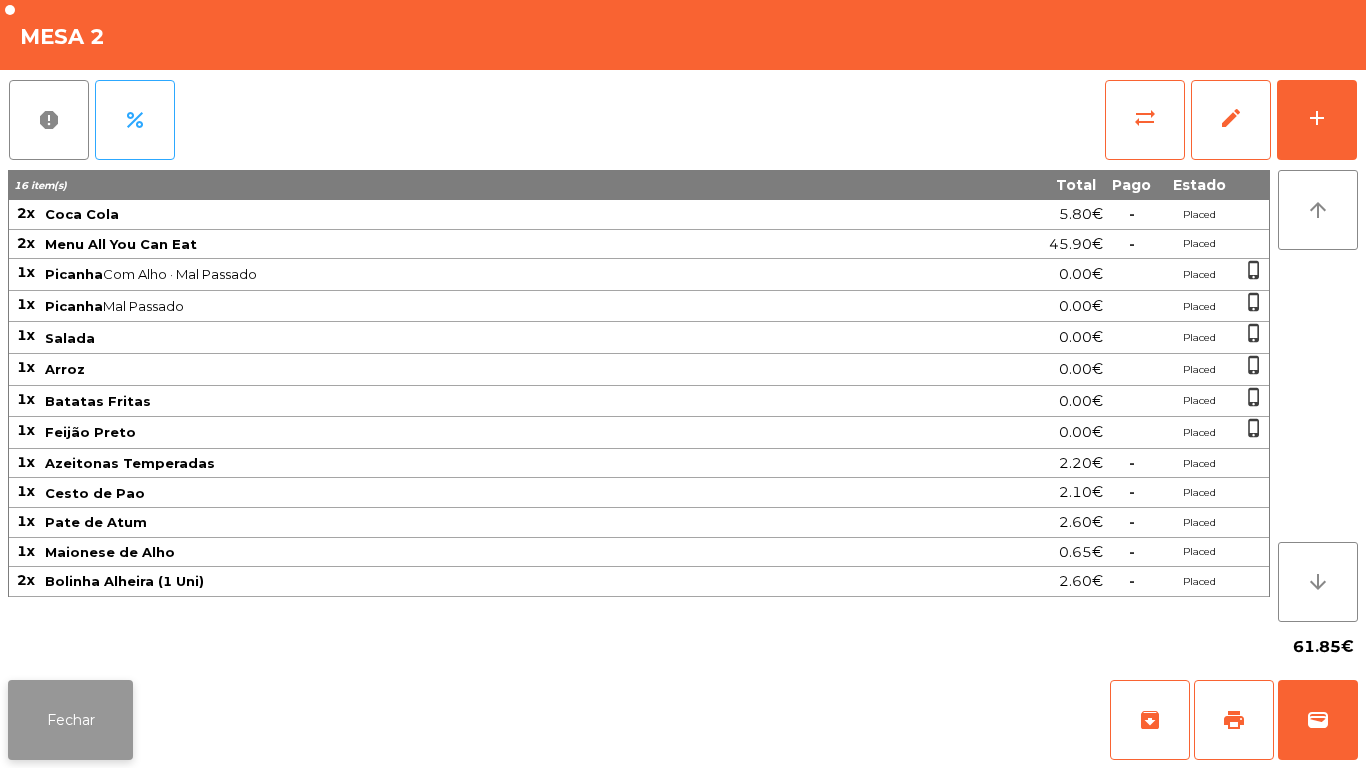 click on "Fechar" 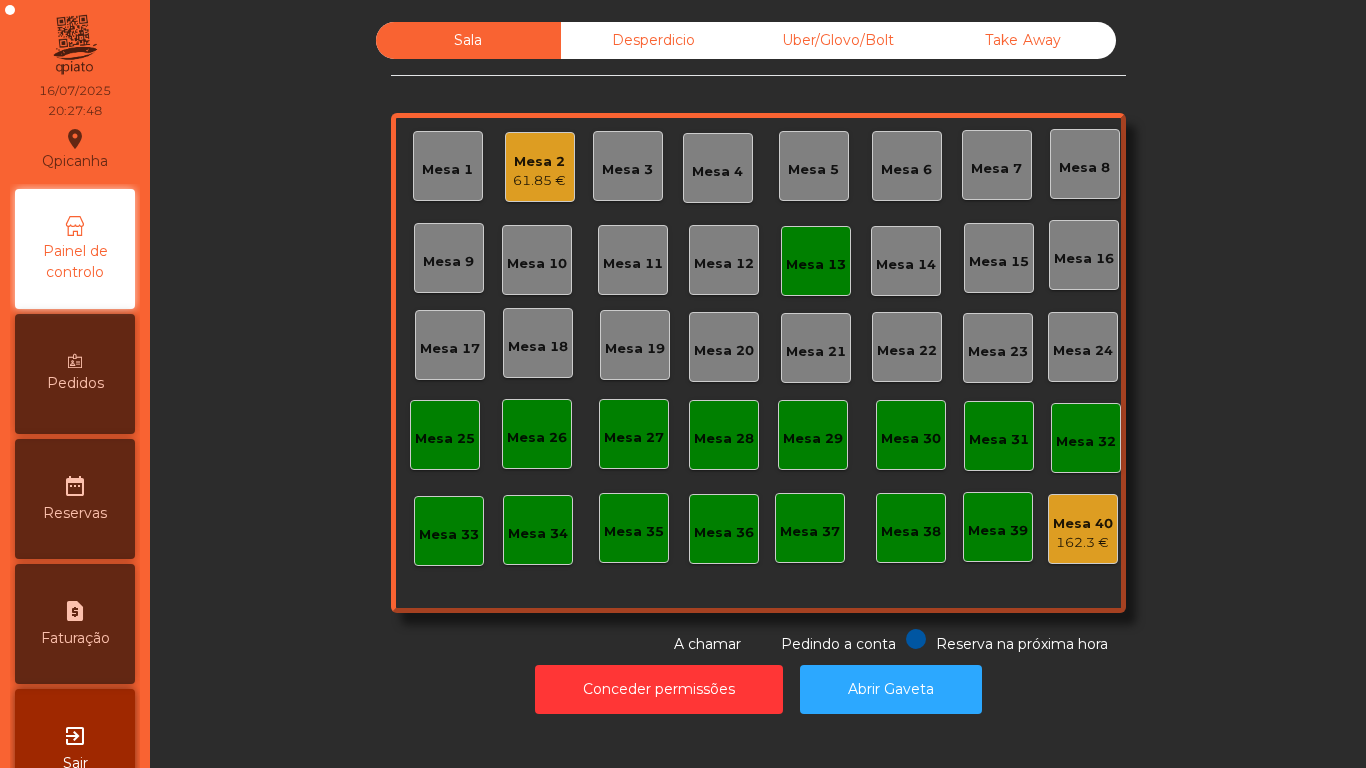 click on "Mesa 14" 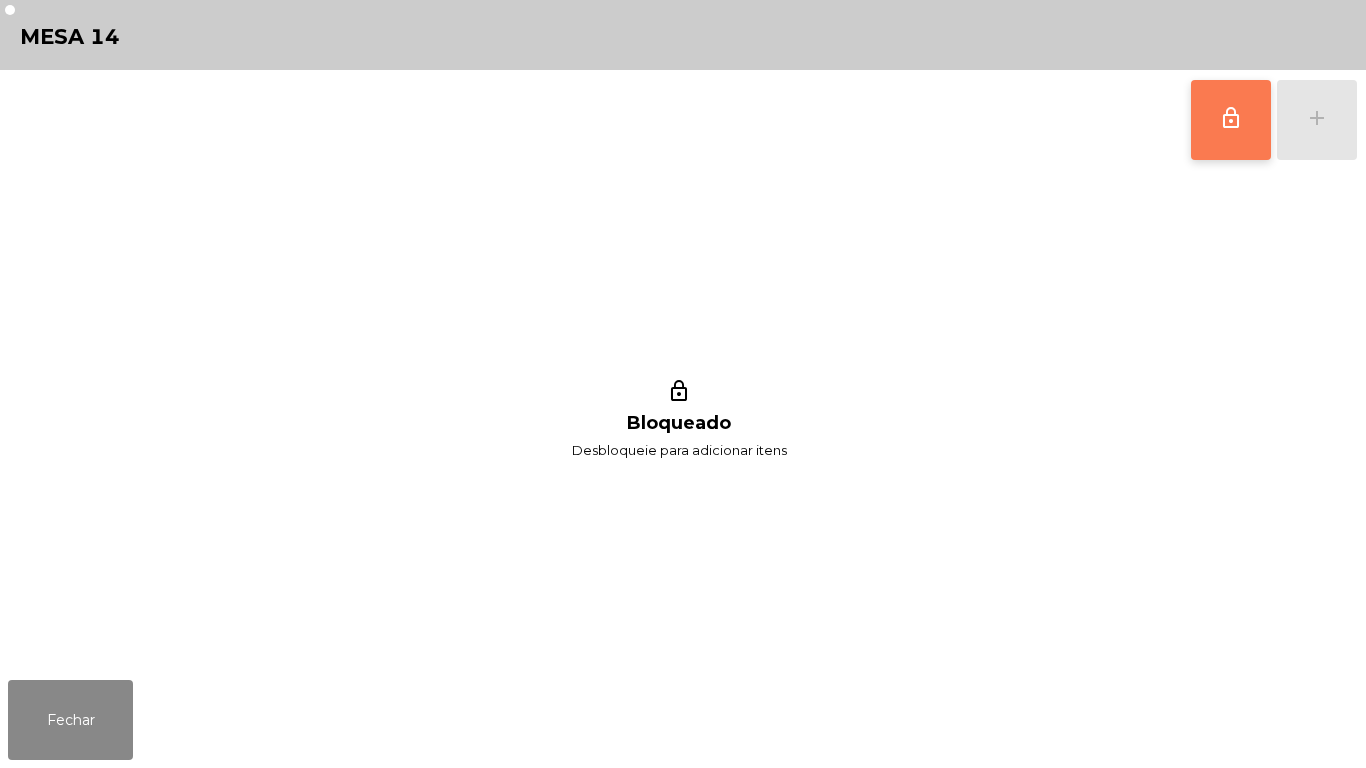 click on "lock_outline" 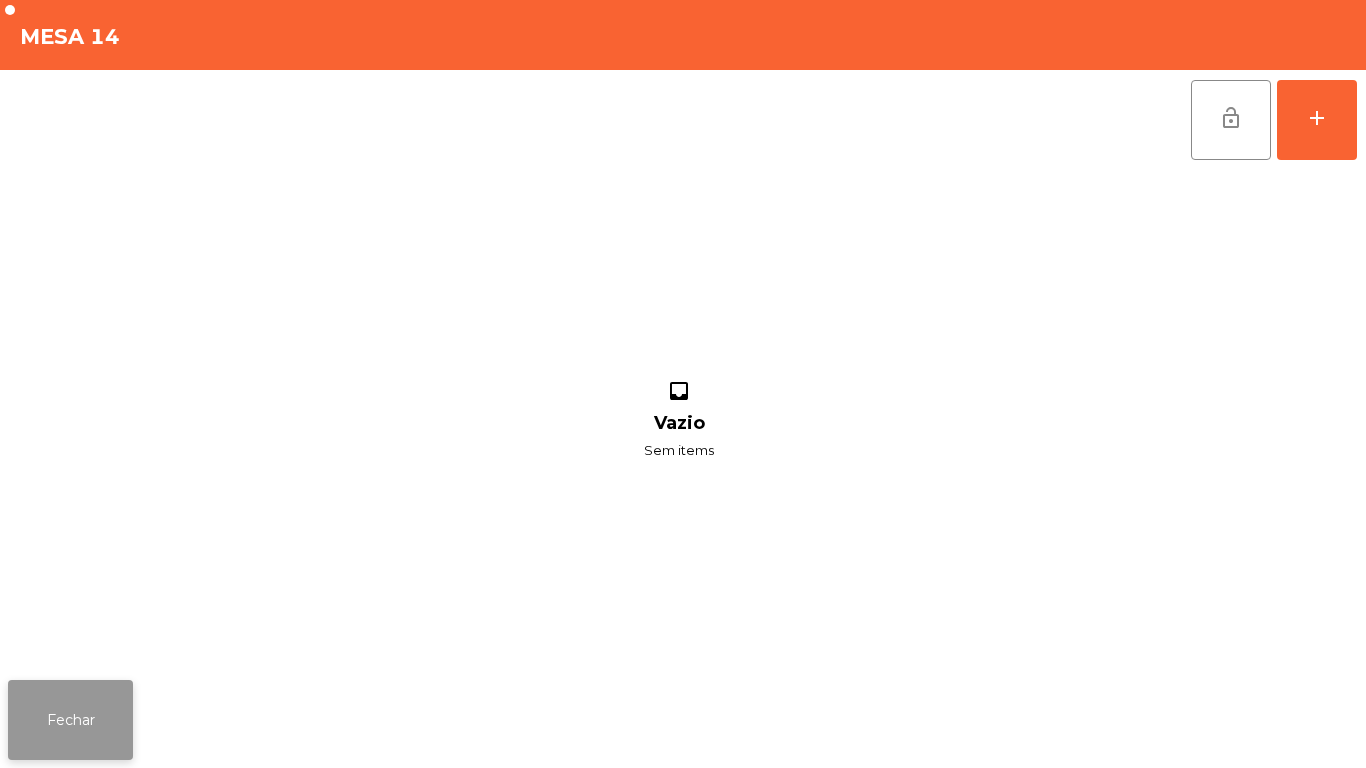 click on "Fechar" 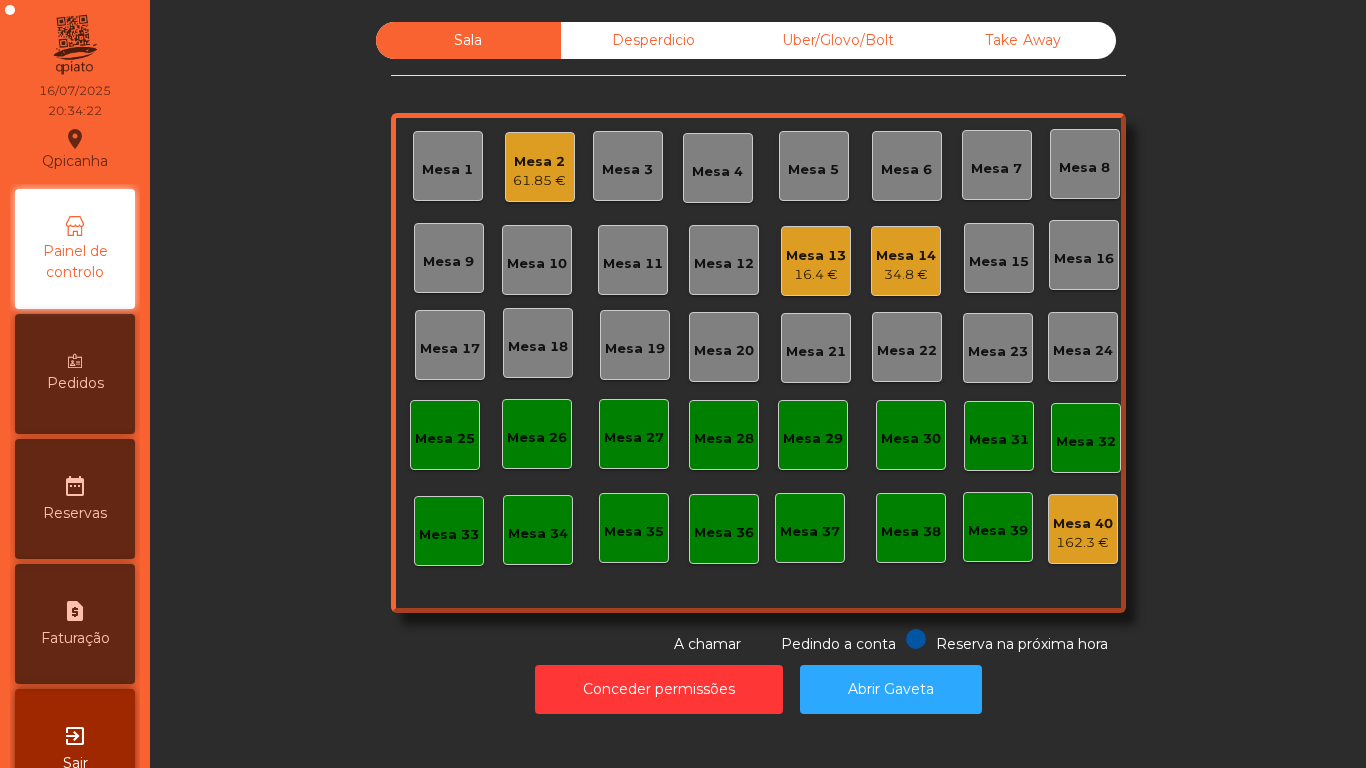click on "Mesa 13   16.4 €" 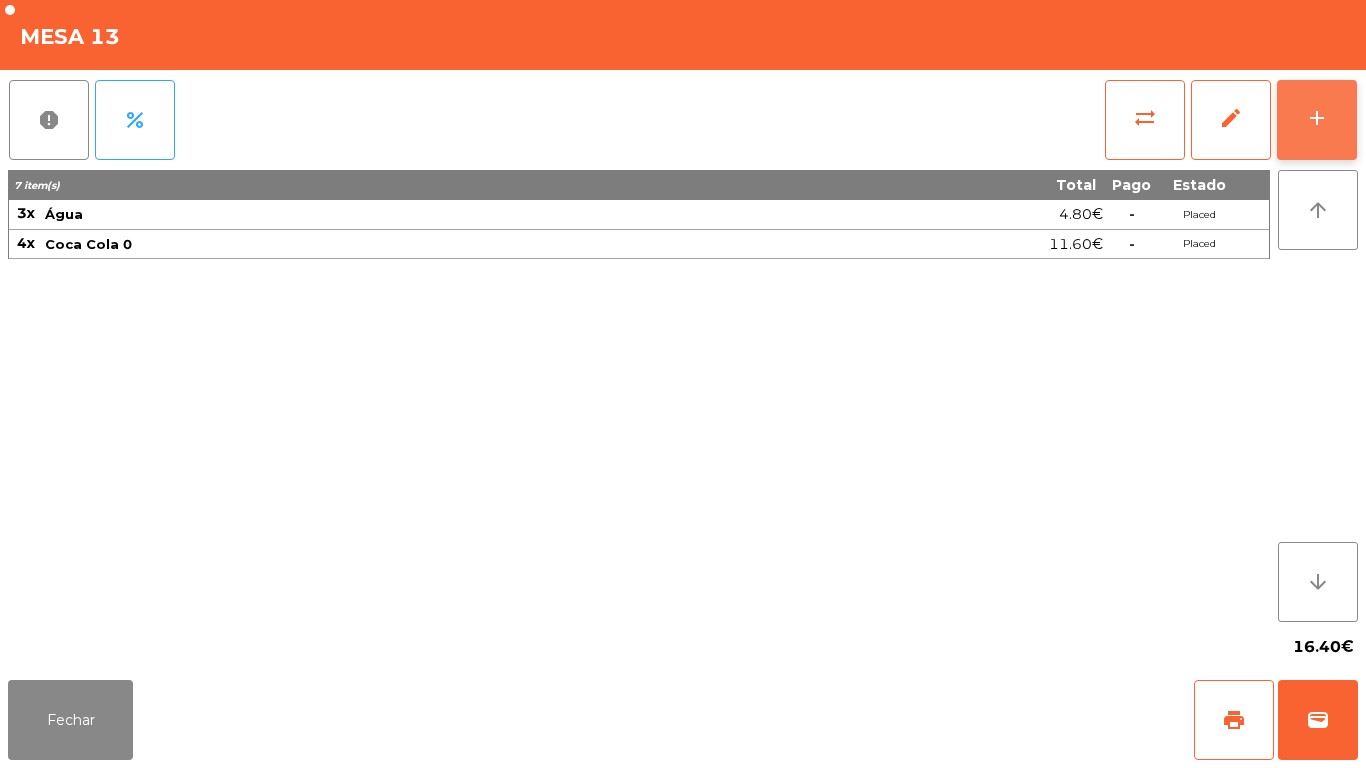 click on "add" 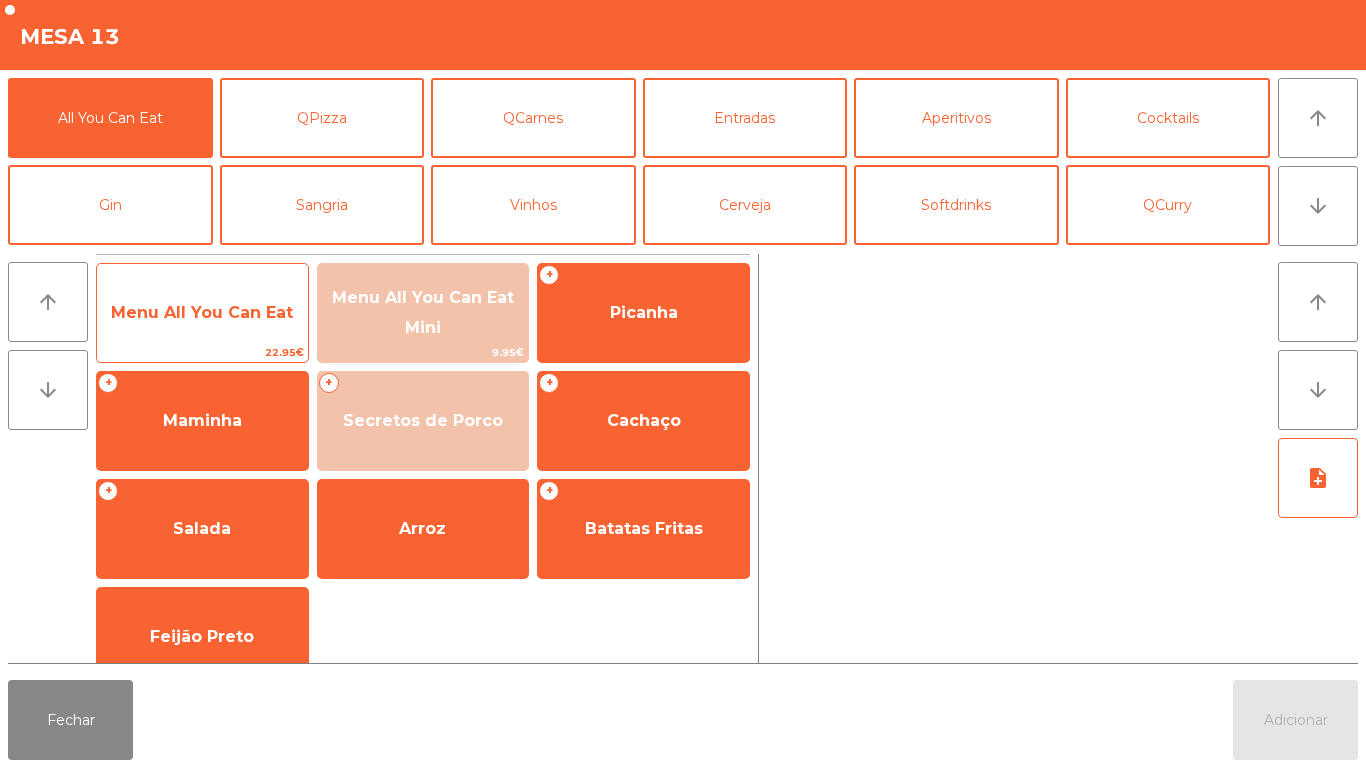 click on "Menu All You Can Eat" 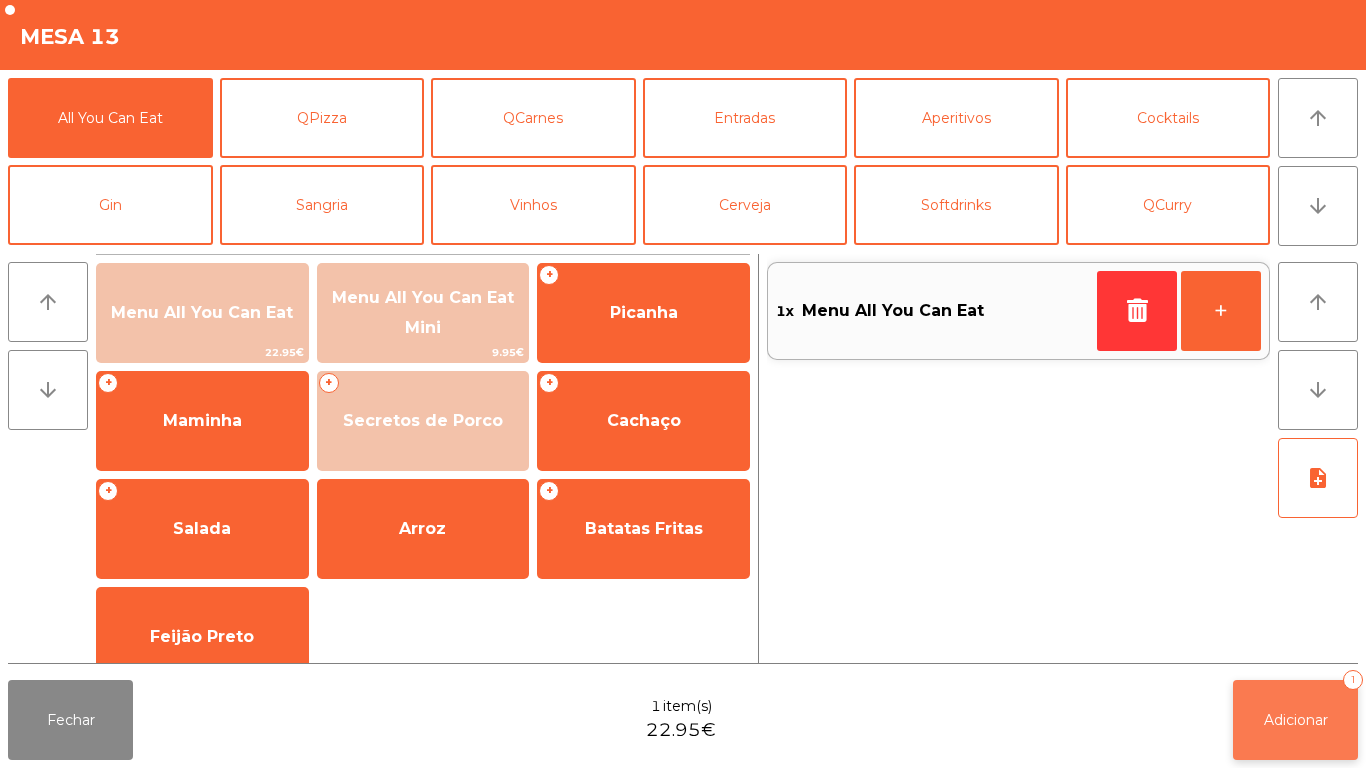 click on "Adicionar   1" 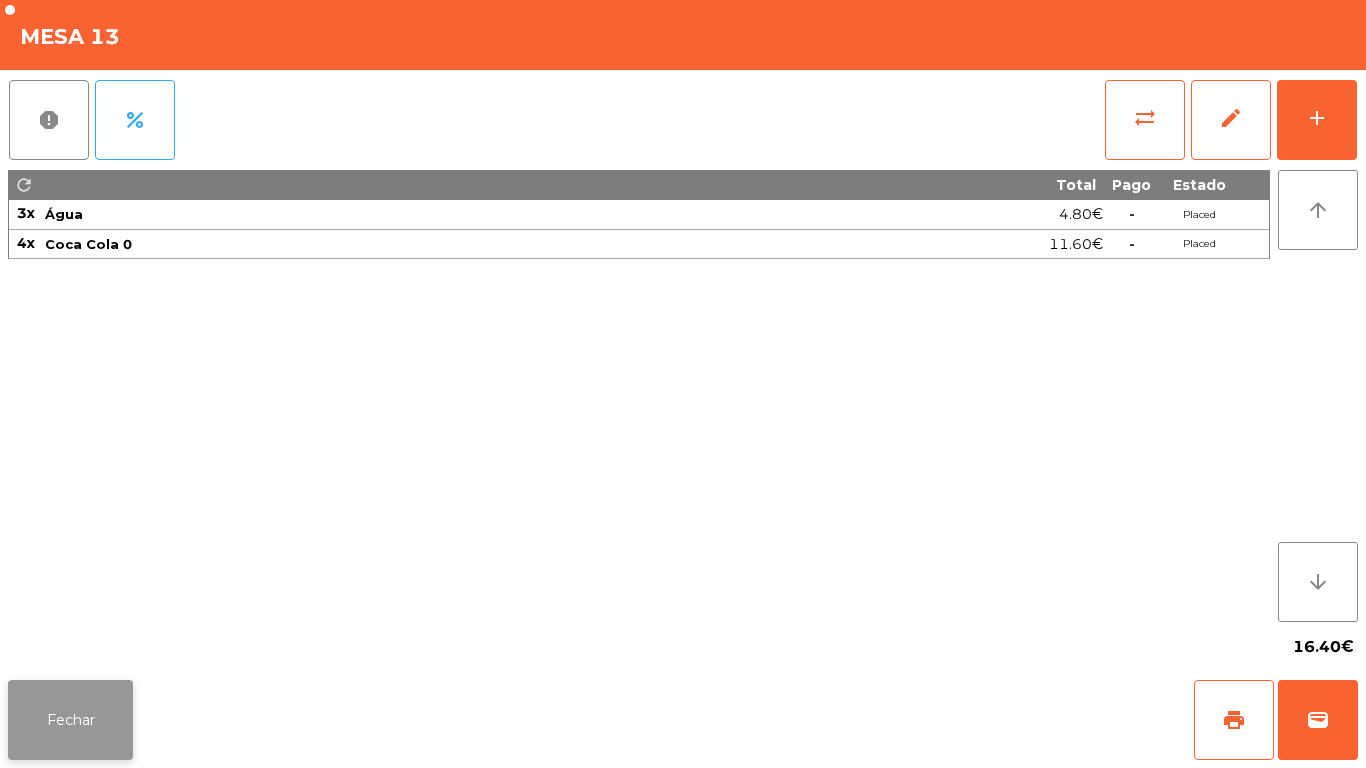click on "Fechar" 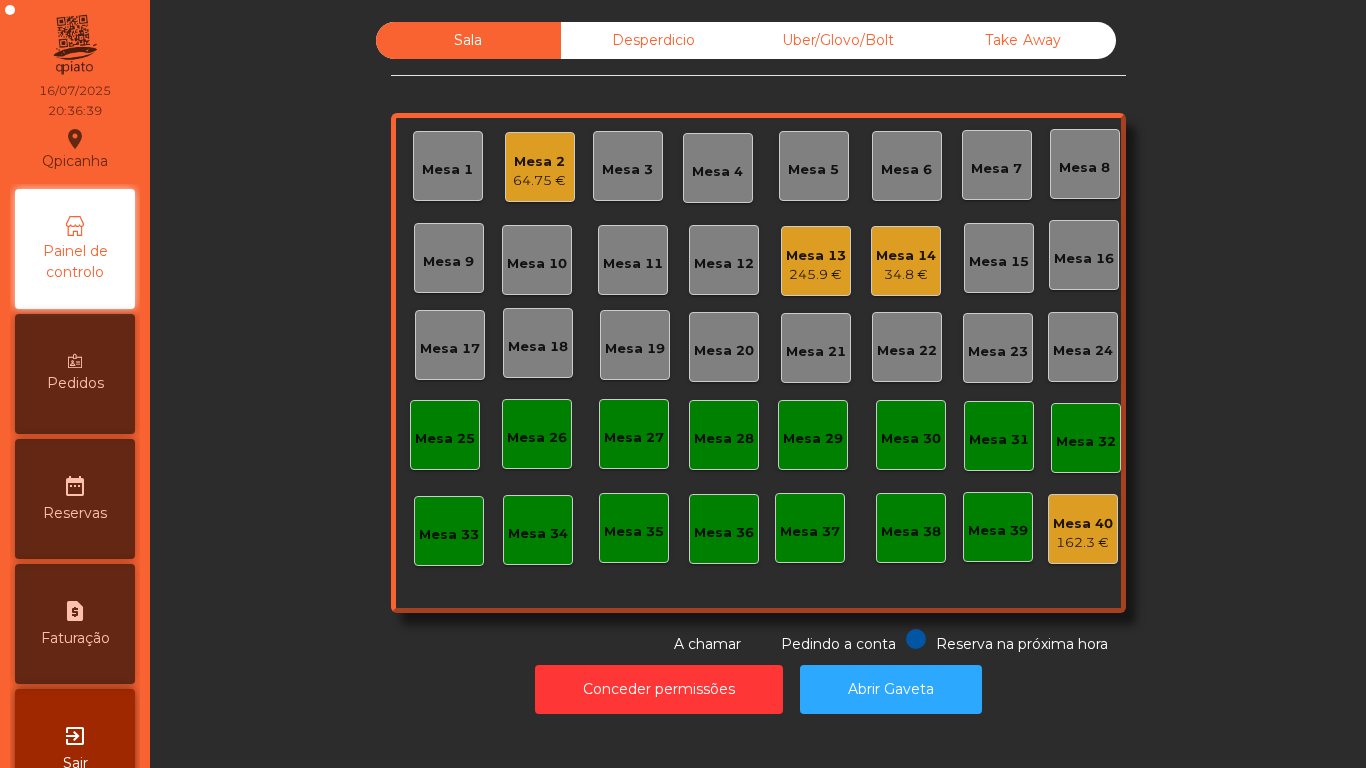 click on "245.9 €" 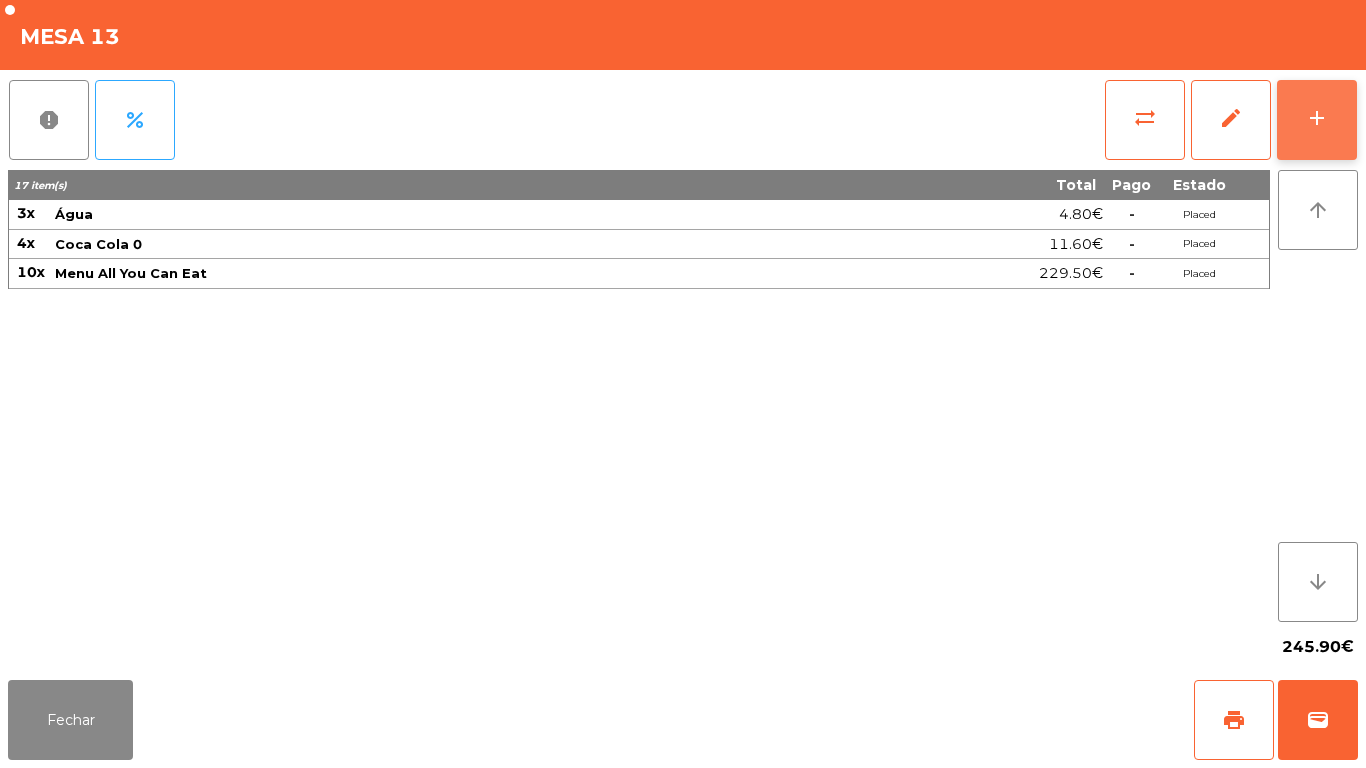 click on "add" 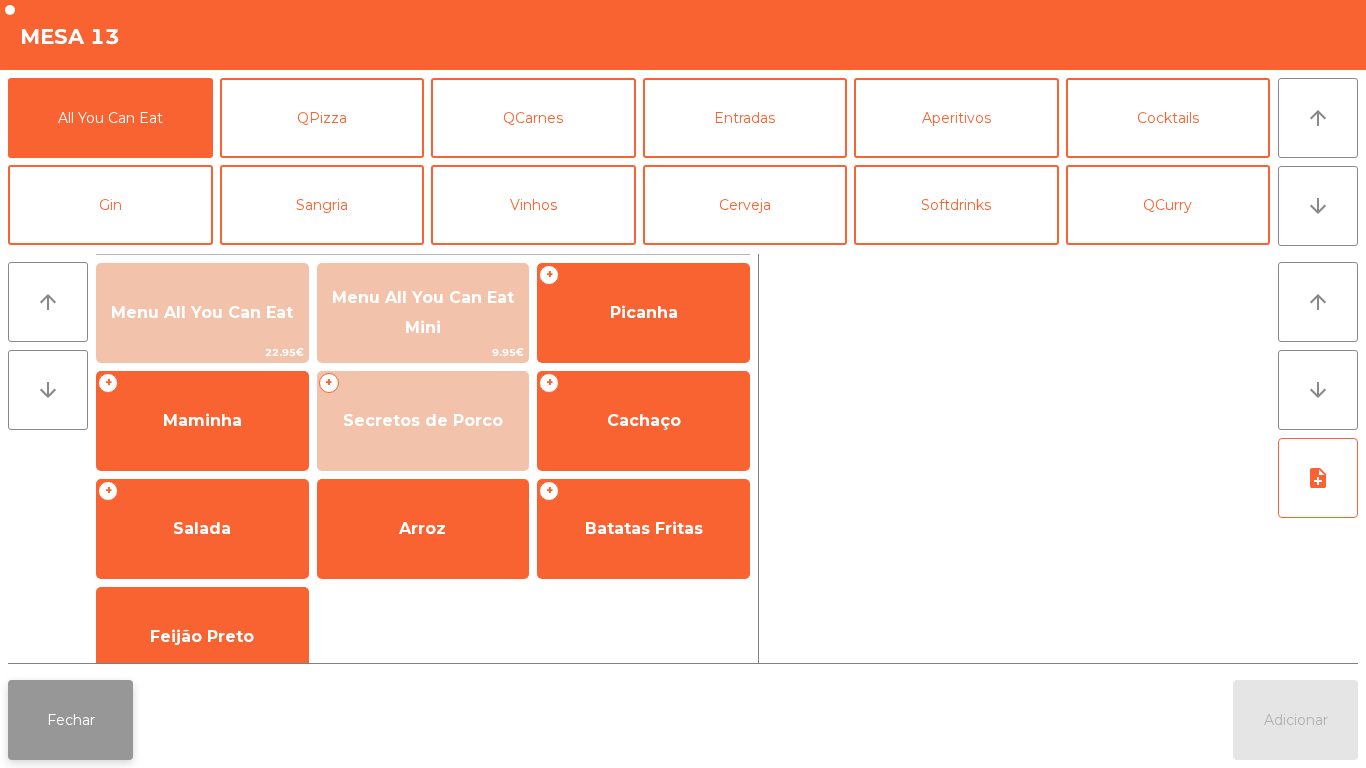 click on "Fechar" 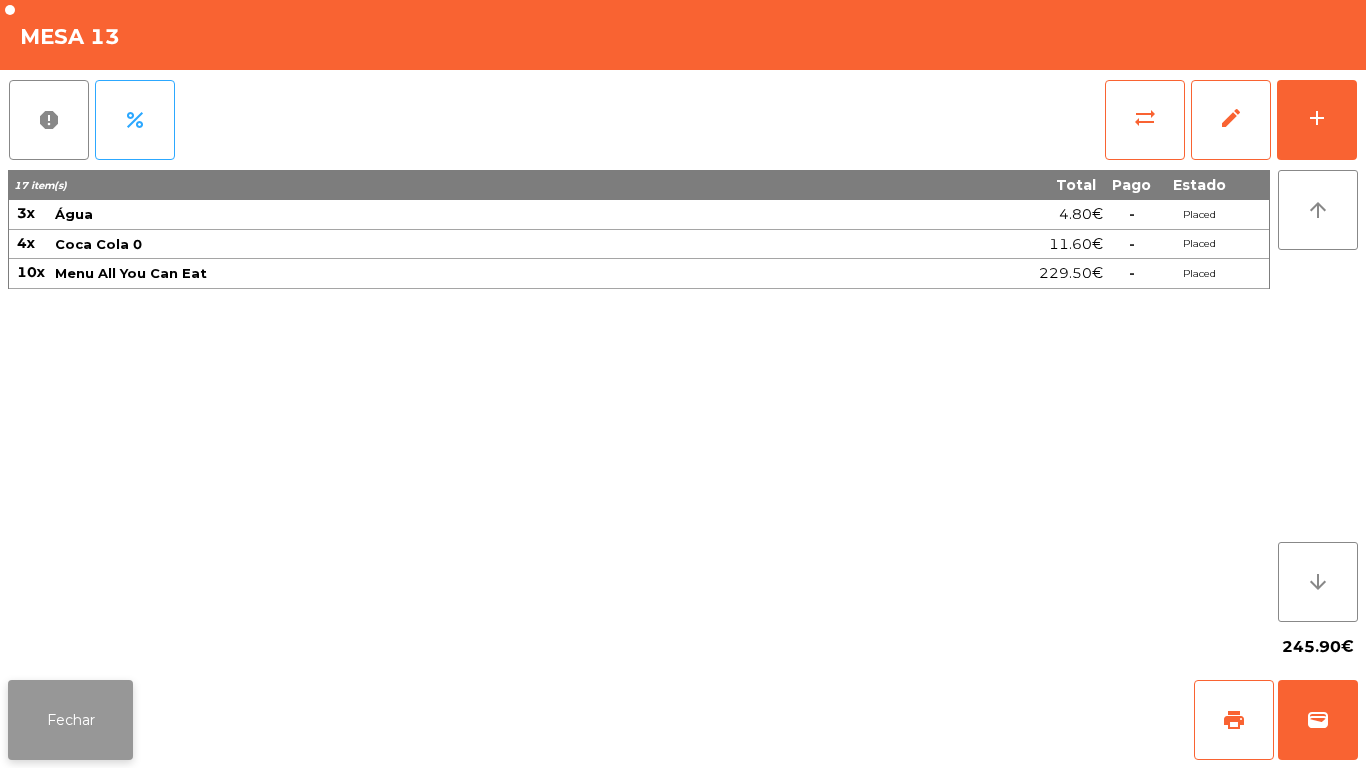 click on "Fechar" 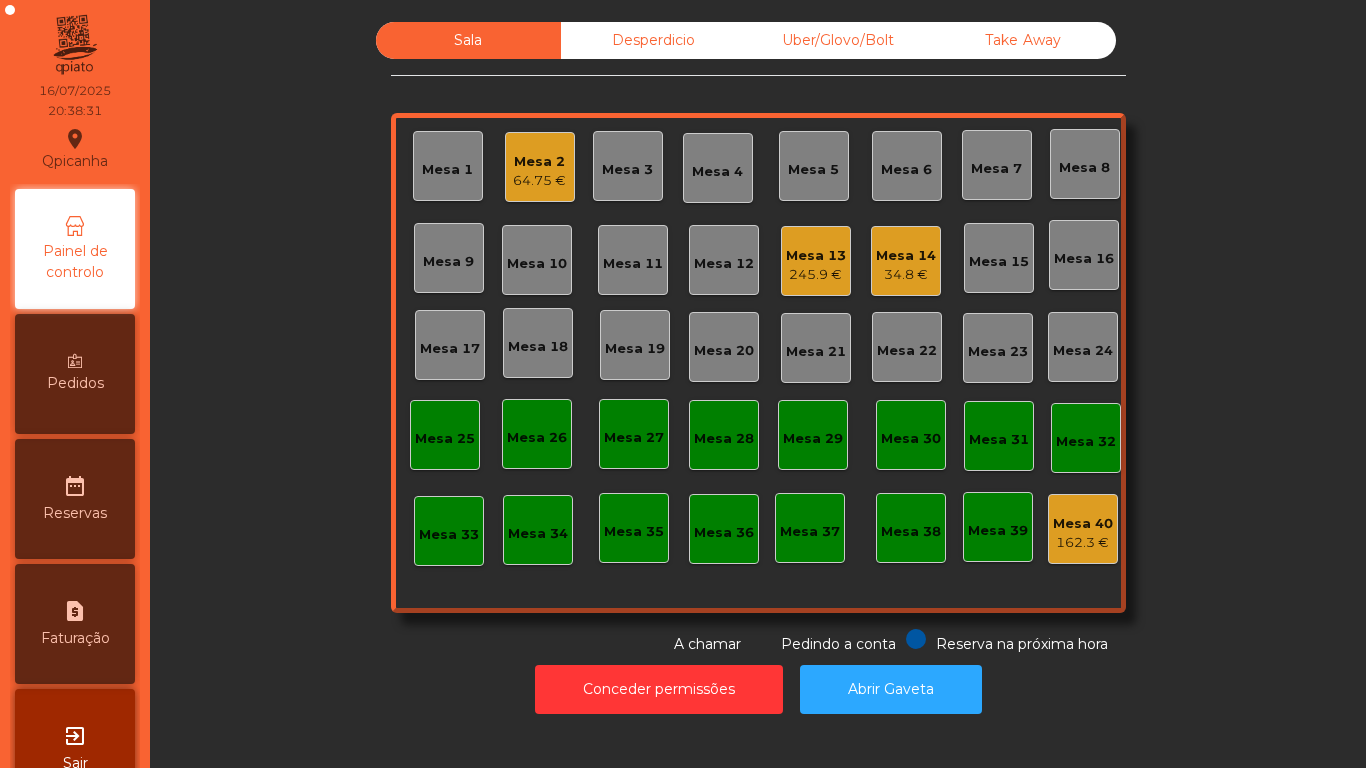 click on "Mesa 14" 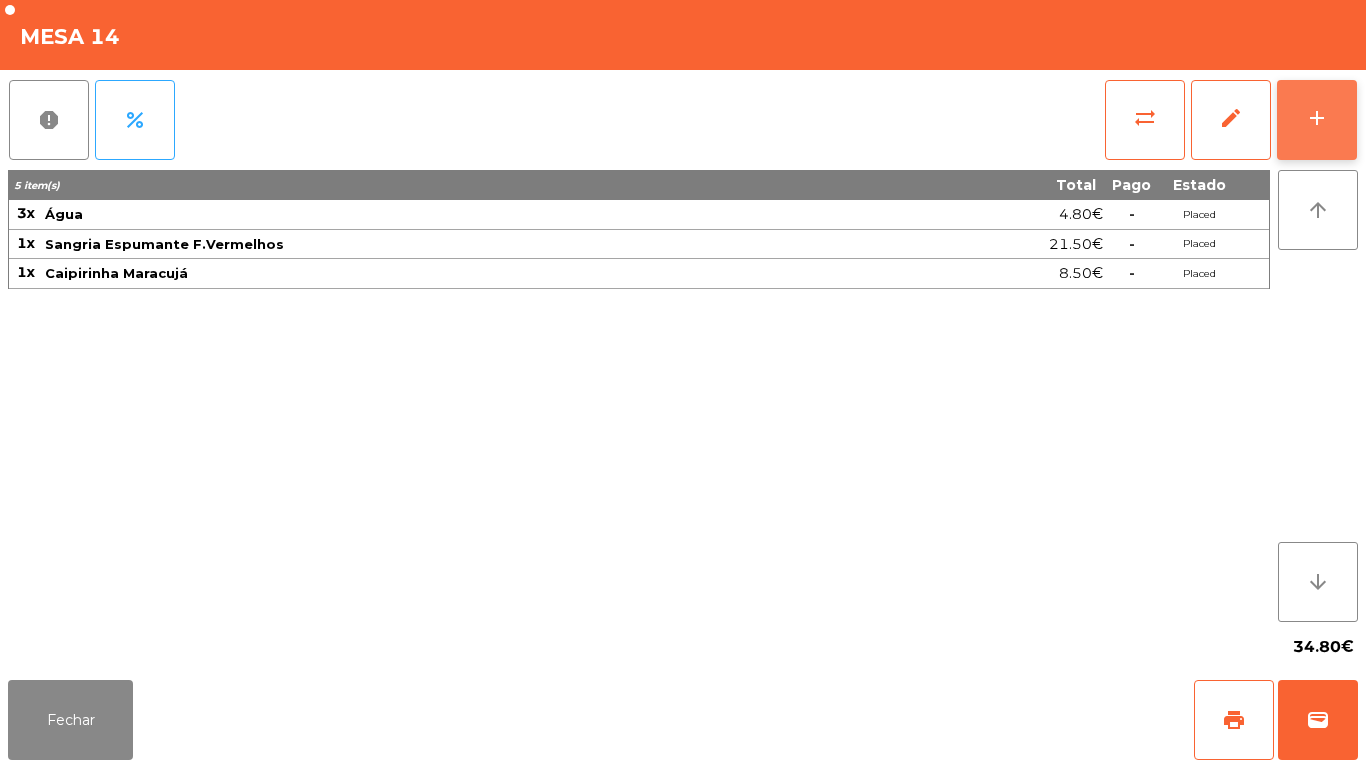 click on "add" 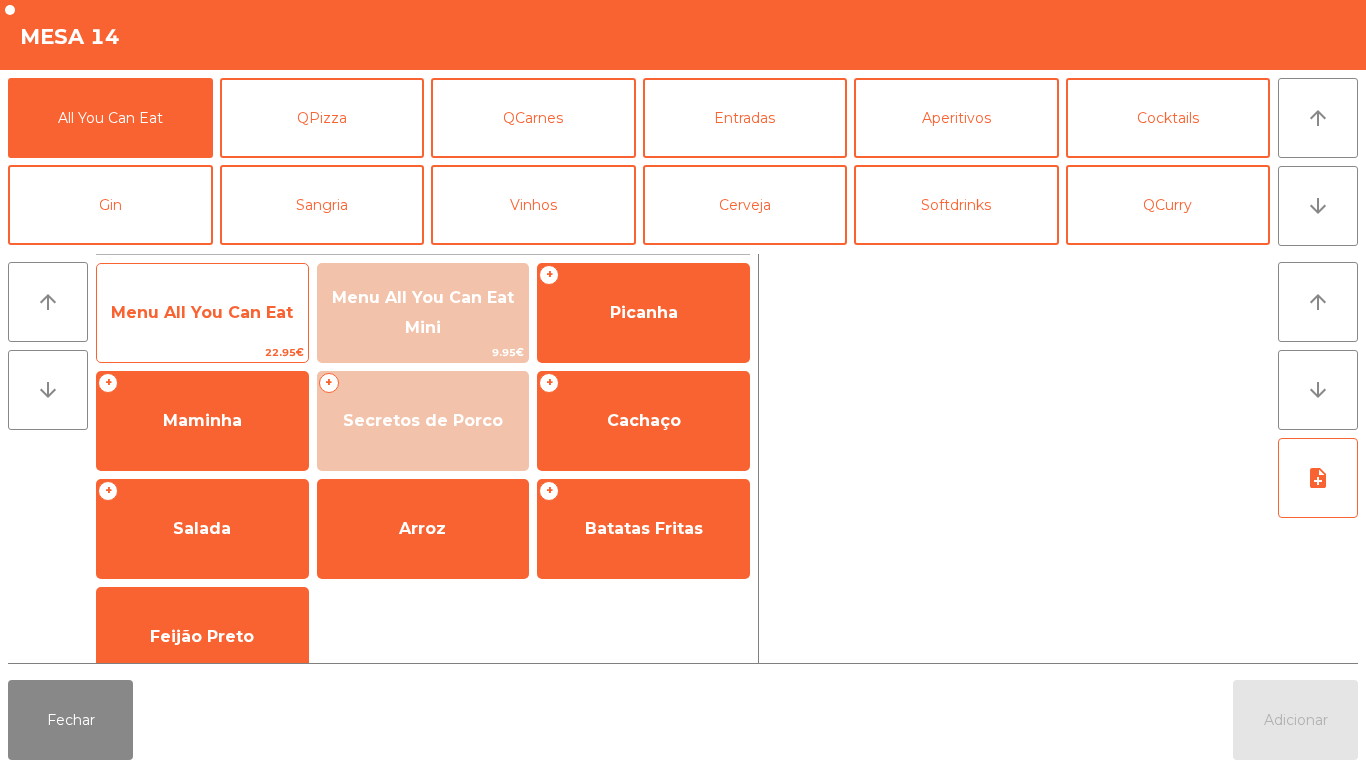 click on "Menu All You Can Eat" 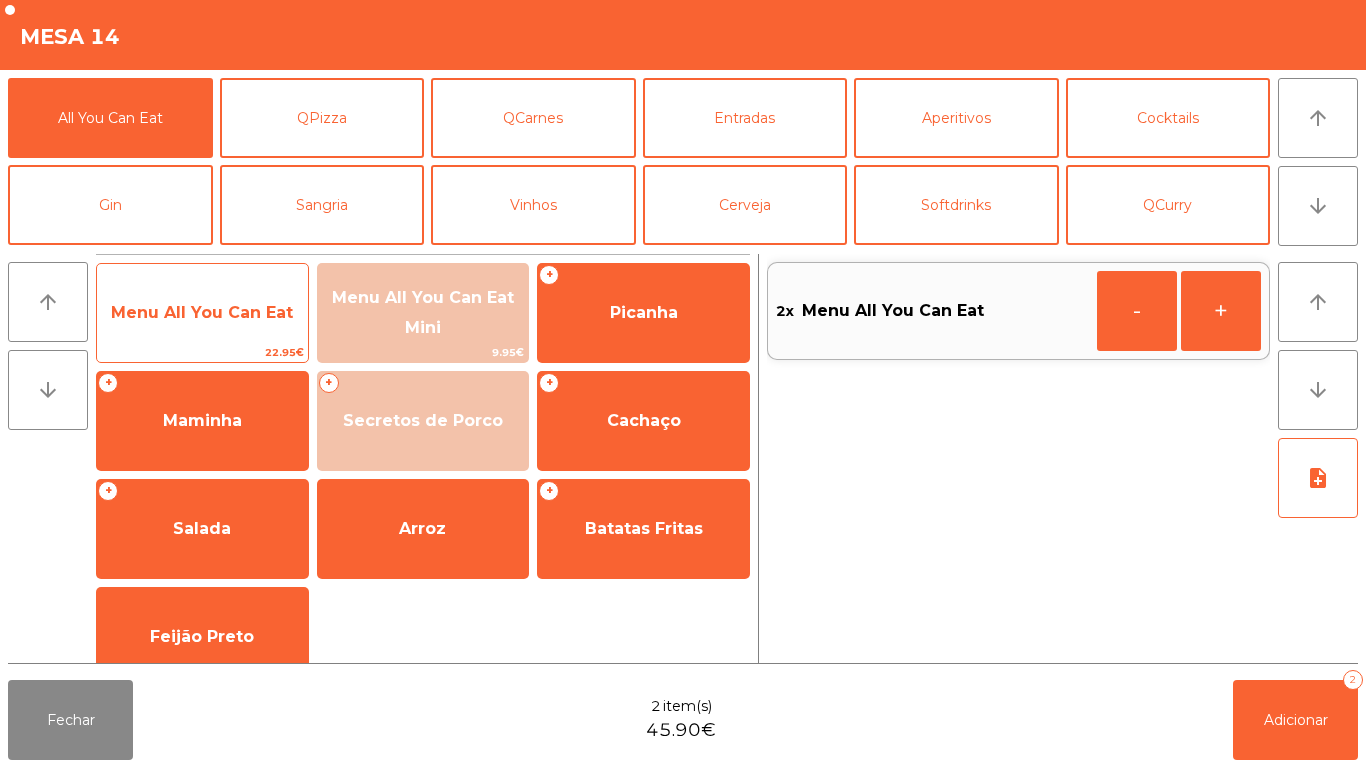 click on "Menu All You Can Eat" 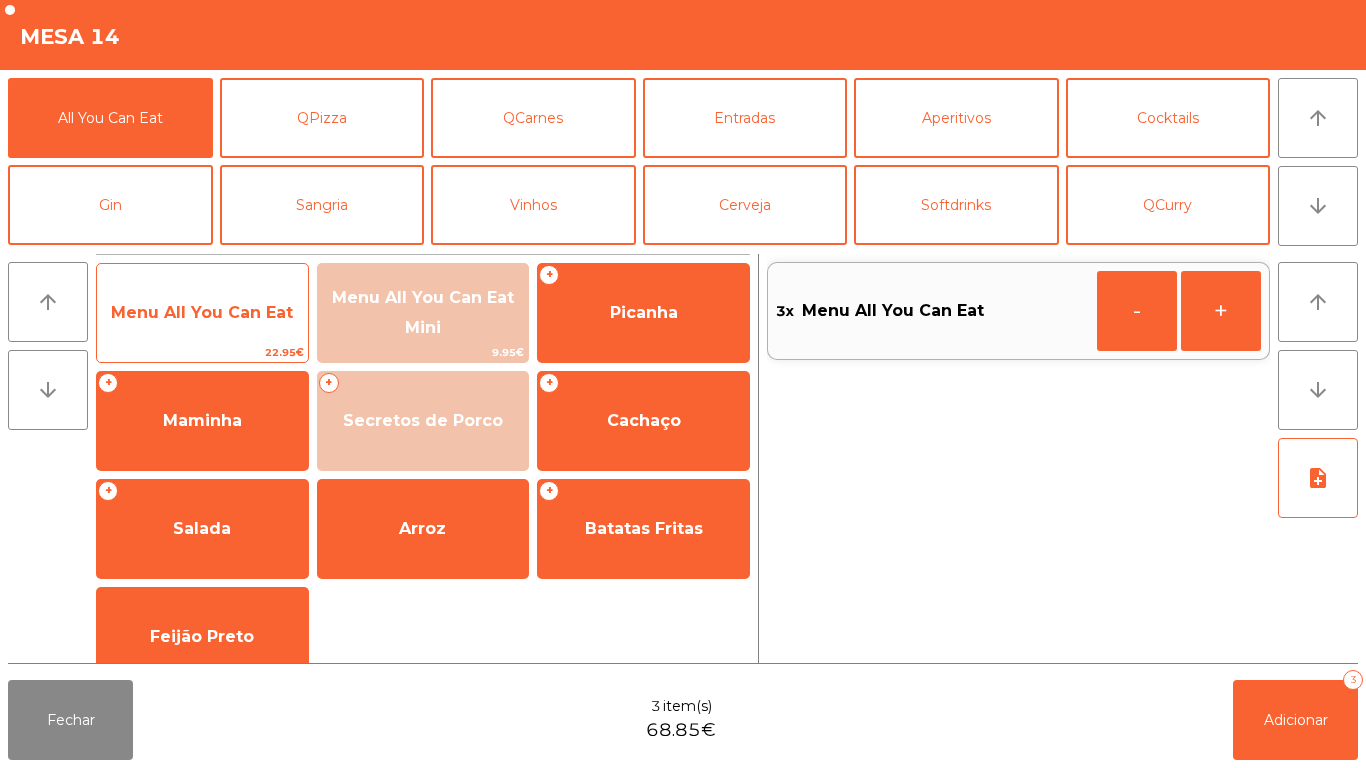 click on "Menu All You Can Eat" 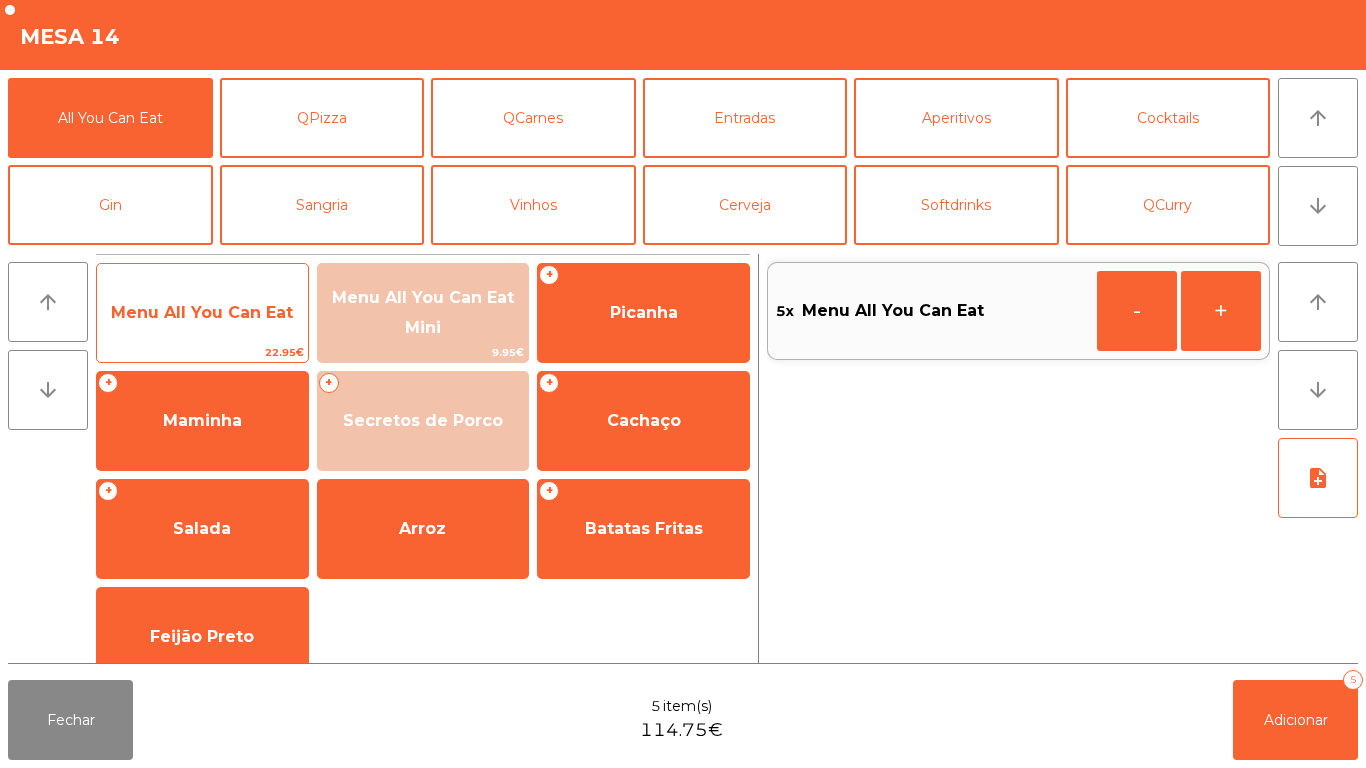 click on "Menu All You Can Eat" 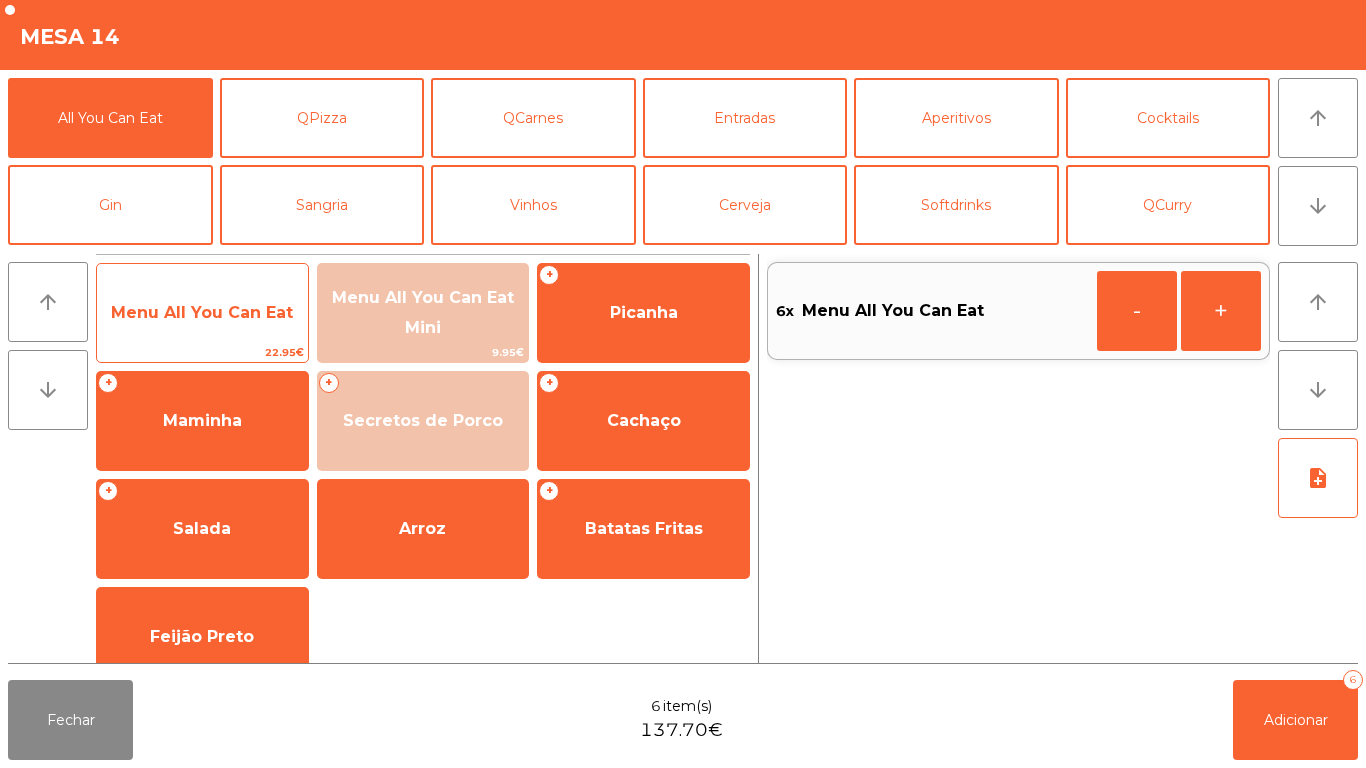 click on "Menu All You Can Eat" 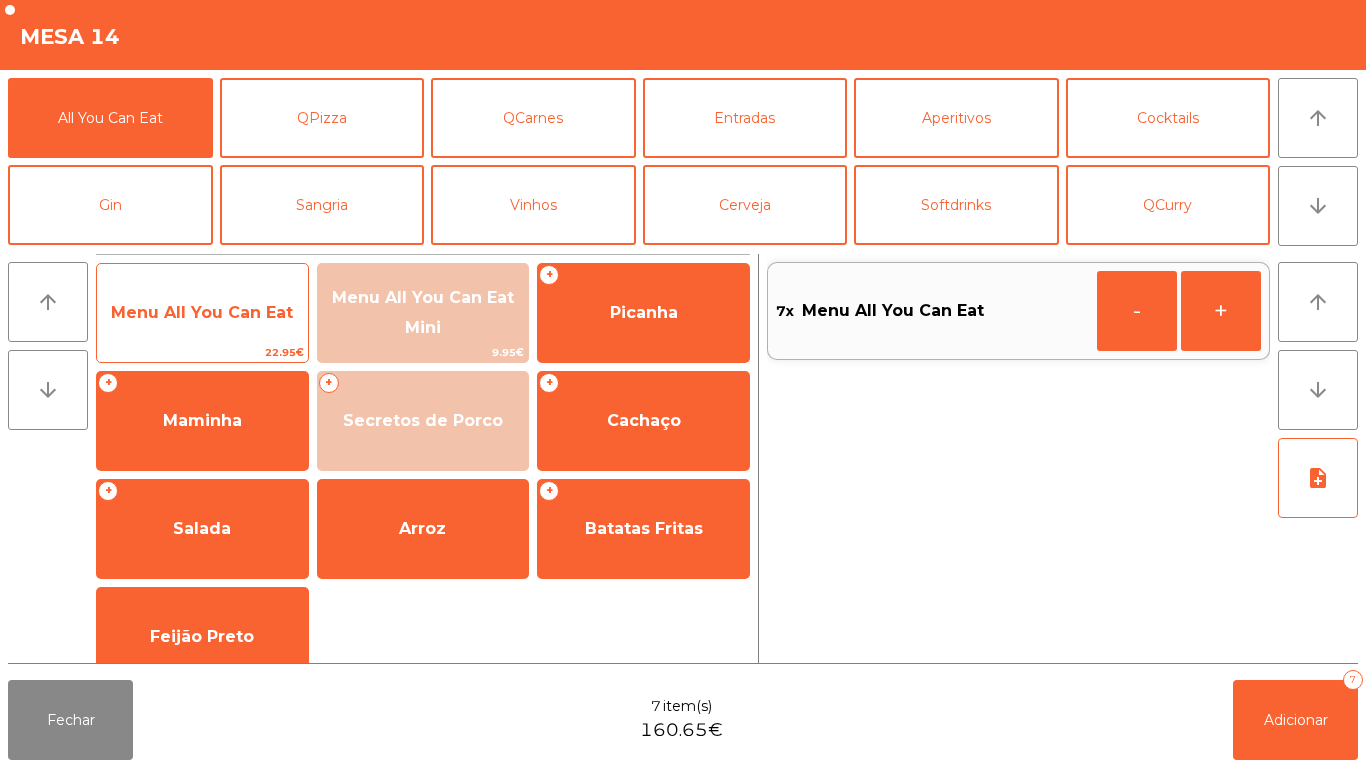 click on "Menu All You Can Eat" 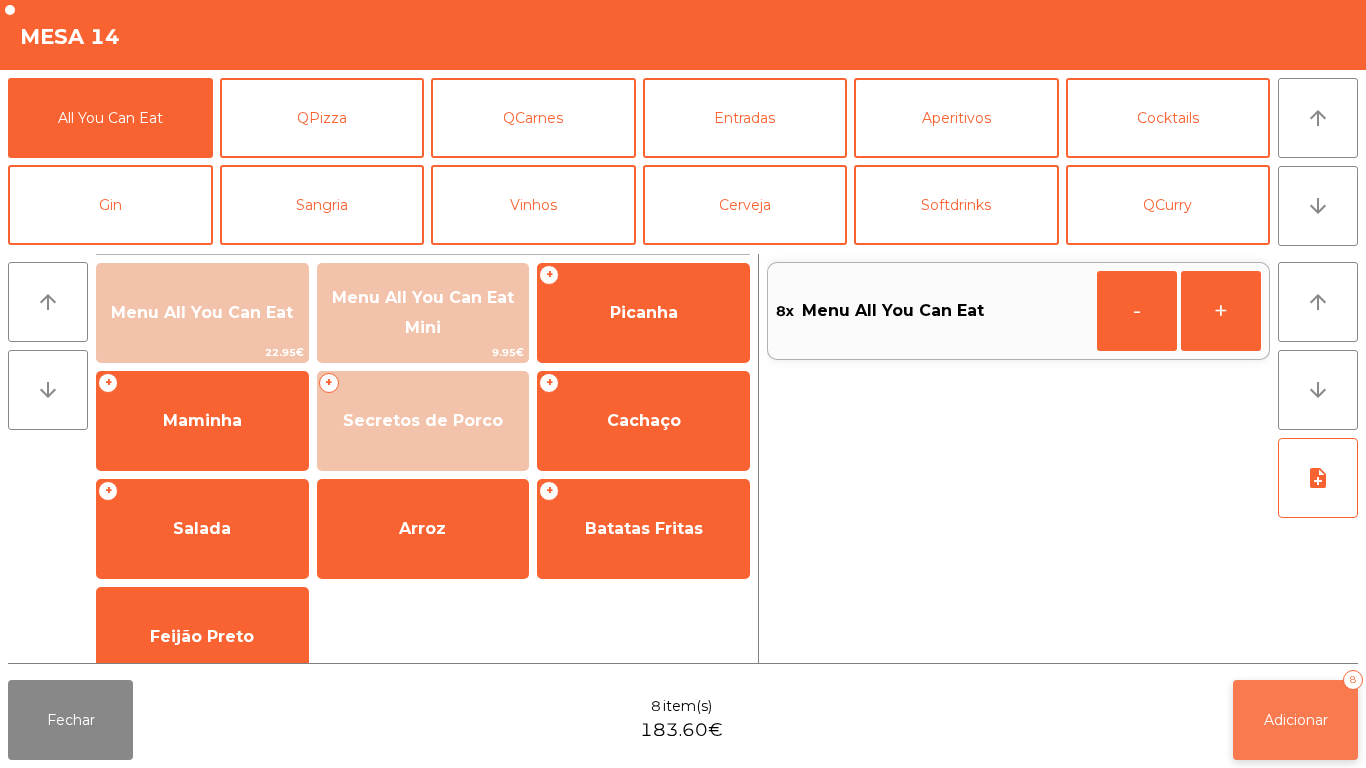 click on "Adicionar   8" 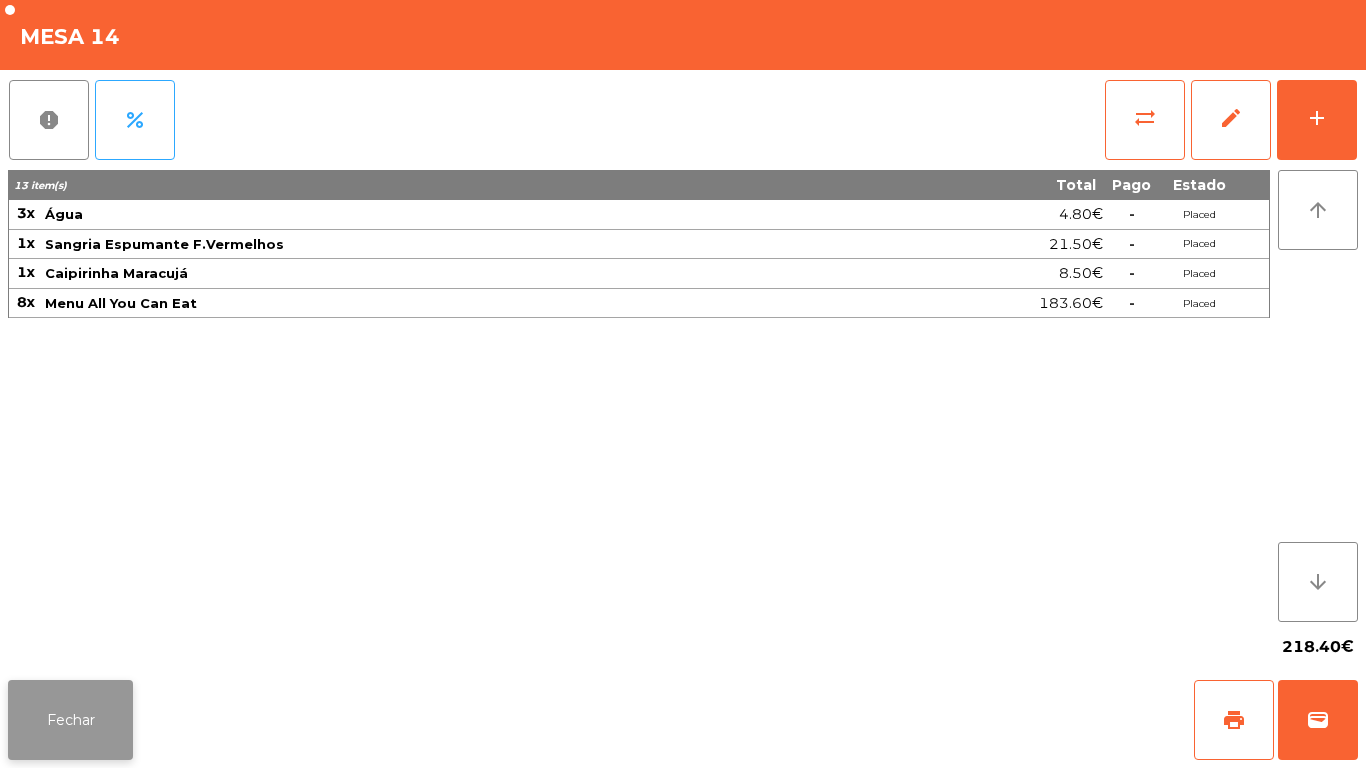 click on "Fechar" 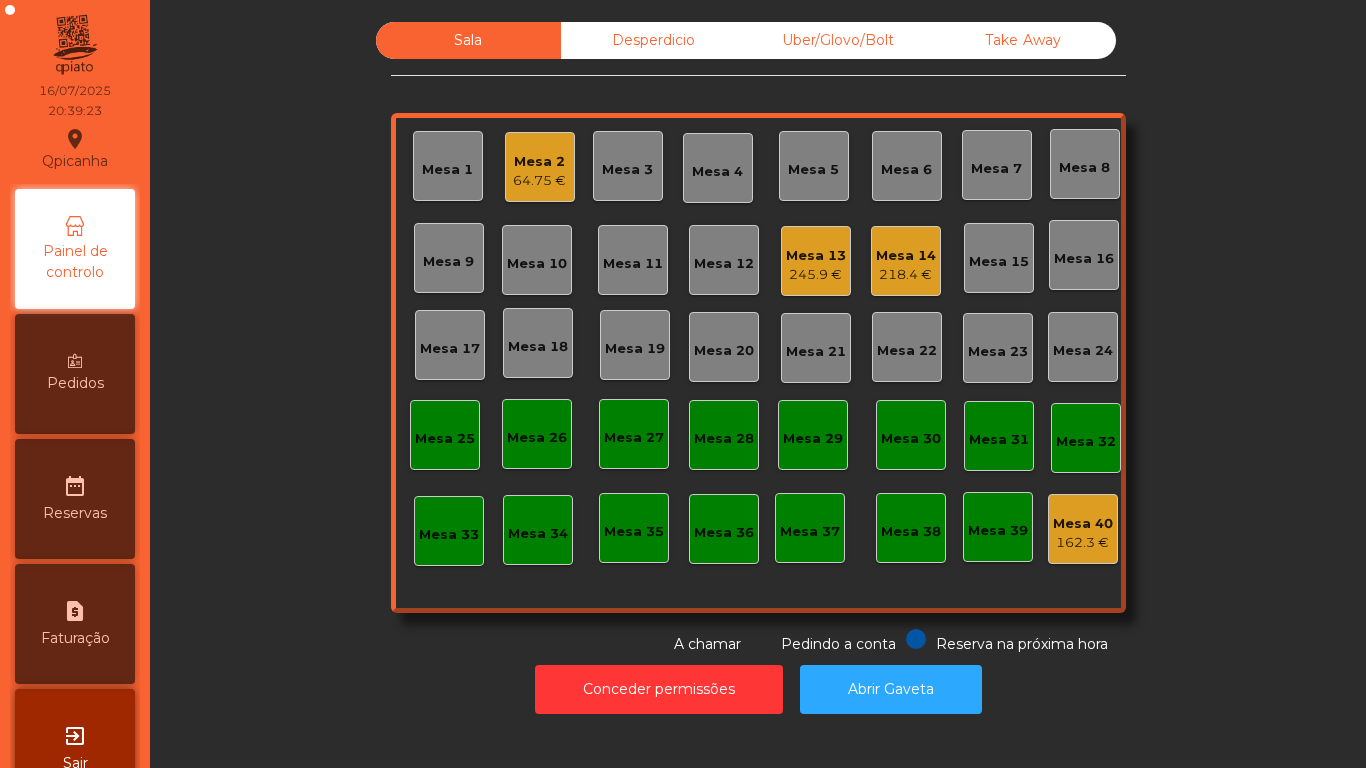 click on "245.9 €" 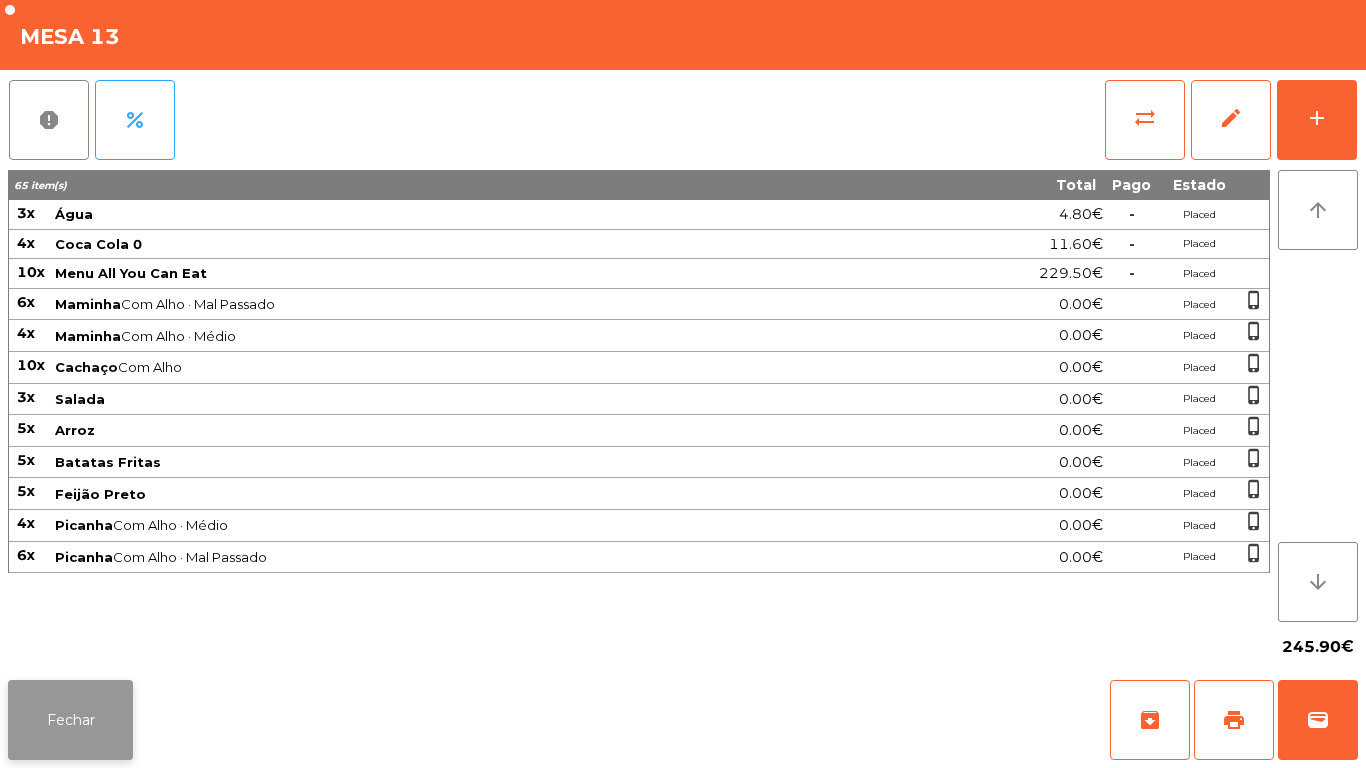 click on "Fechar" 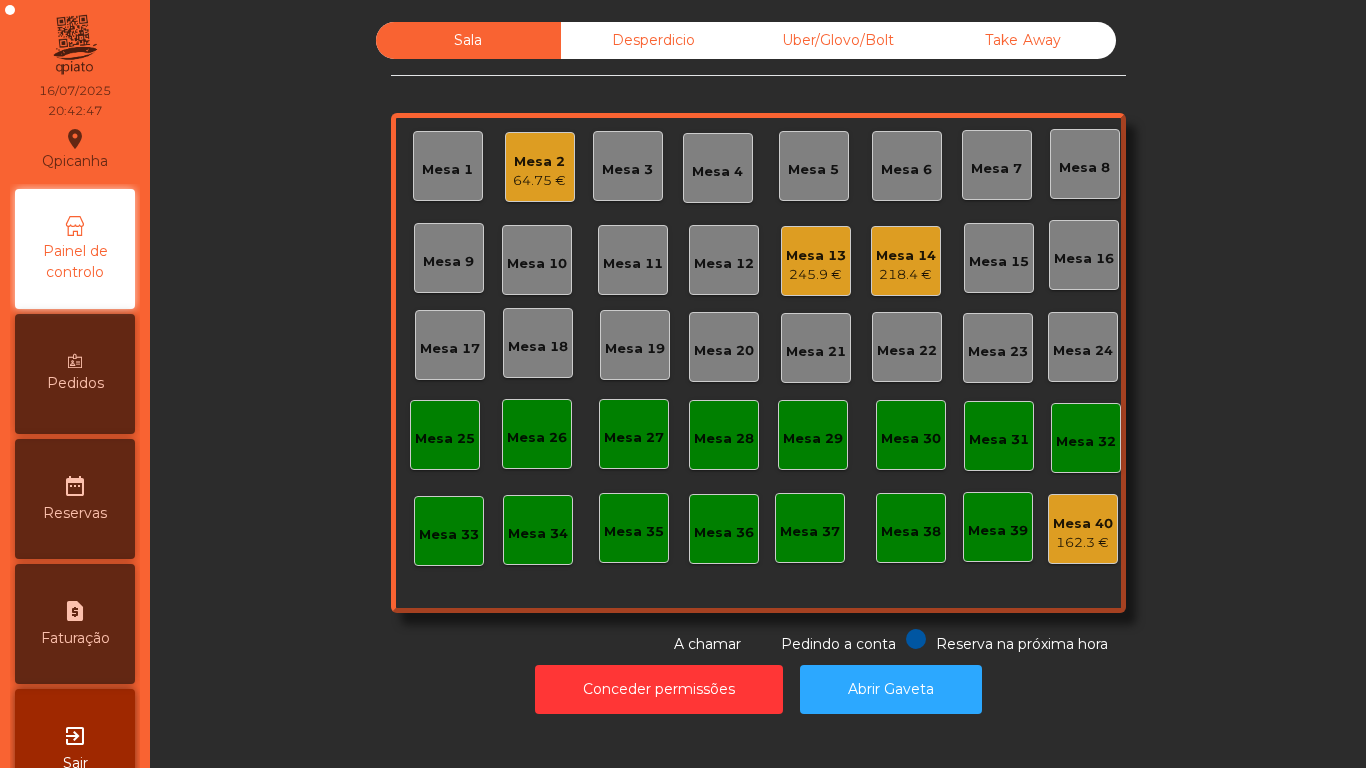 click on "Mesa 14" 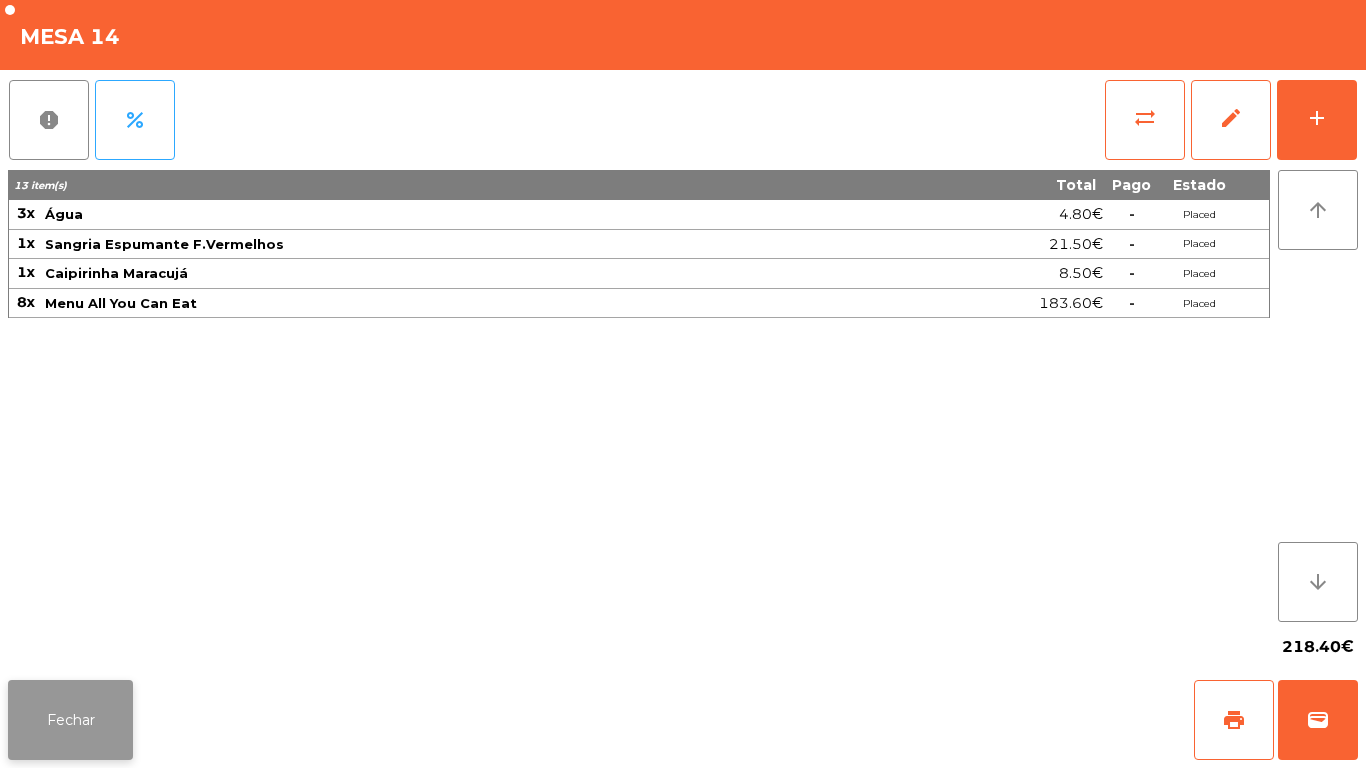 click on "Fechar" 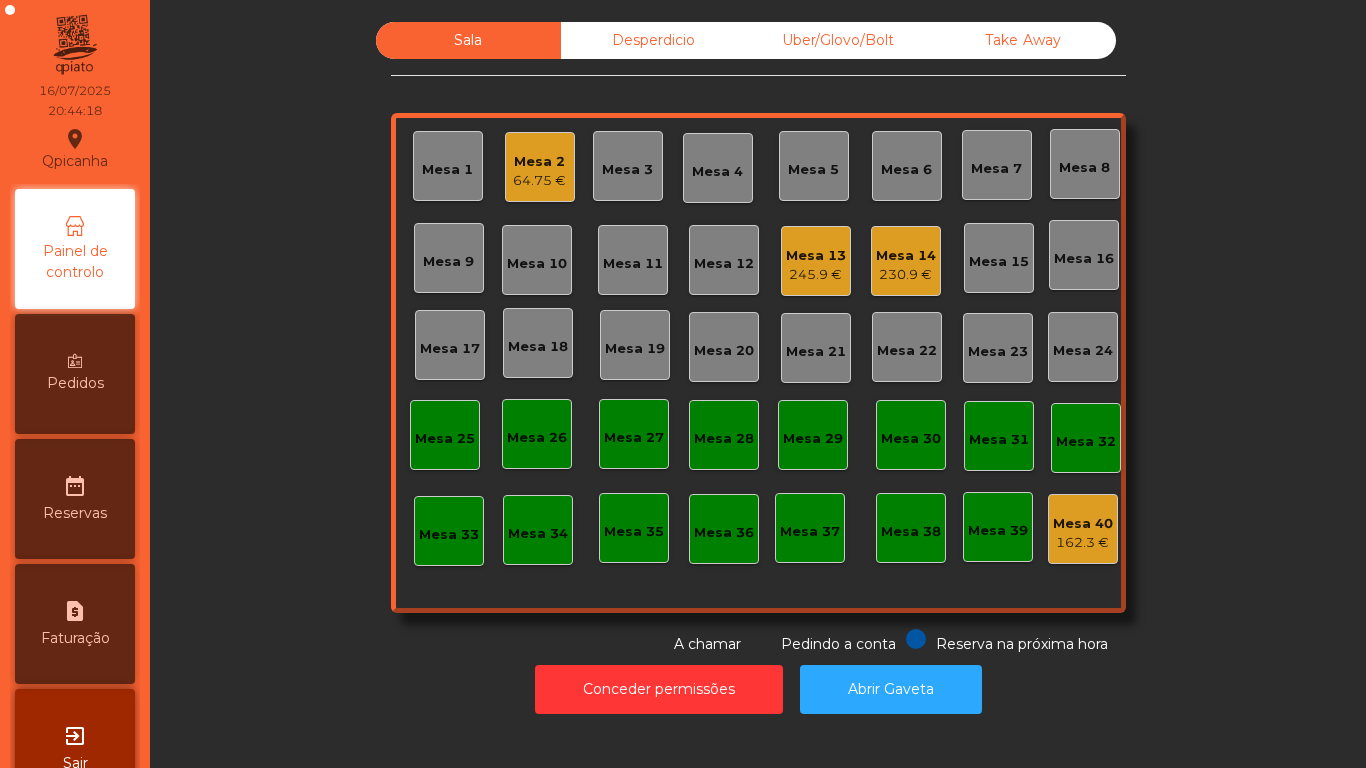 click on "Mesa 5" 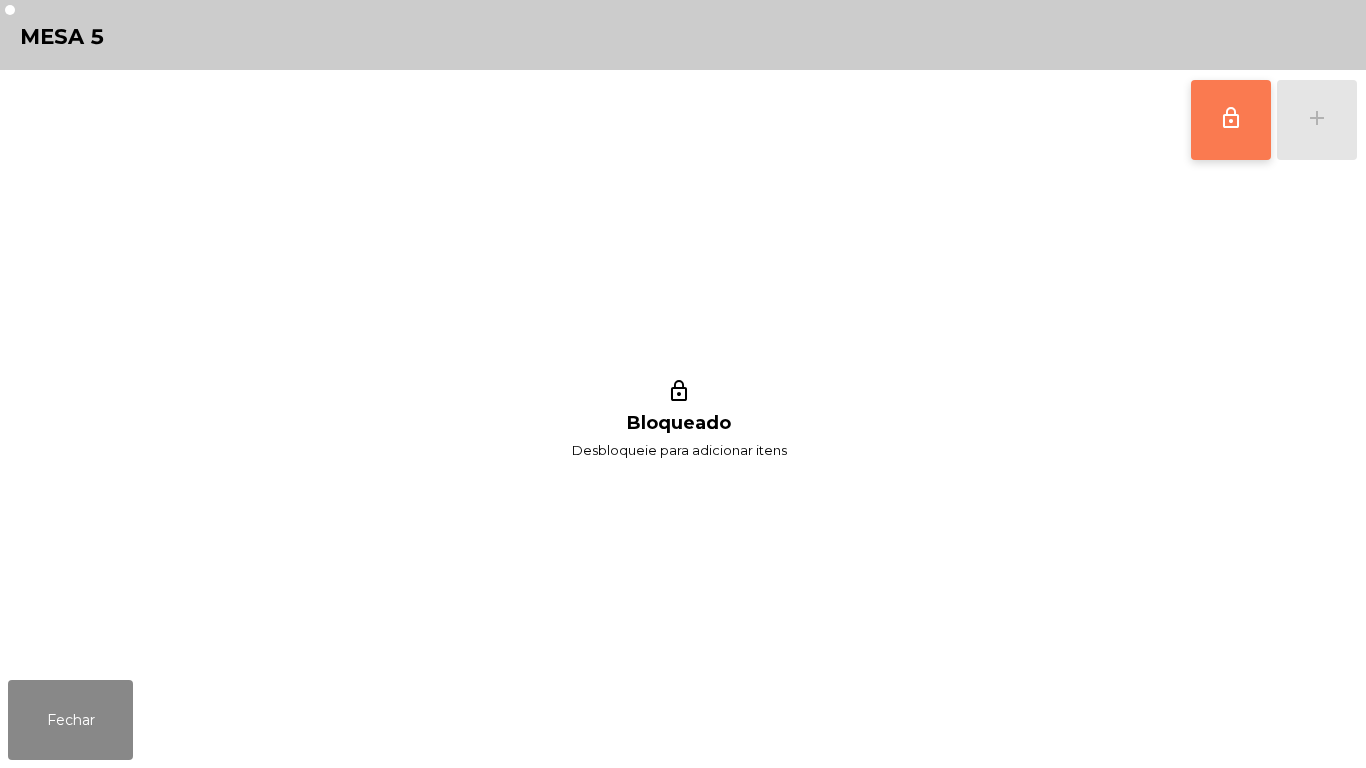 click on "lock_outline" 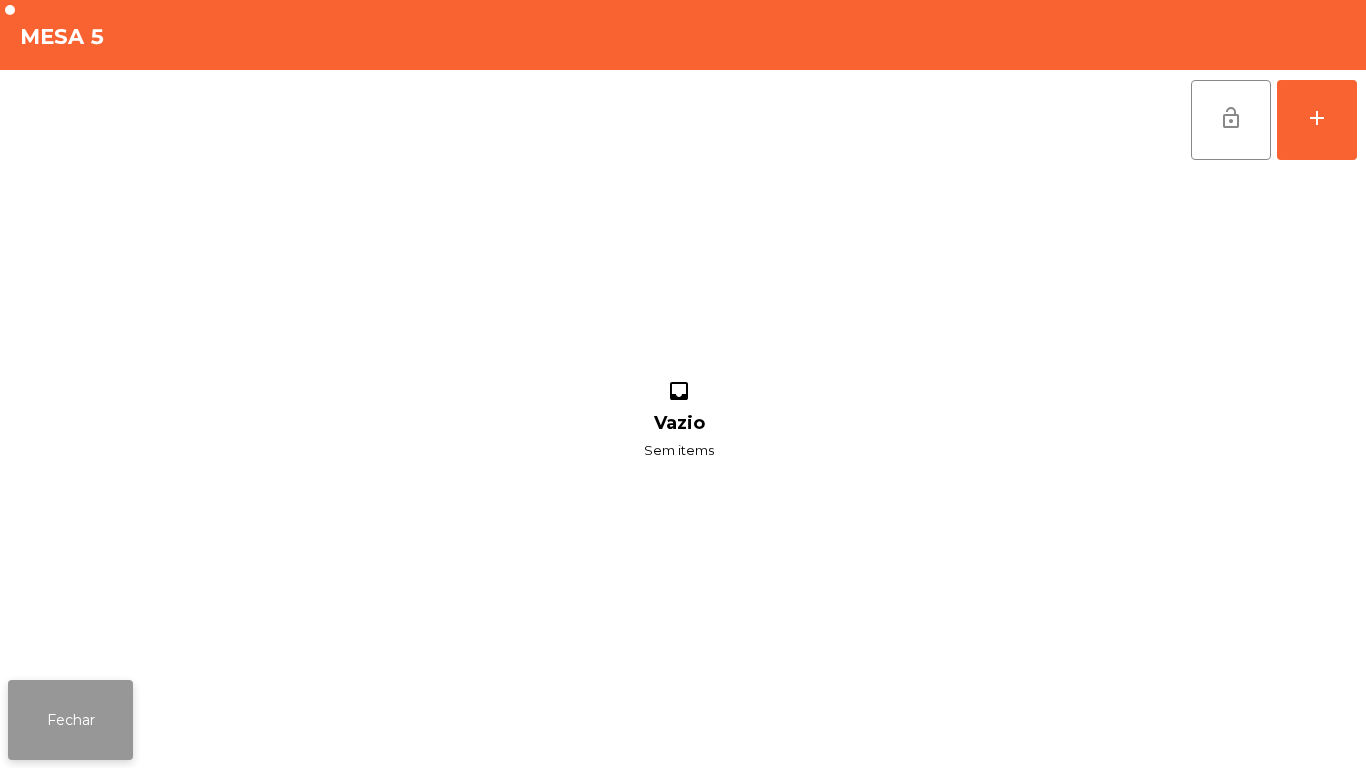 click on "Fechar" 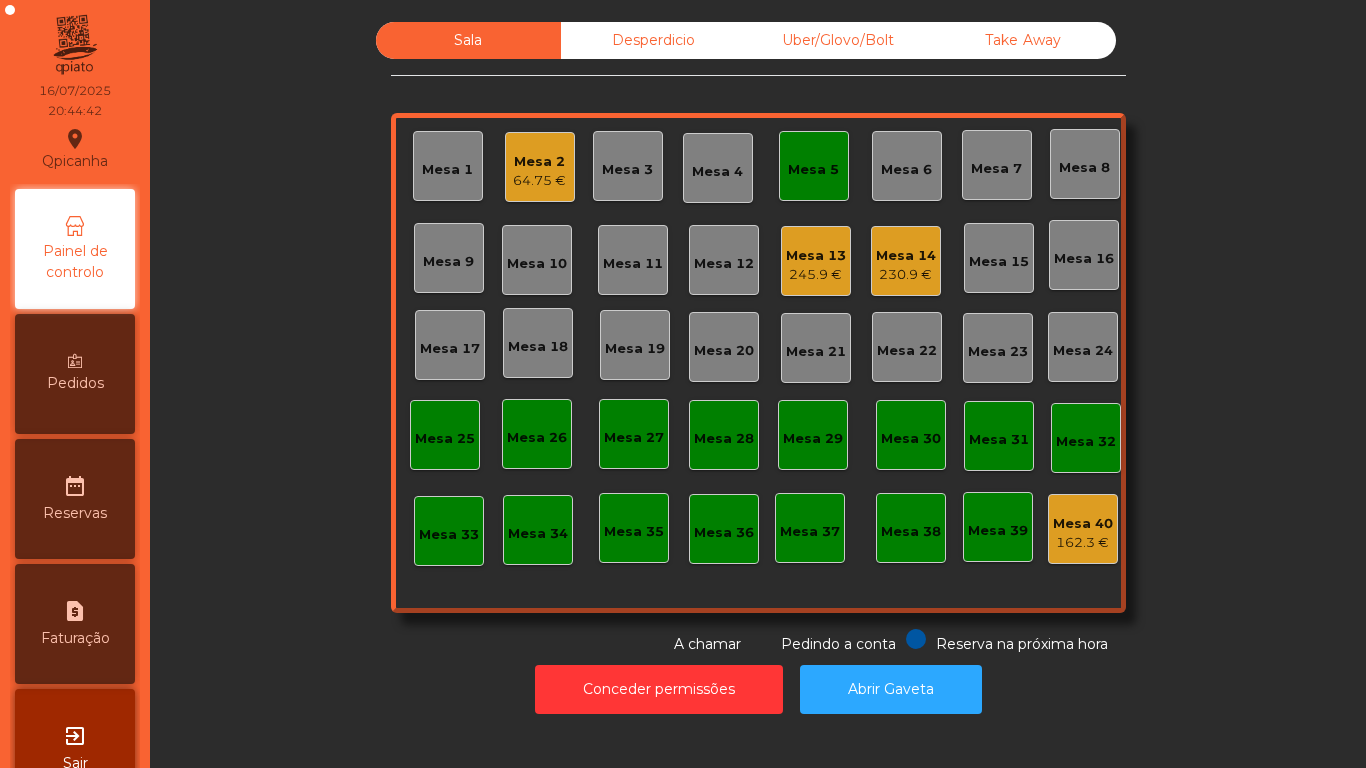 click on "230.9 €" 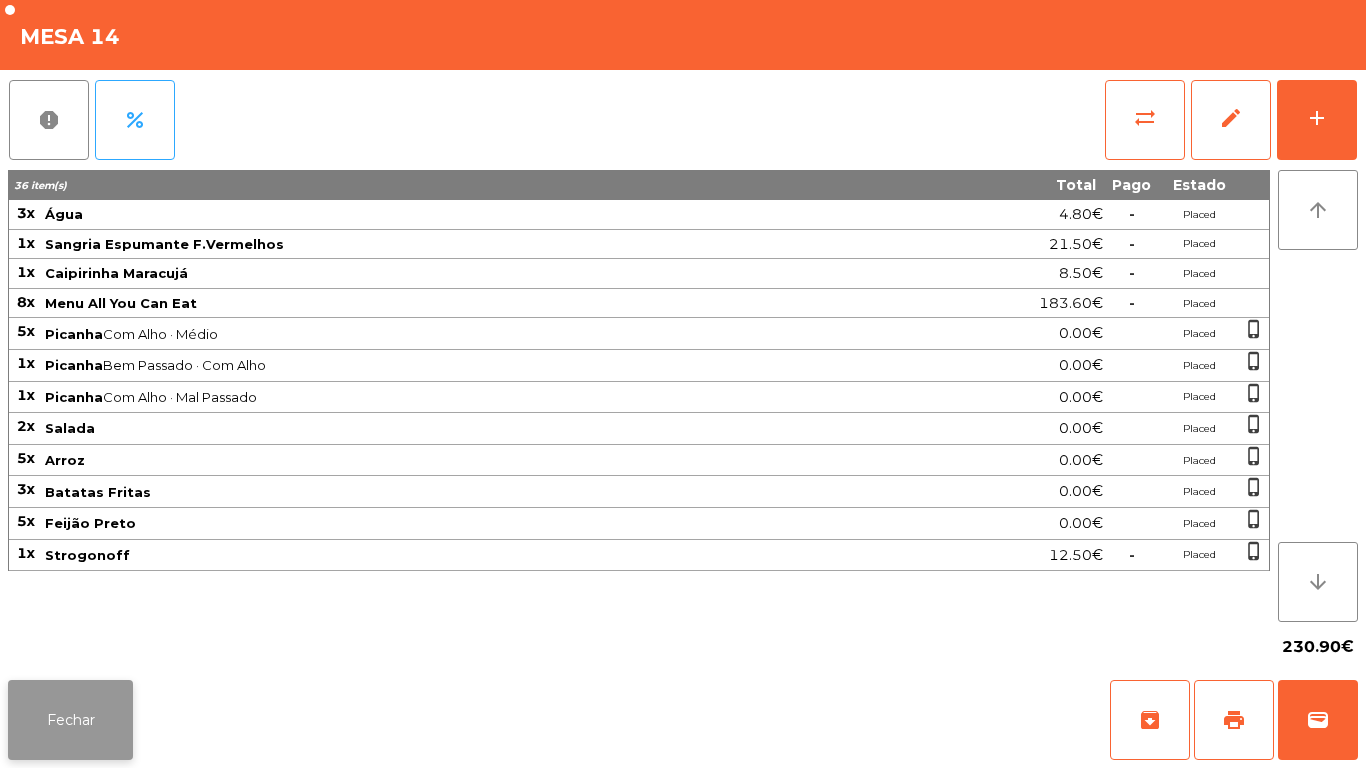 click on "Fechar" 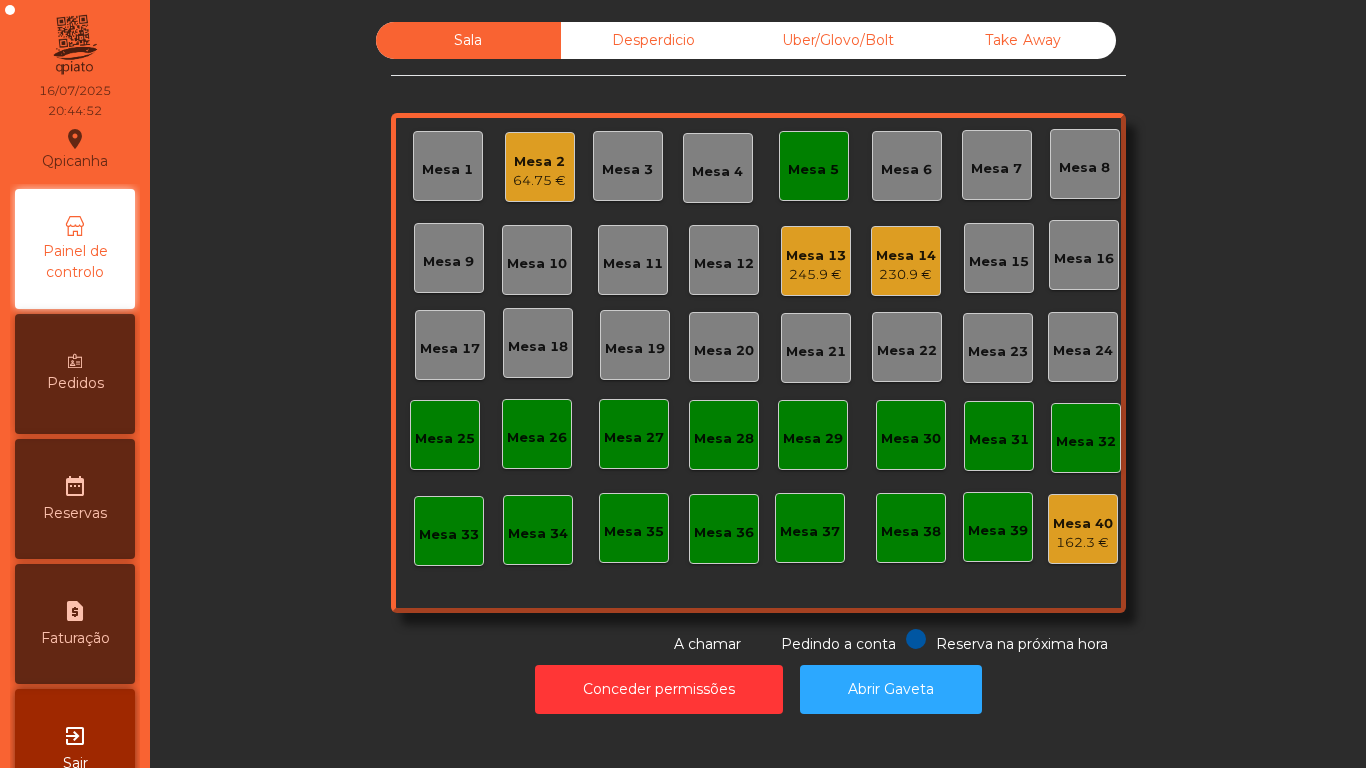 click on "230.9 €" 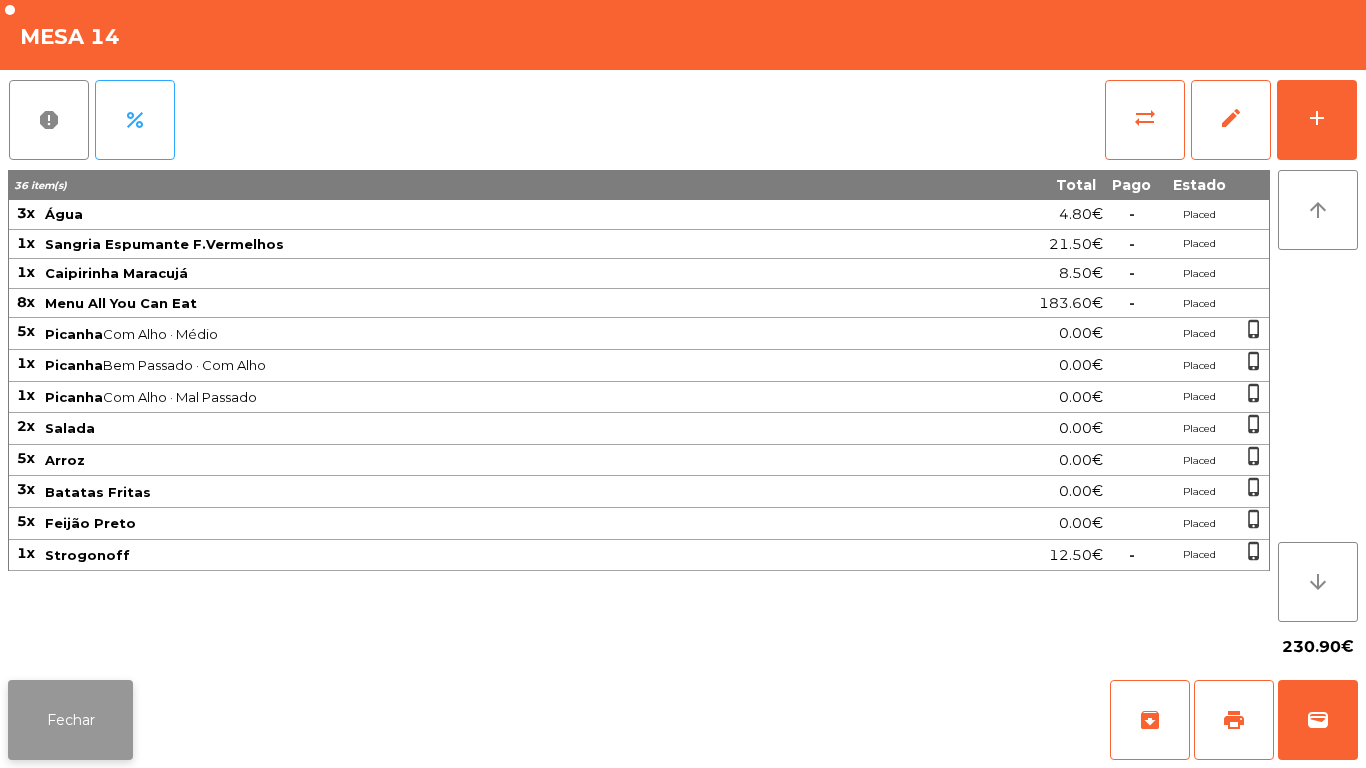 click on "Fechar" 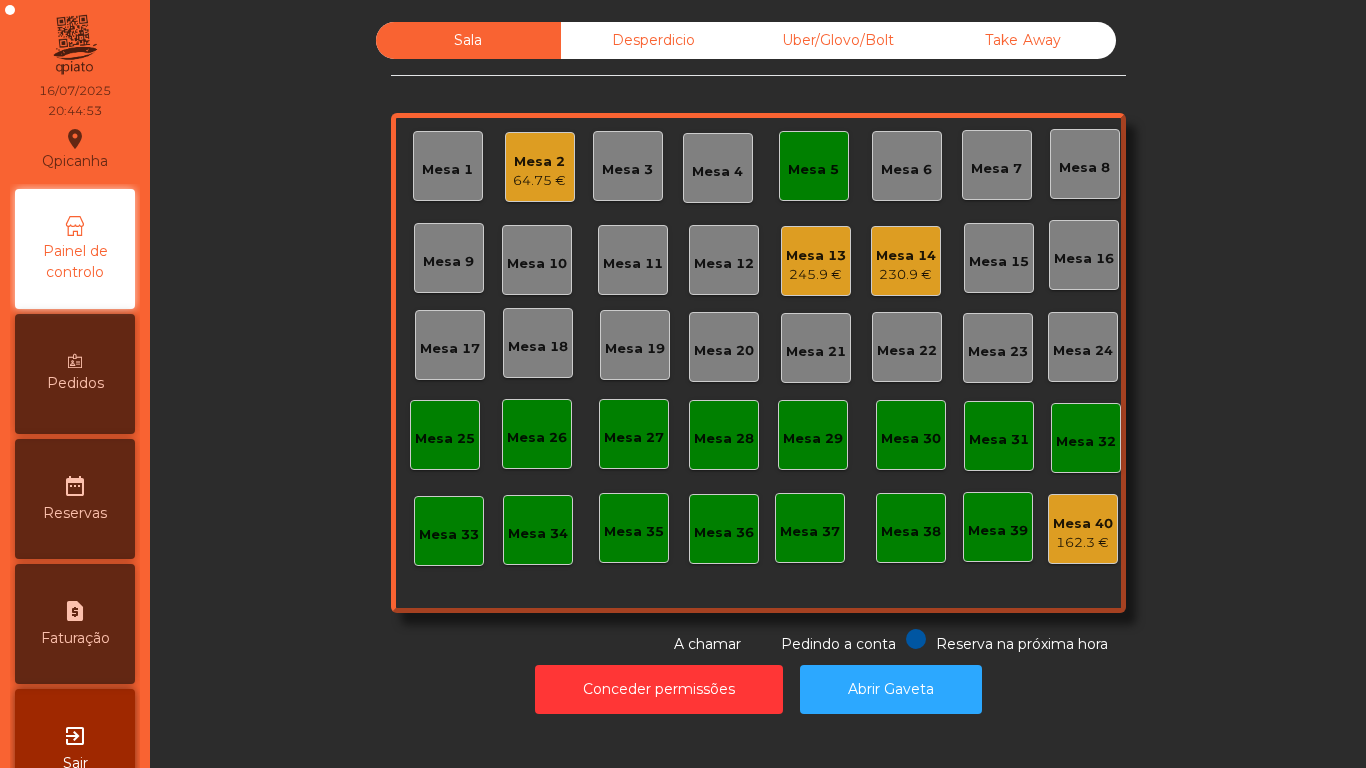 click on "245.9 €" 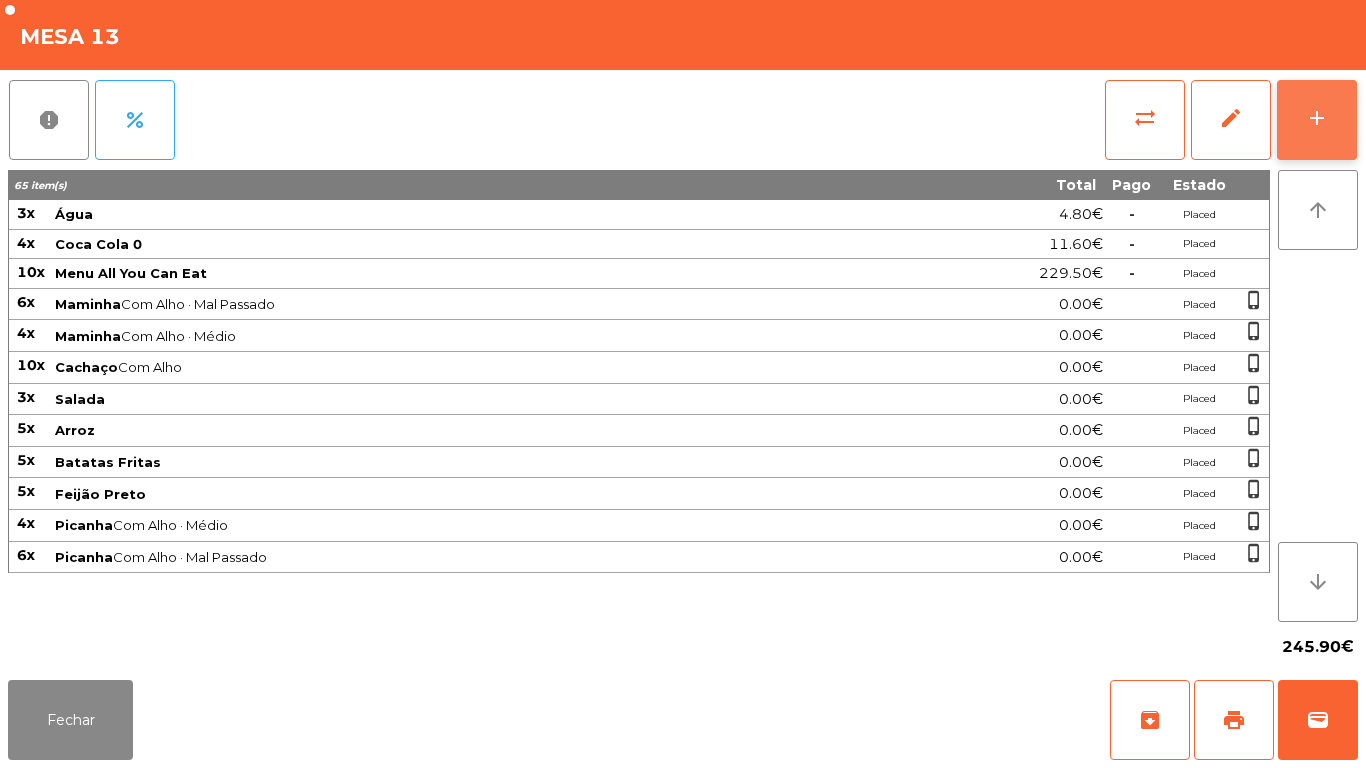 click on "add" 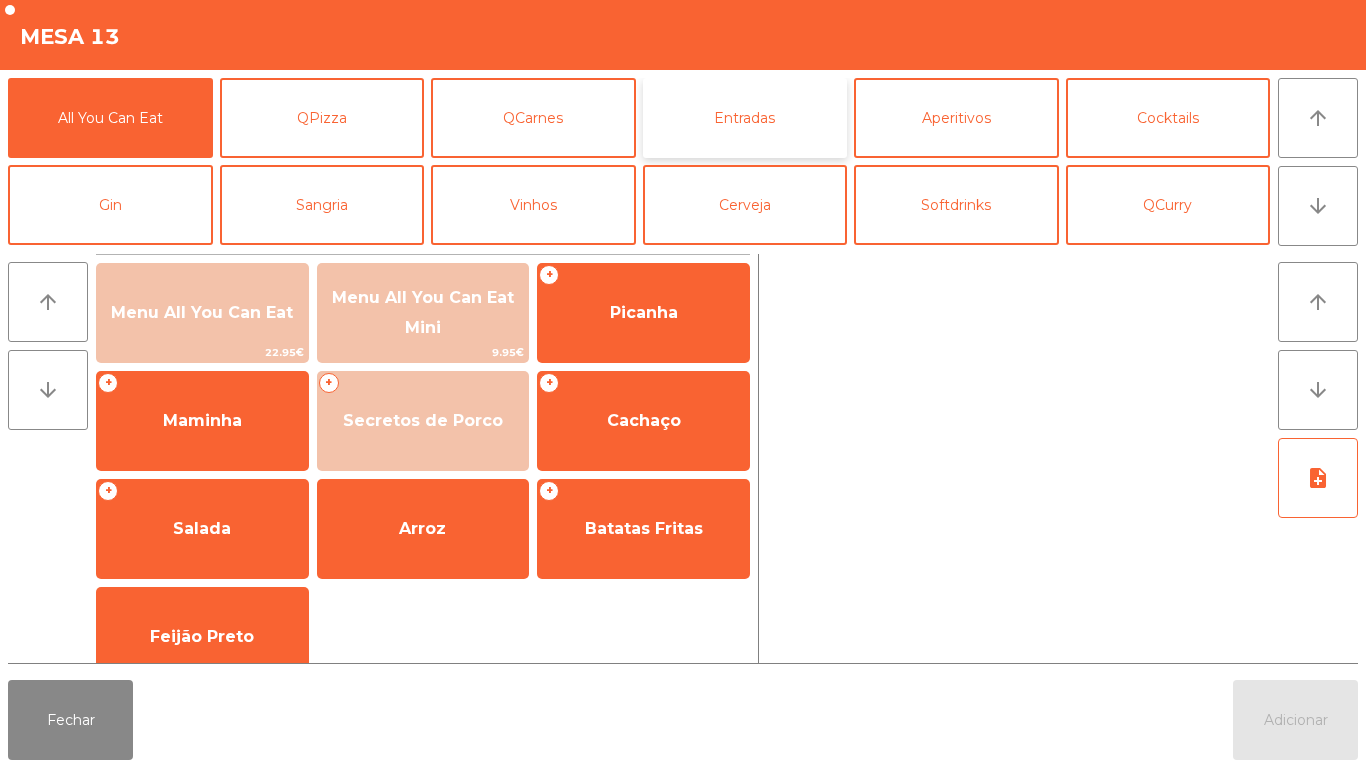 click on "Entradas" 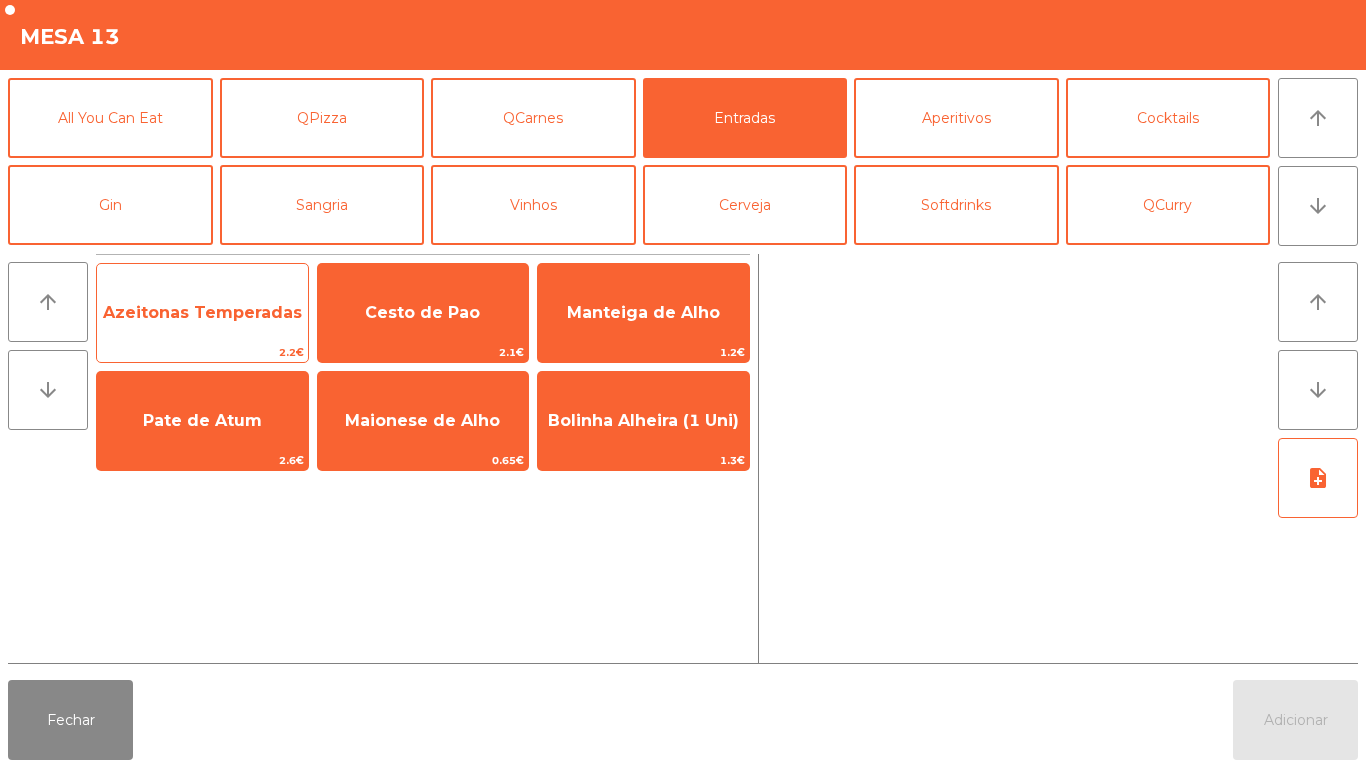 click on "Azeitonas Temperadas" 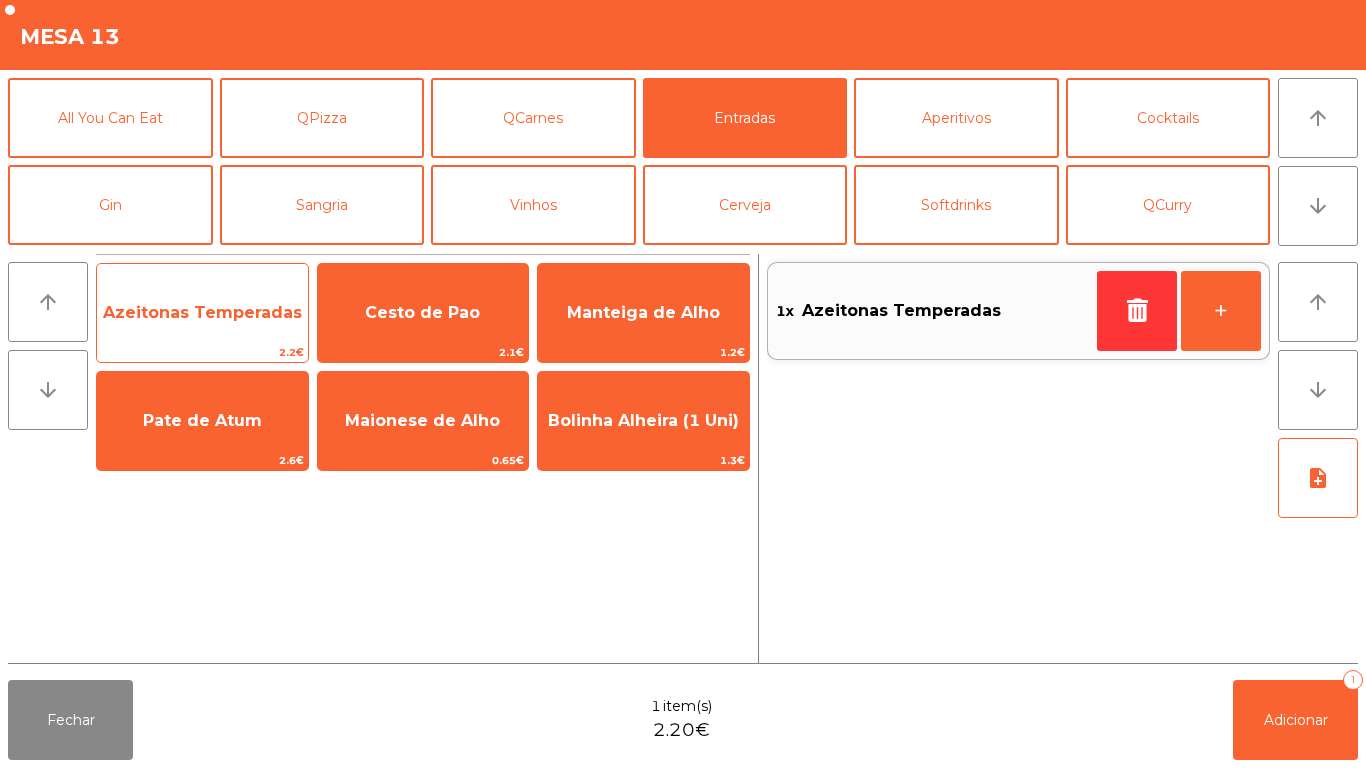 click on "Azeitonas Temperadas" 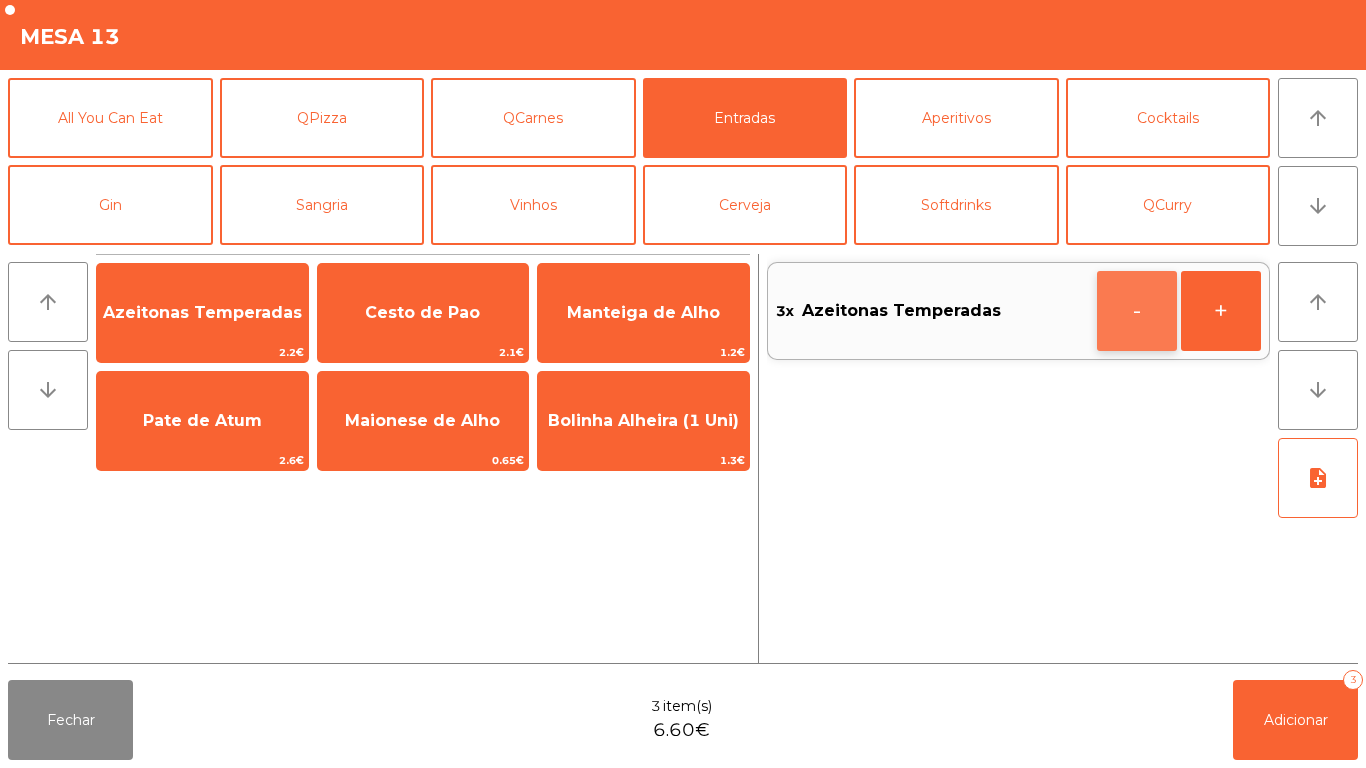 click on "-" 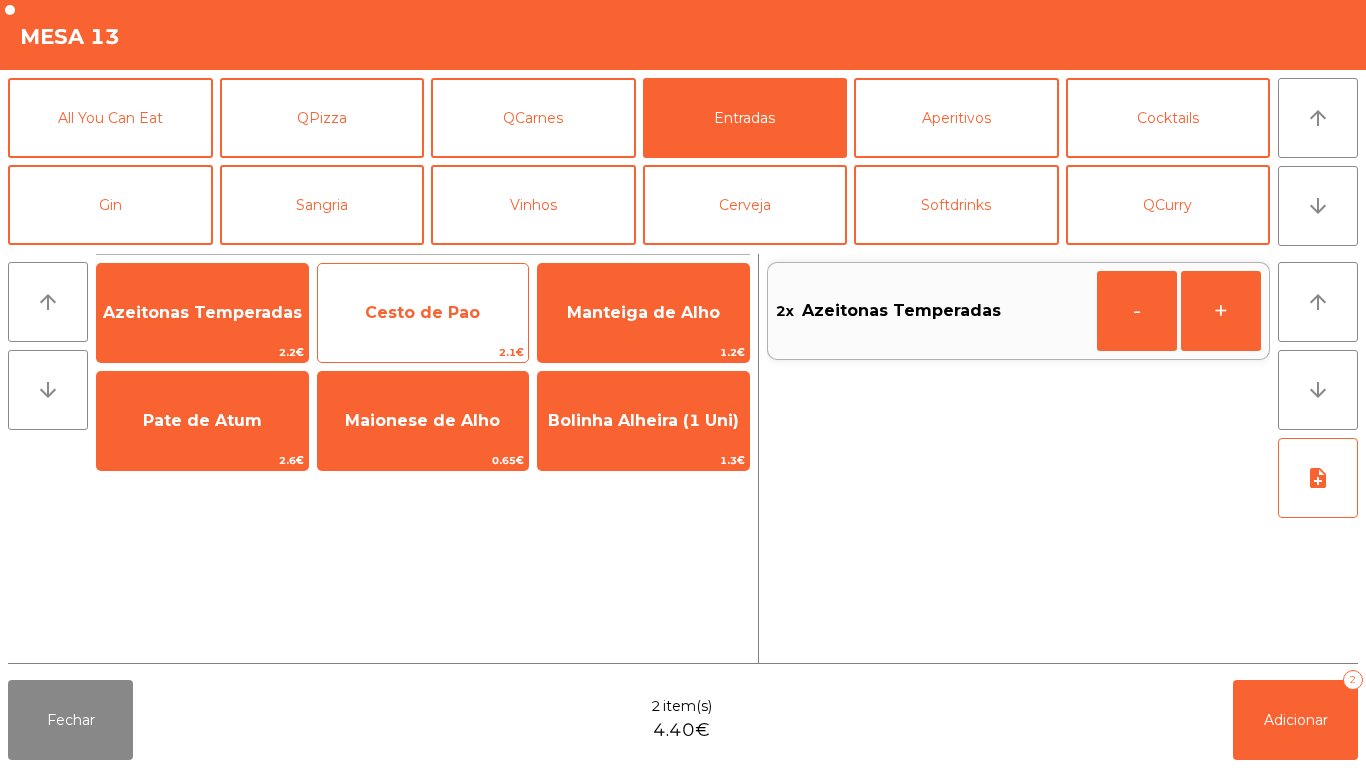 click on "Cesto de Pao" 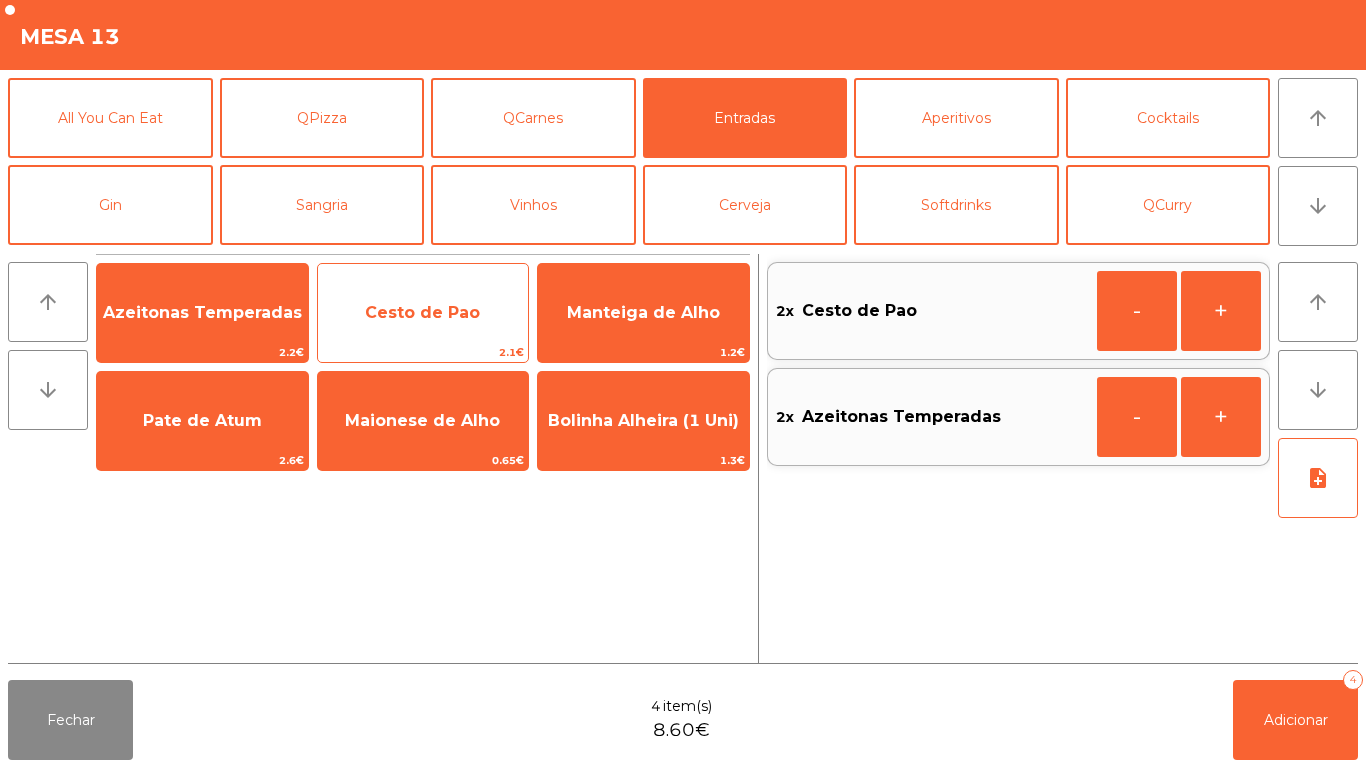 click on "Cesto de Pao" 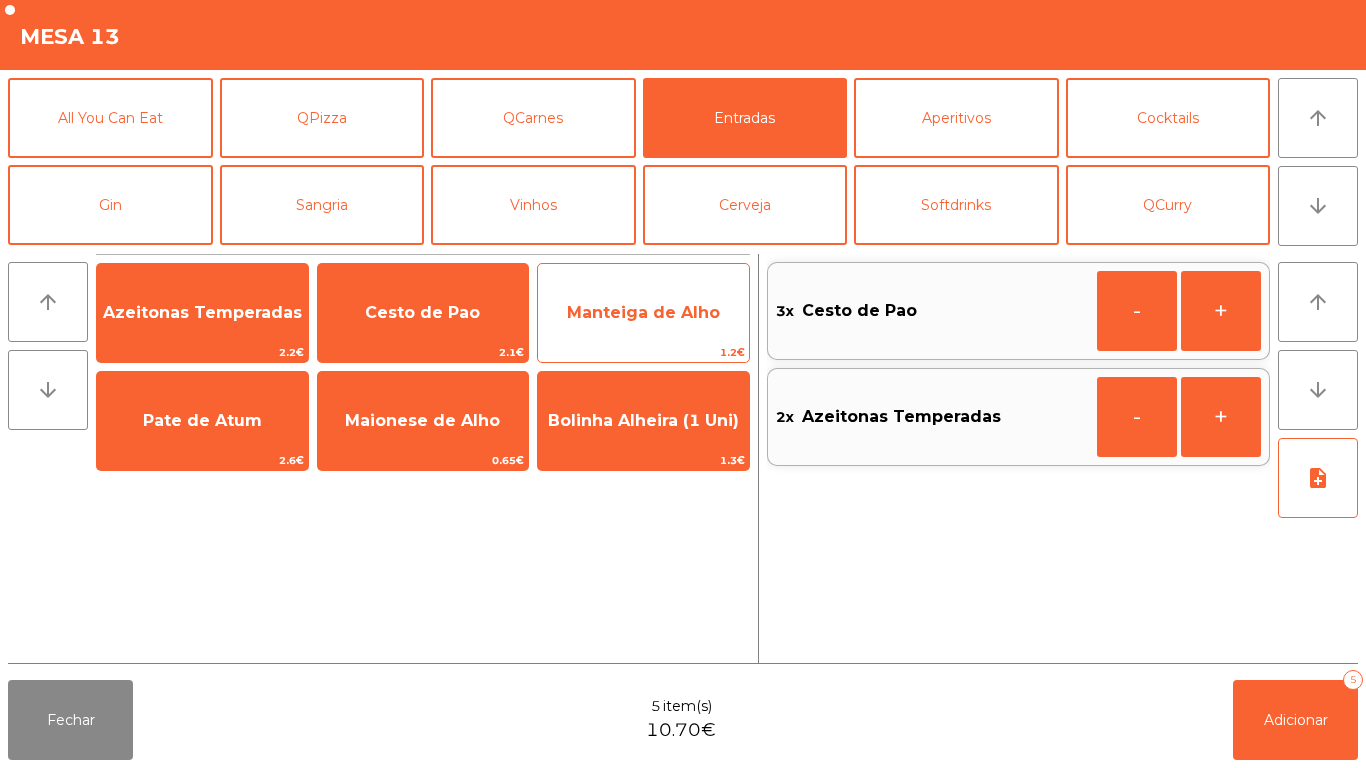 click on "Manteiga de Alho" 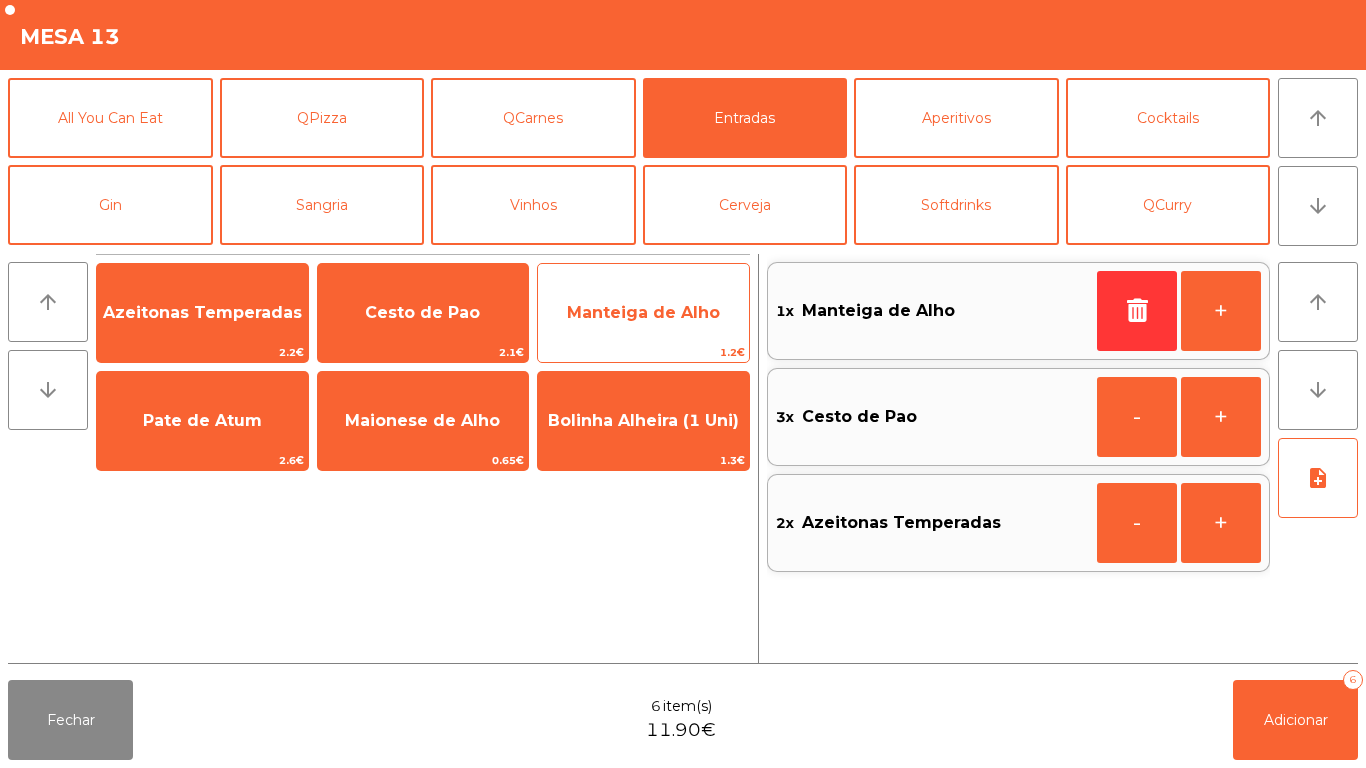 click on "Manteiga de Alho" 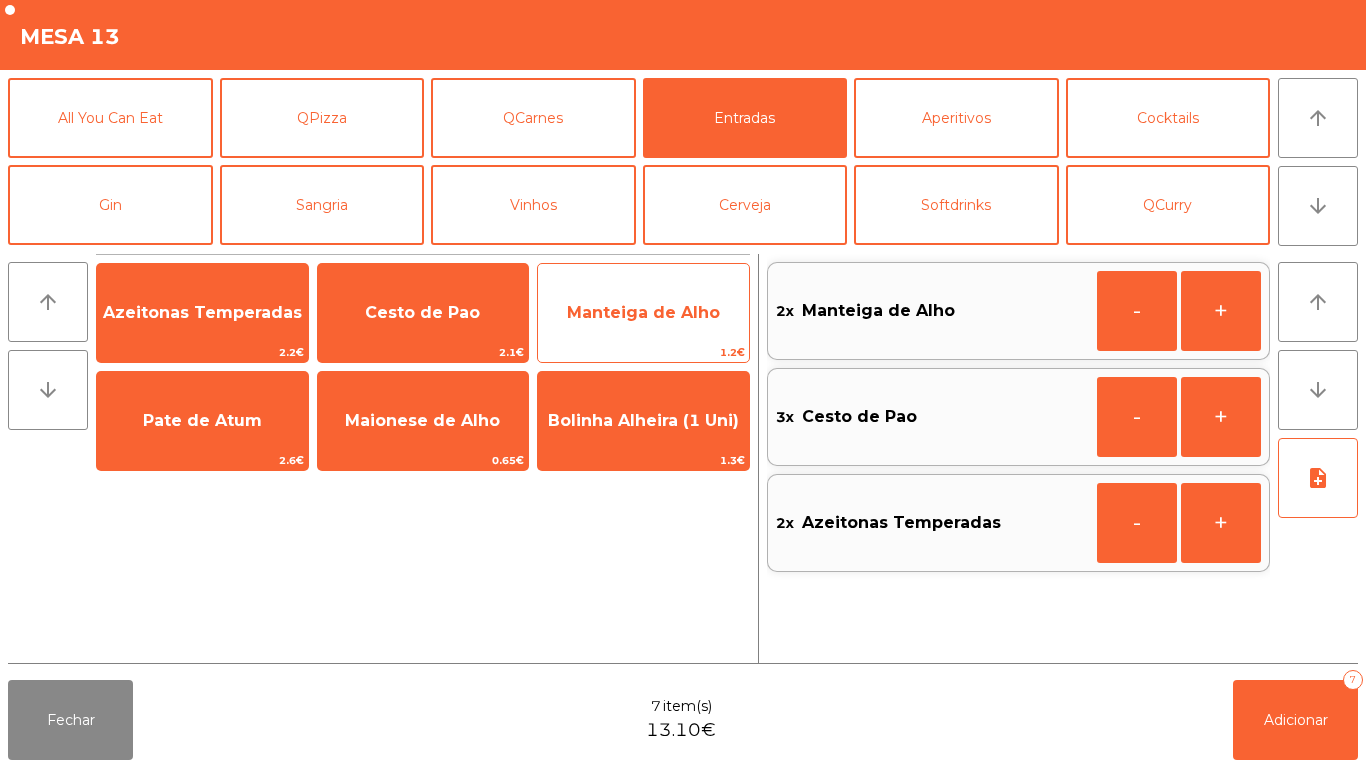 click on "Manteiga de Alho" 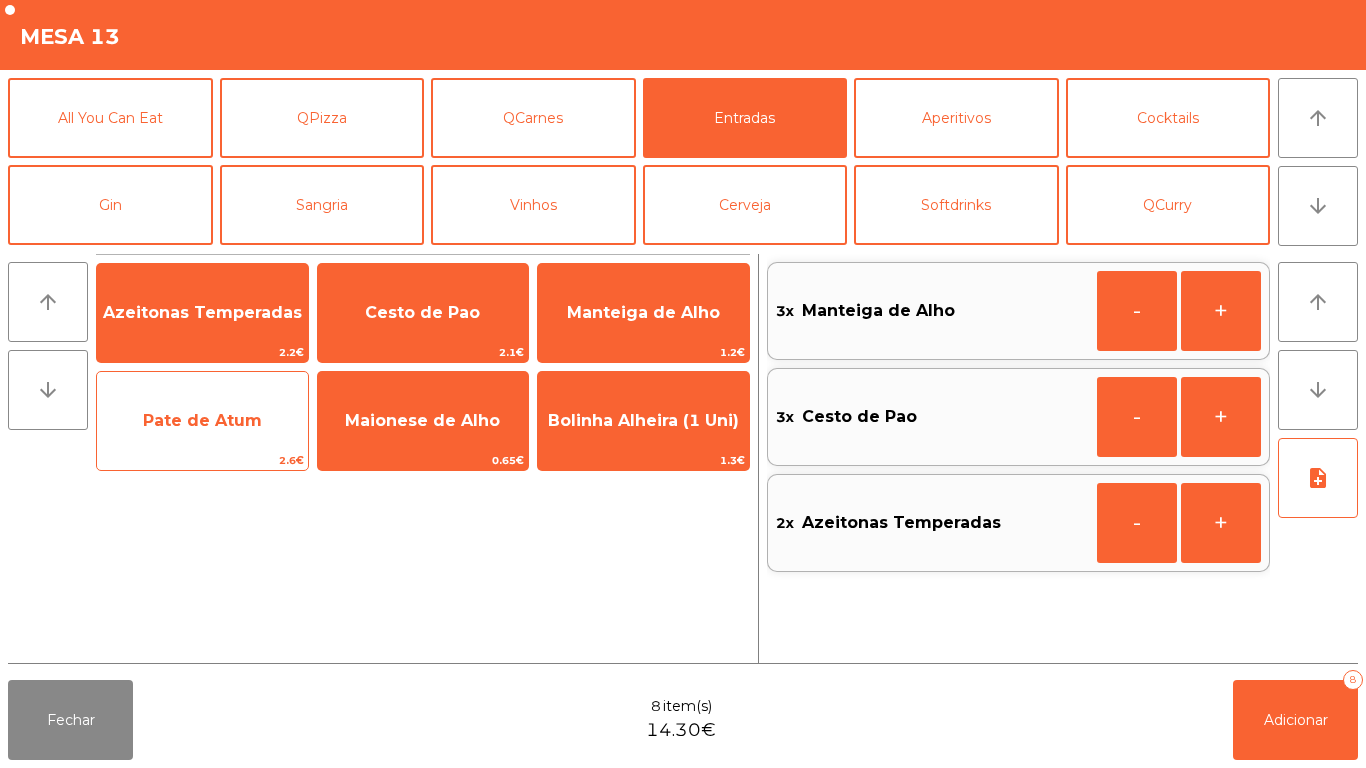 click on "Pate de Atum" 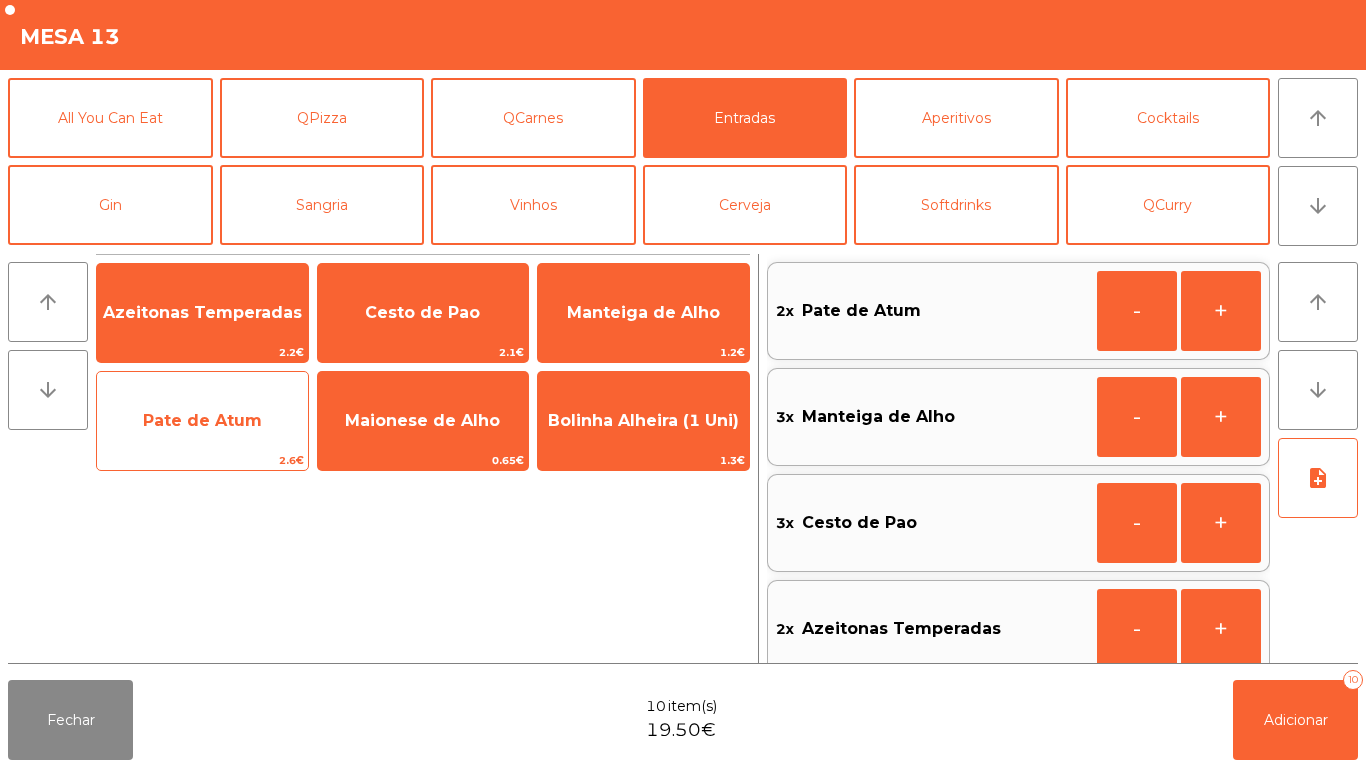 scroll, scrollTop: 8, scrollLeft: 0, axis: vertical 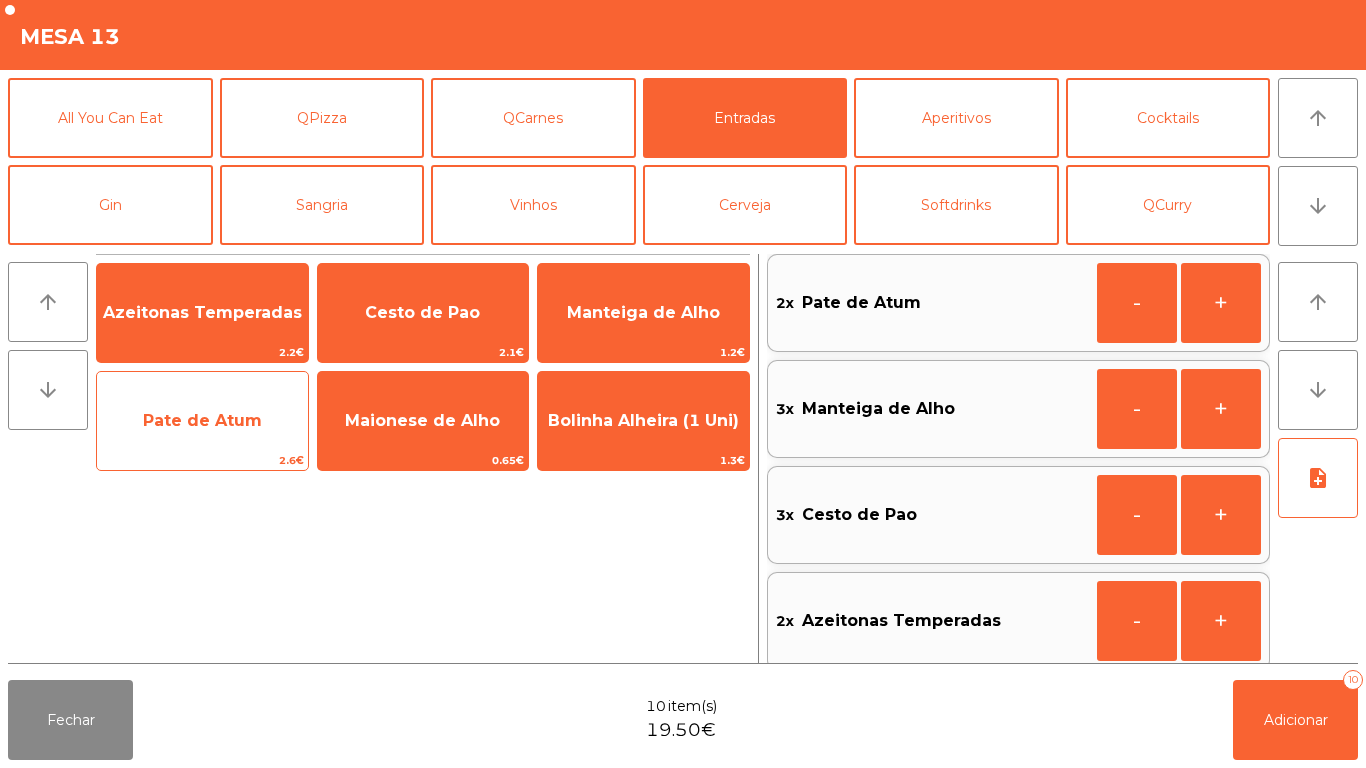 click on "Pate de Atum" 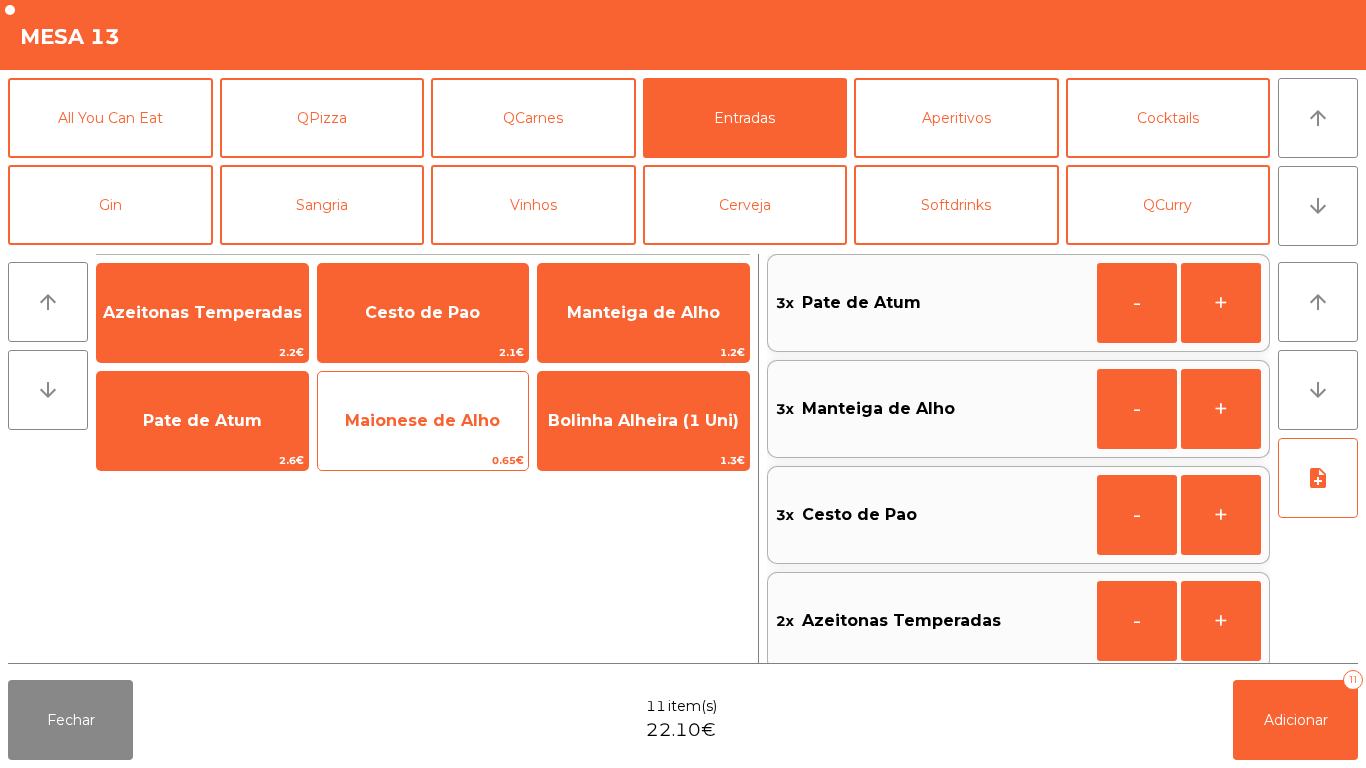 click on "Maionese de Alho" 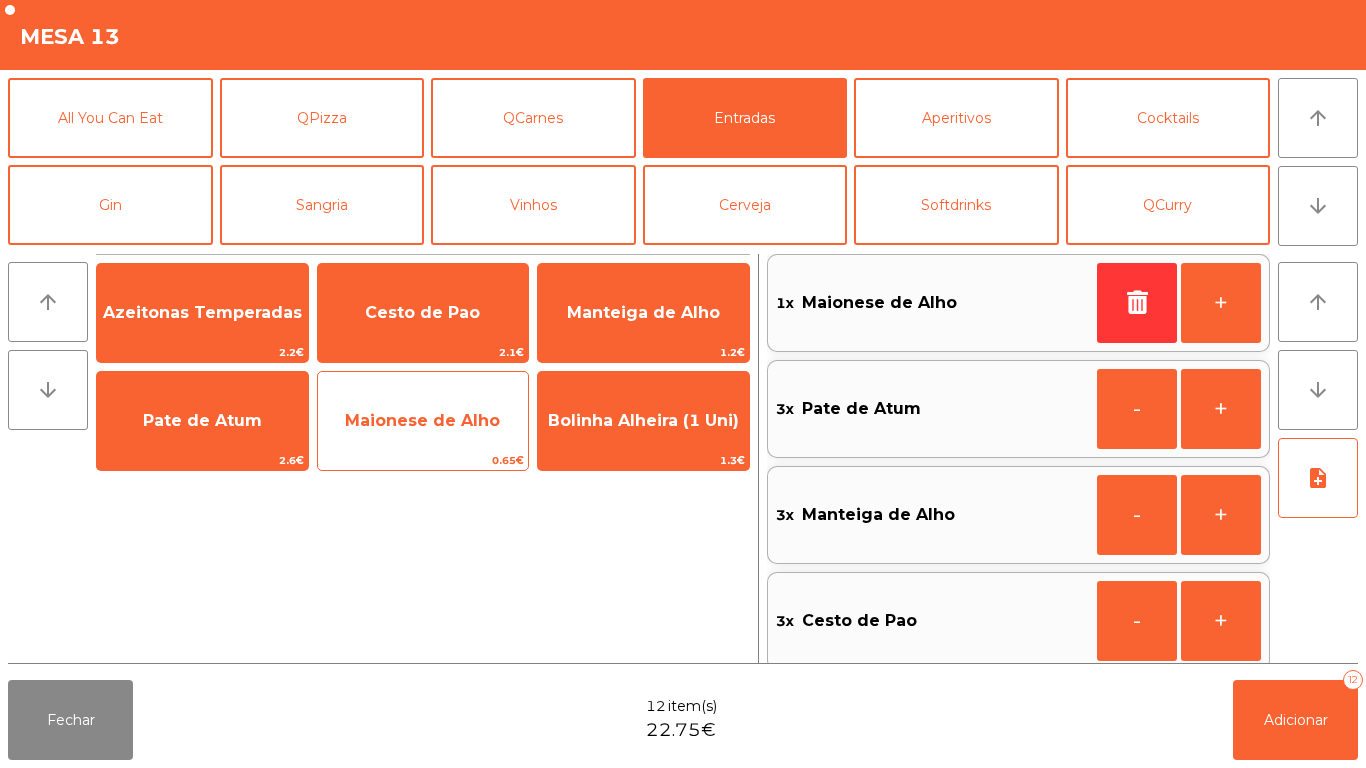 click on "Maionese de Alho" 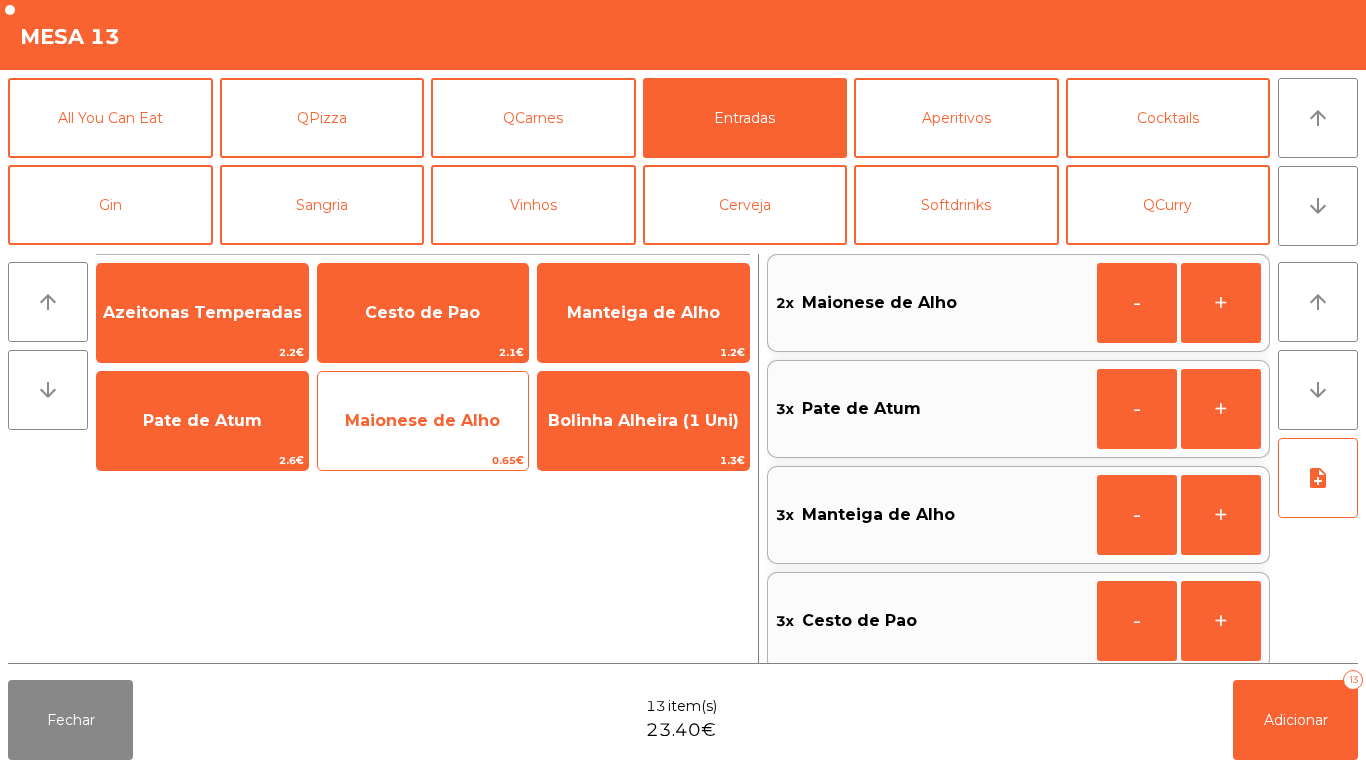click on "Maionese de Alho" 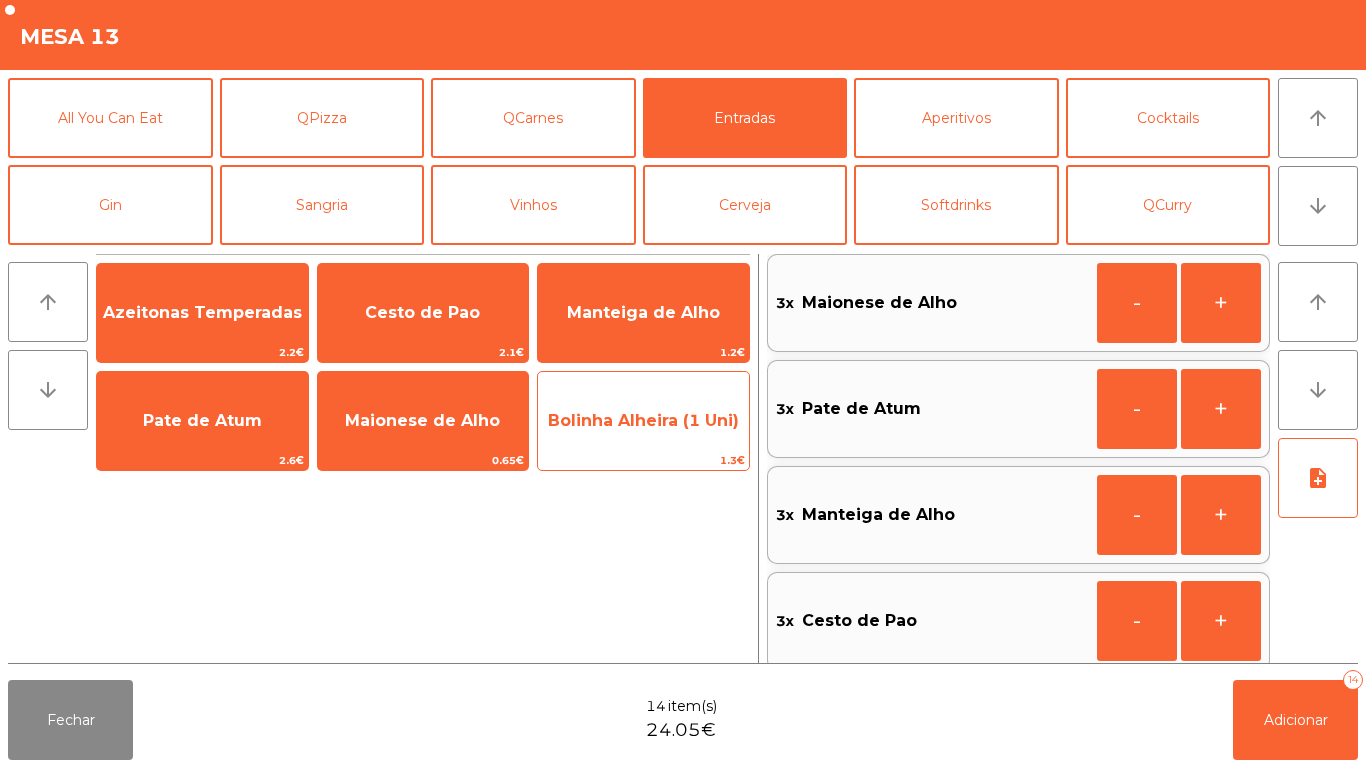 click on "Bolinha Alheira (1 Uni)" 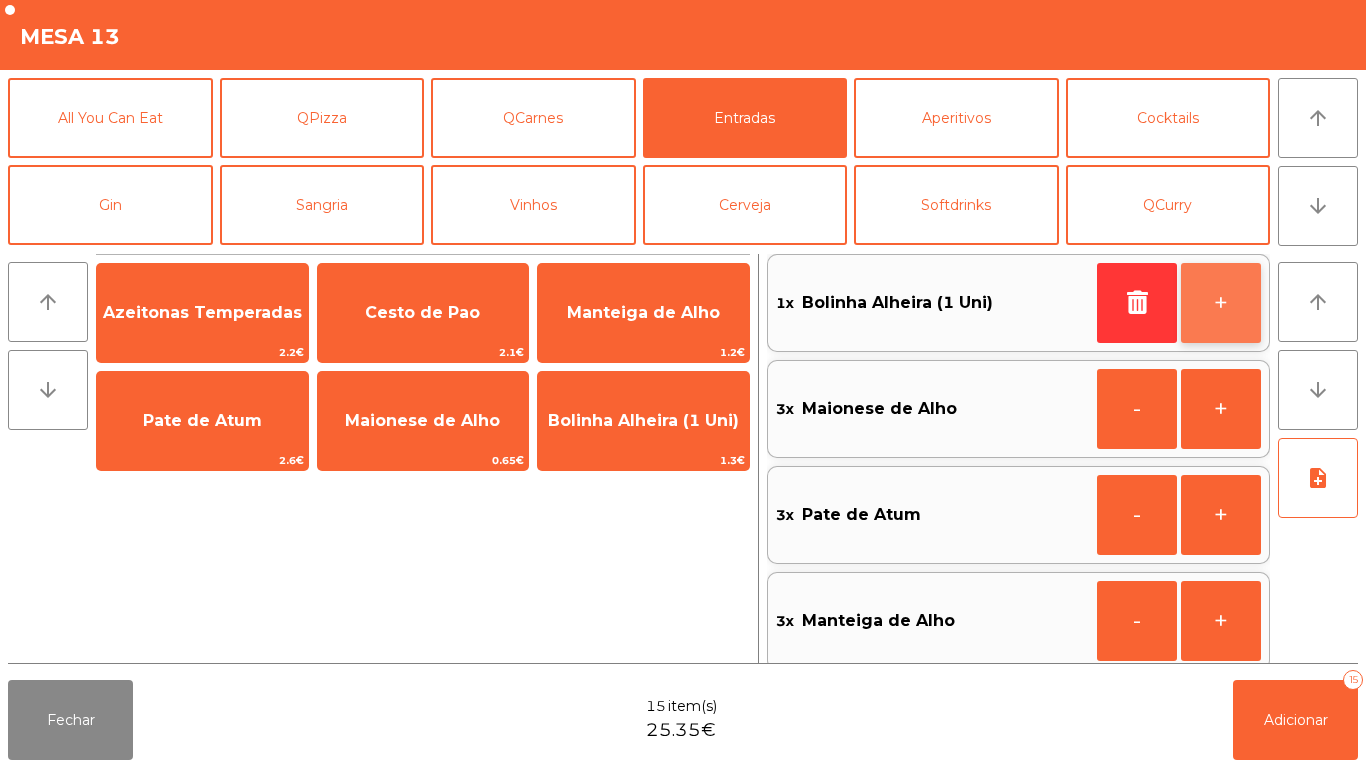 click on "+" 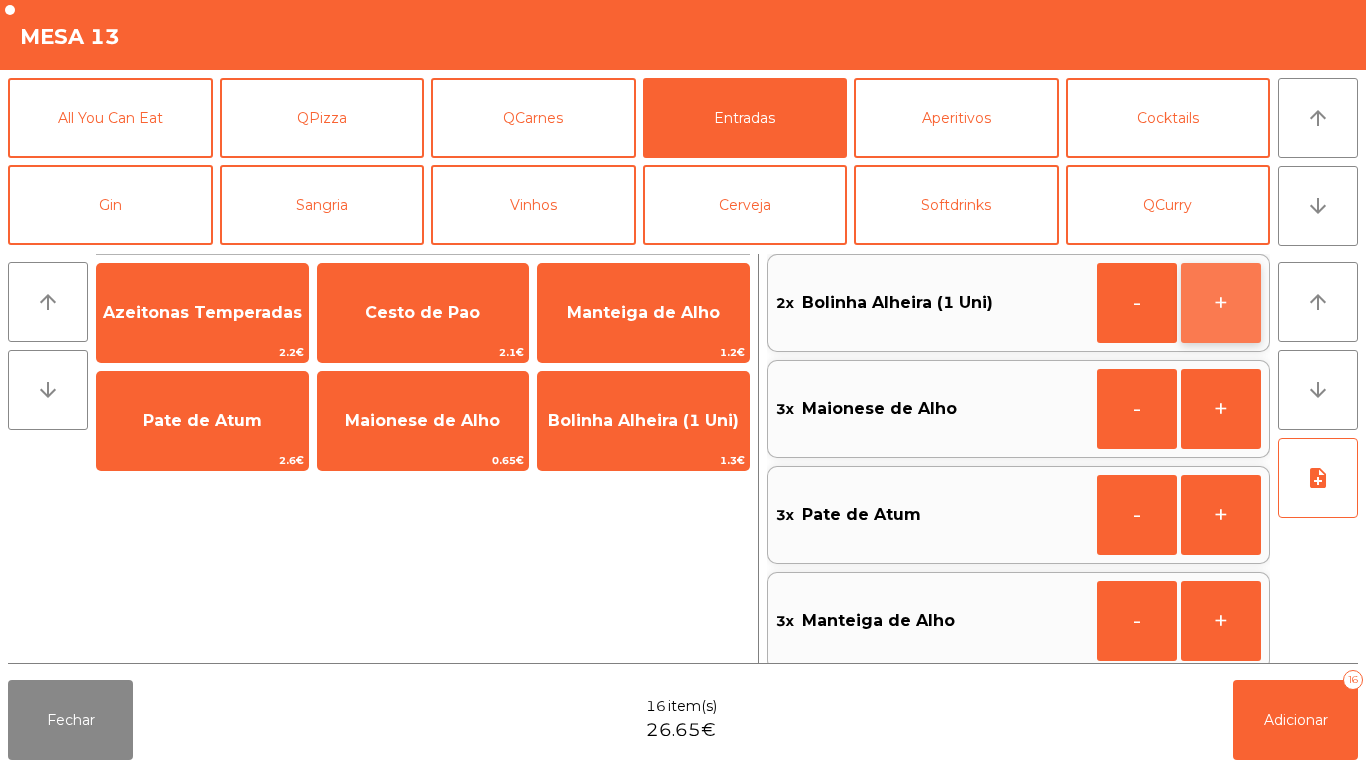 click on "+" 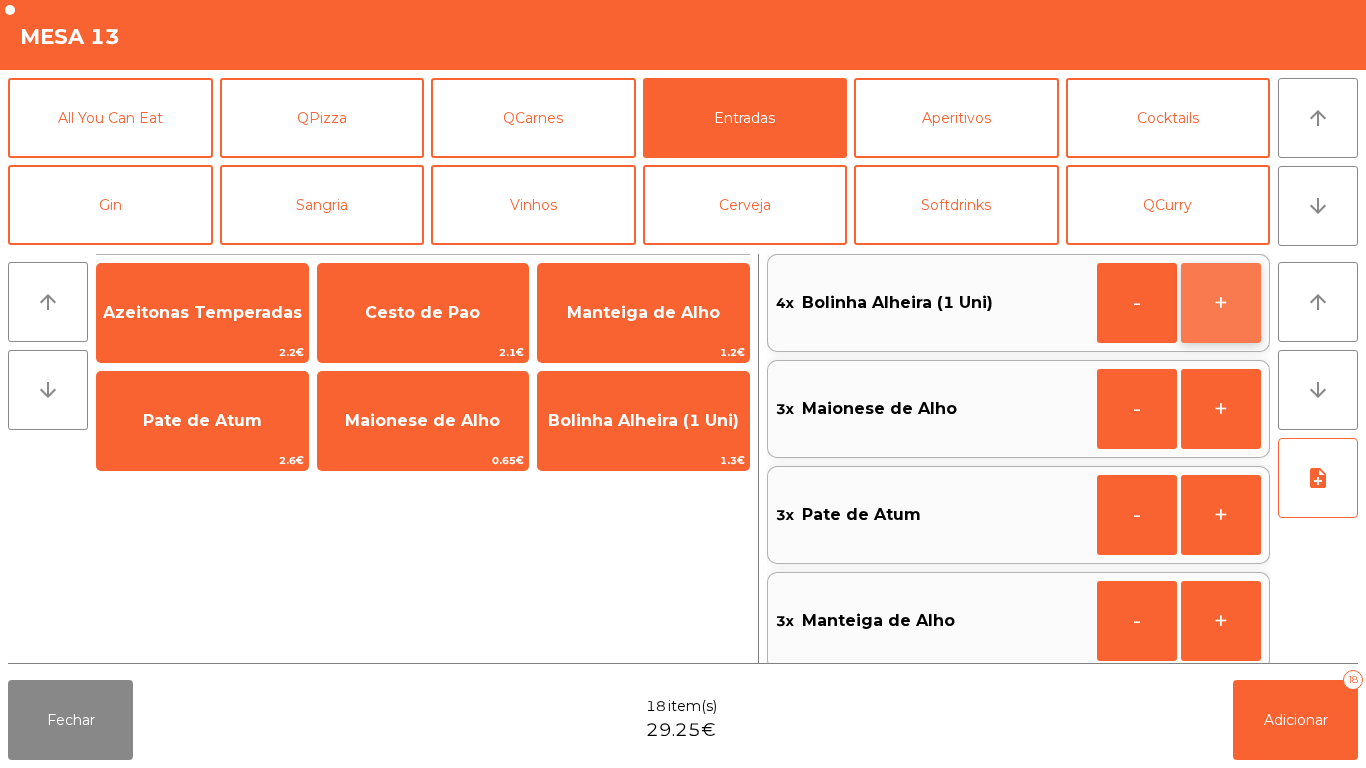 click on "+" 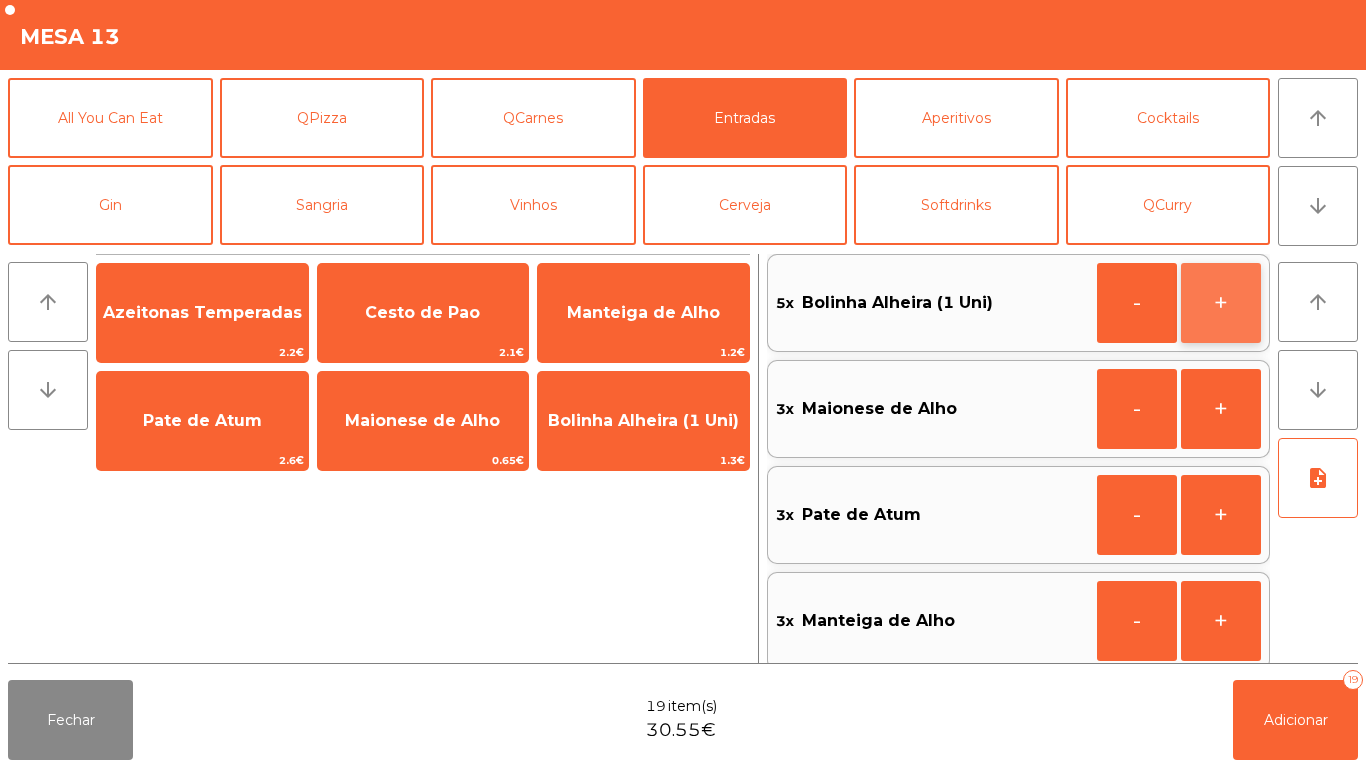 click on "+" 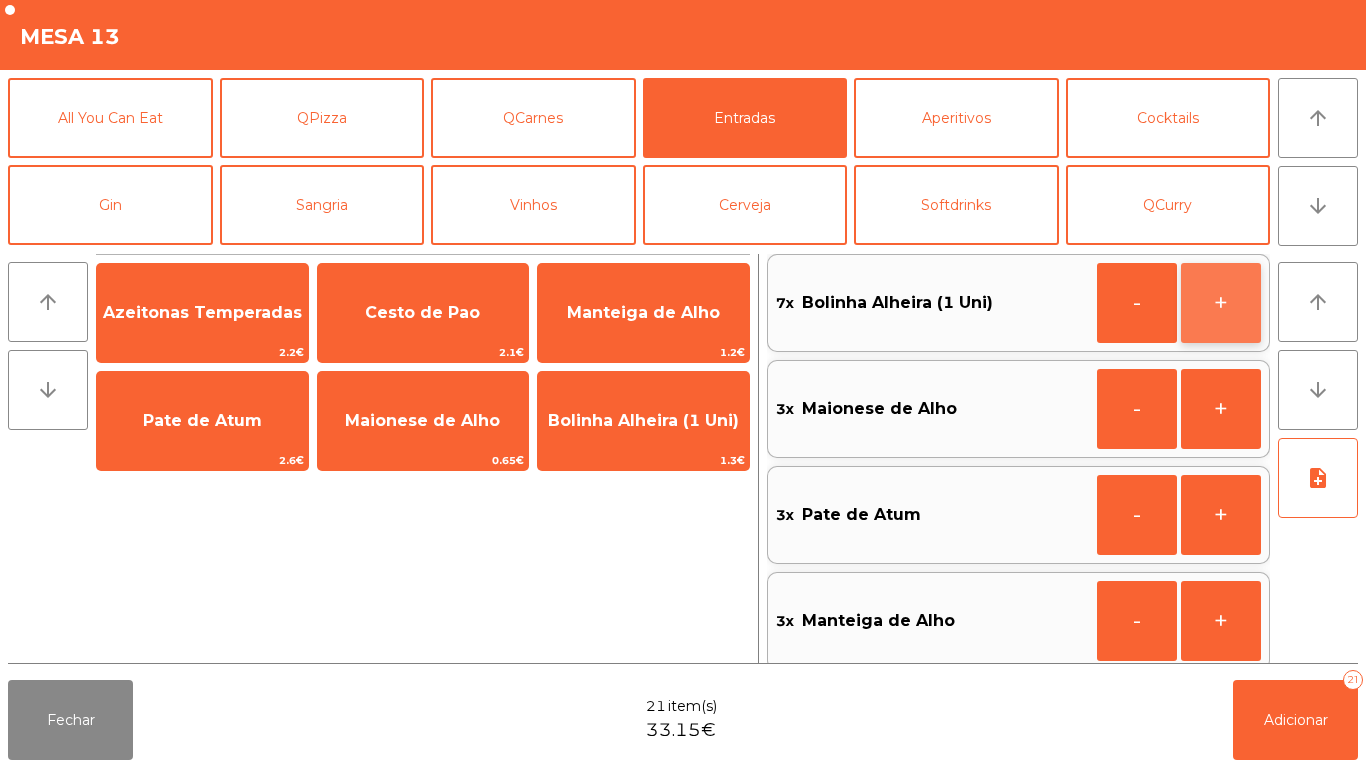 click on "+" 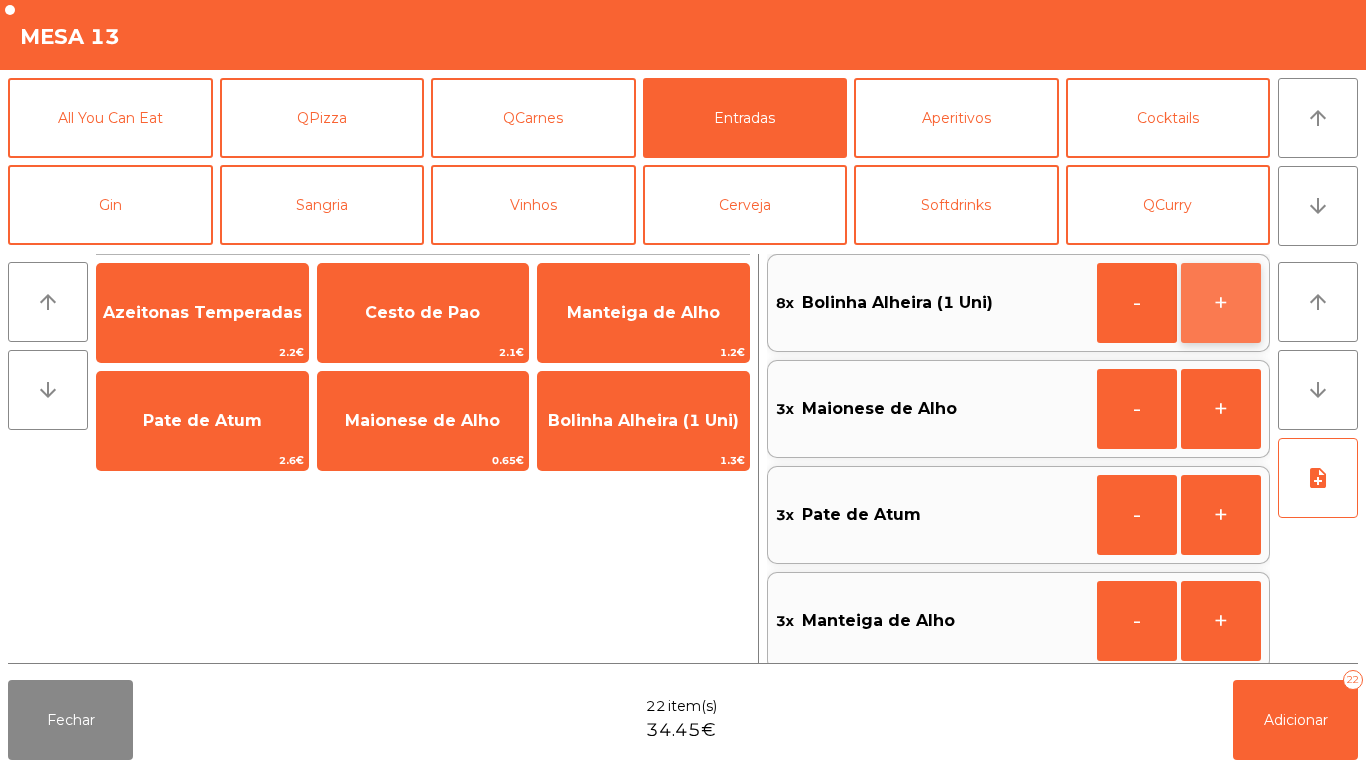 click on "+" 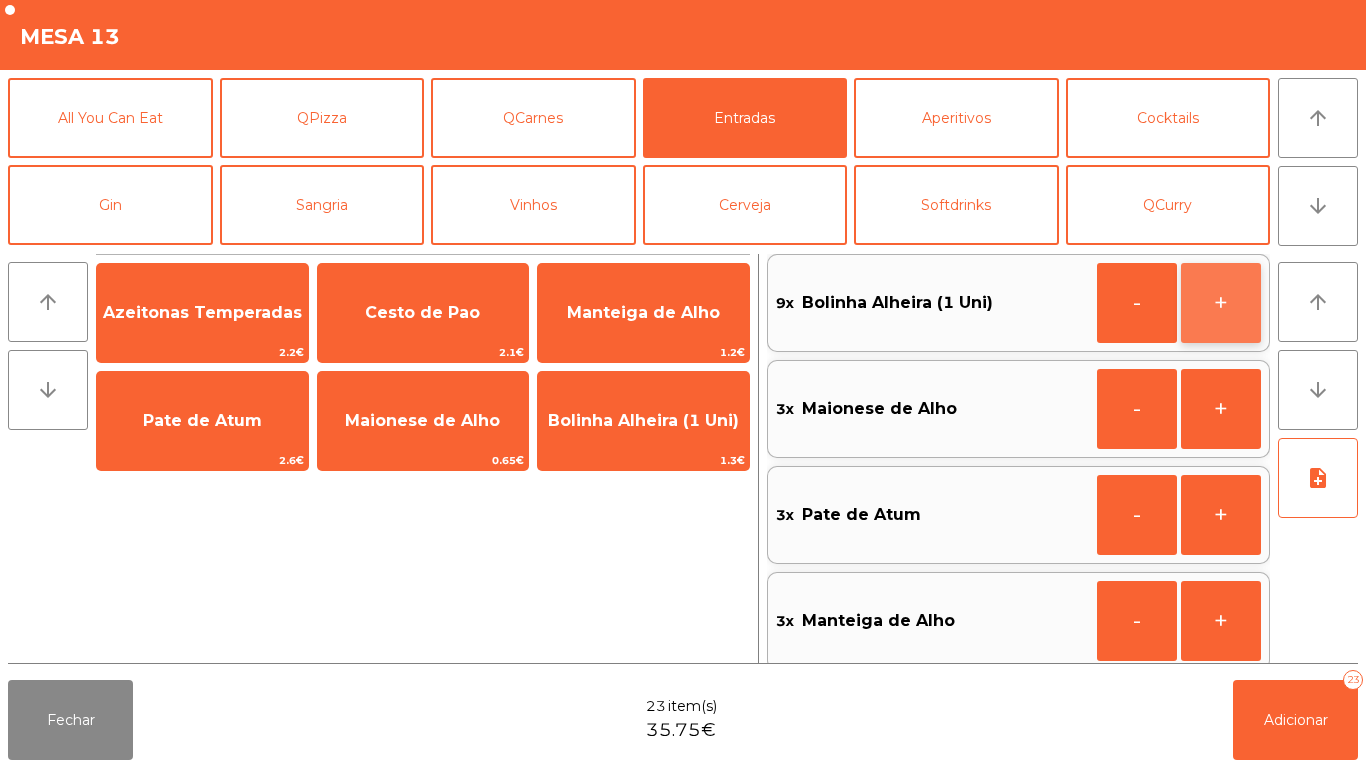 click on "+" 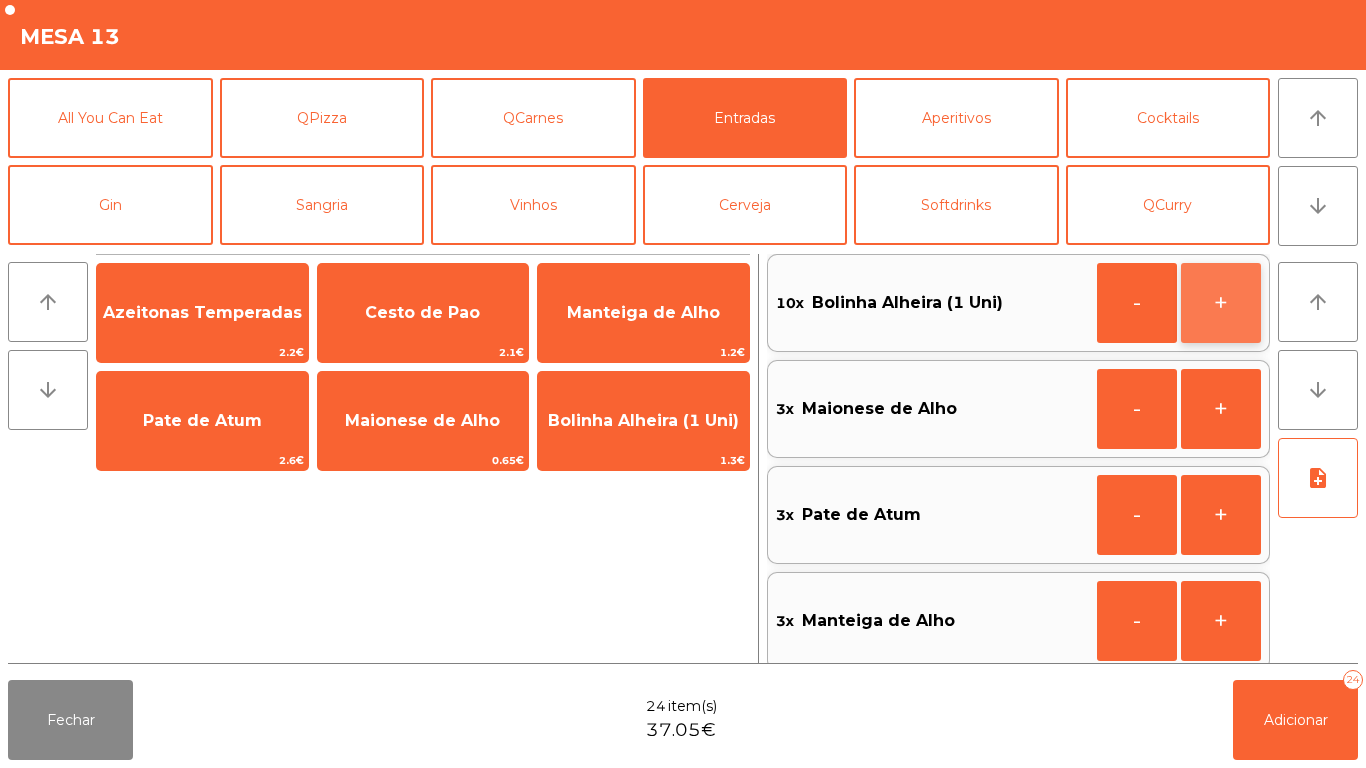 click on "+" 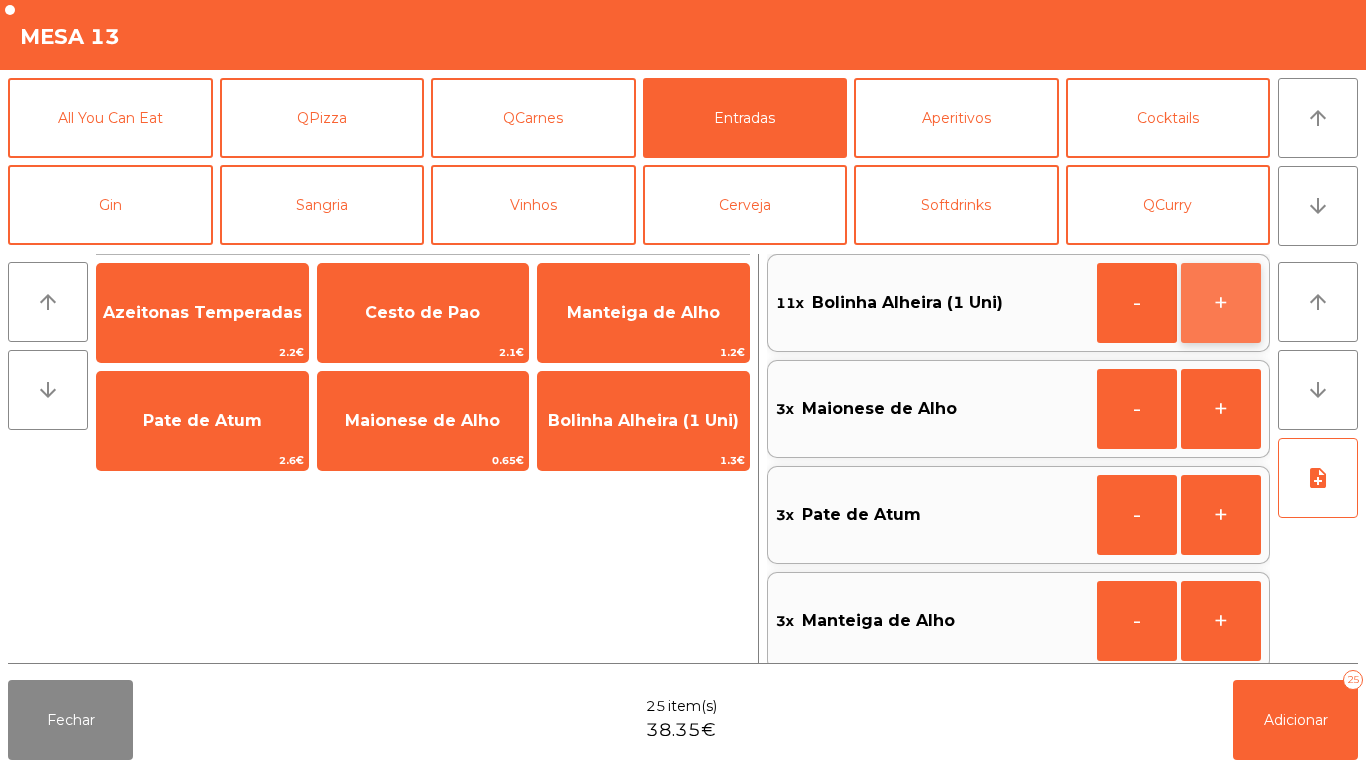 click on "+" 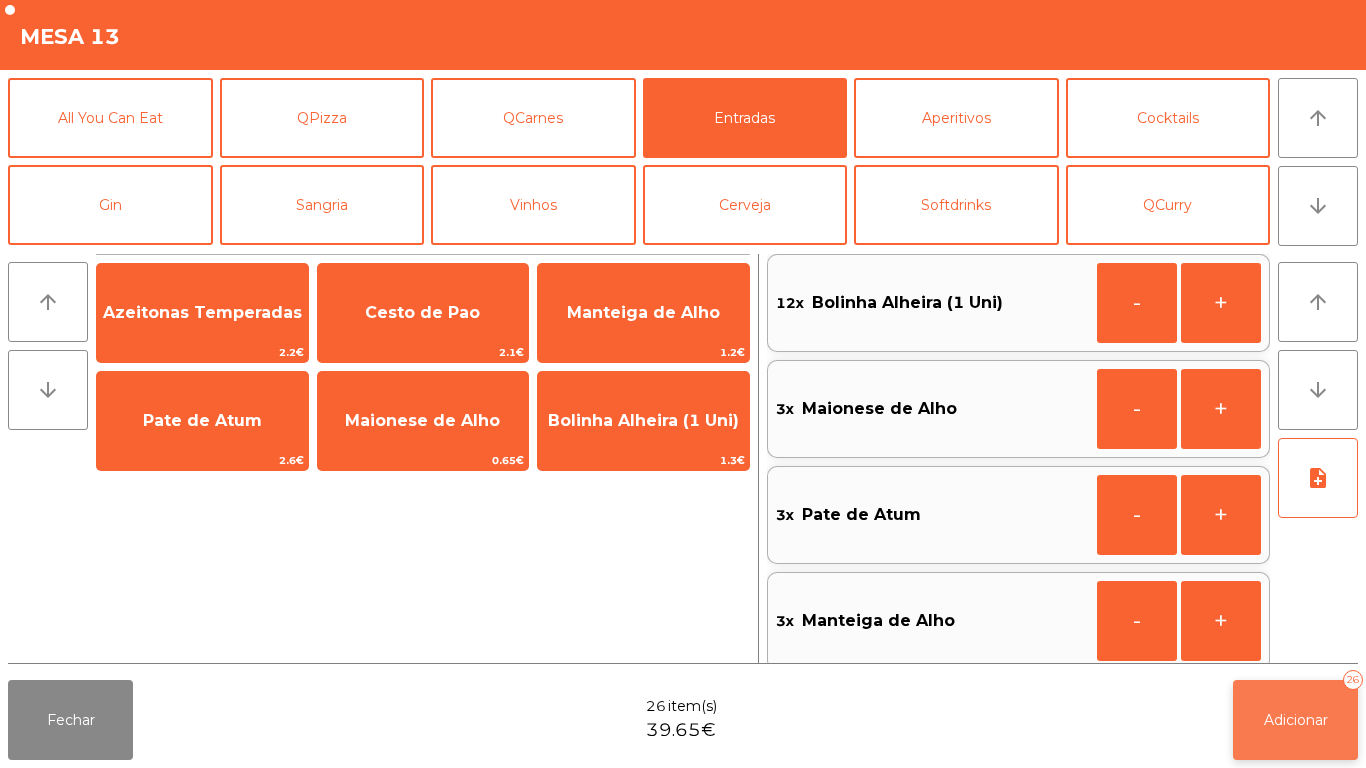 click on "Adicionar   26" 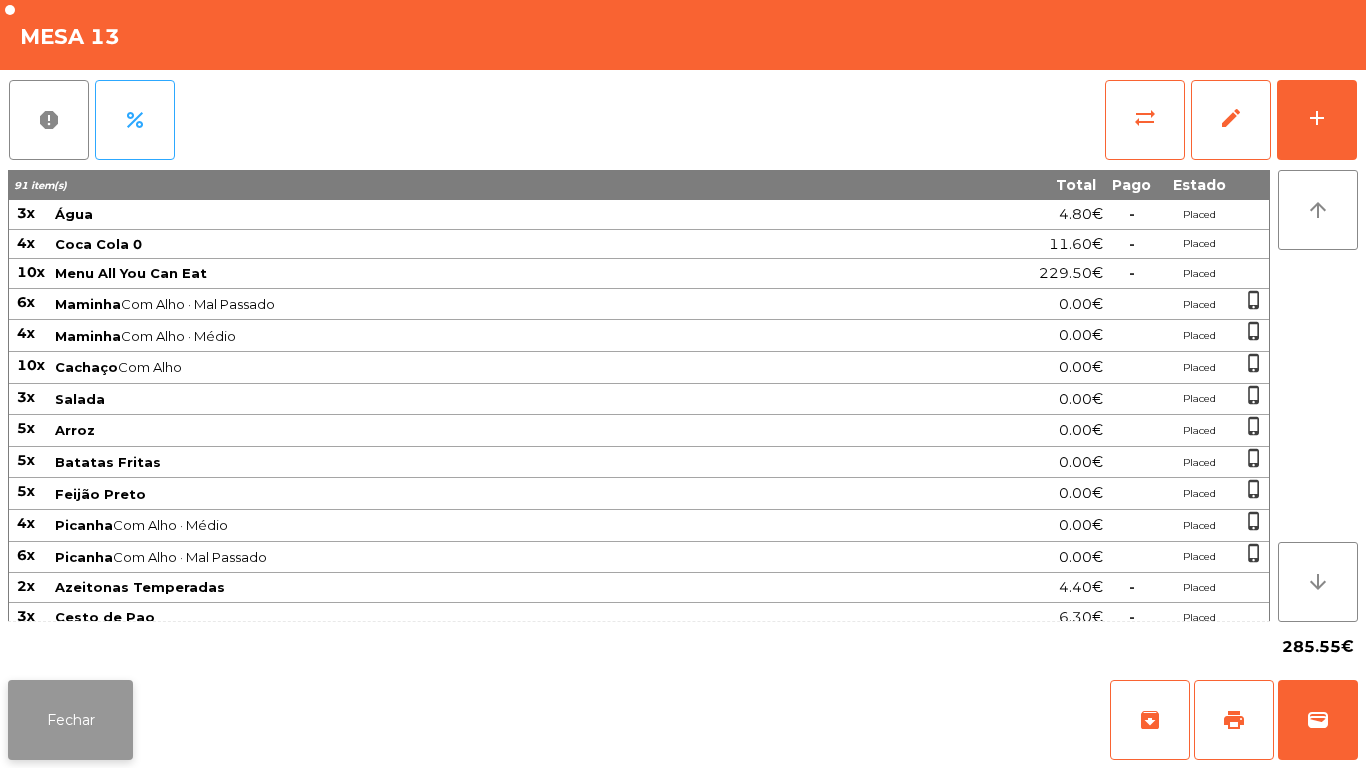 click on "Fechar" 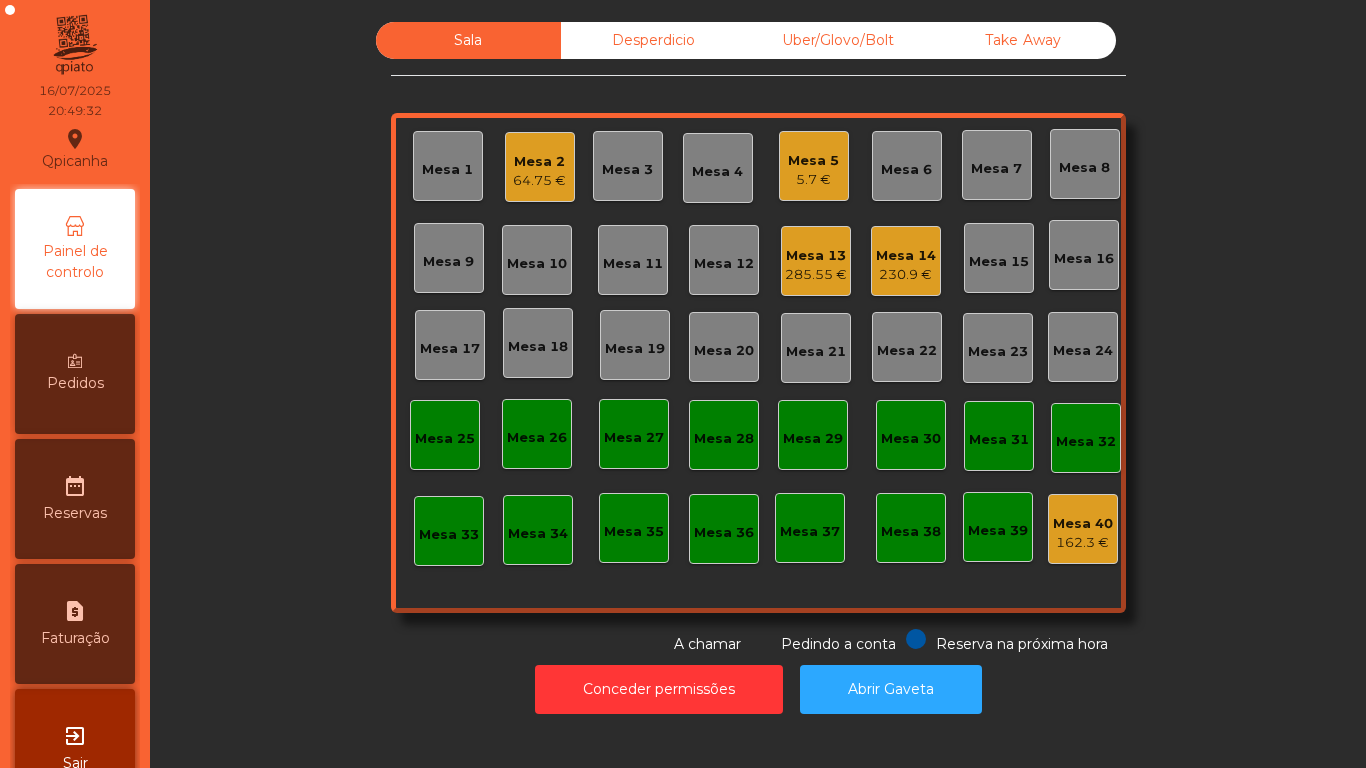click on "Mesa 5" 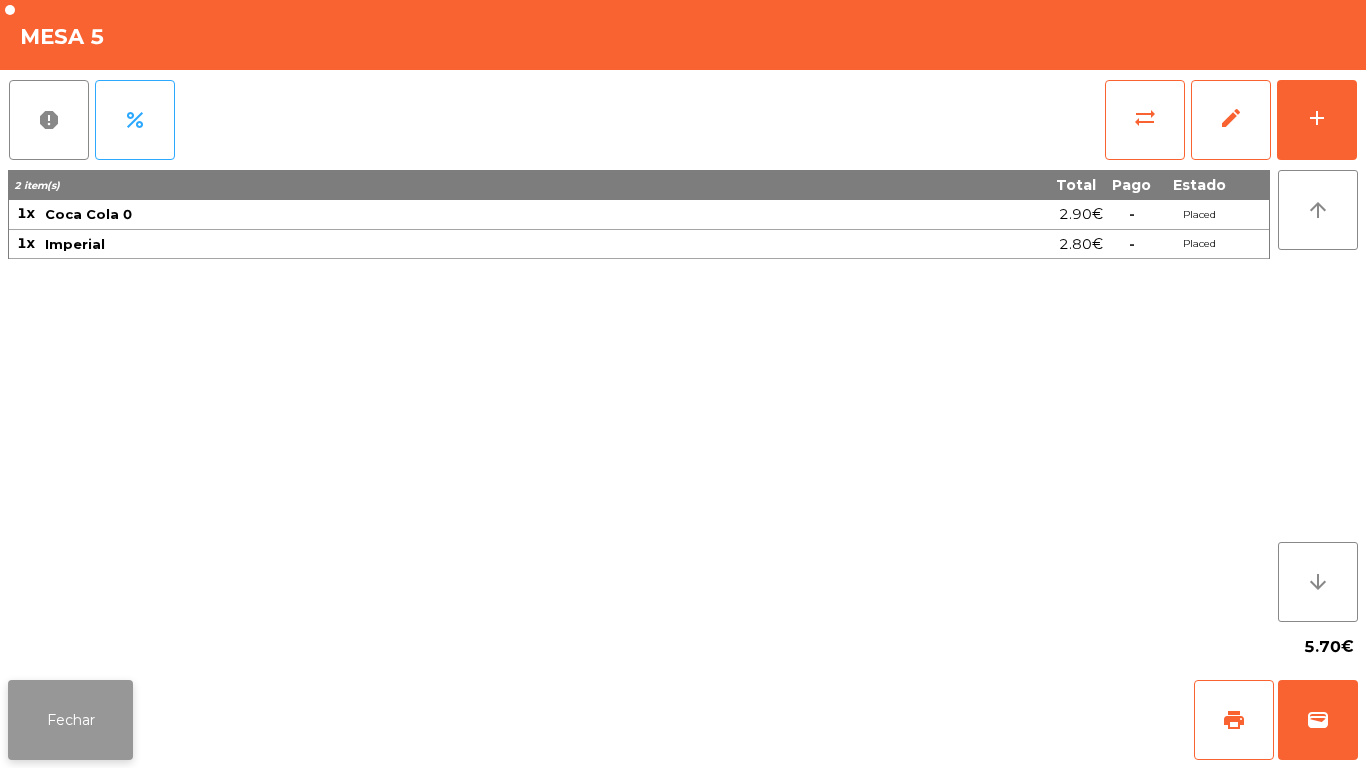 click on "Fechar" 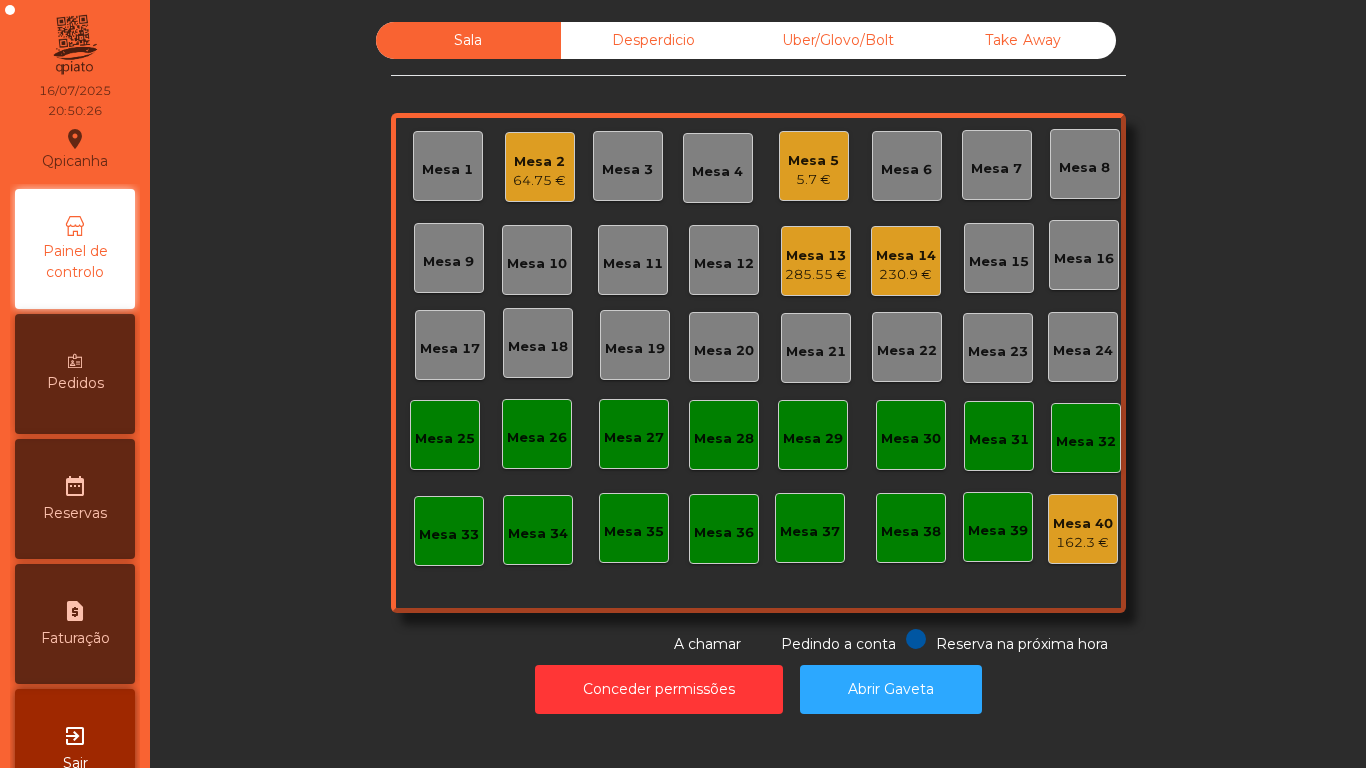 click on "5.7 €" 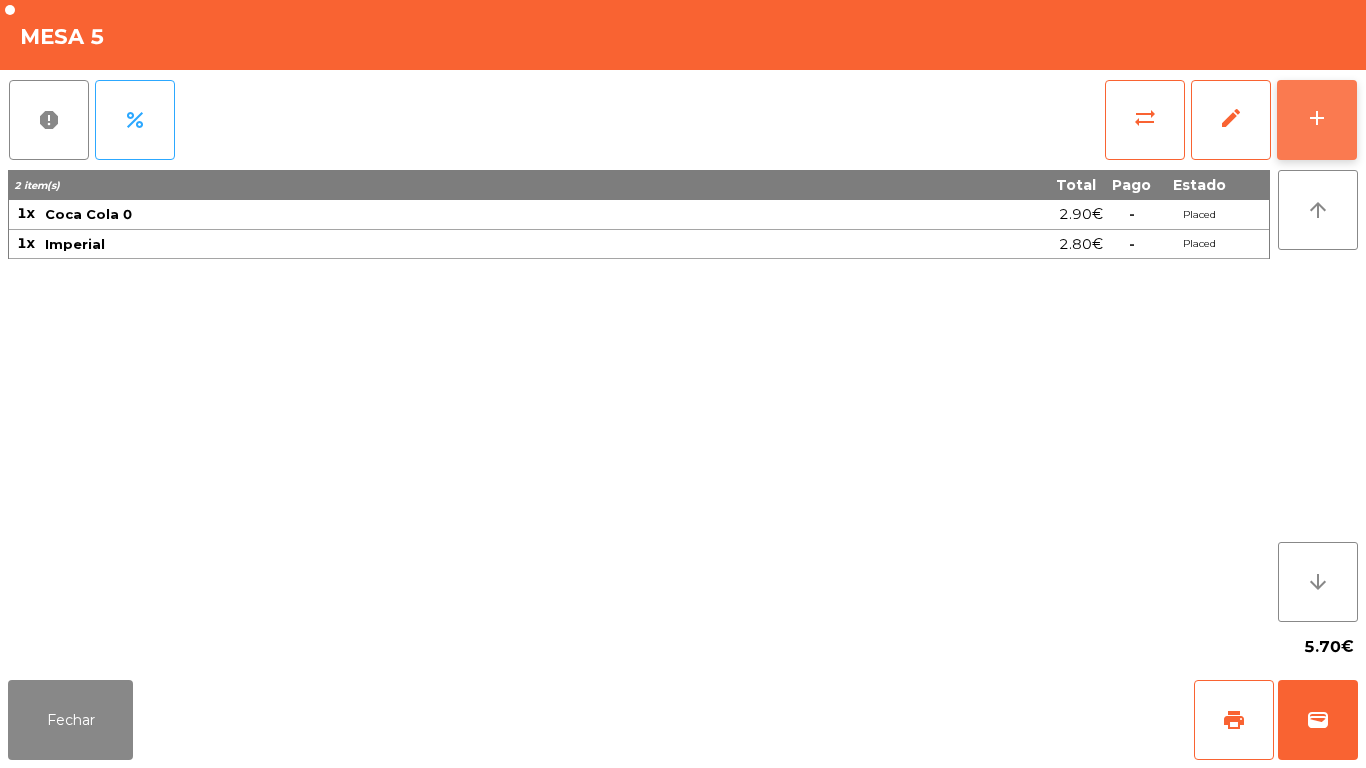 click on "add" 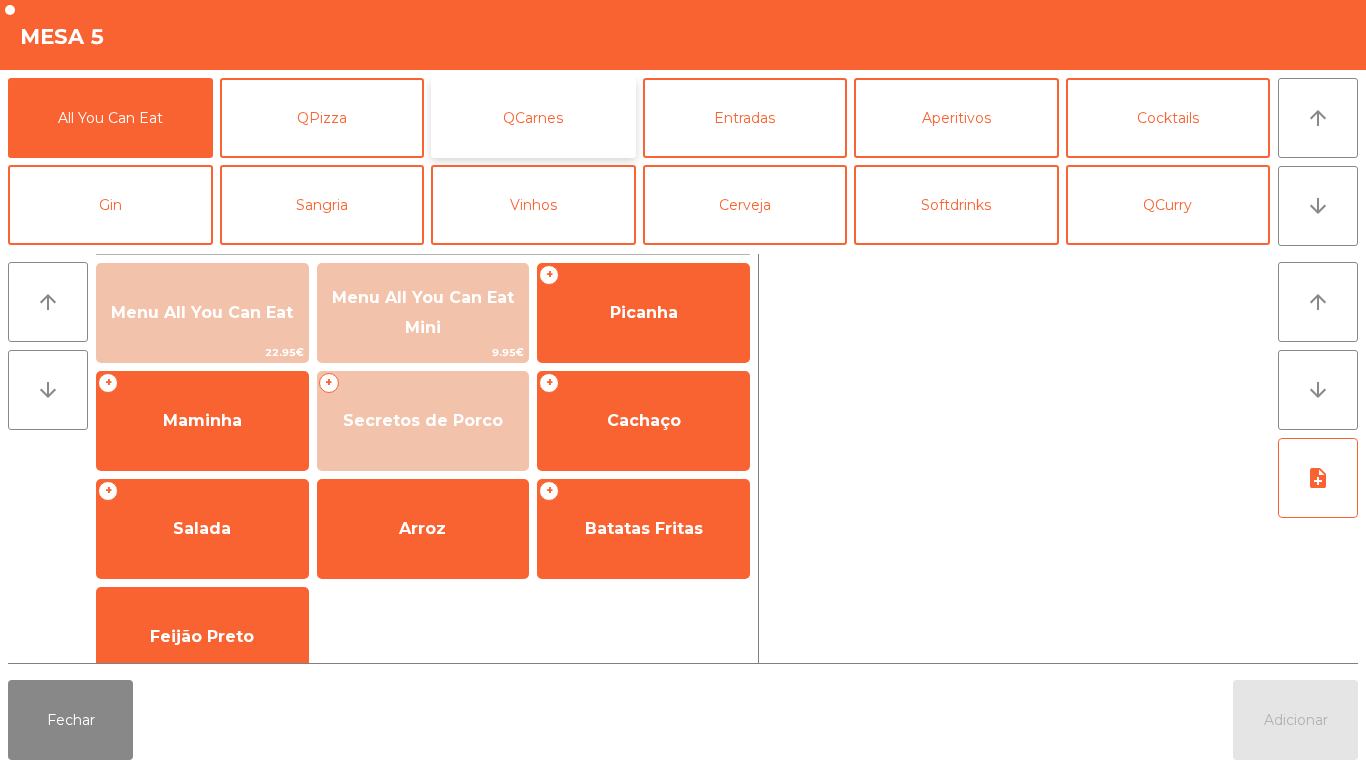 click on "QCarnes" 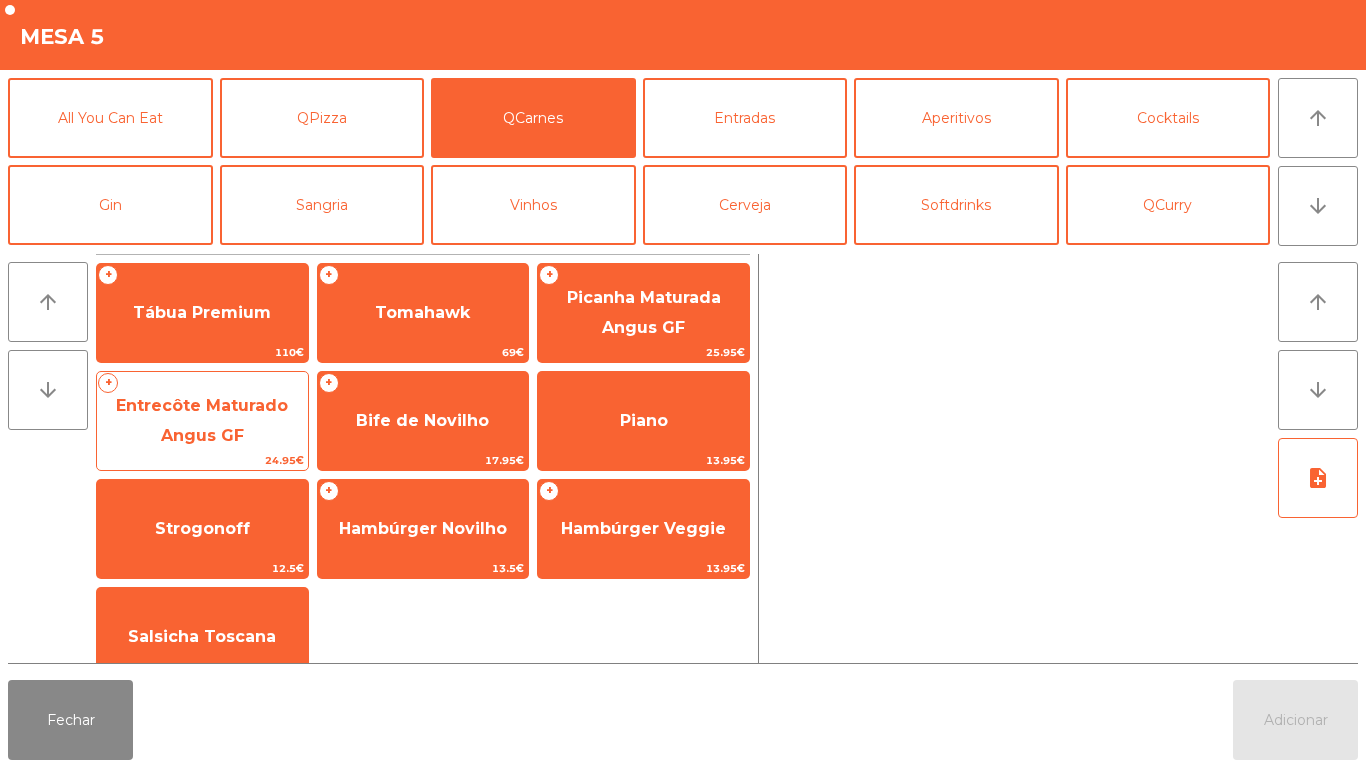 click on "Entrecôte Maturado Angus GF" 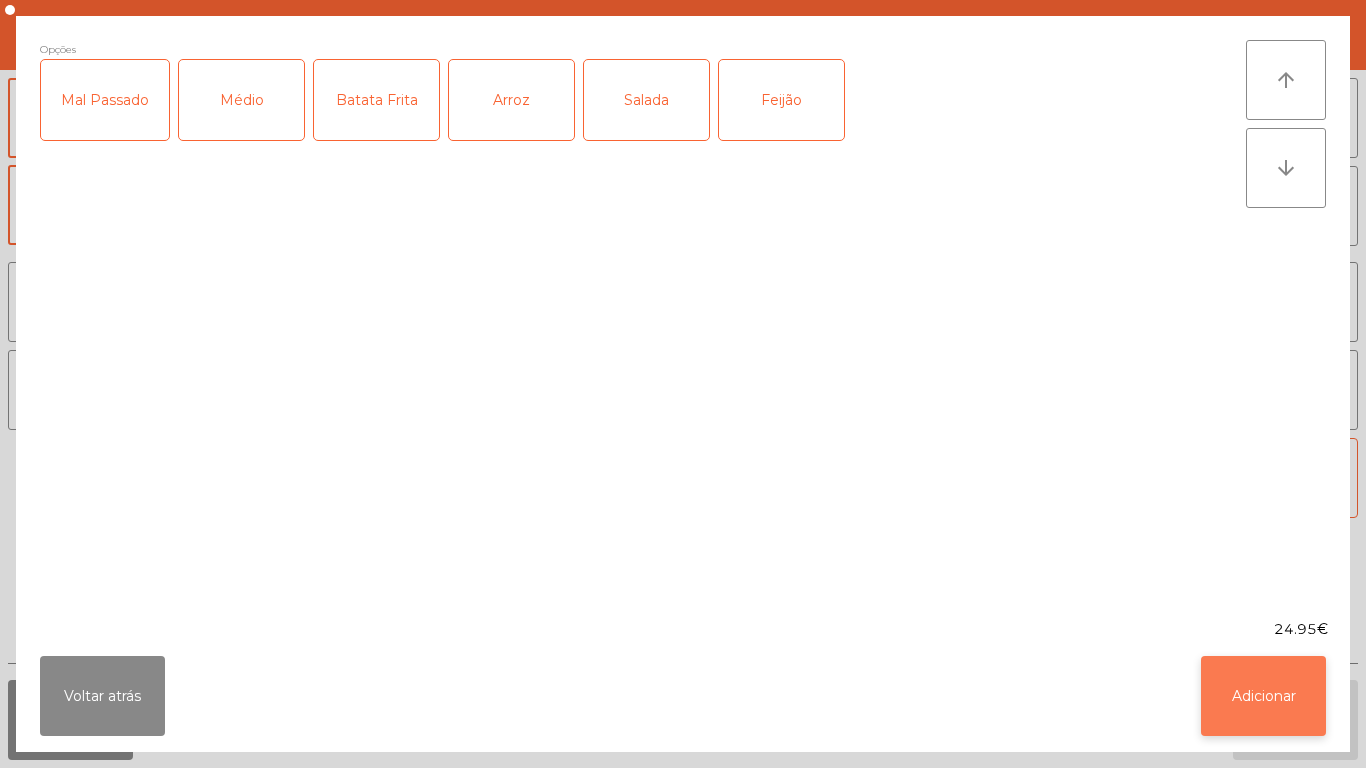 click on "Adicionar" 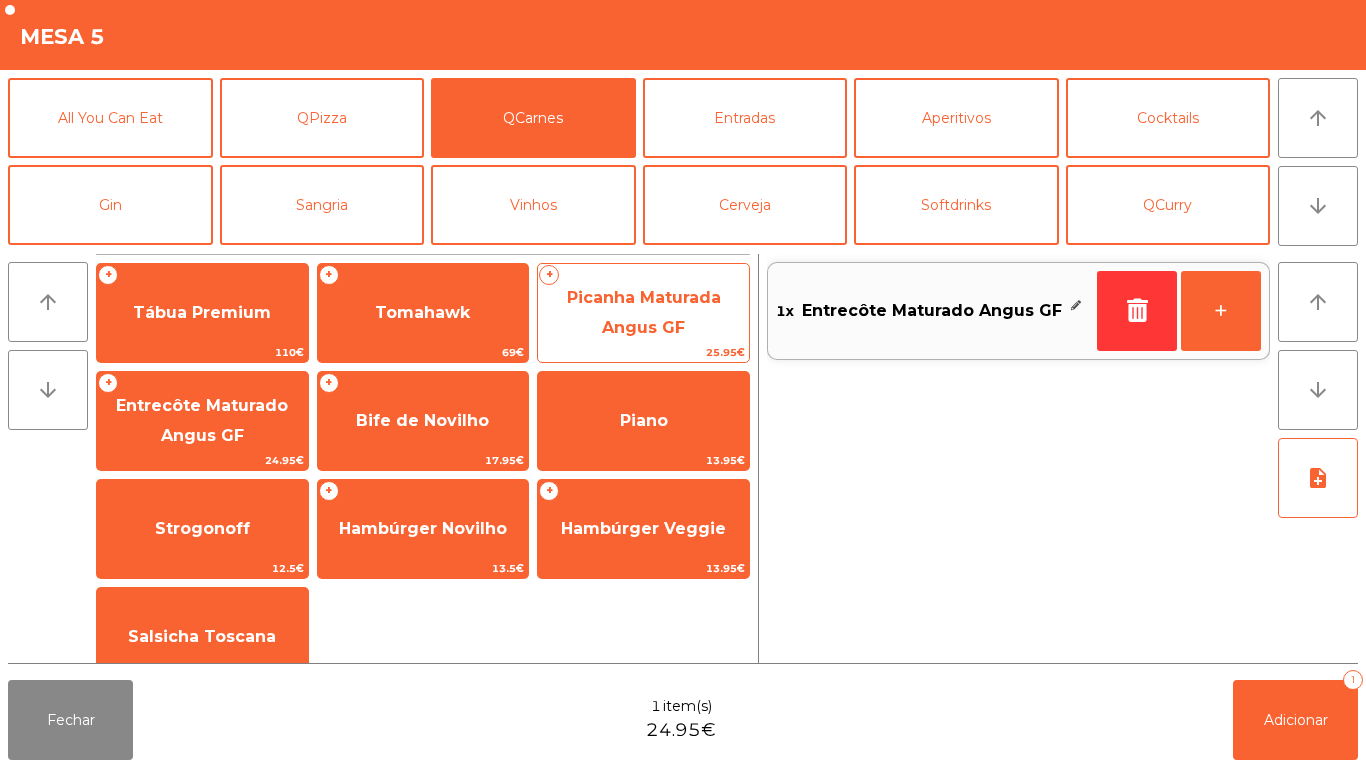 click on "Picanha Maturada Angus GF" 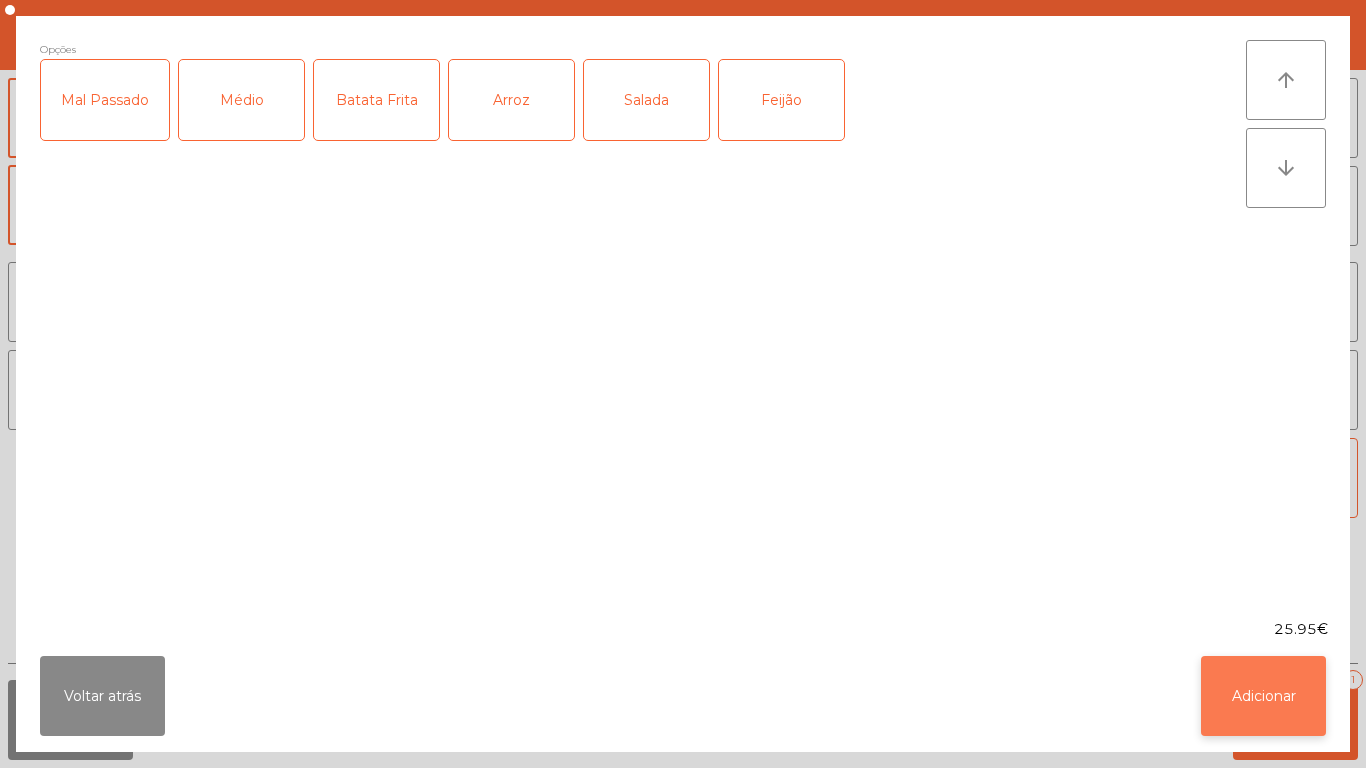 click on "Adicionar" 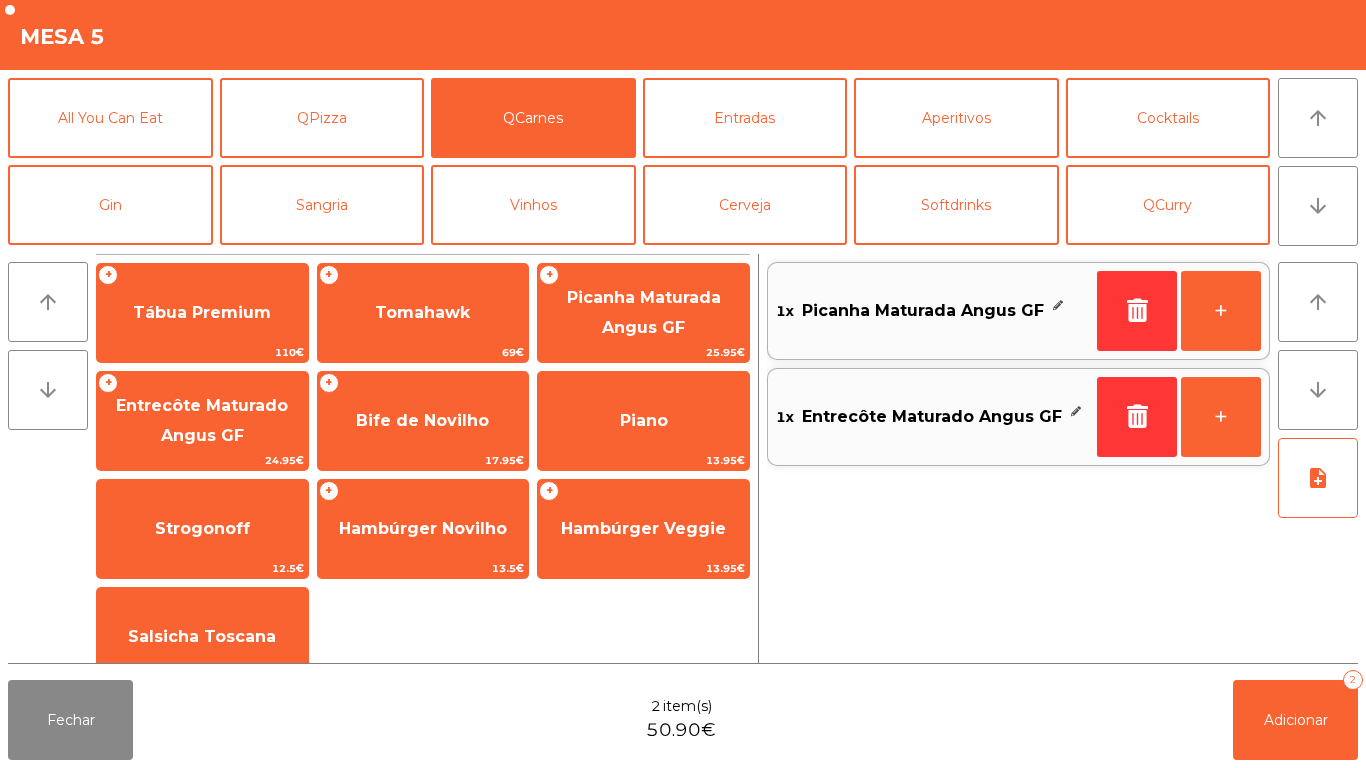 click on "arrow_upward arrow_downward  +   Tábua Premium   110€   +   Tomahawk   69€   +   Picanha Maturada Angus GF   25.95€   +   Entrecôte Maturado Angus GF   24.95€   +   Bife de Novilho   17.95€   Piano    13.95€   Strogonoff   12.5€   +   Hambúrger Novilho    13.5€   +   Hambúrger Veggie   13.95€   Salsicha Toscana   3€   1x    Picanha Maturada Angus GF   +   1x    Entrecôte Maturado Angus GF   +  arrow_upward arrow_downward note_add" 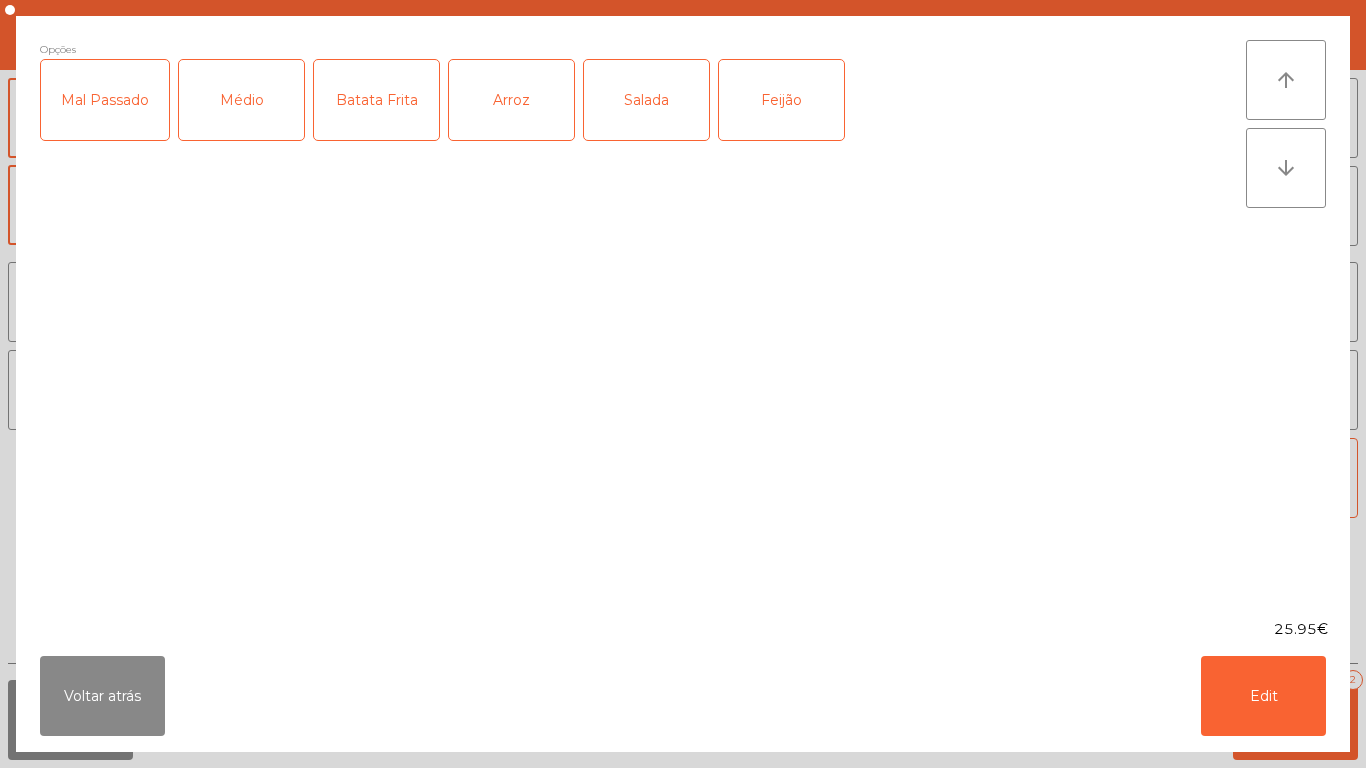 click on "Médio" 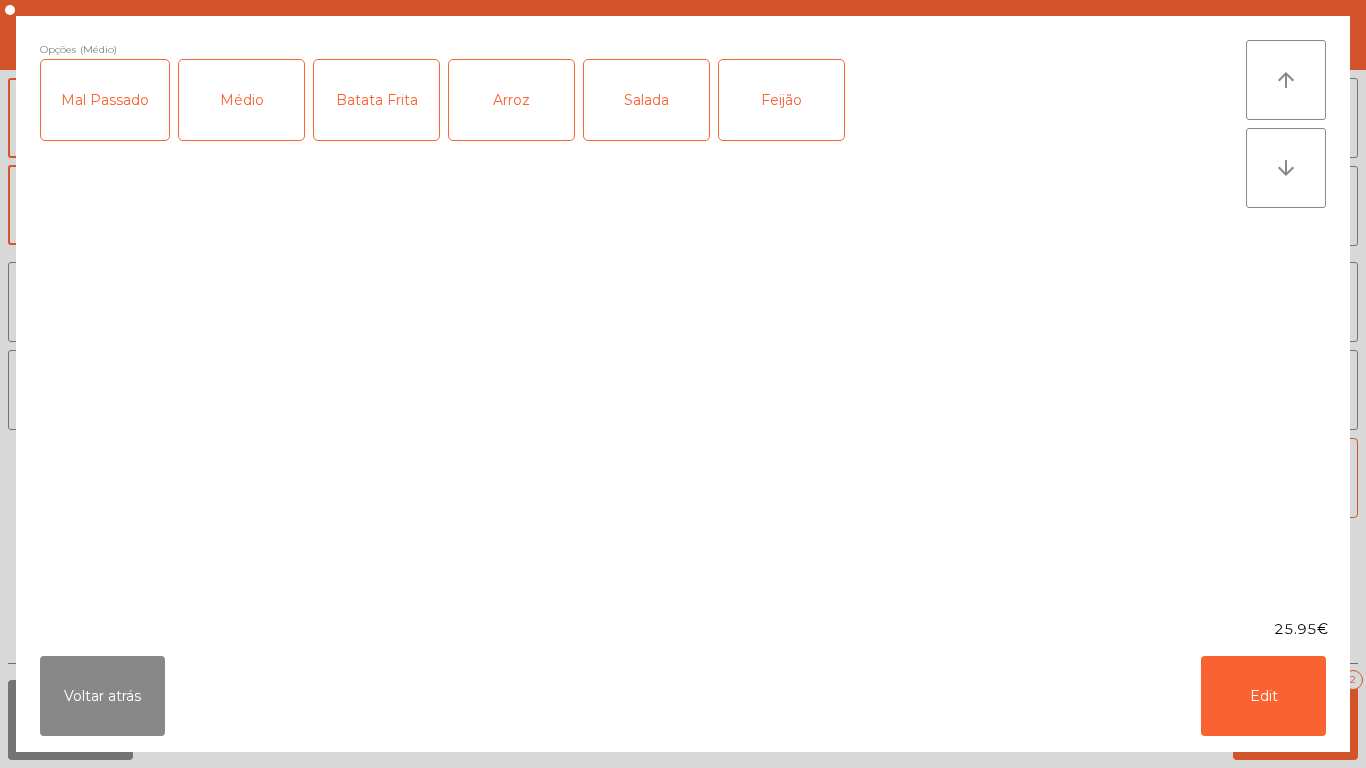 click on "Batata Frita" 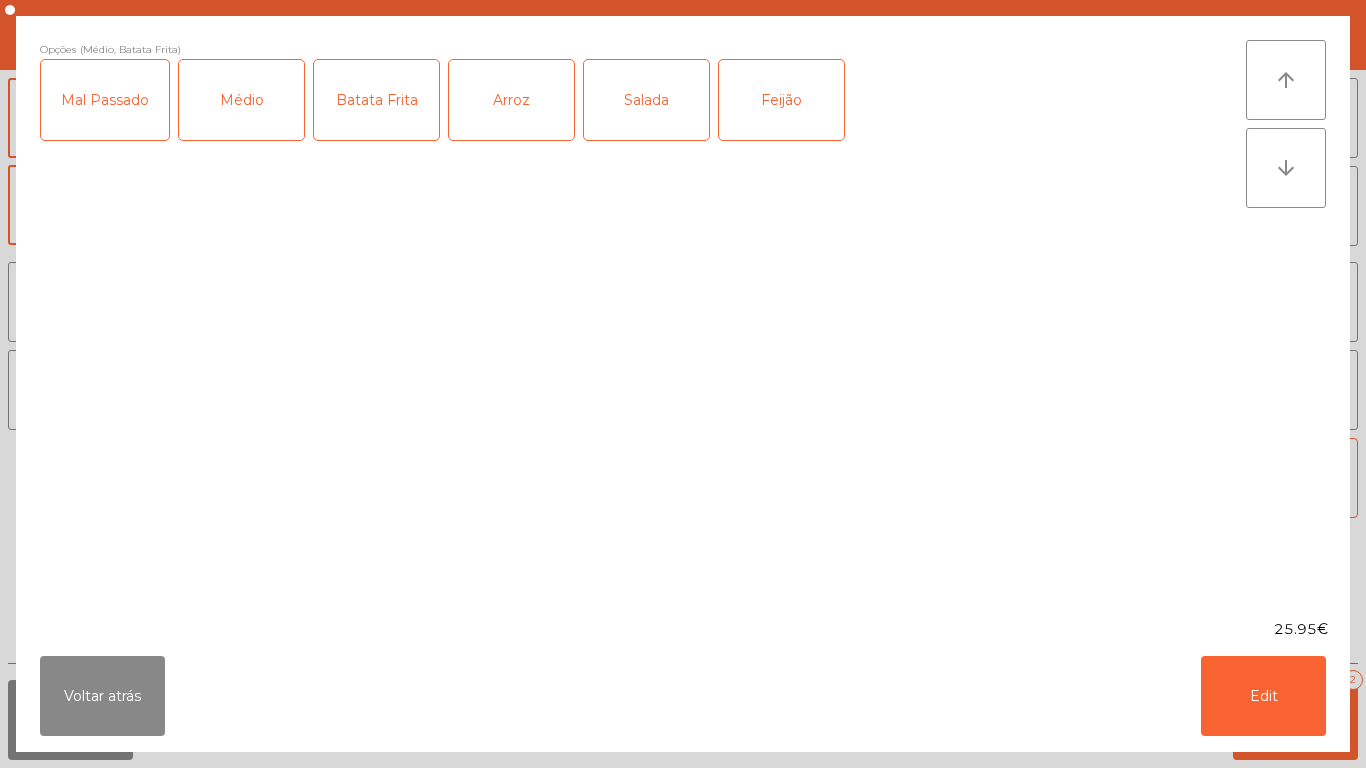 click on "Arroz" 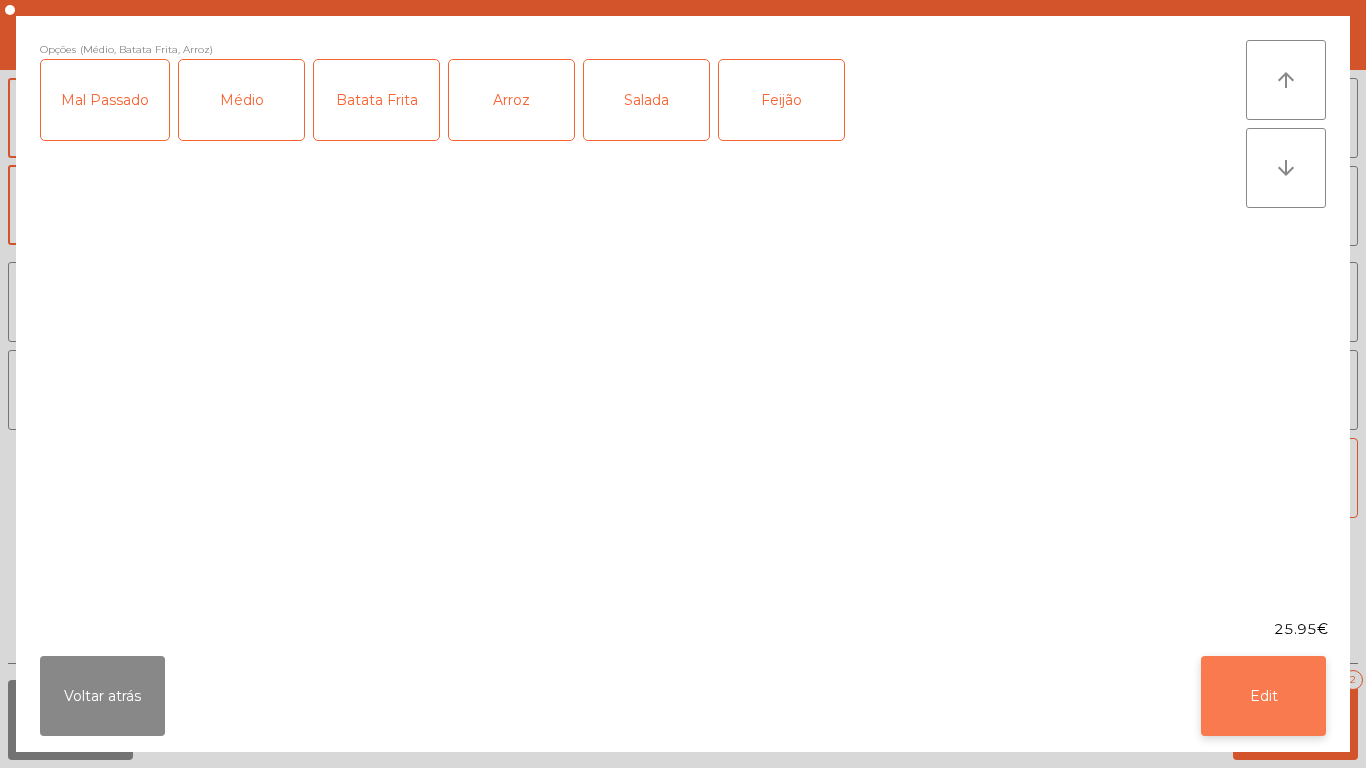 click on "Edit" 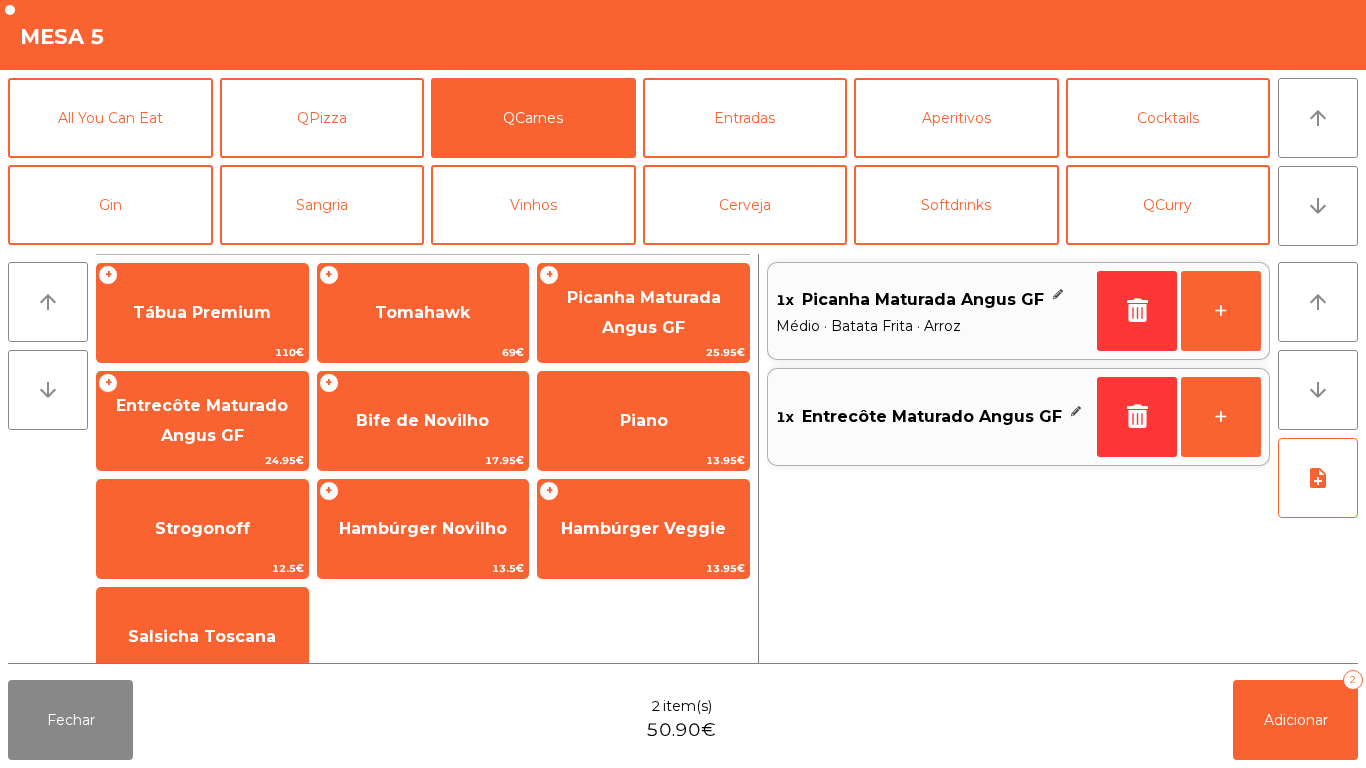 click on "Entrecôte Maturado Angus GF" 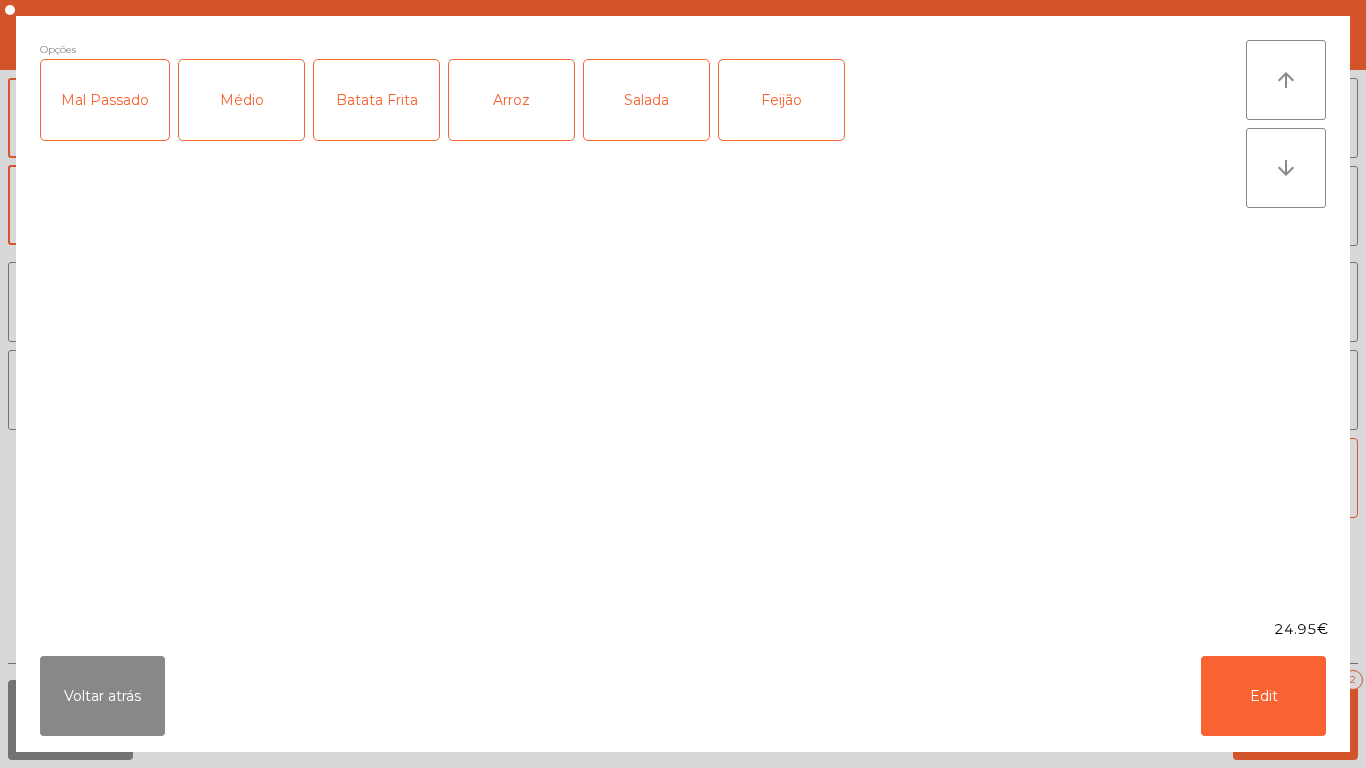 click on "Médio" 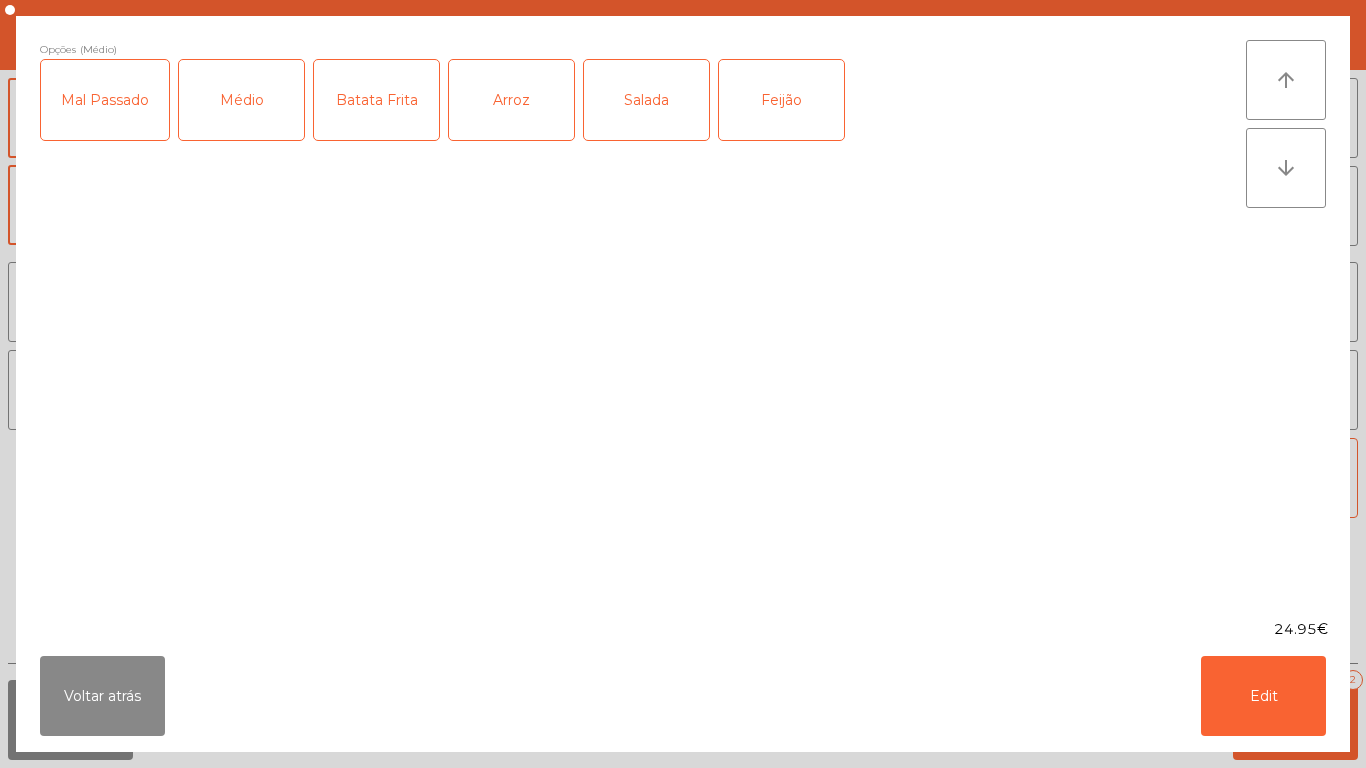 click on "Salada" 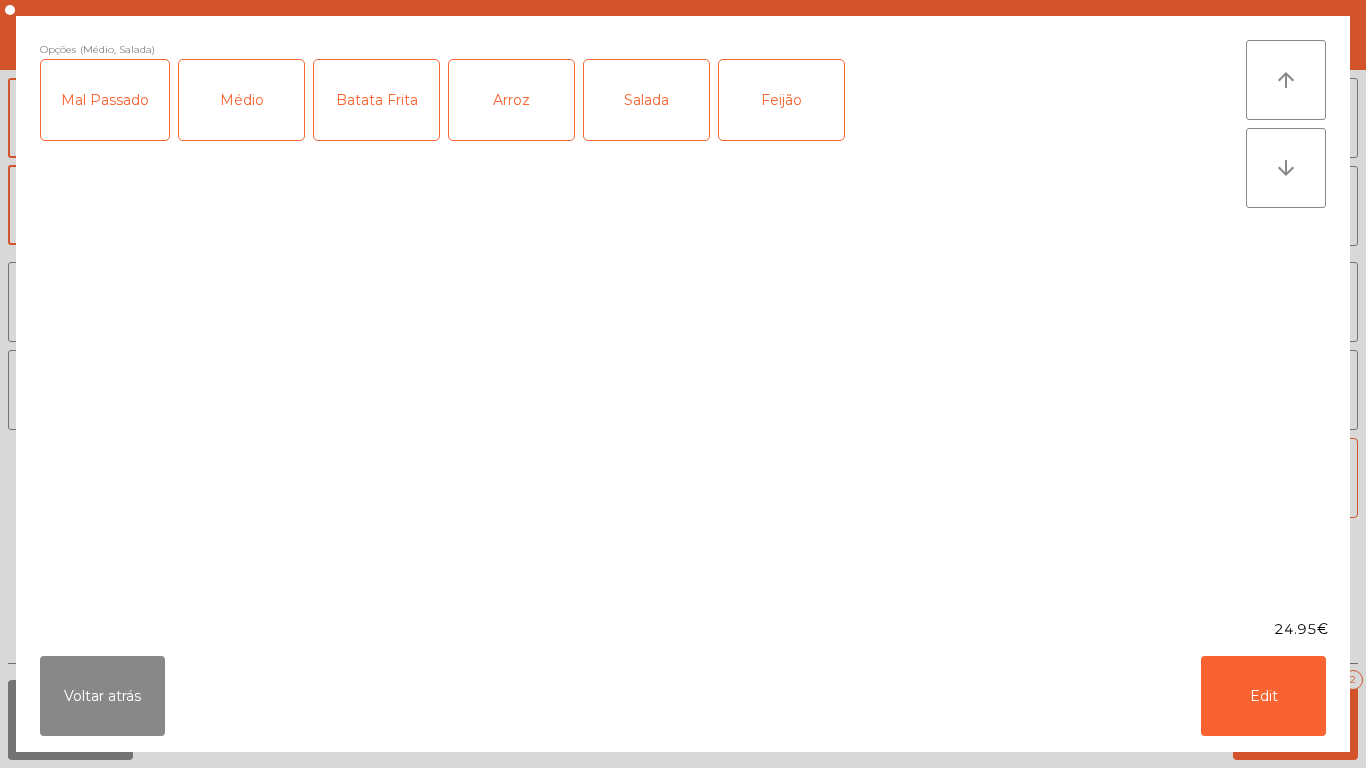 click on "Feijão" 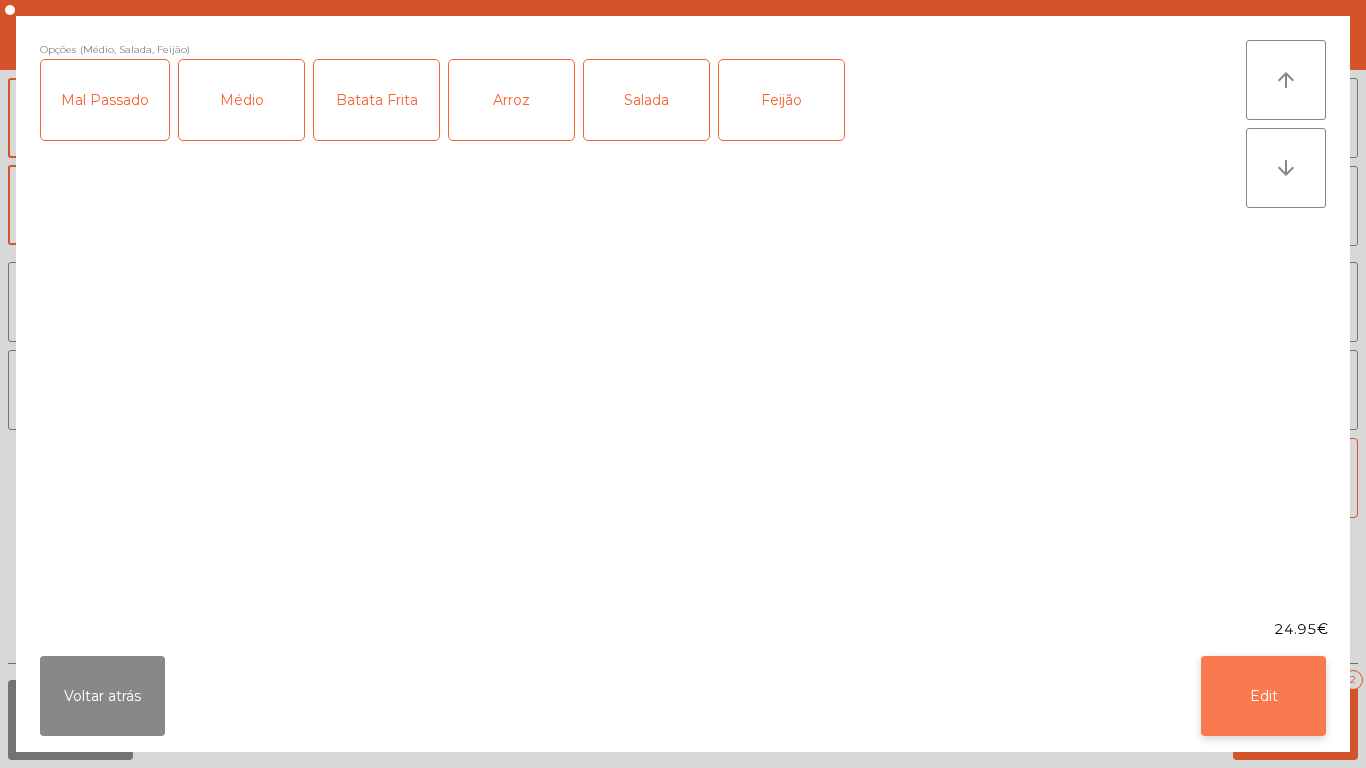 click on "Edit" 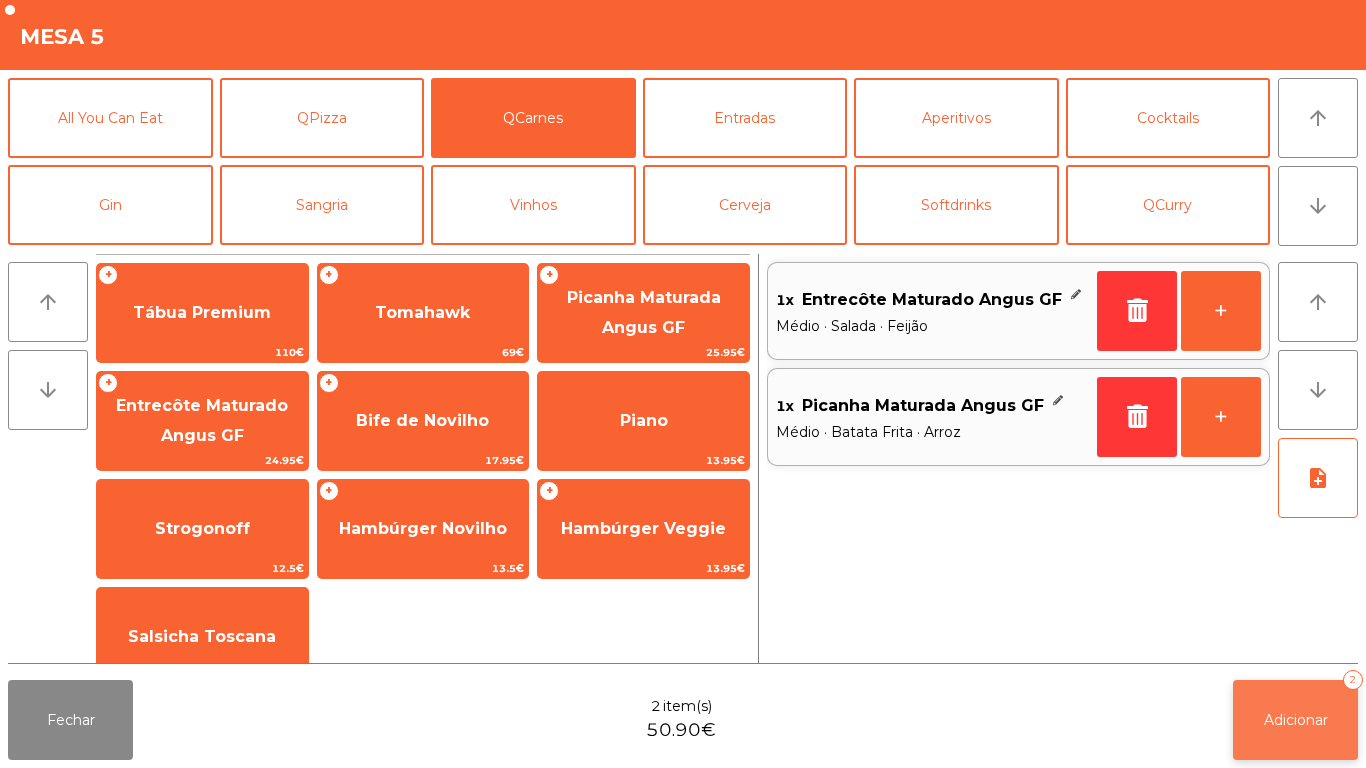 click on "Adicionar   2" 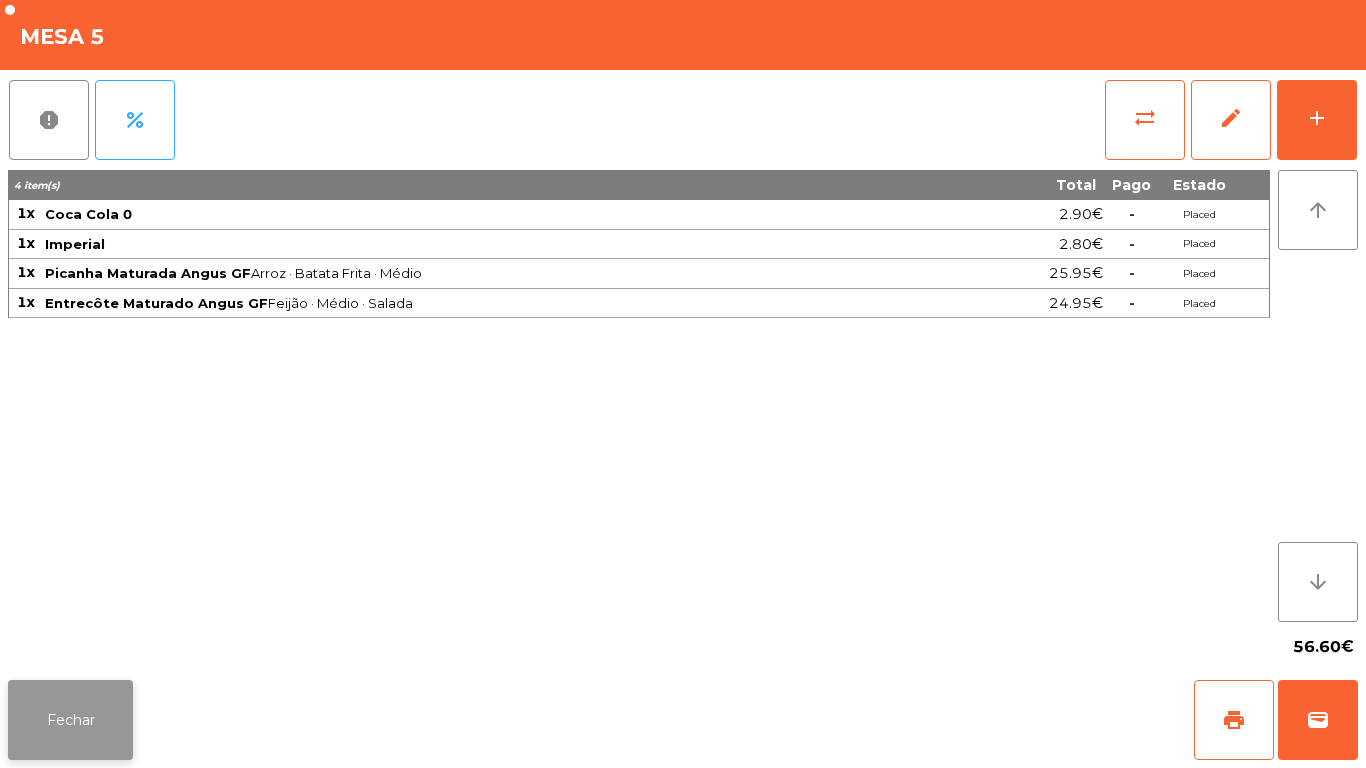 click on "Fechar" 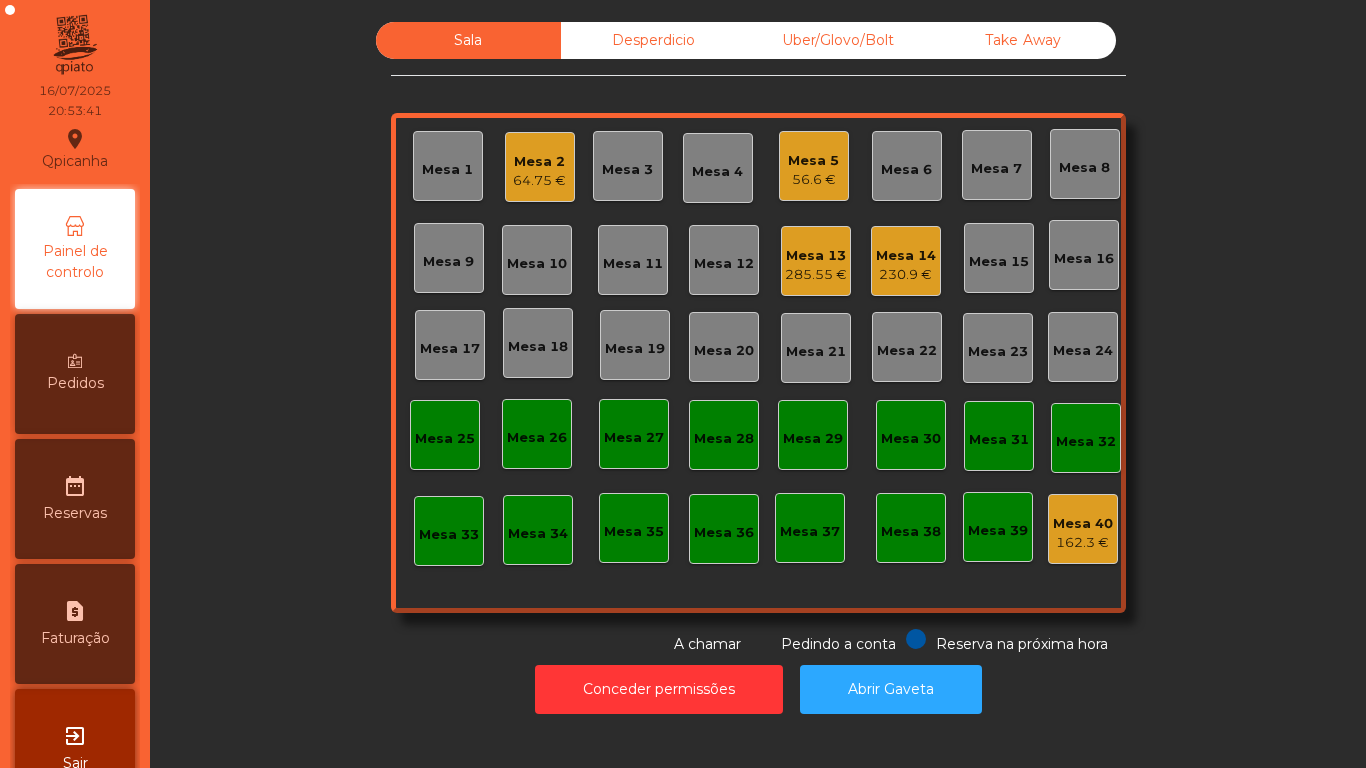 click on "Mesa 7" 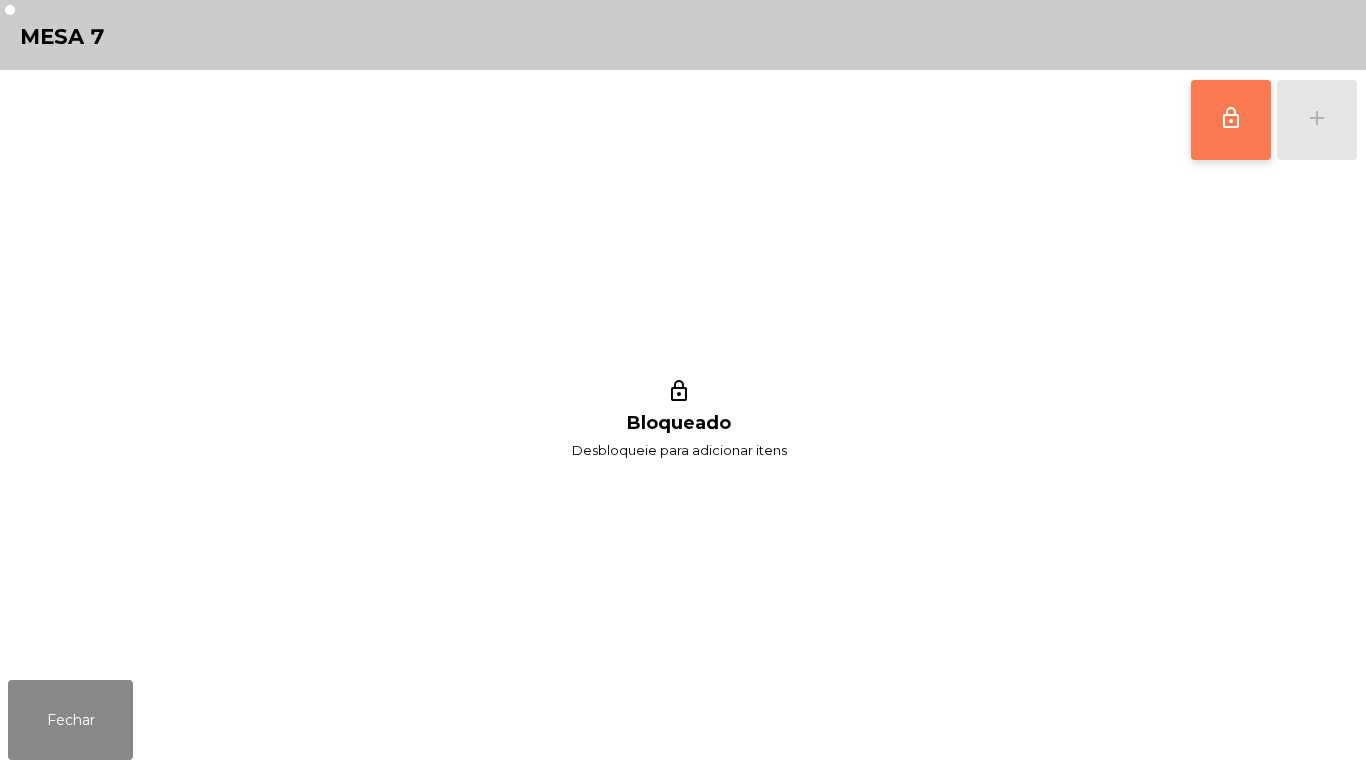 click on "lock_outline" 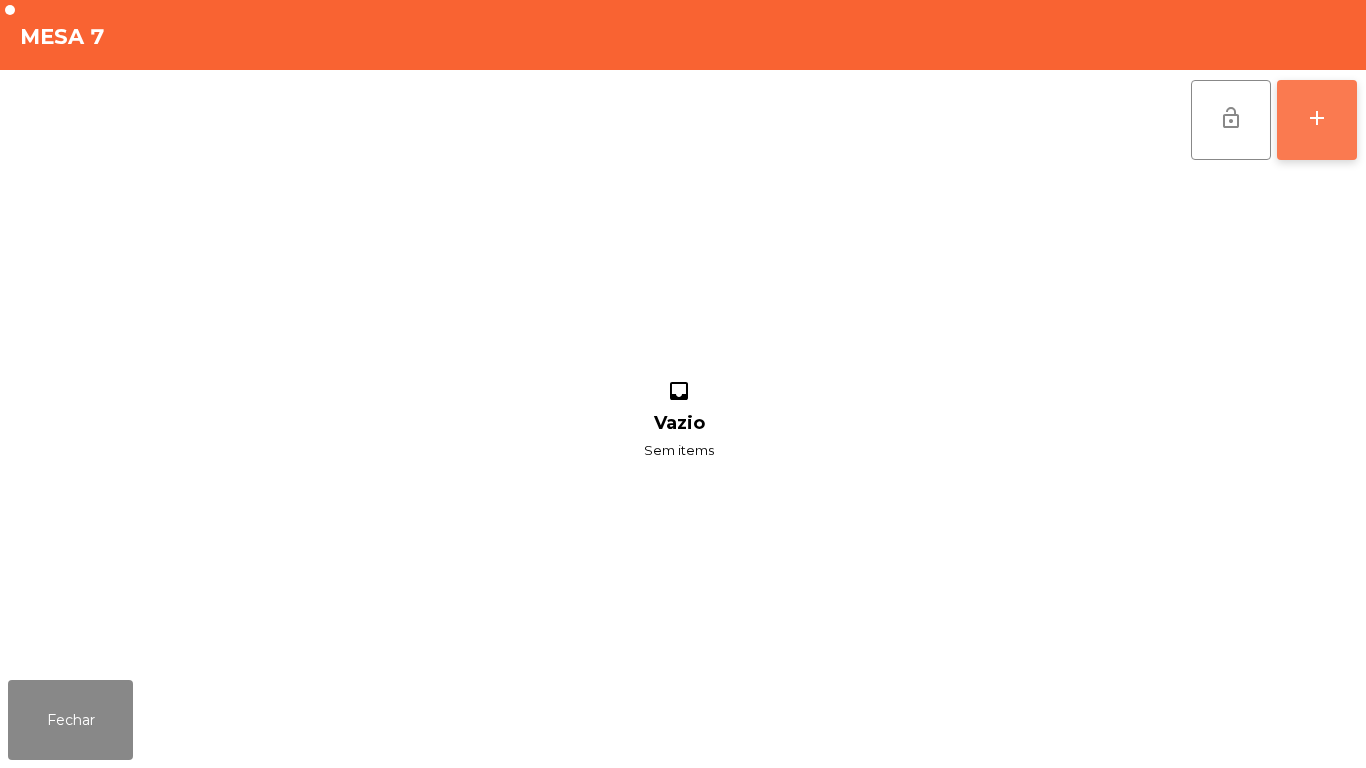 click on "add" 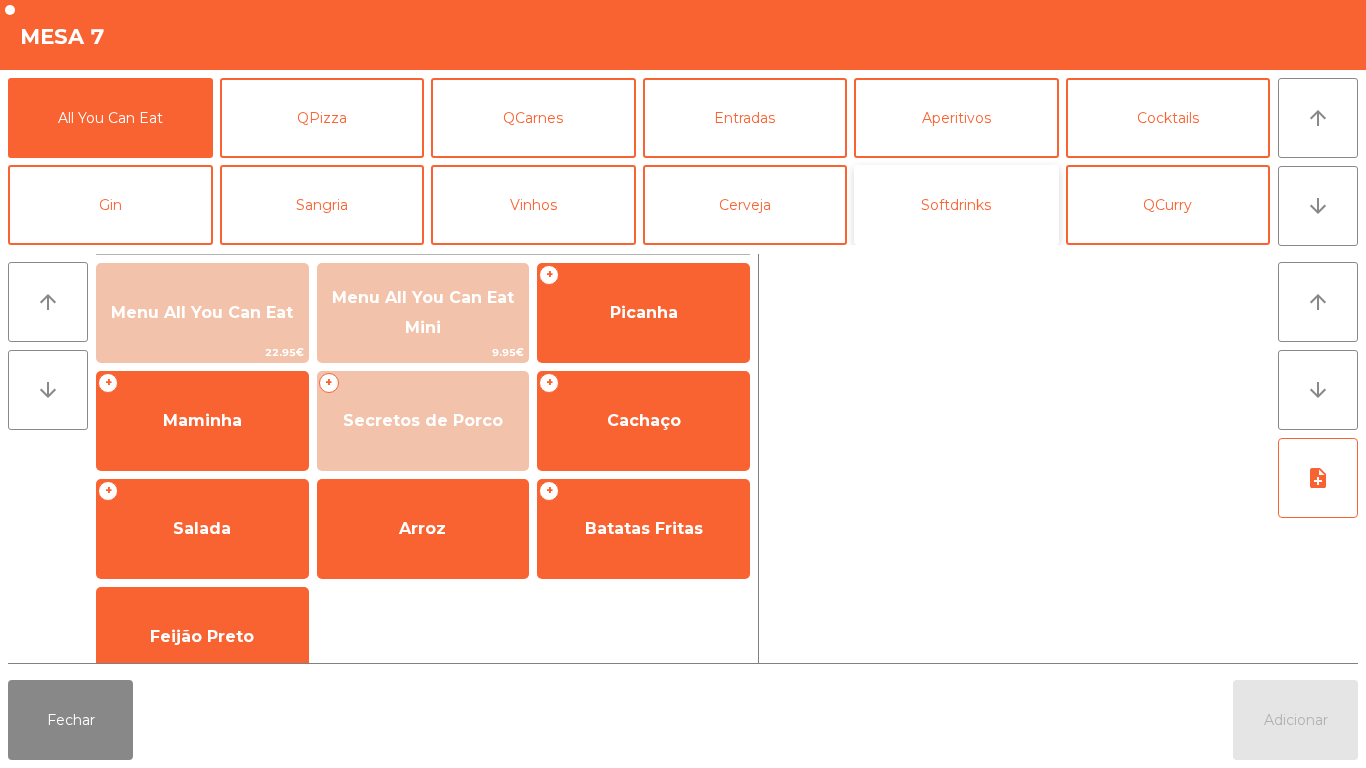 click on "Softdrinks" 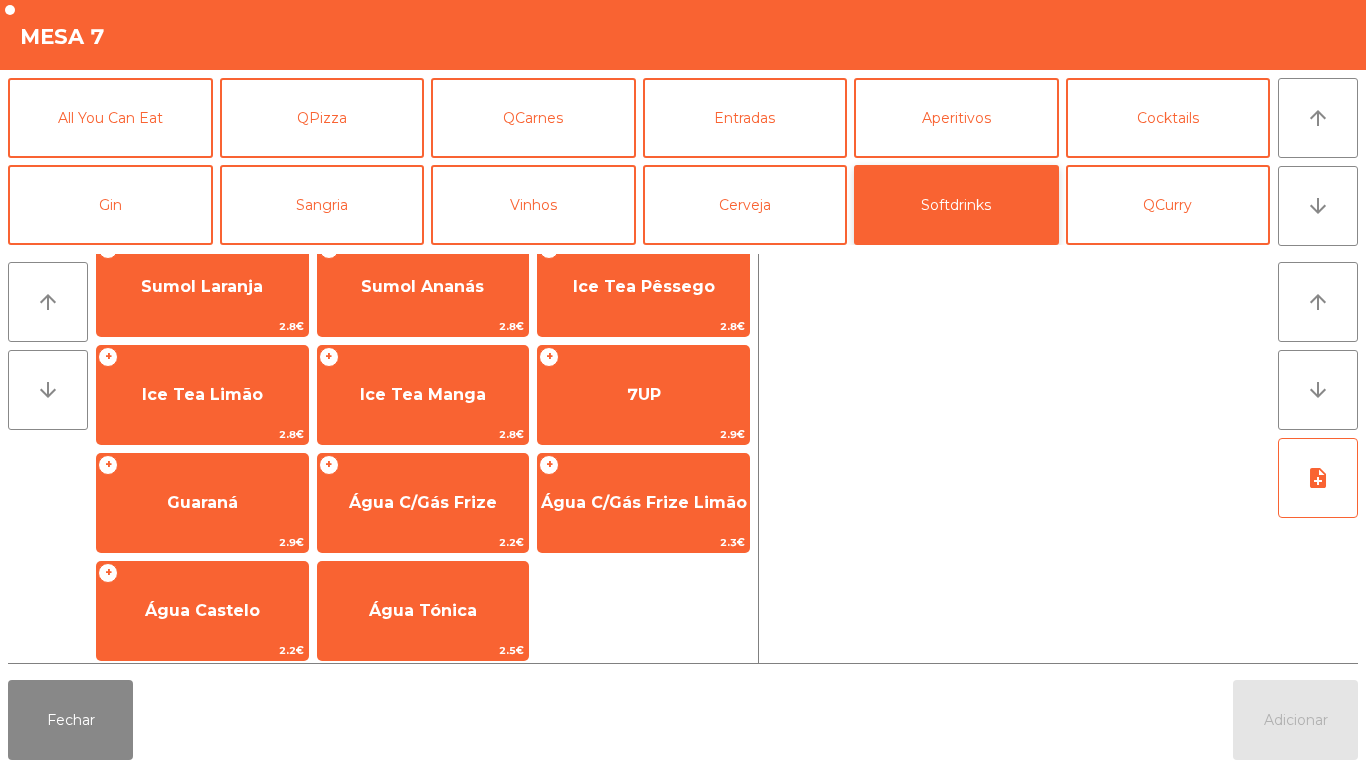 scroll, scrollTop: 356, scrollLeft: 0, axis: vertical 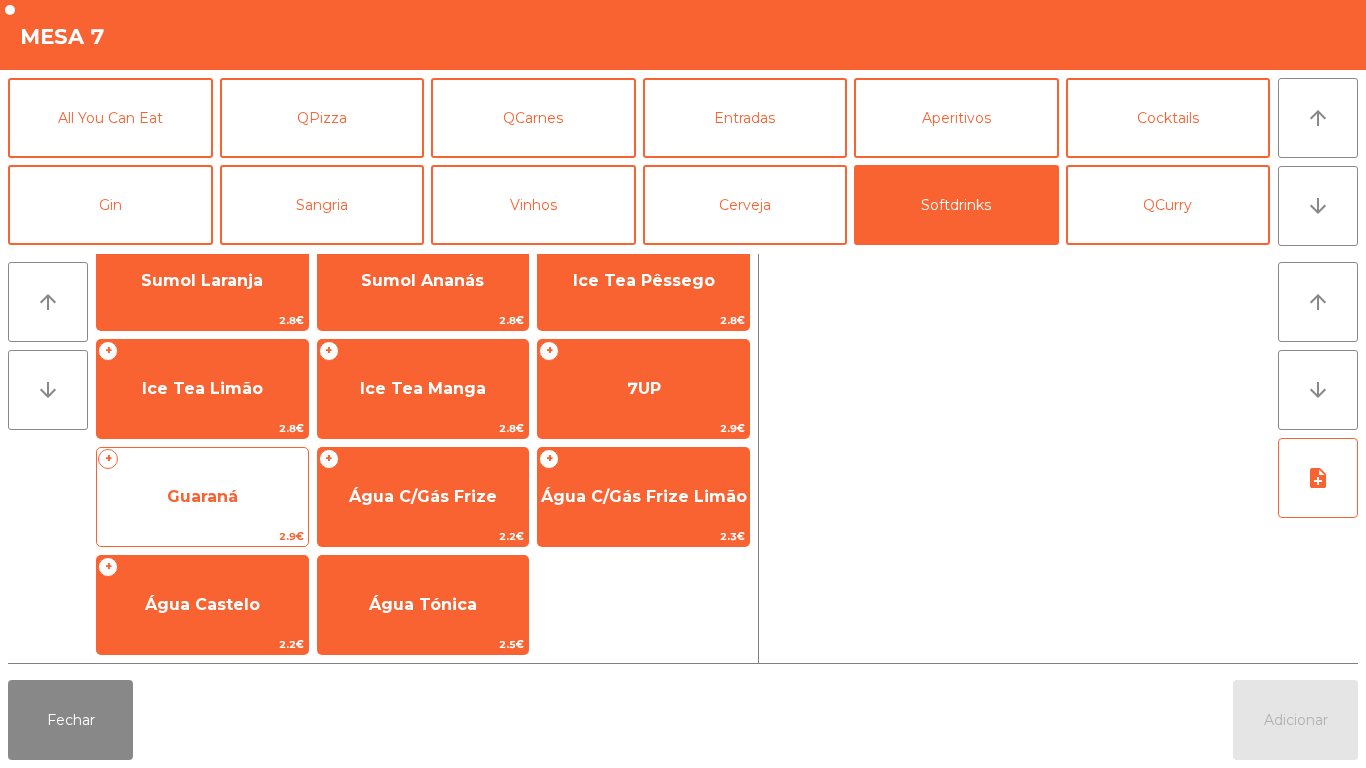 click on "Guaraná" 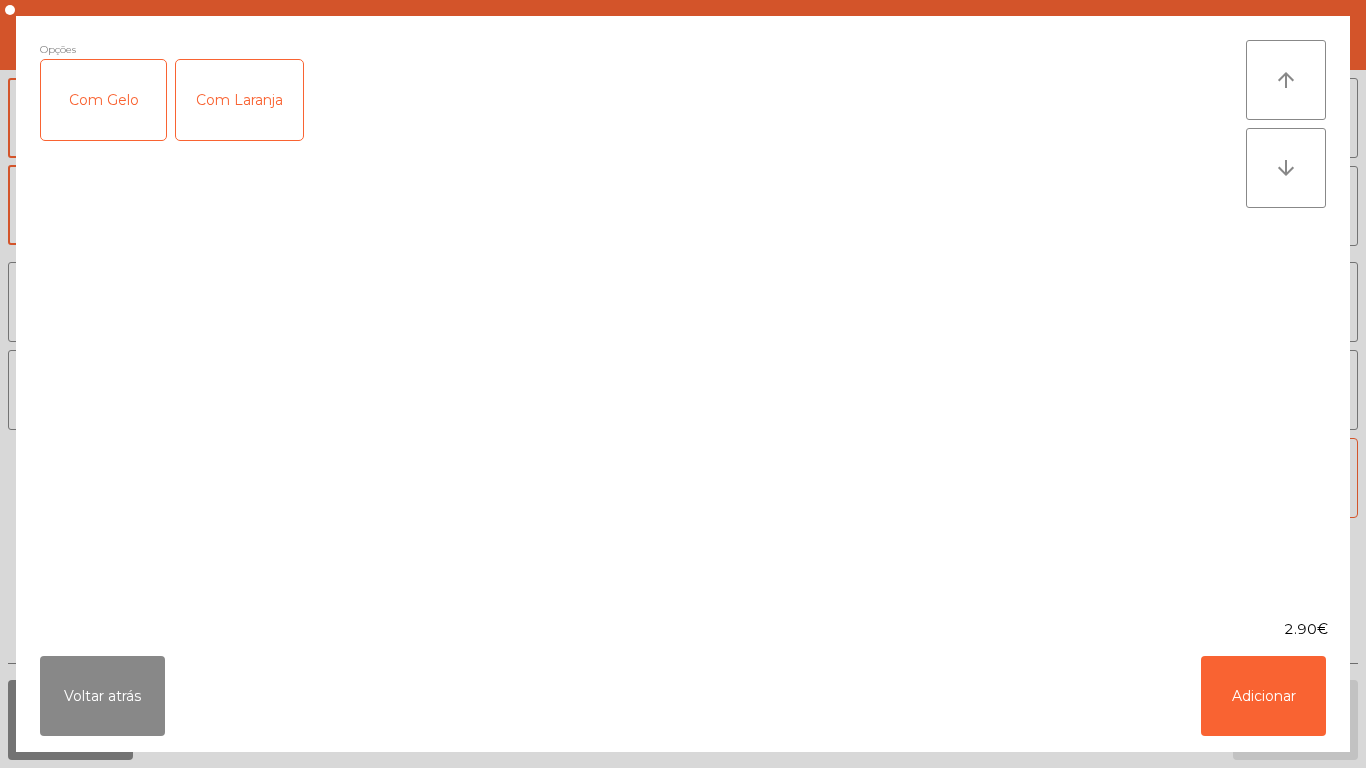 click on "Com Gelo" 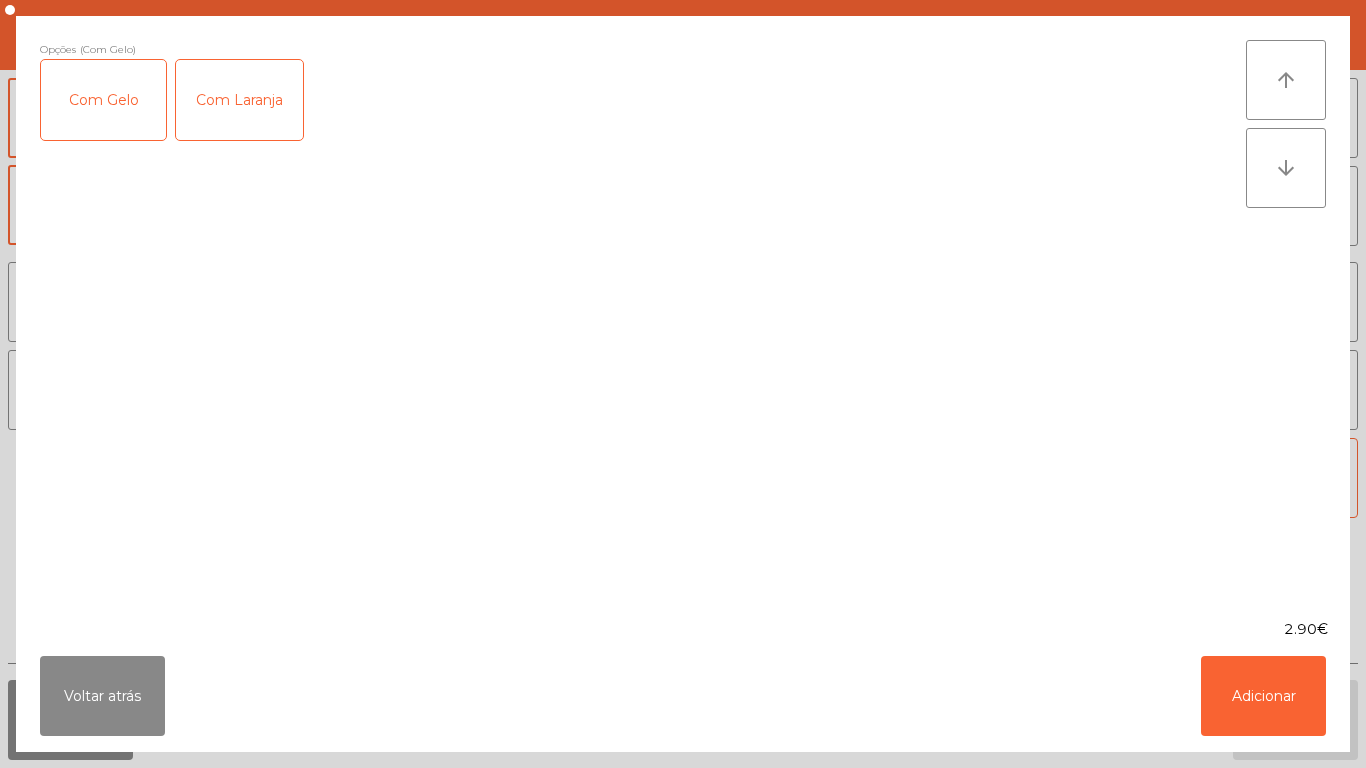click on "Com Laranja" 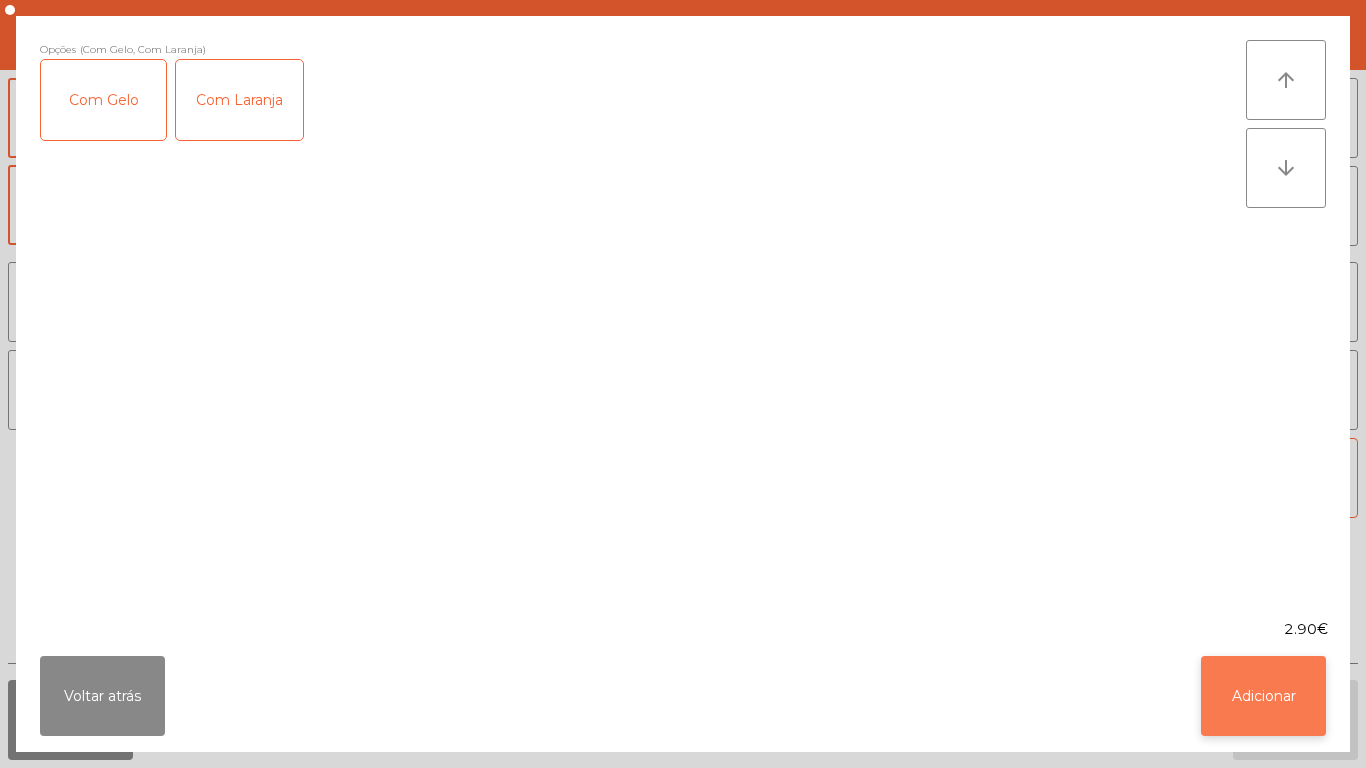 click on "Adicionar" 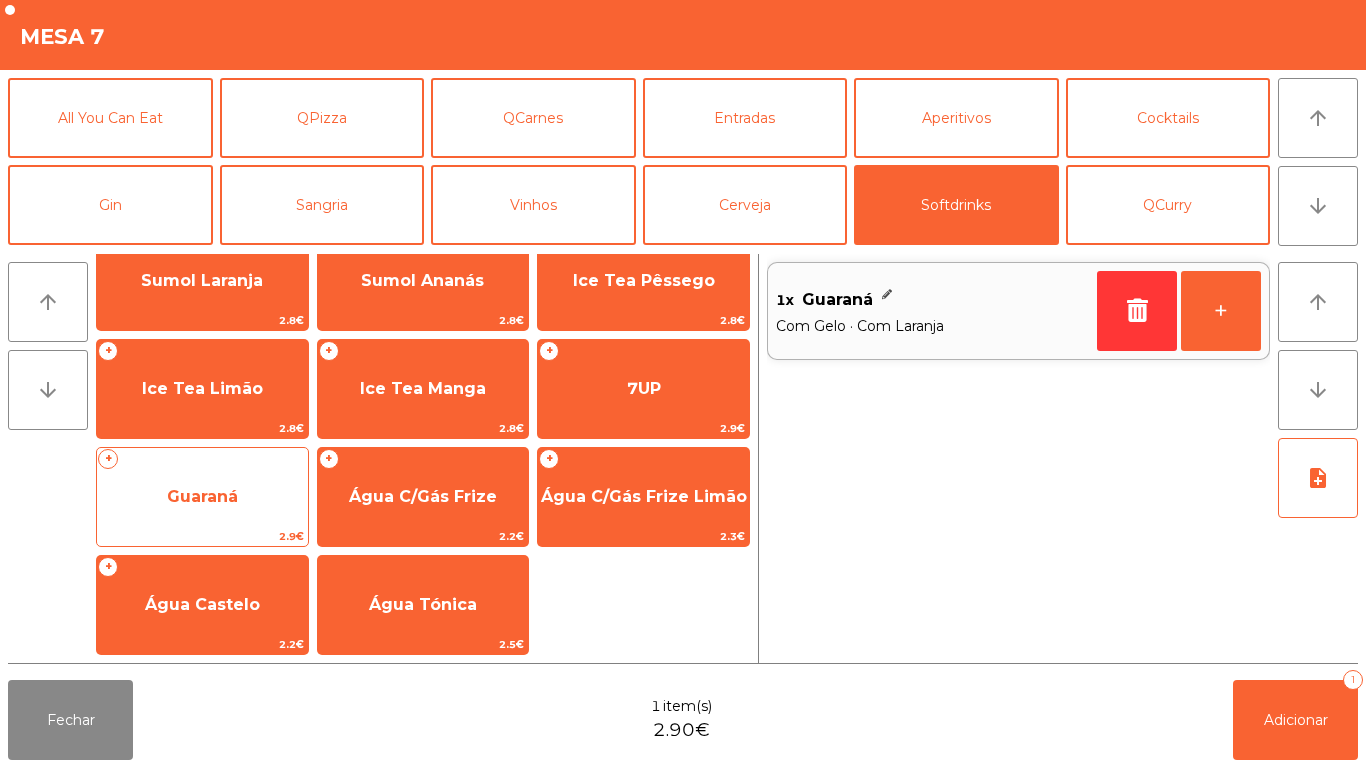 click on "Guaraná" 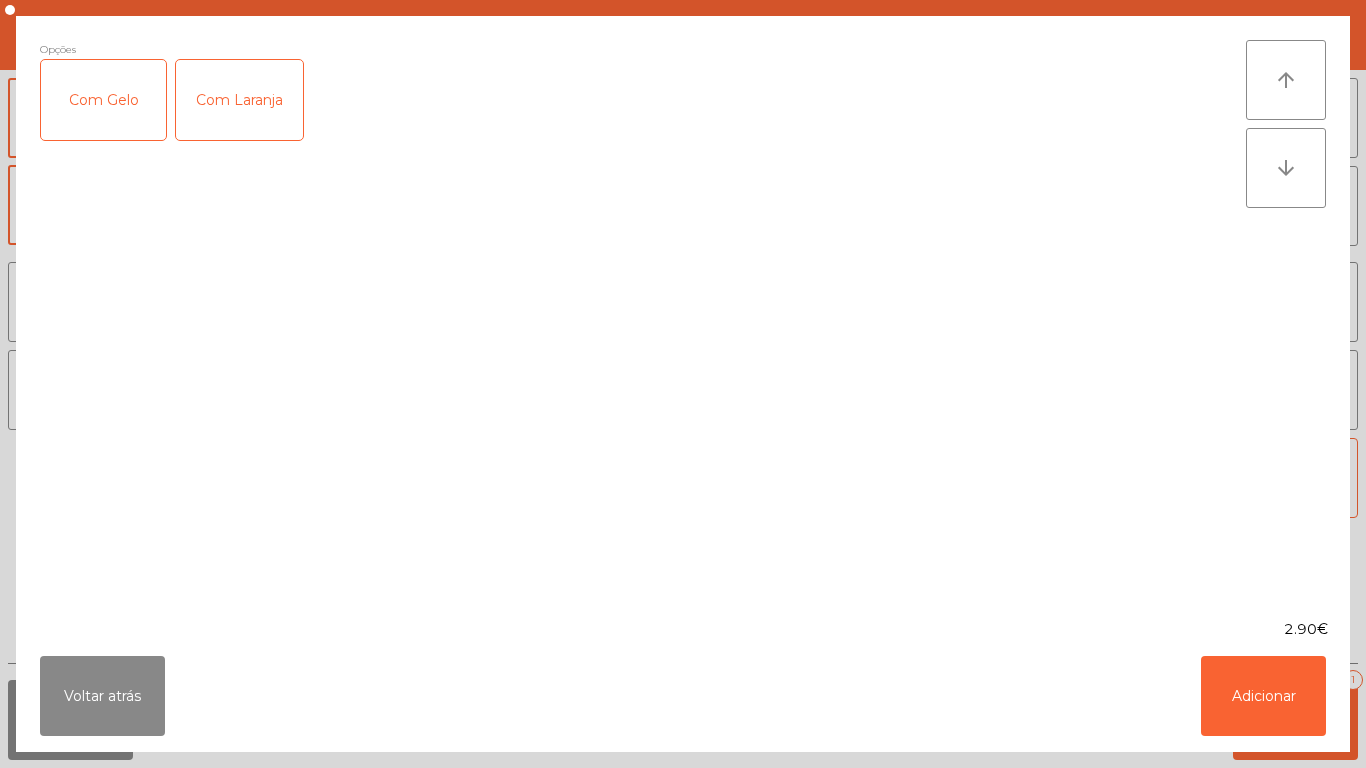 click on "Com Gelo" 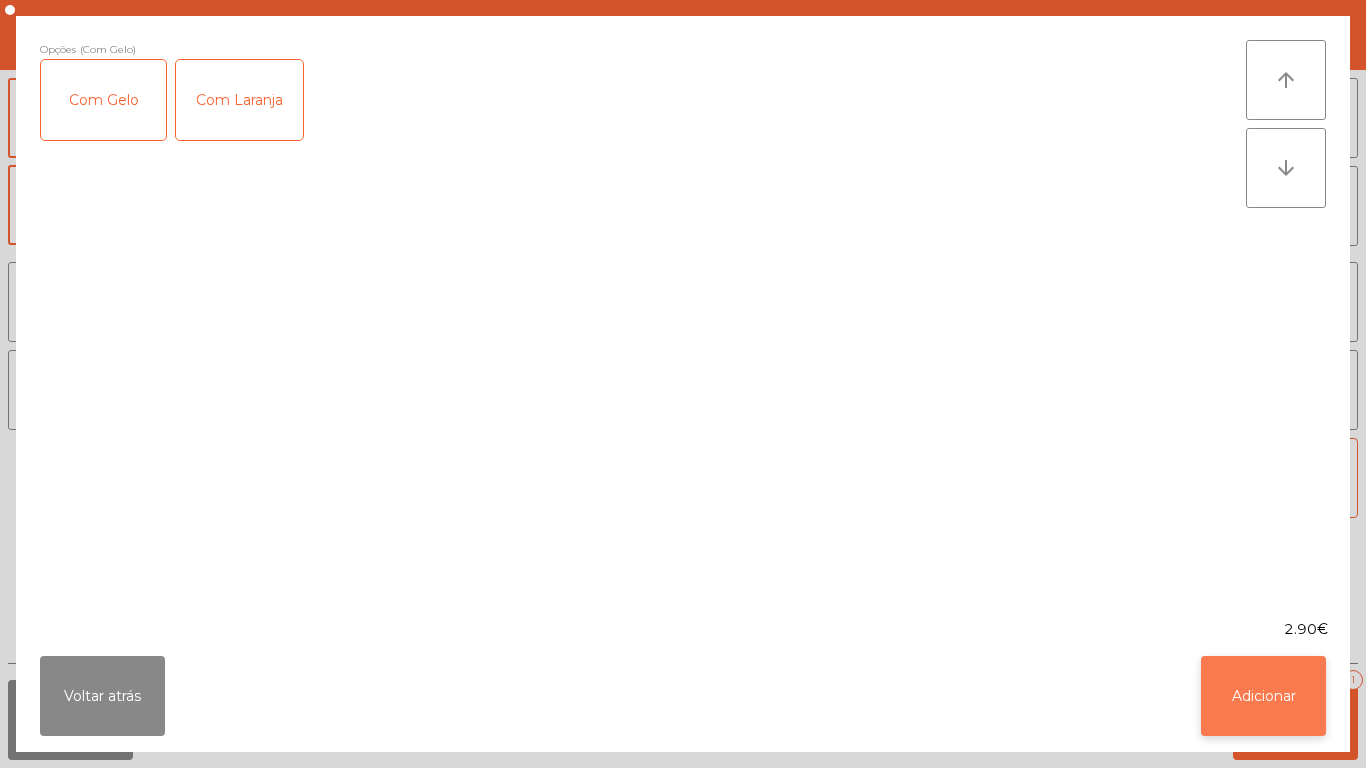 click on "Adicionar" 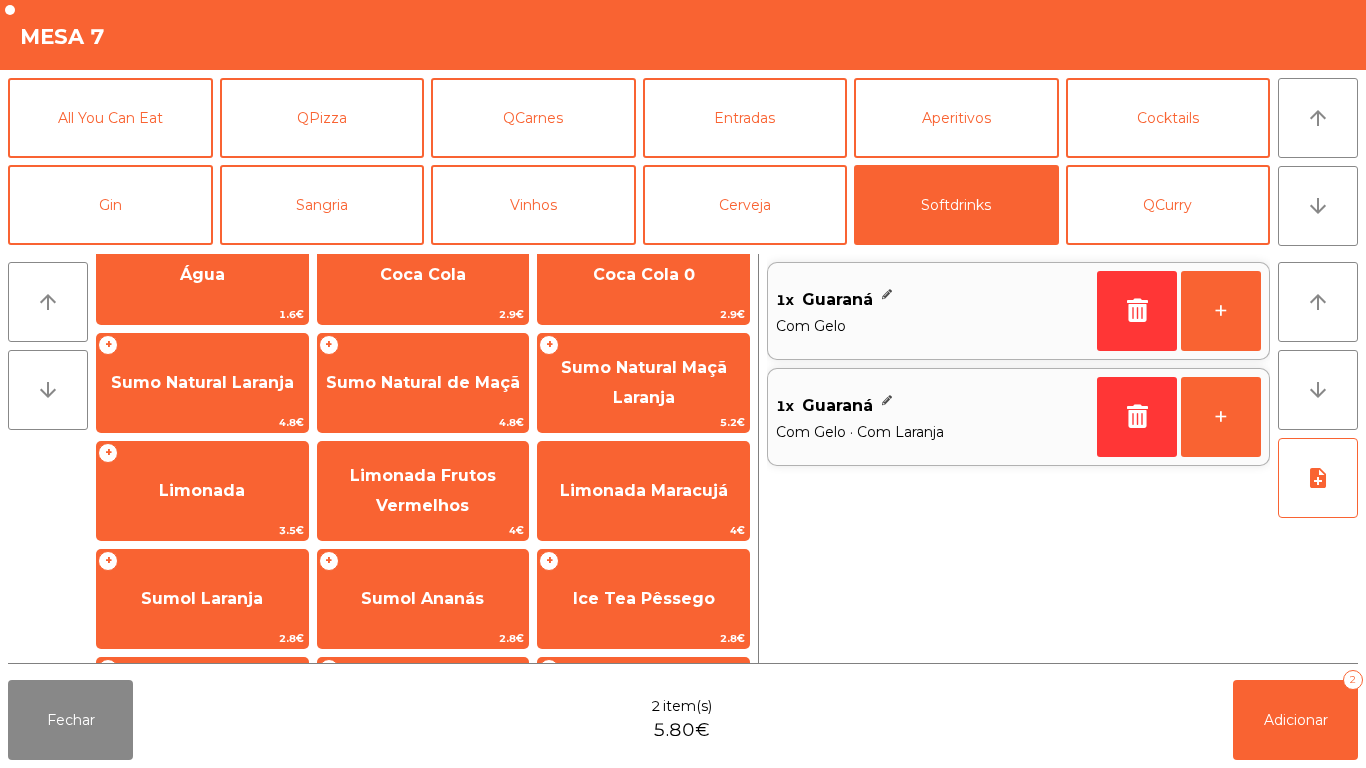 scroll, scrollTop: 0, scrollLeft: 0, axis: both 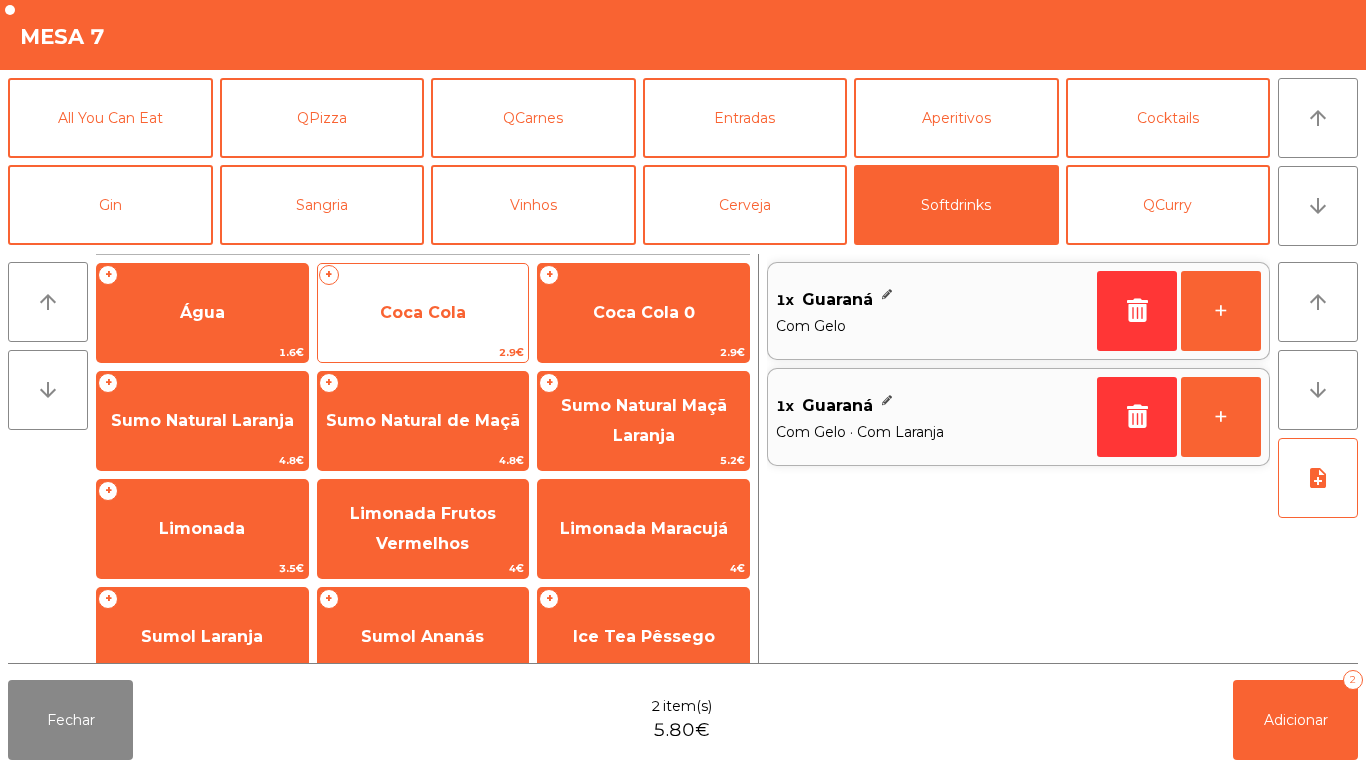 click on "Coca Cola" 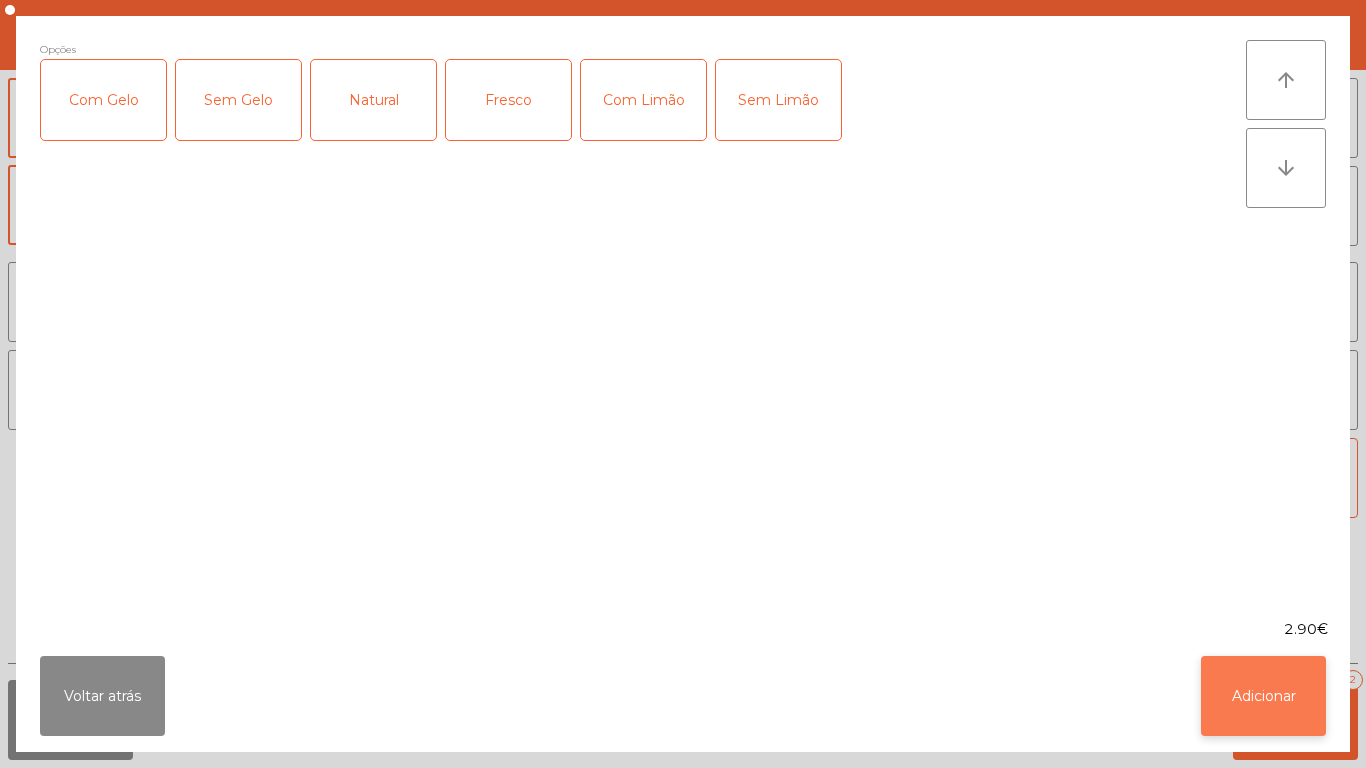 click on "Adicionar" 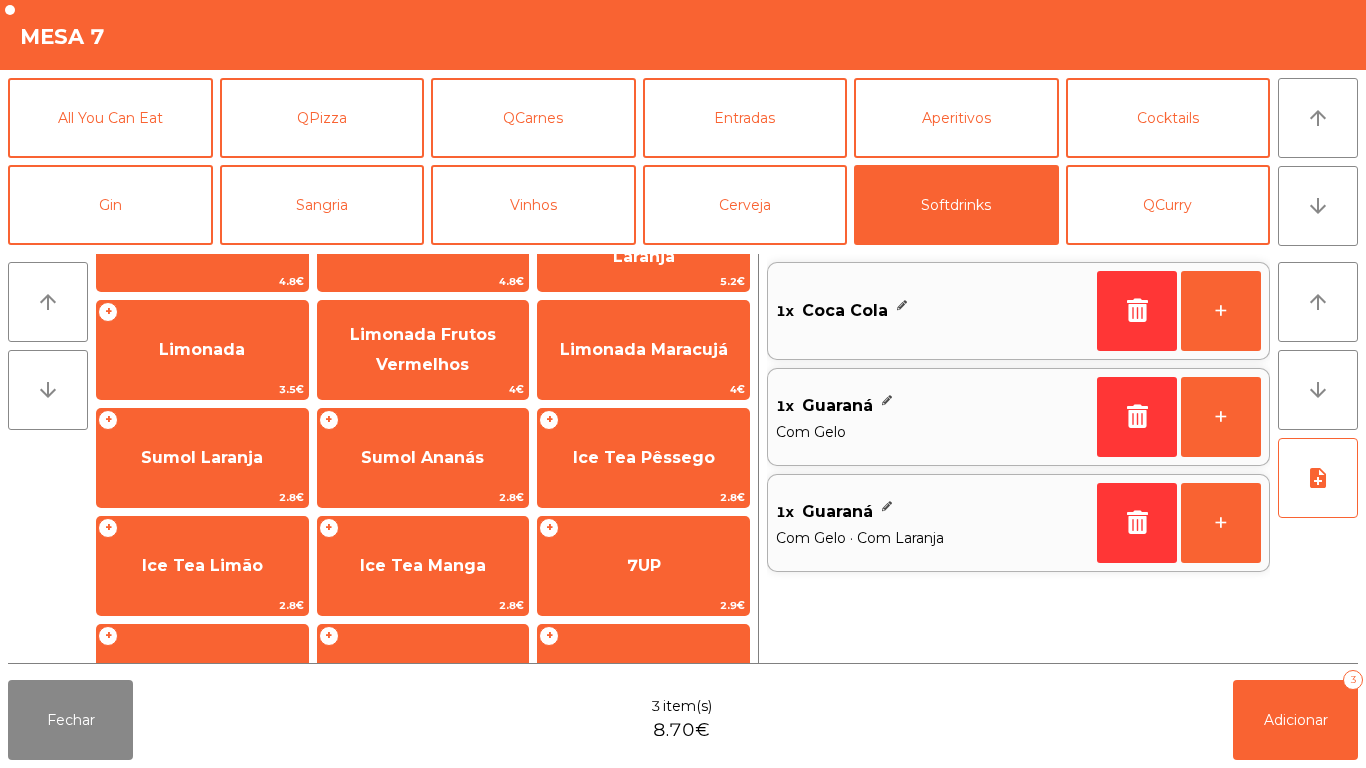 scroll, scrollTop: 208, scrollLeft: 0, axis: vertical 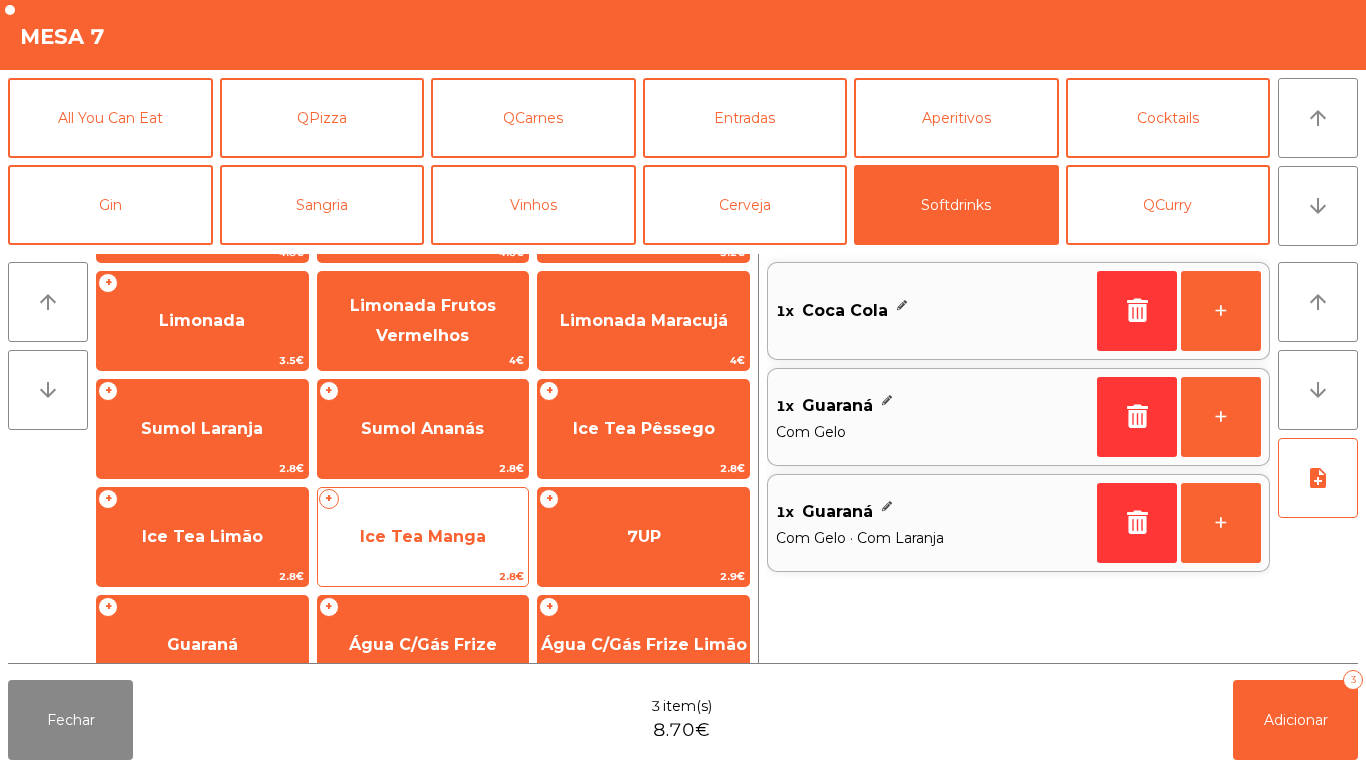 click on "Ice Tea Manga" 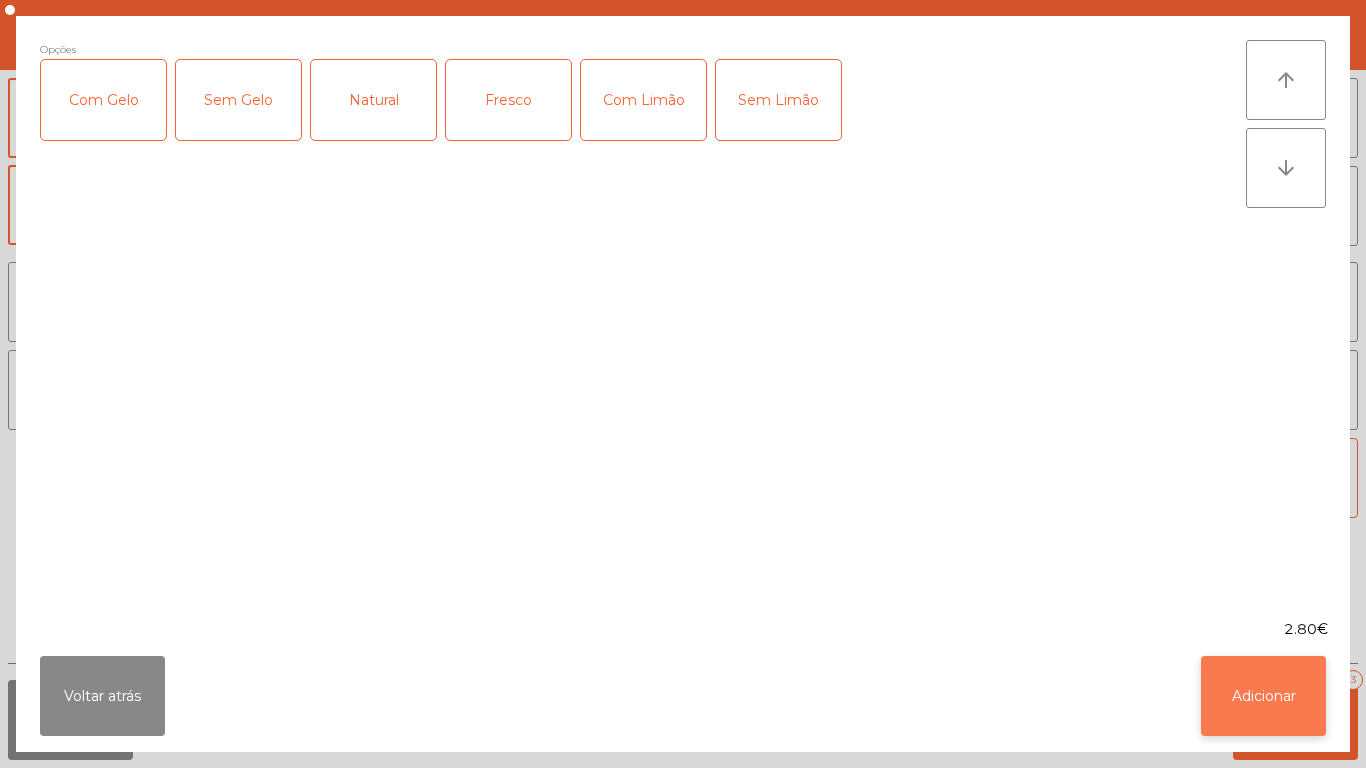 click on "Adicionar" 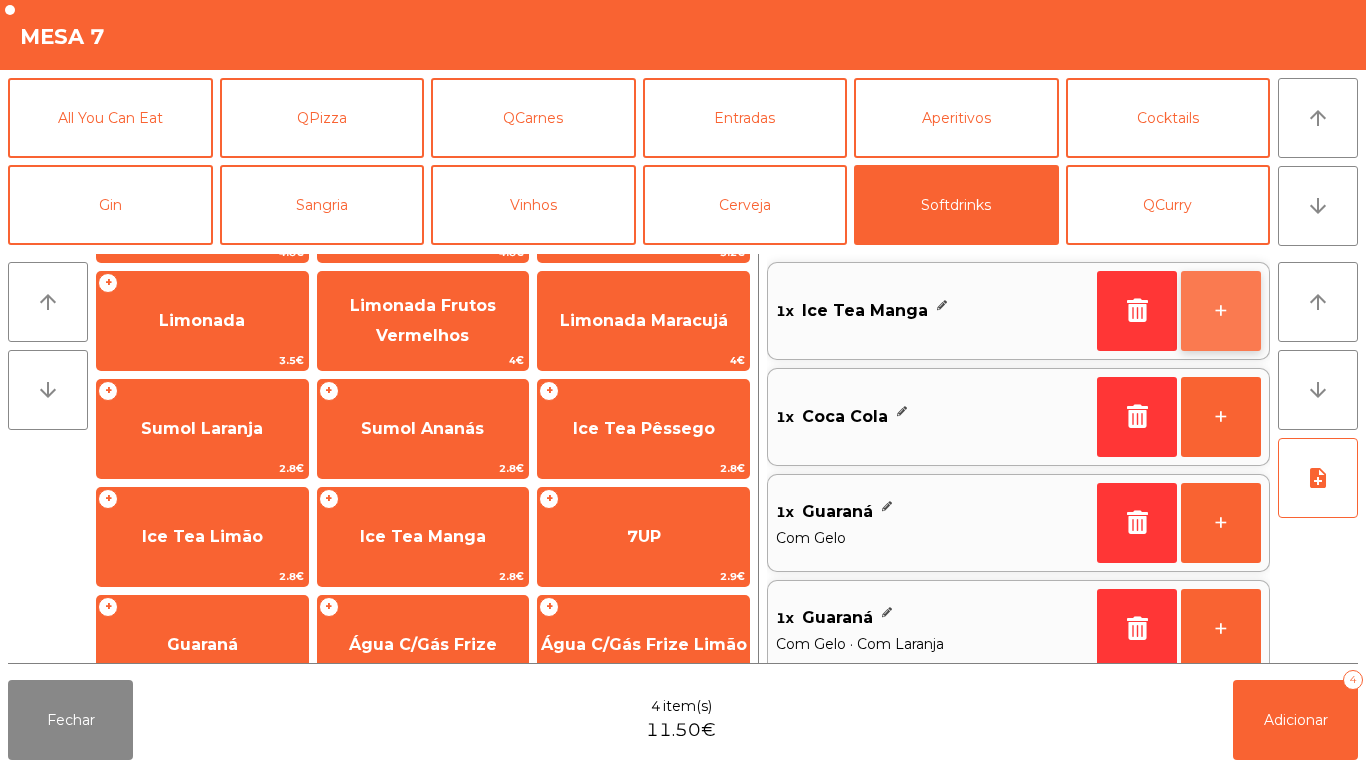click on "+" 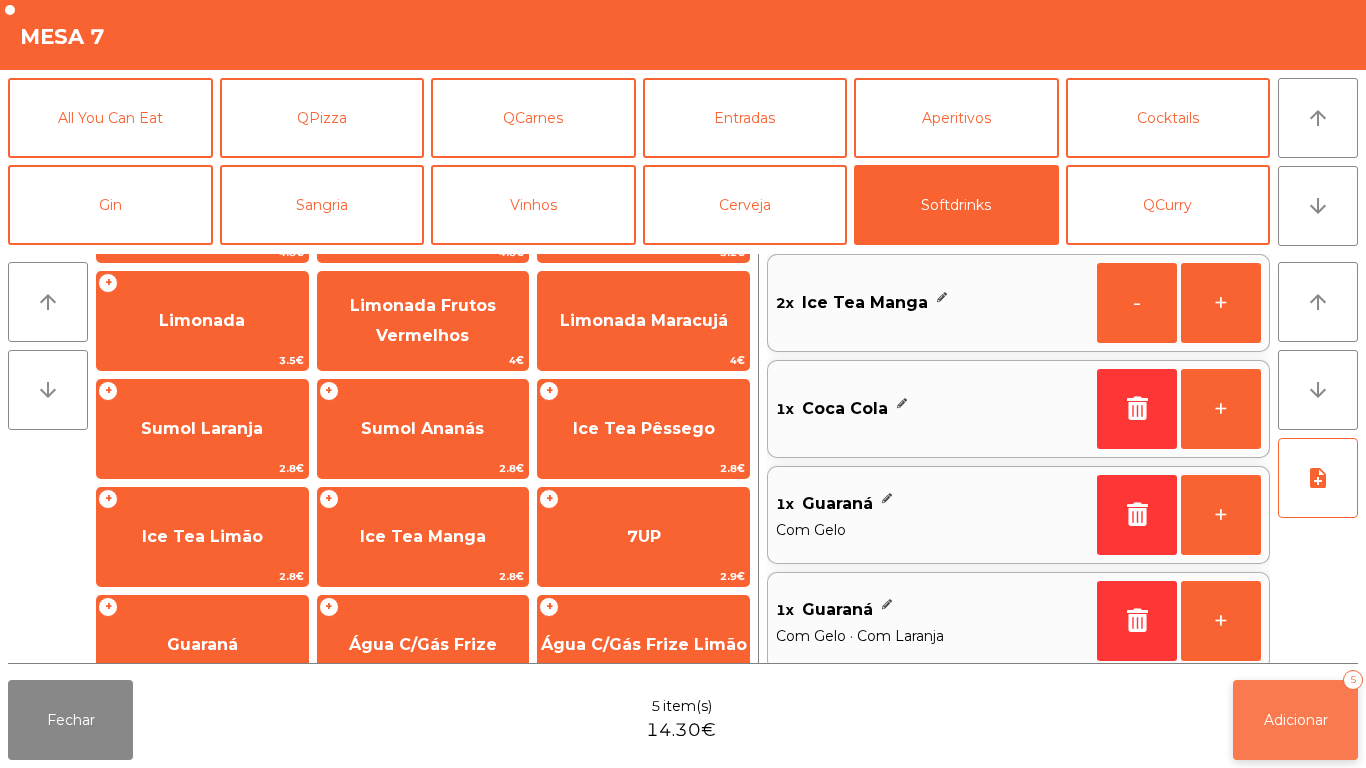 click on "Adicionar" 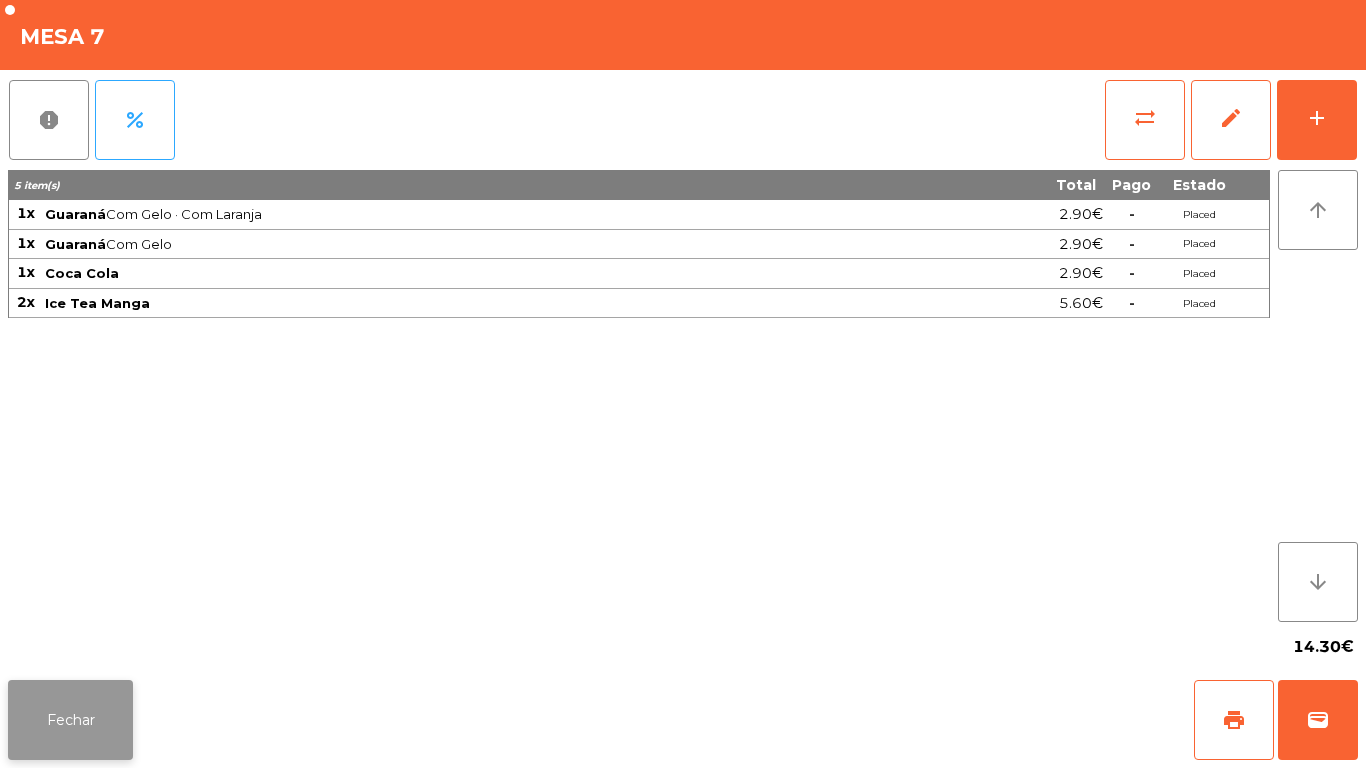 click on "Fechar" 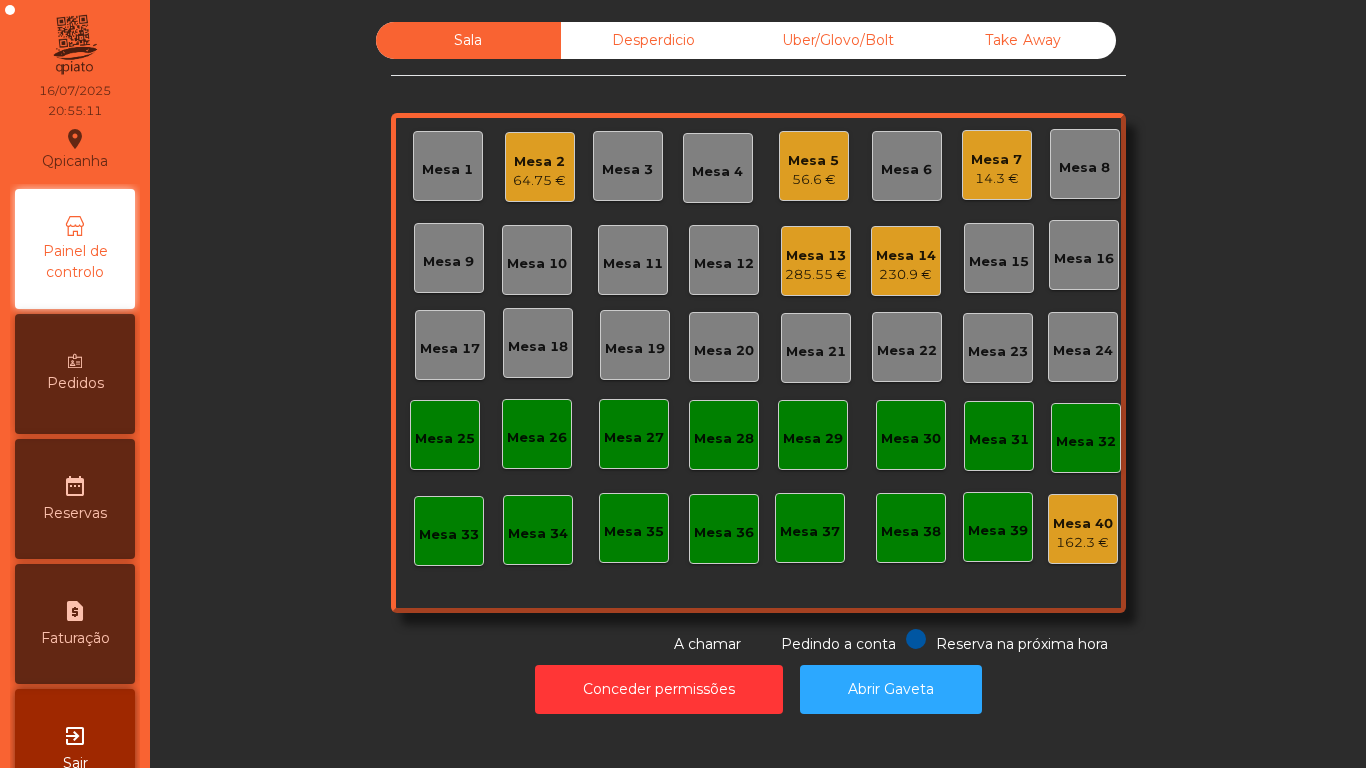 click on "230.9 €" 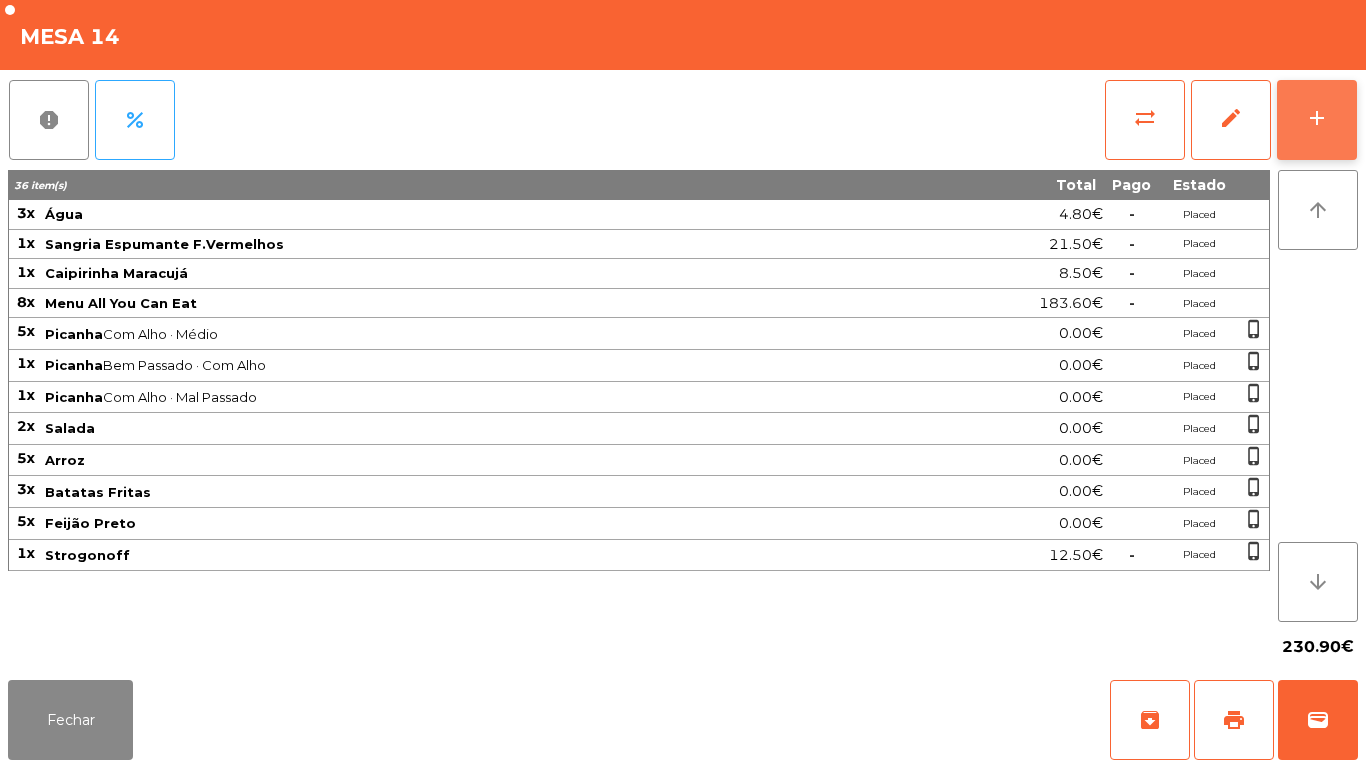 click on "add" 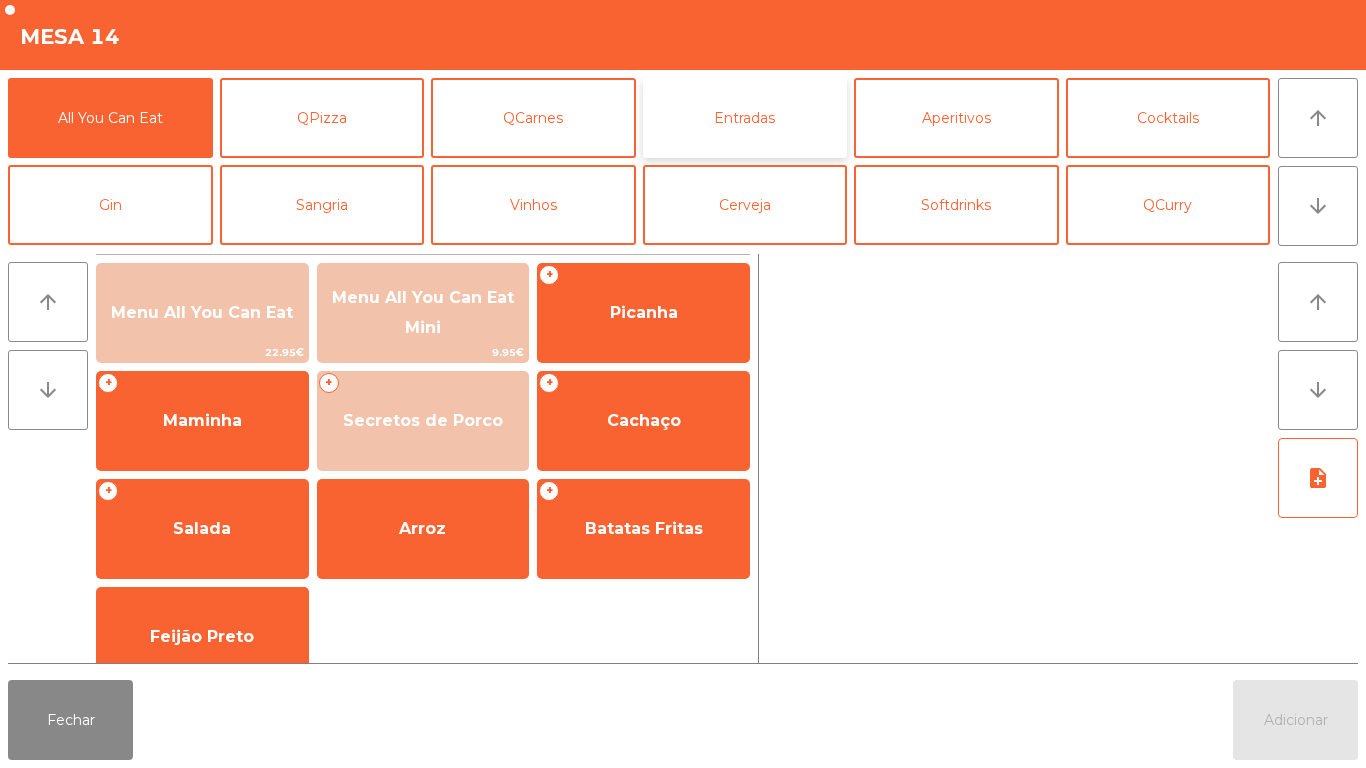 click on "Entradas" 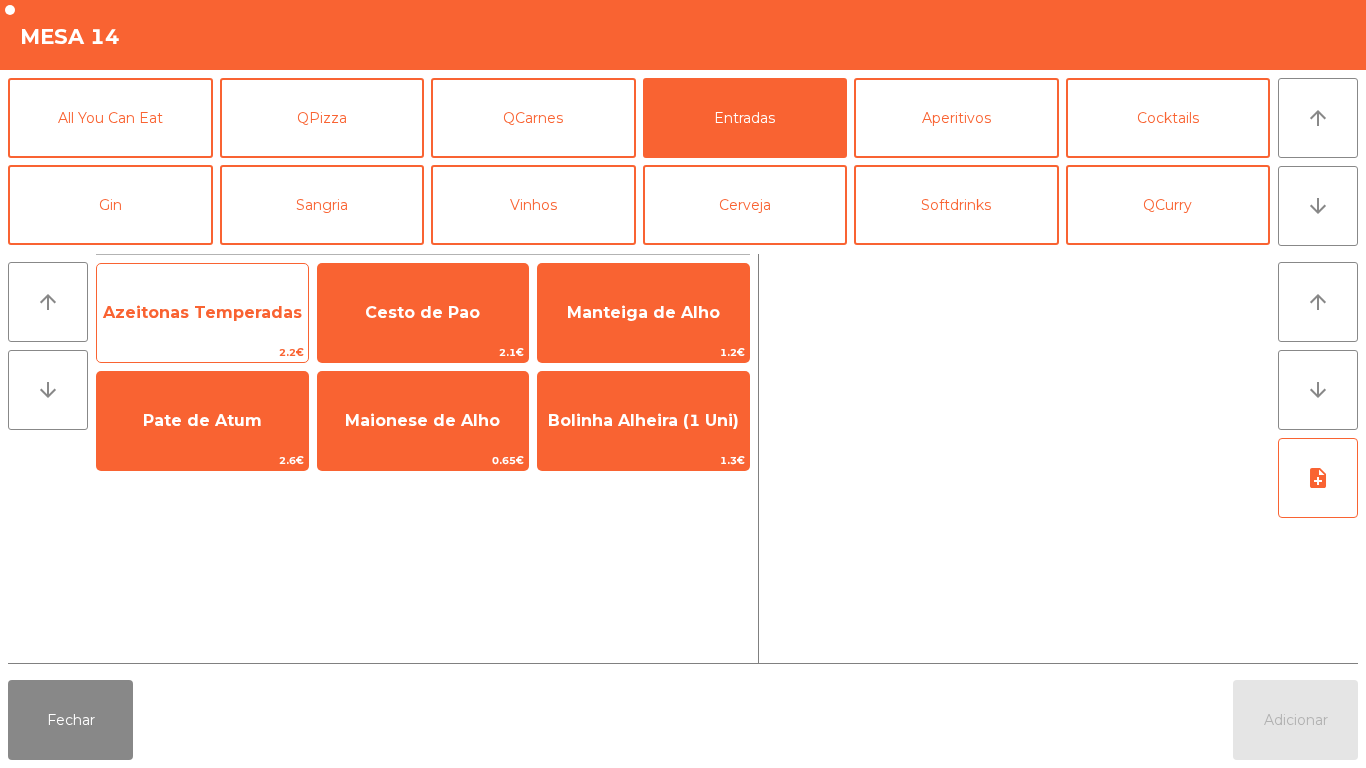 click on "Azeitonas Temperadas" 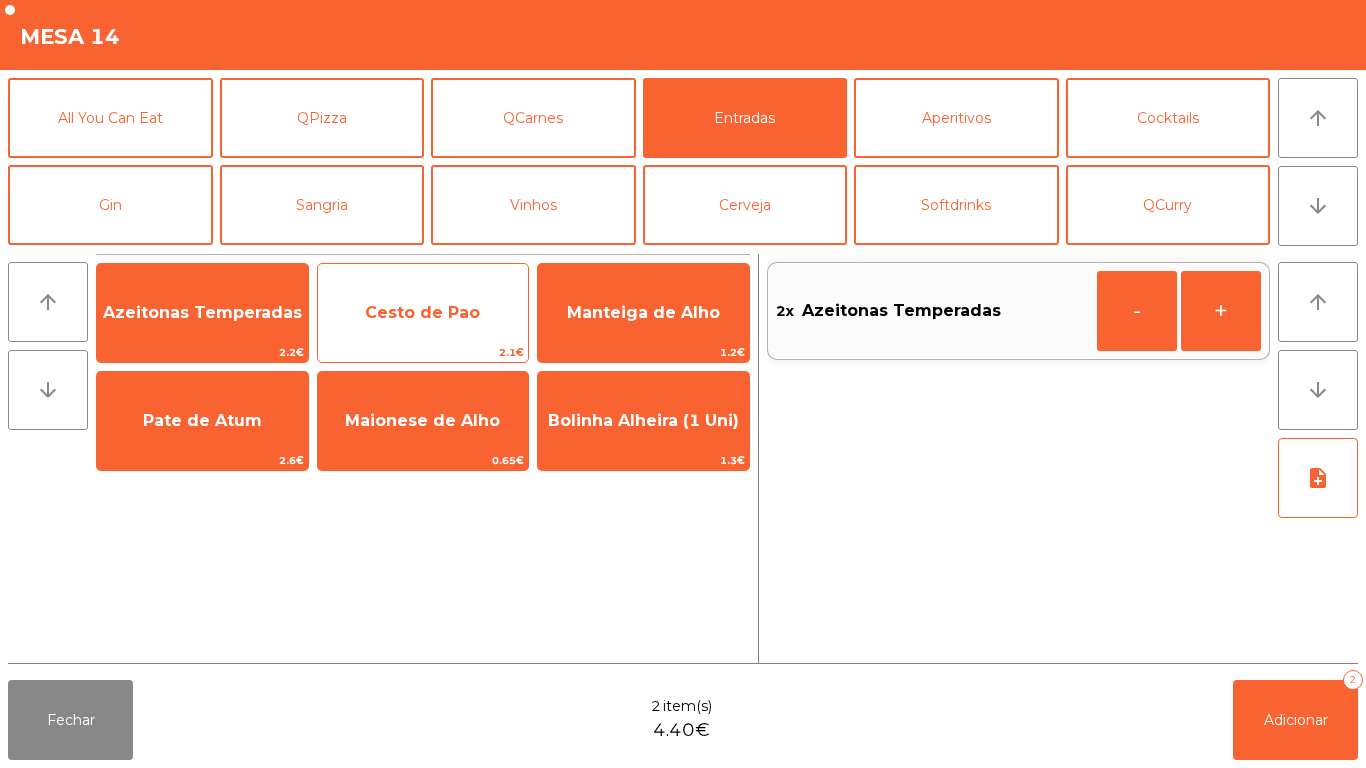 click on "Cesto de Pao" 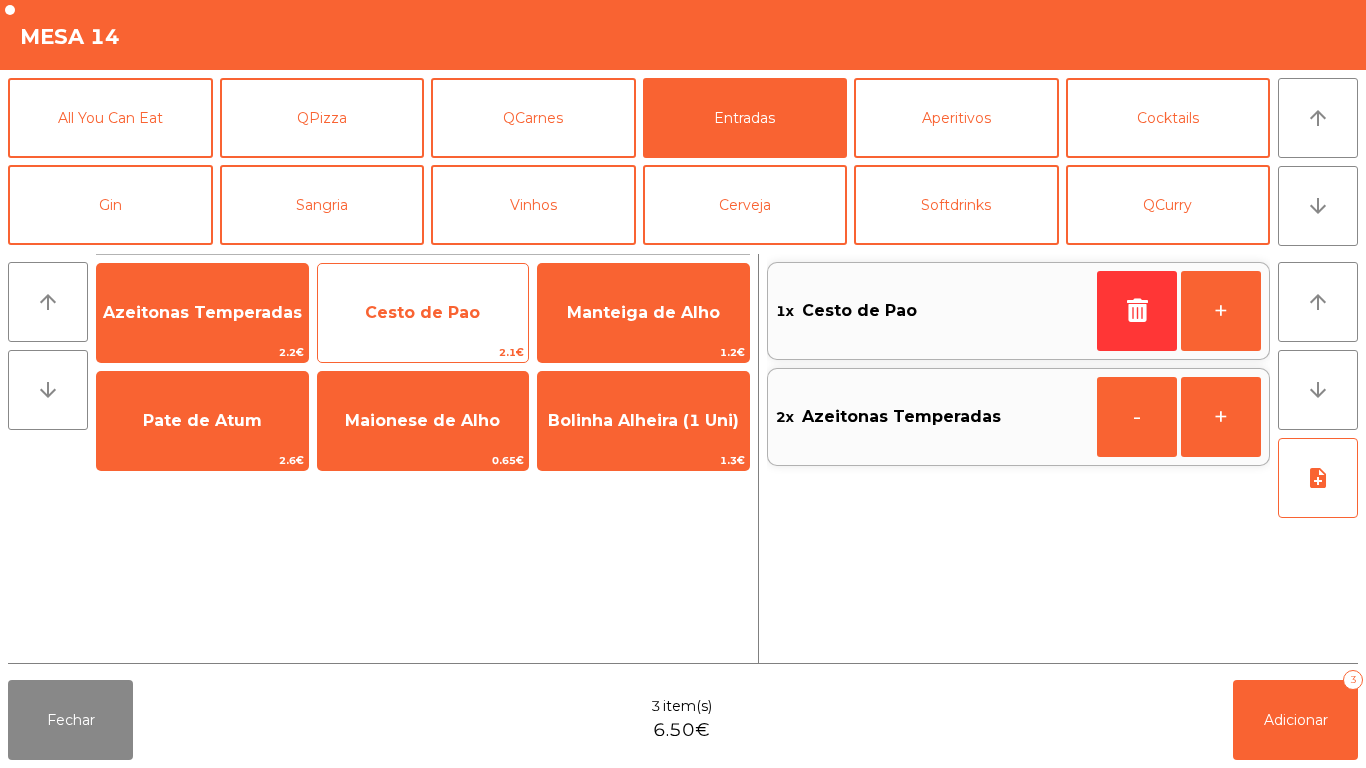 click on "Cesto de Pao" 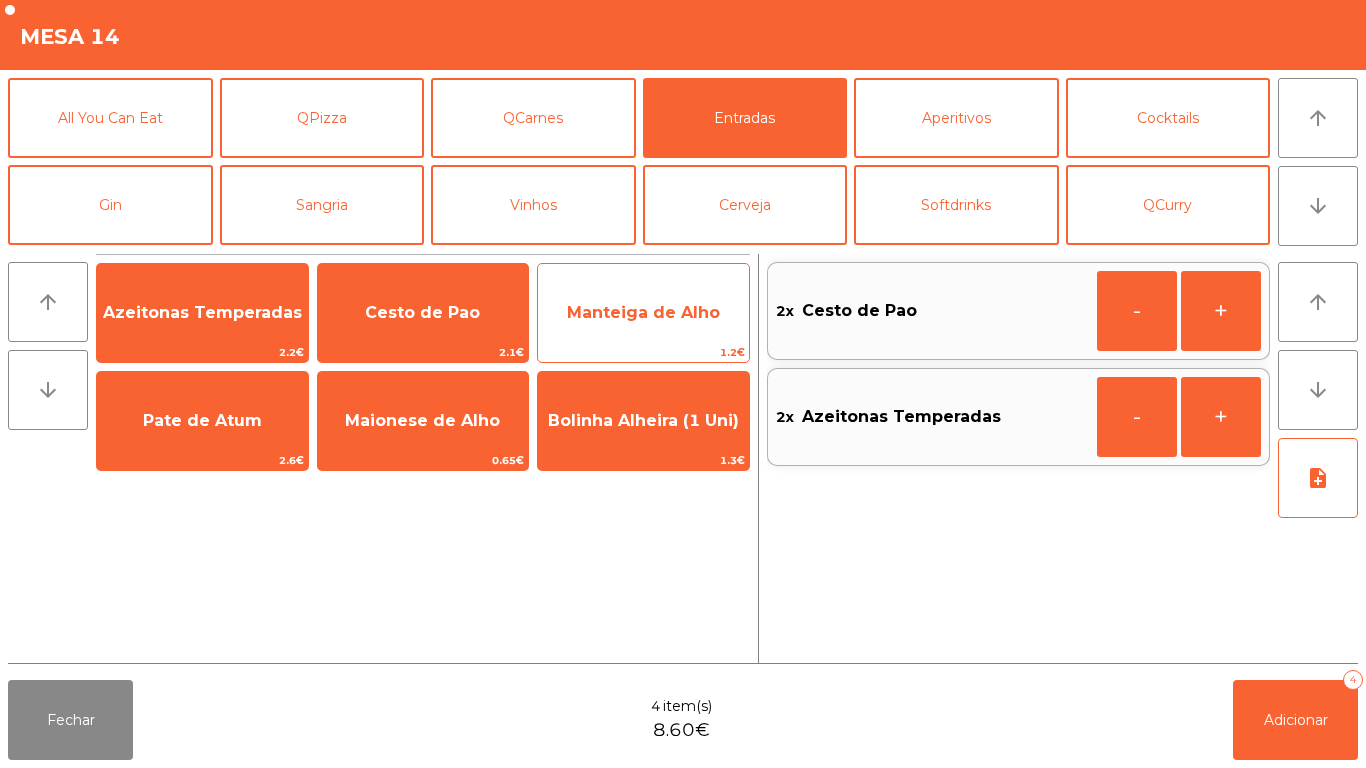 click on "Manteiga de Alho" 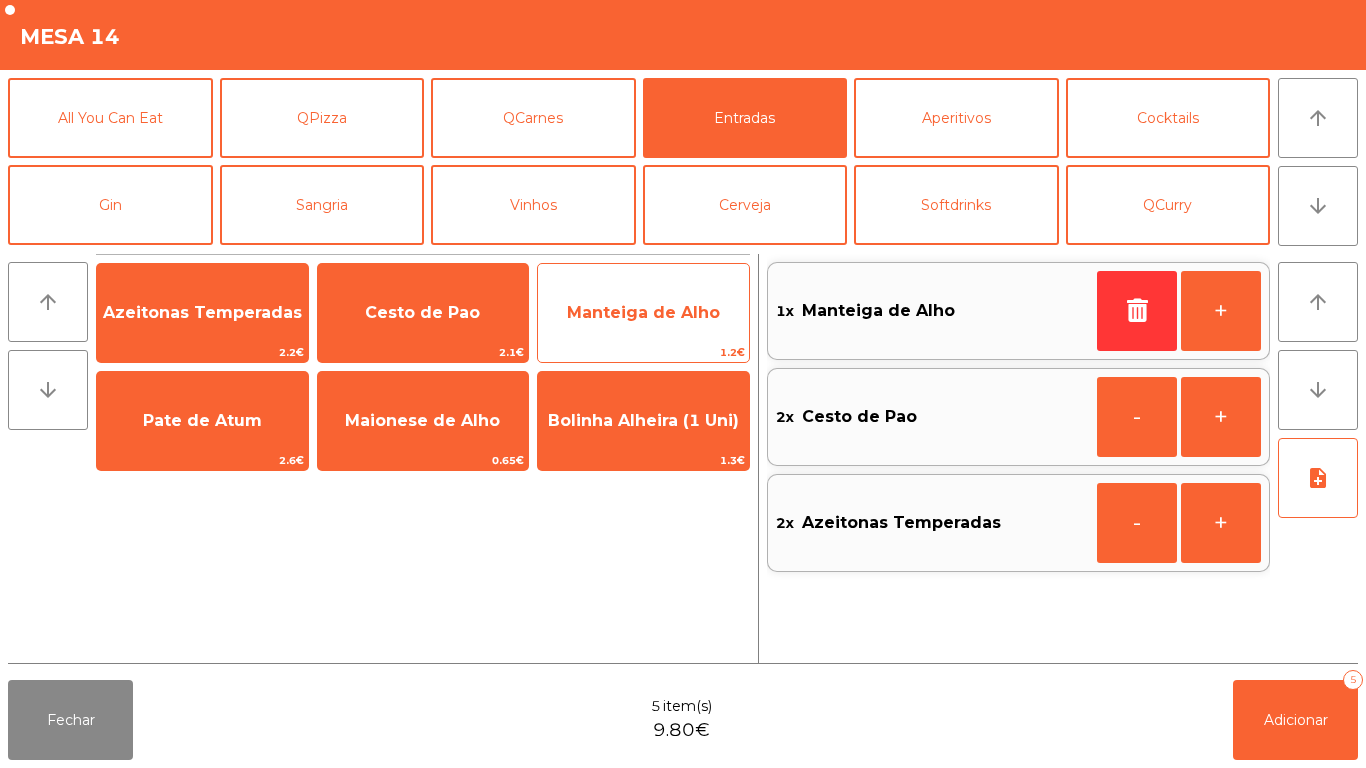click on "Manteiga de Alho" 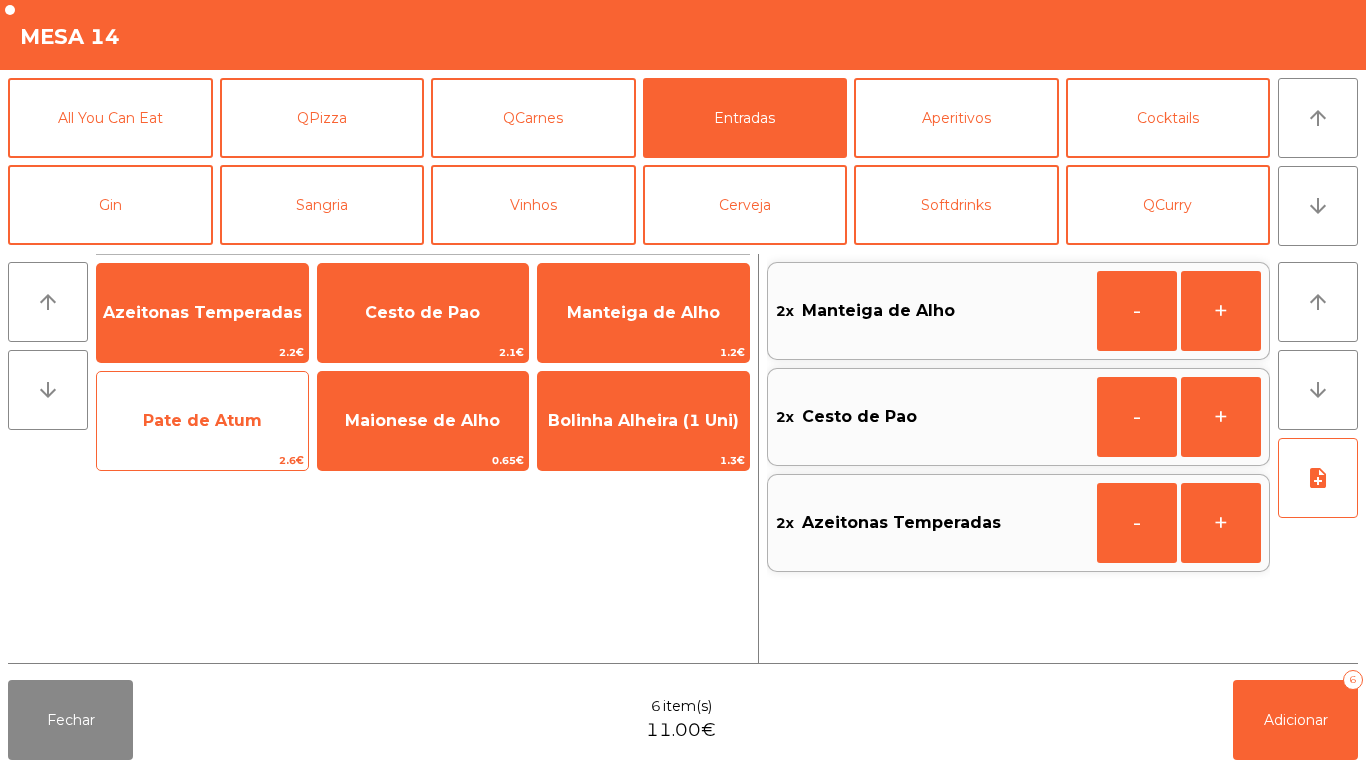 click on "Pate de Atum" 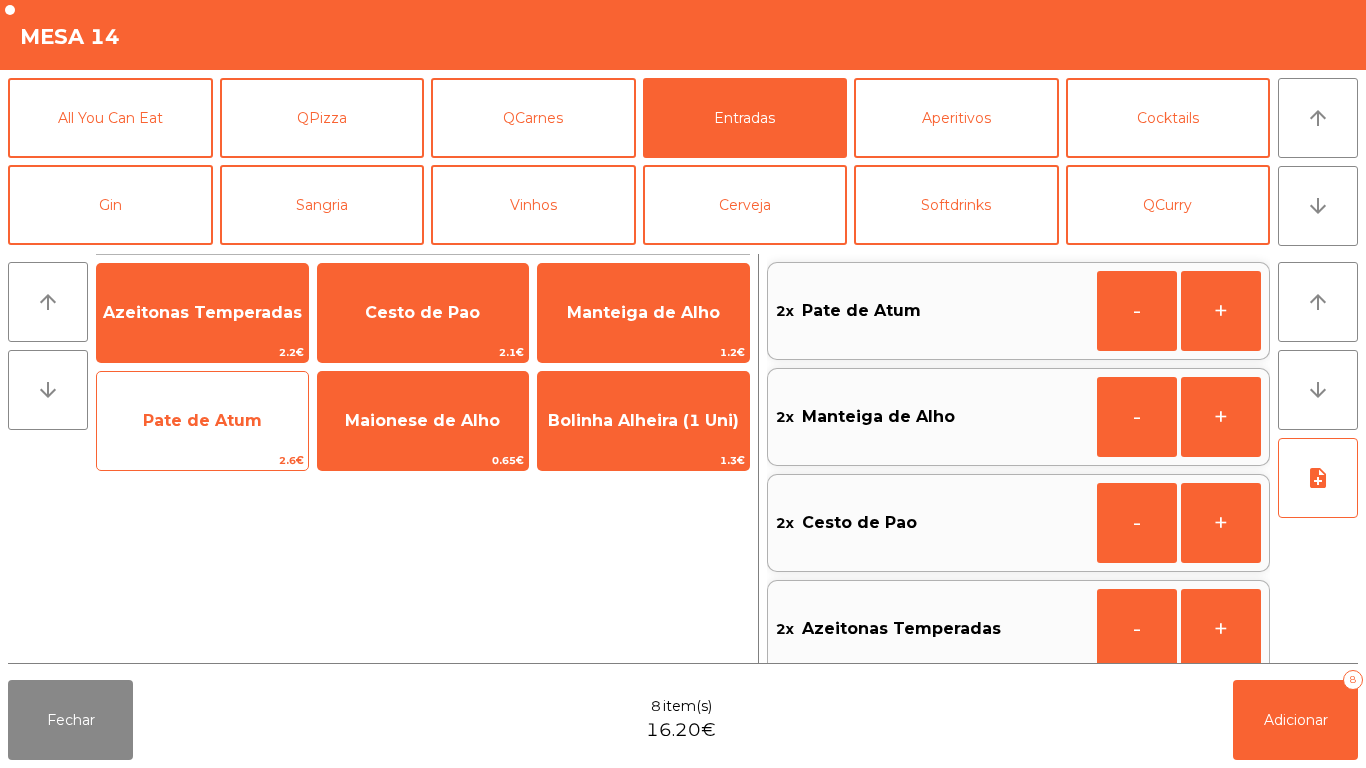scroll, scrollTop: 8, scrollLeft: 0, axis: vertical 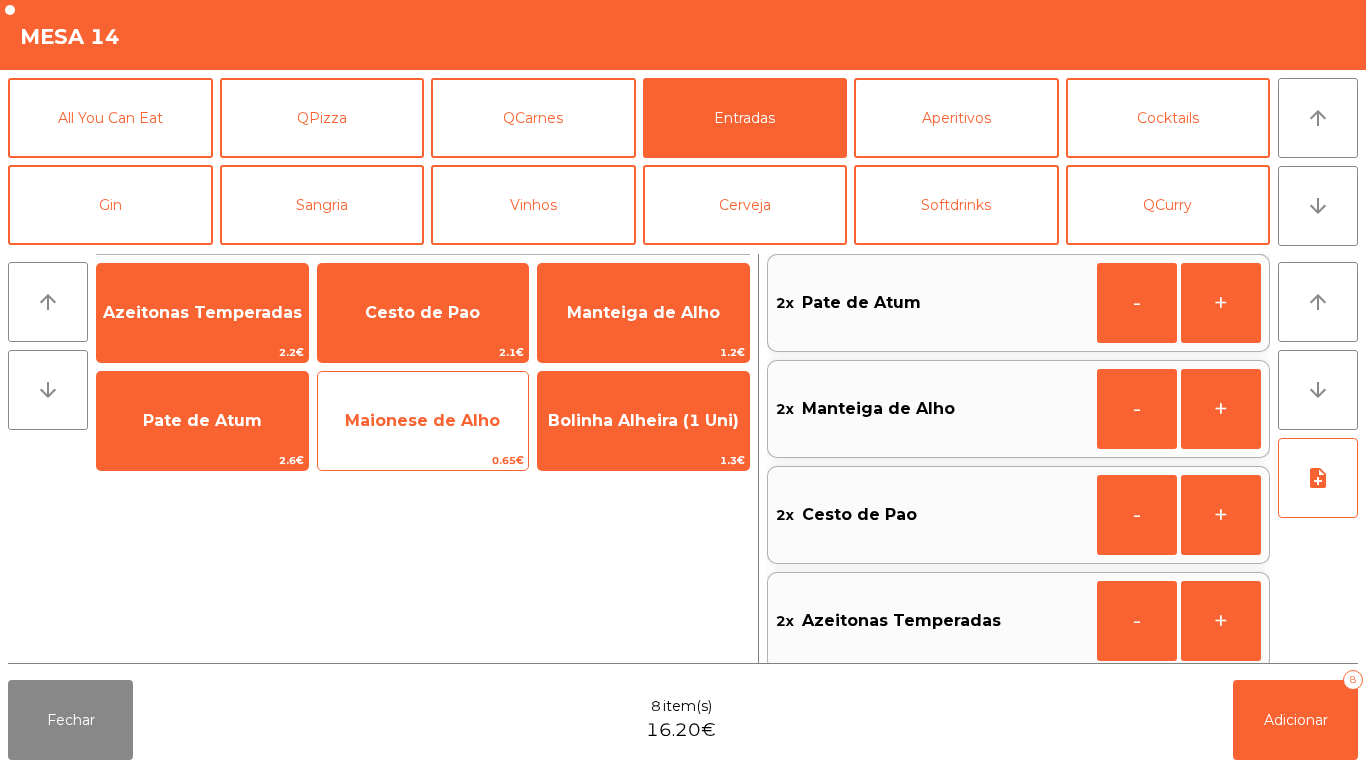 click on "Maionese de Alho" 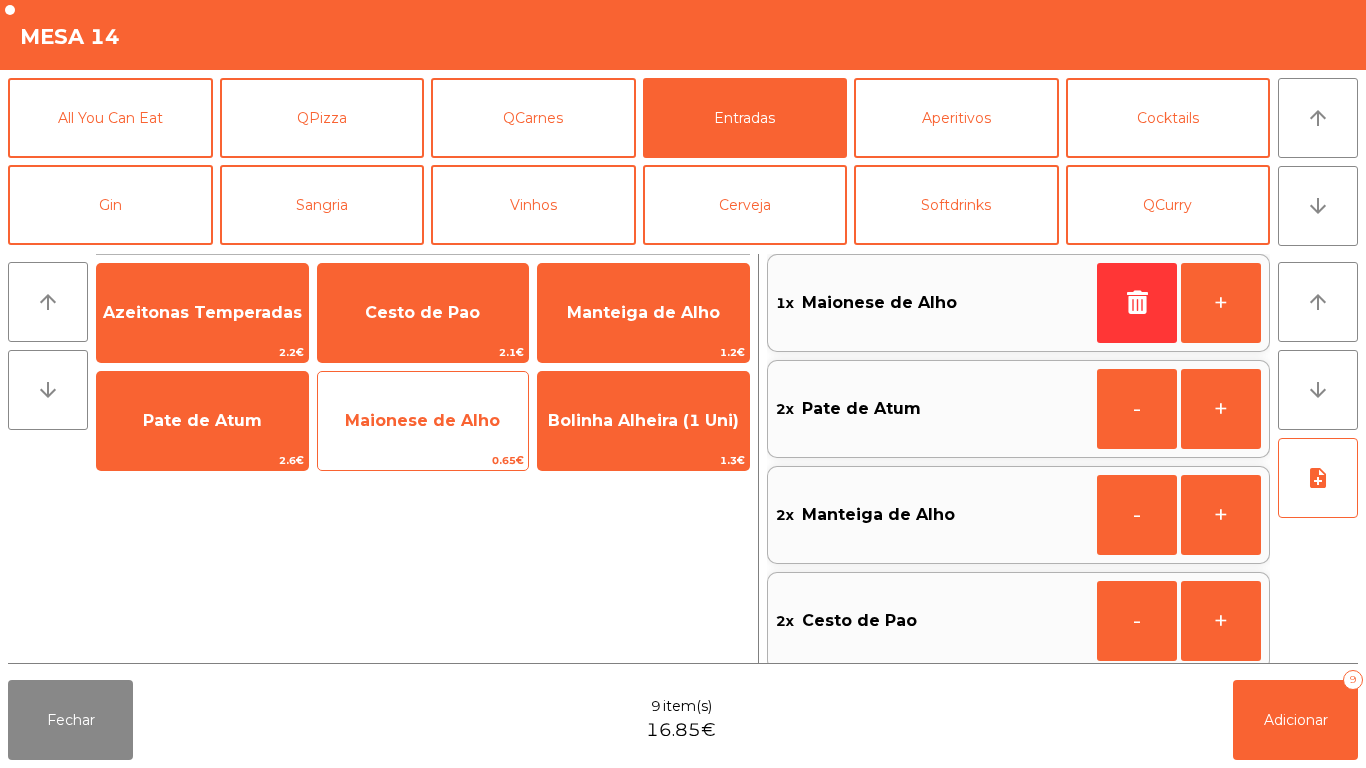 click on "Maionese de Alho" 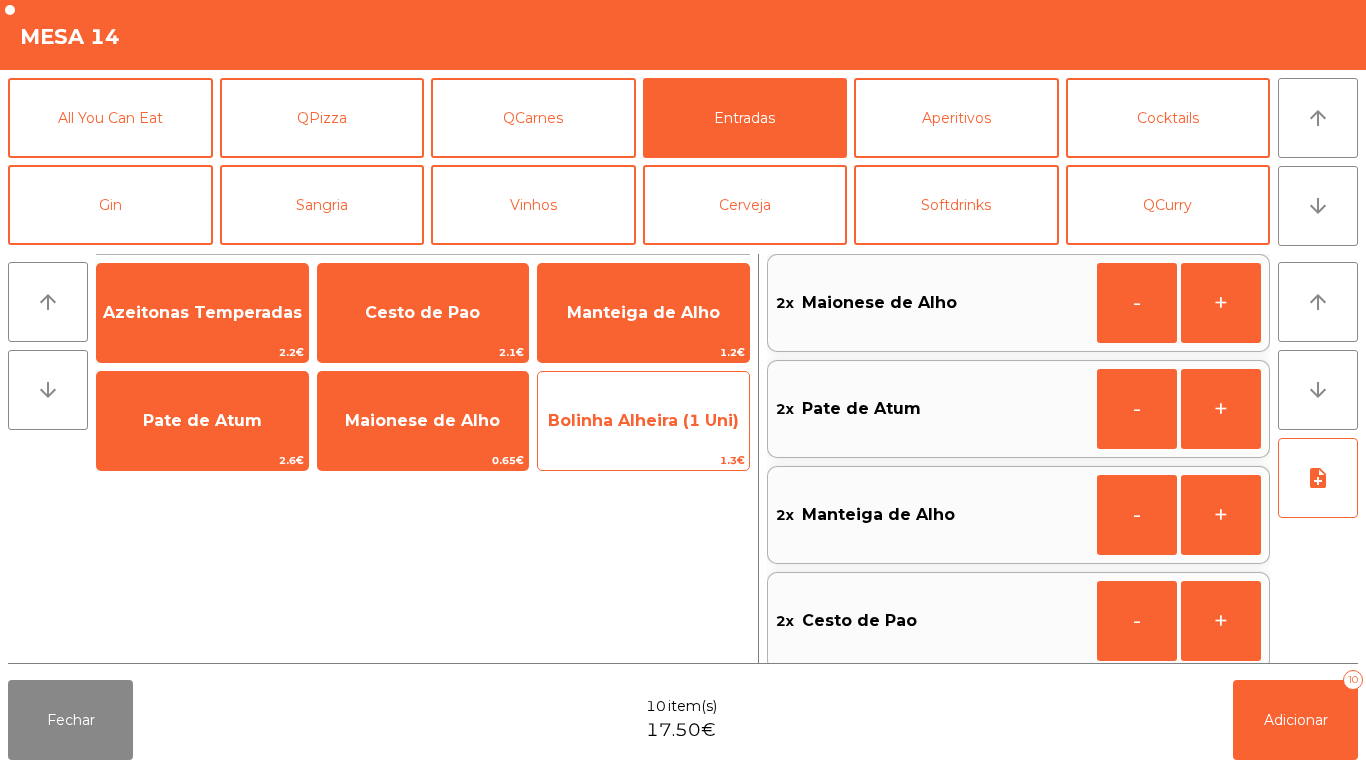 click on "Bolinha Alheira (1 Uni)" 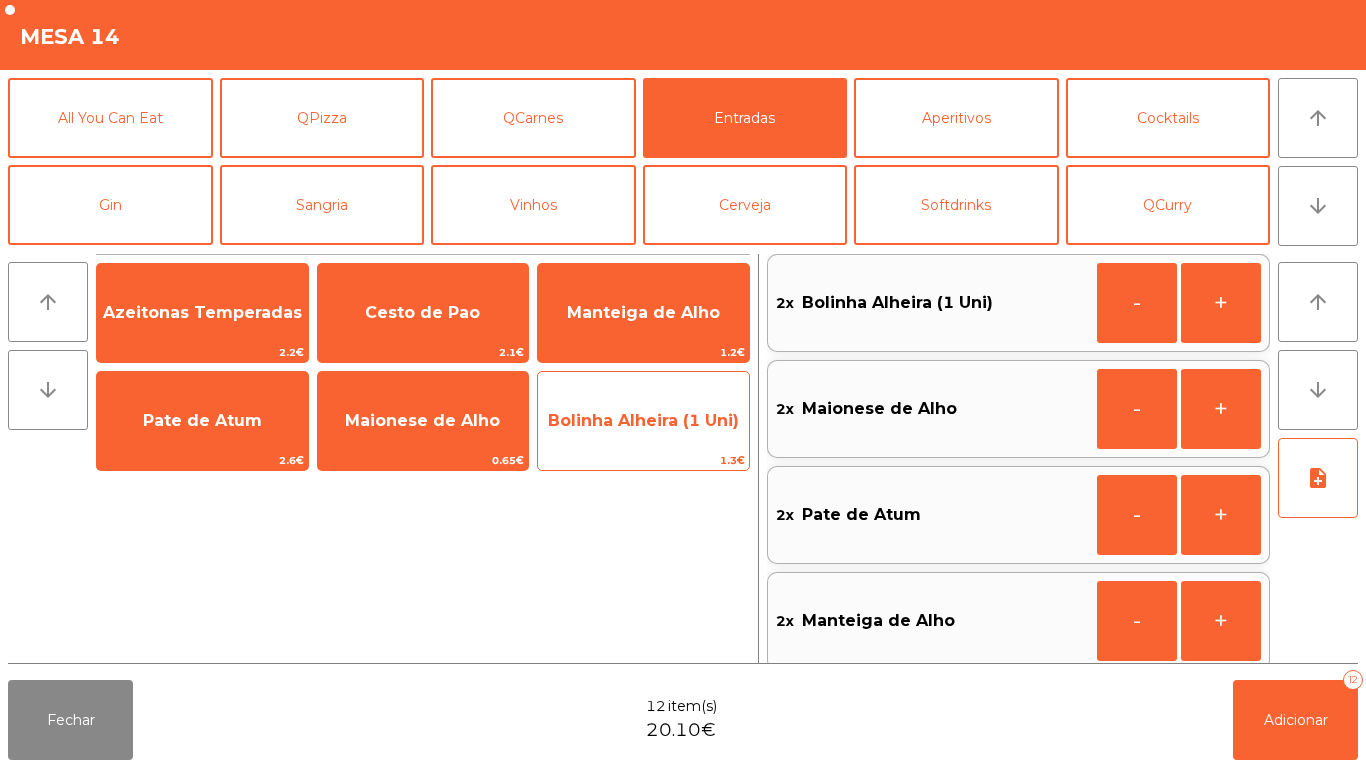 click on "Bolinha Alheira (1 Uni)" 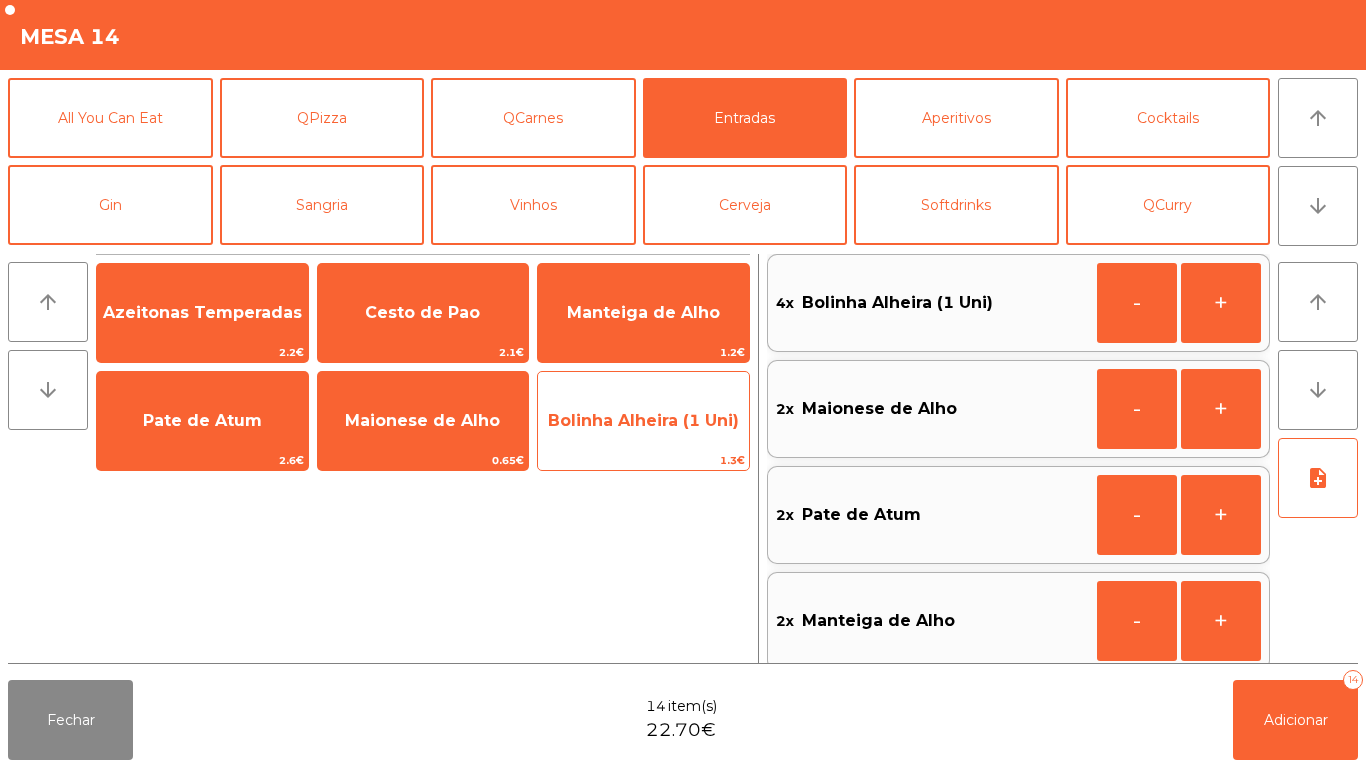 click on "Bolinha Alheira (1 Uni)" 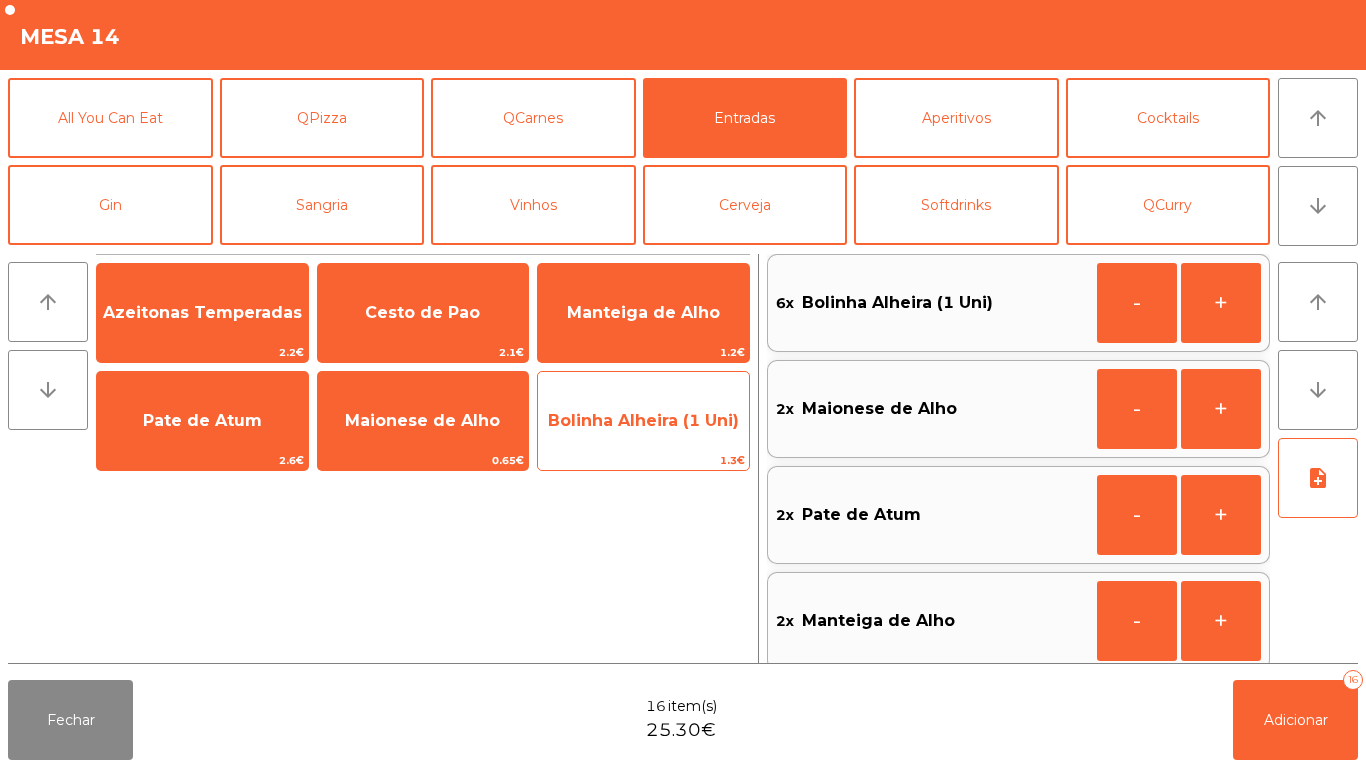click on "Bolinha Alheira (1 Uni)" 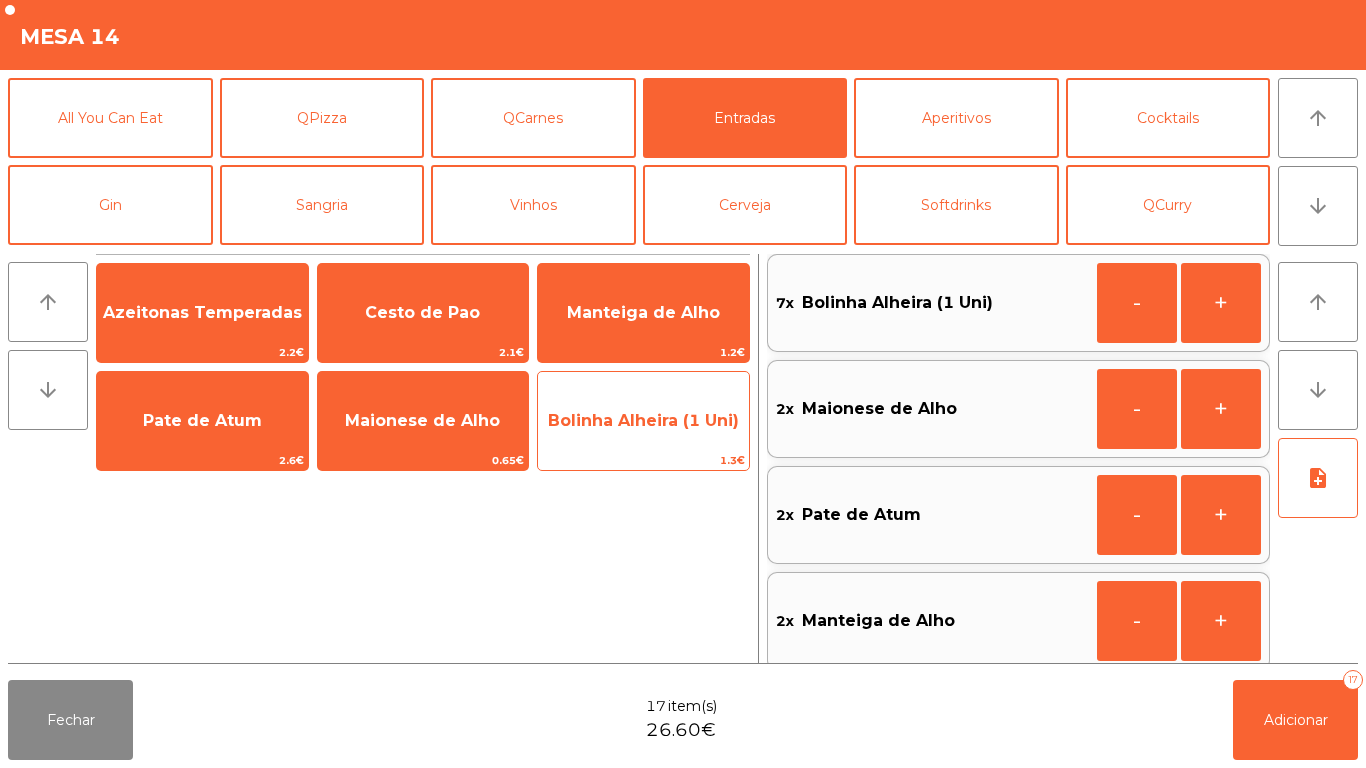 click on "Bolinha Alheira (1 Uni)" 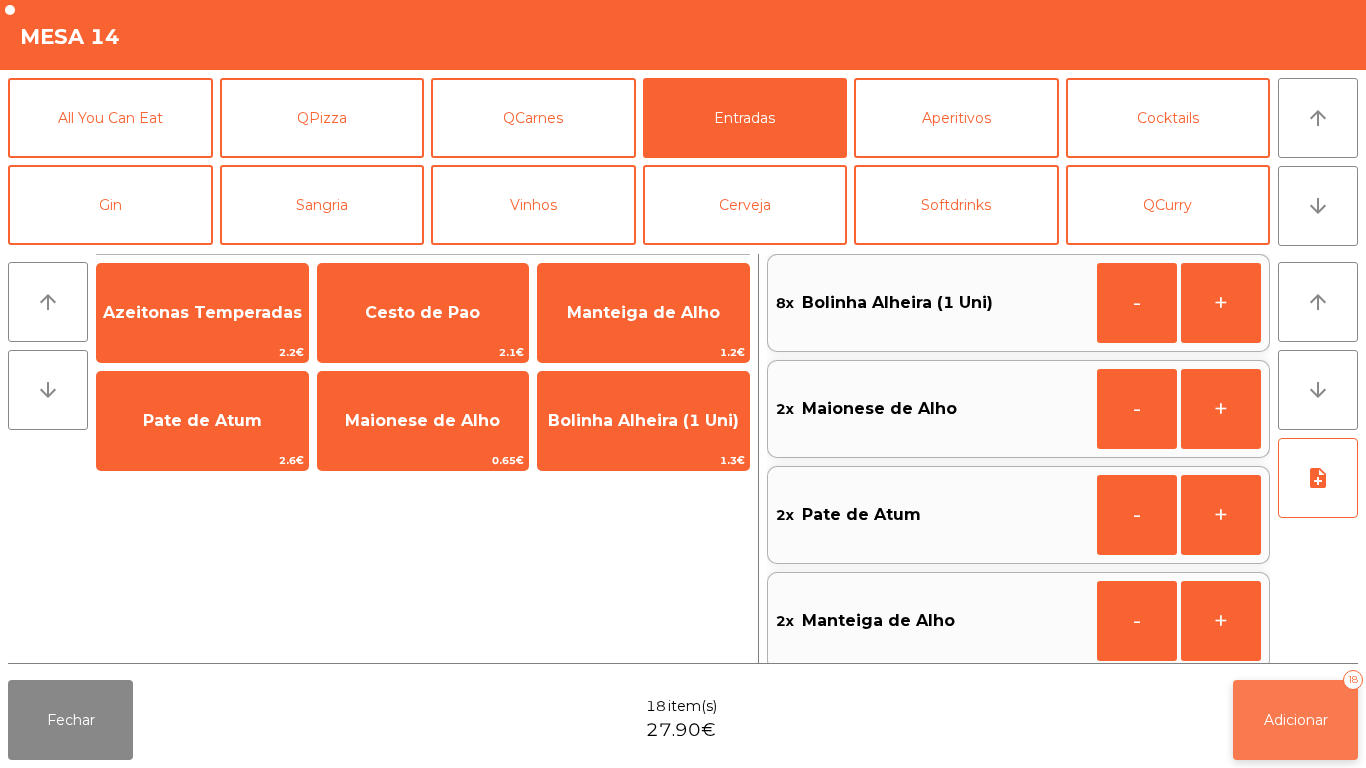click on "Adicionar   18" 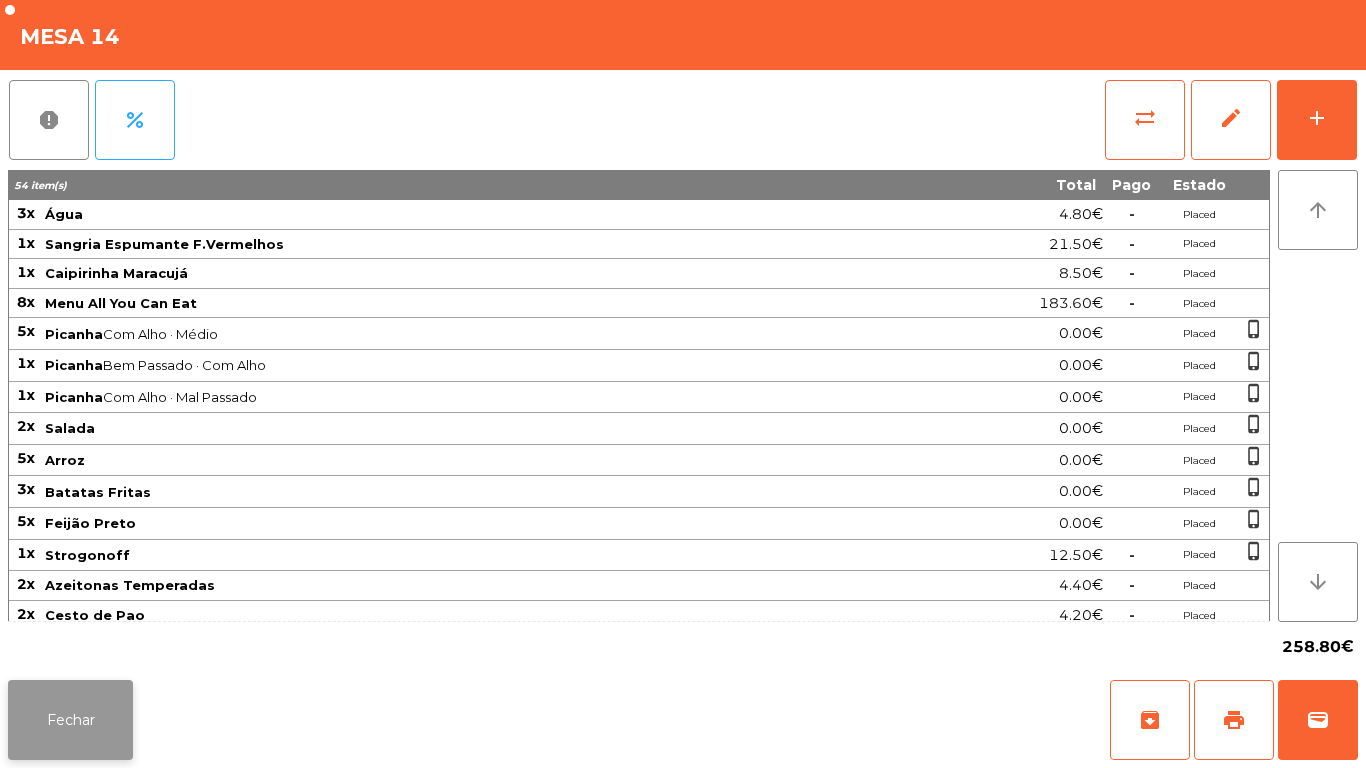 click on "Fechar" 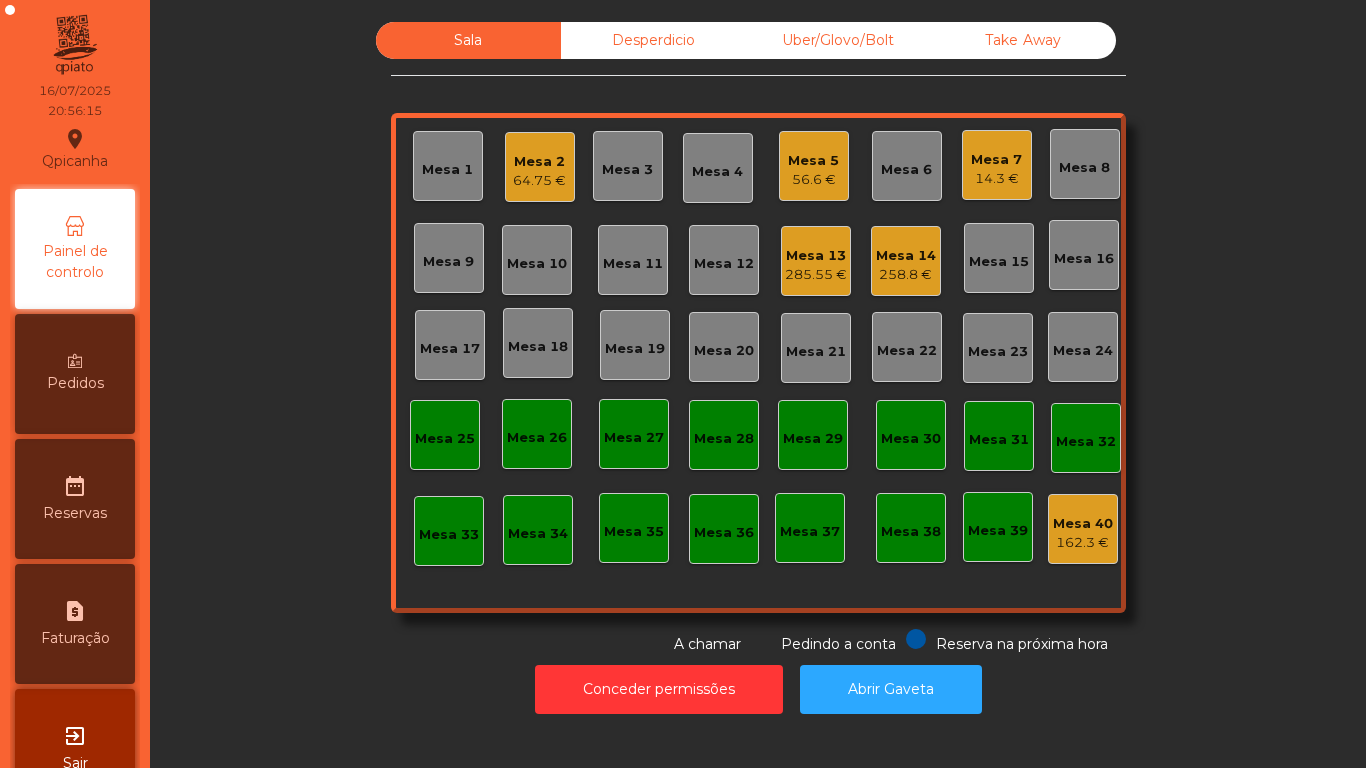click on "Mesa 7   14.3 €" 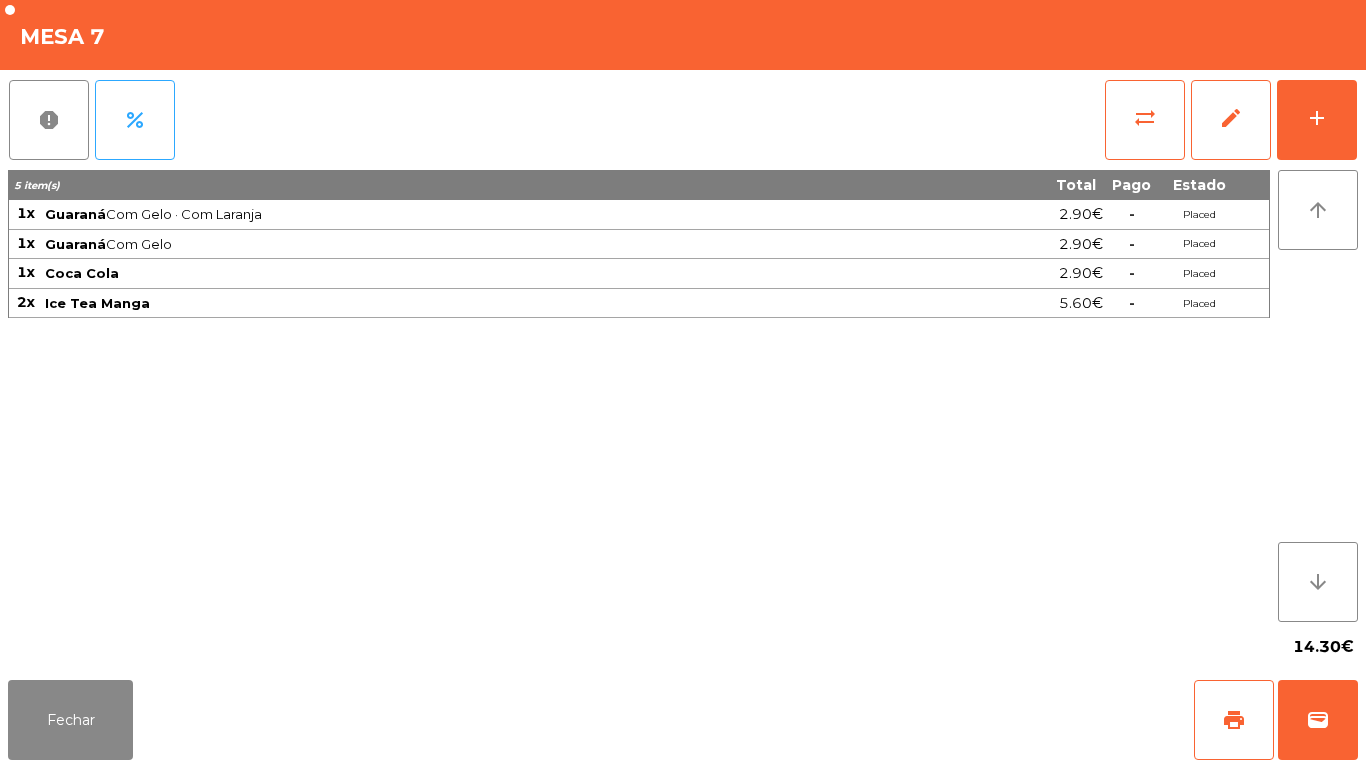 click on "report   percent   sync_alt   edit   add  5 item(s) Total Pago Estado 1x Guaraná  Com Gelo · Com Laranja  2.90€  -  Placed 1x Guaraná  Com Gelo  2.90€  -  Placed 1x Coca Cola 2.90€  -  Placed 2x Ice Tea Manga 5.60€  -  Placed arrow_upward arrow_downward  14.30€" 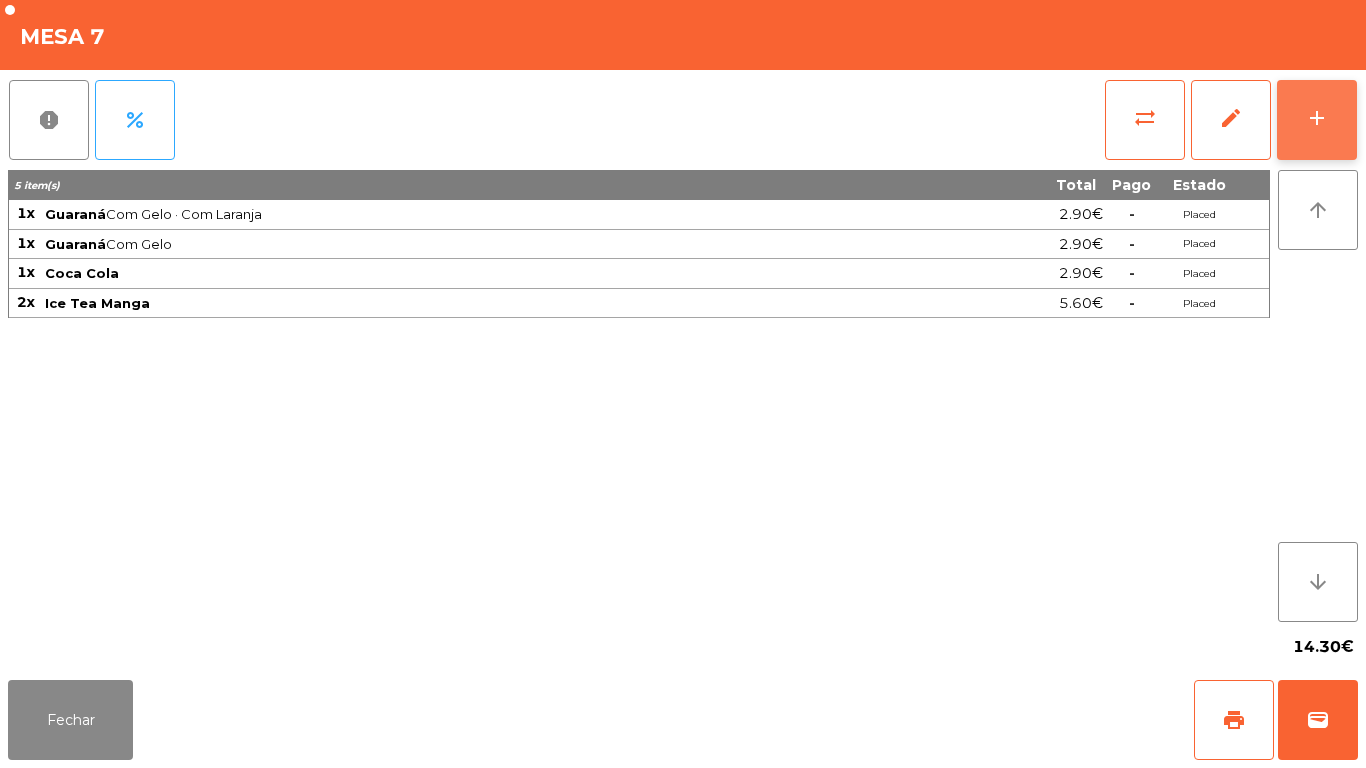 click on "add" 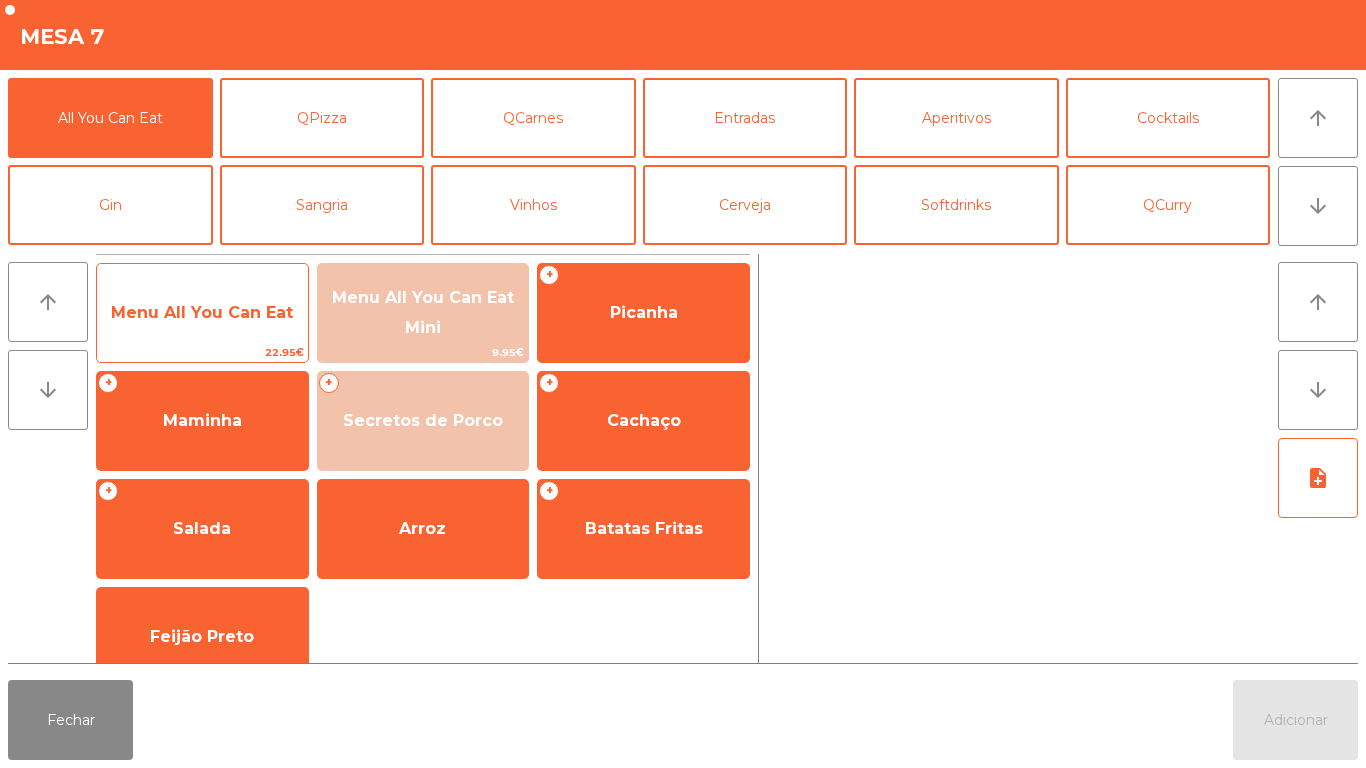 click on "Menu All You Can Eat" 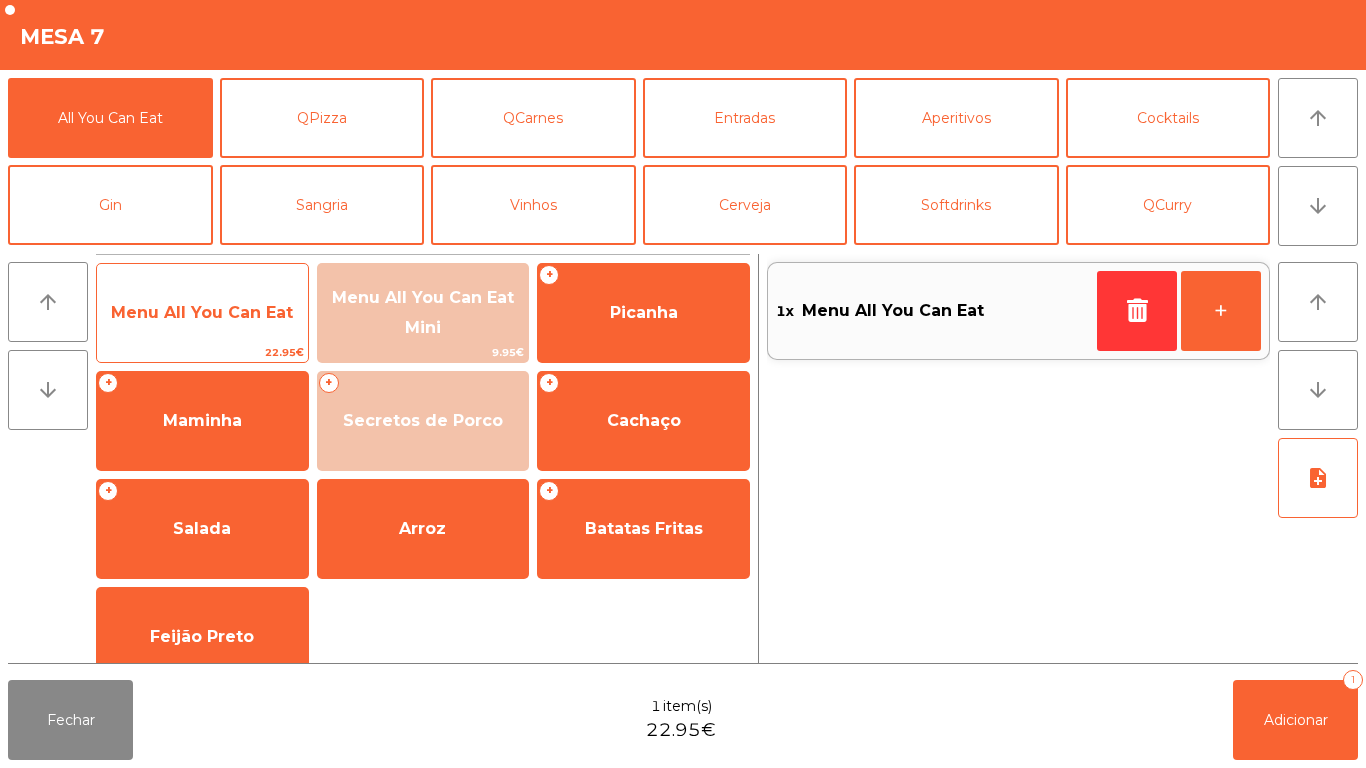 click on "Menu All You Can Eat" 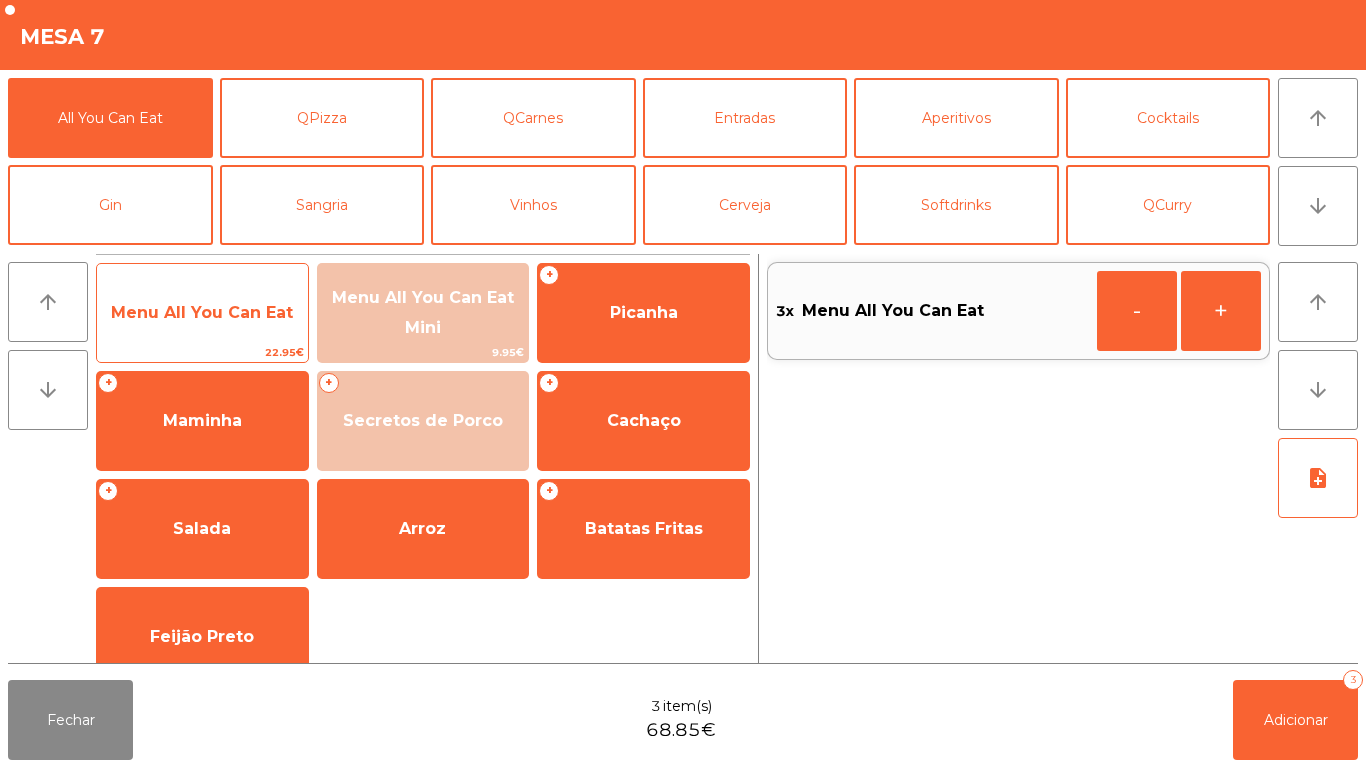 click on "Menu All You Can Eat" 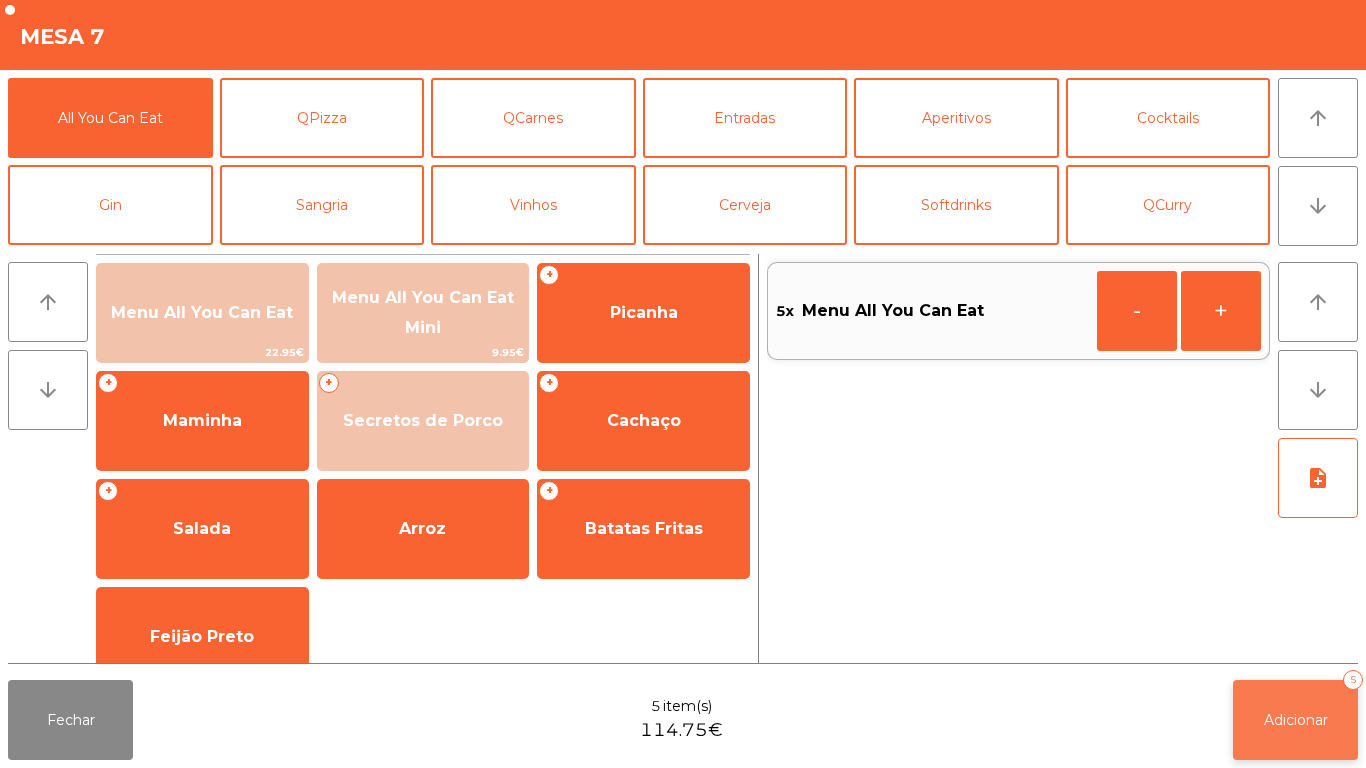 click on "Adicionar   5" 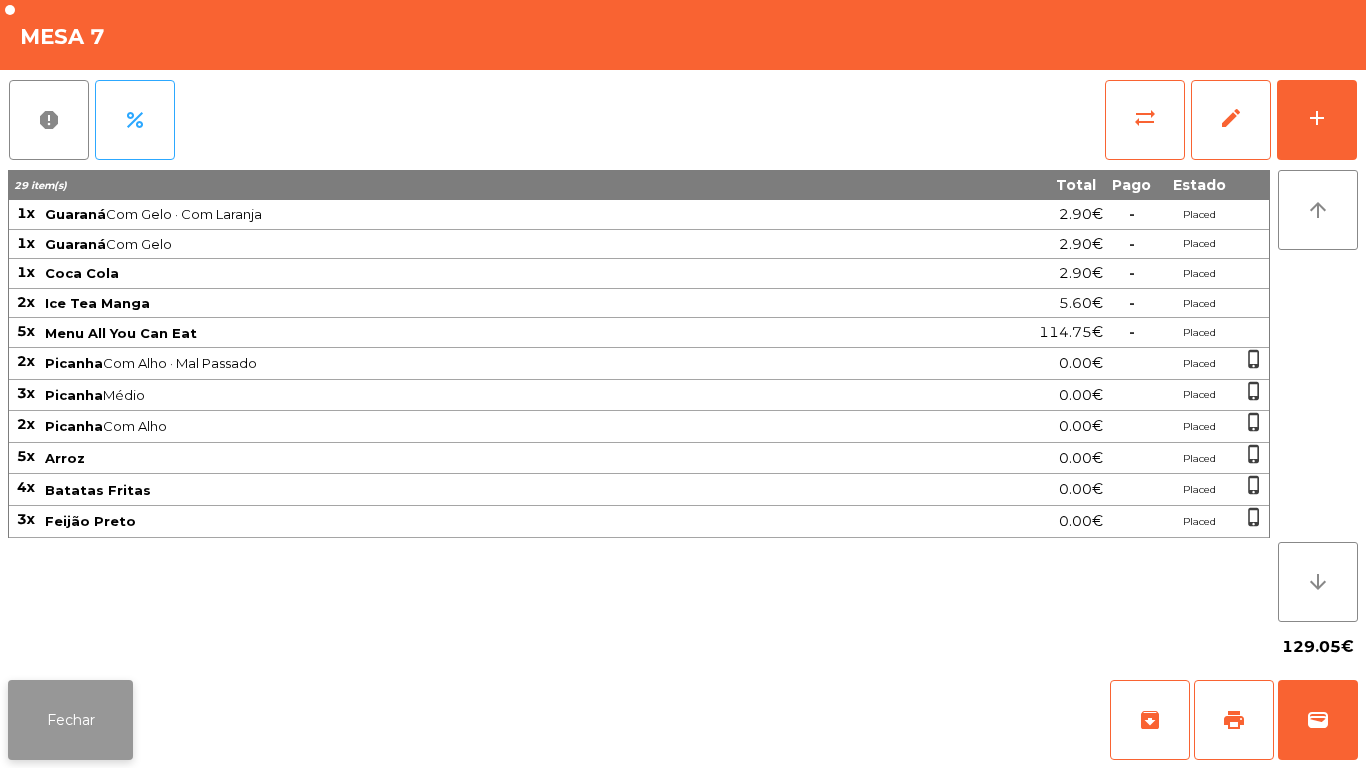 click on "Fechar" 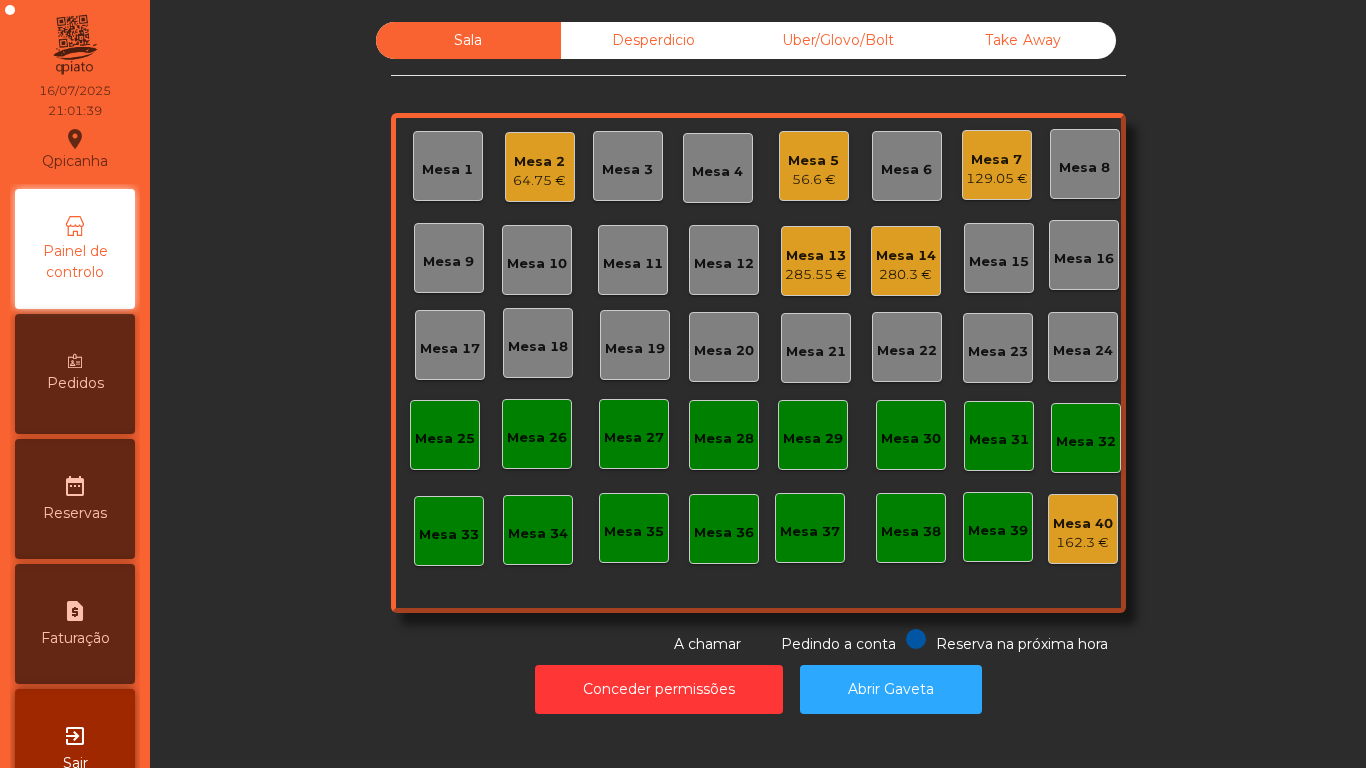 click on "Mesa 2   64.75 €" 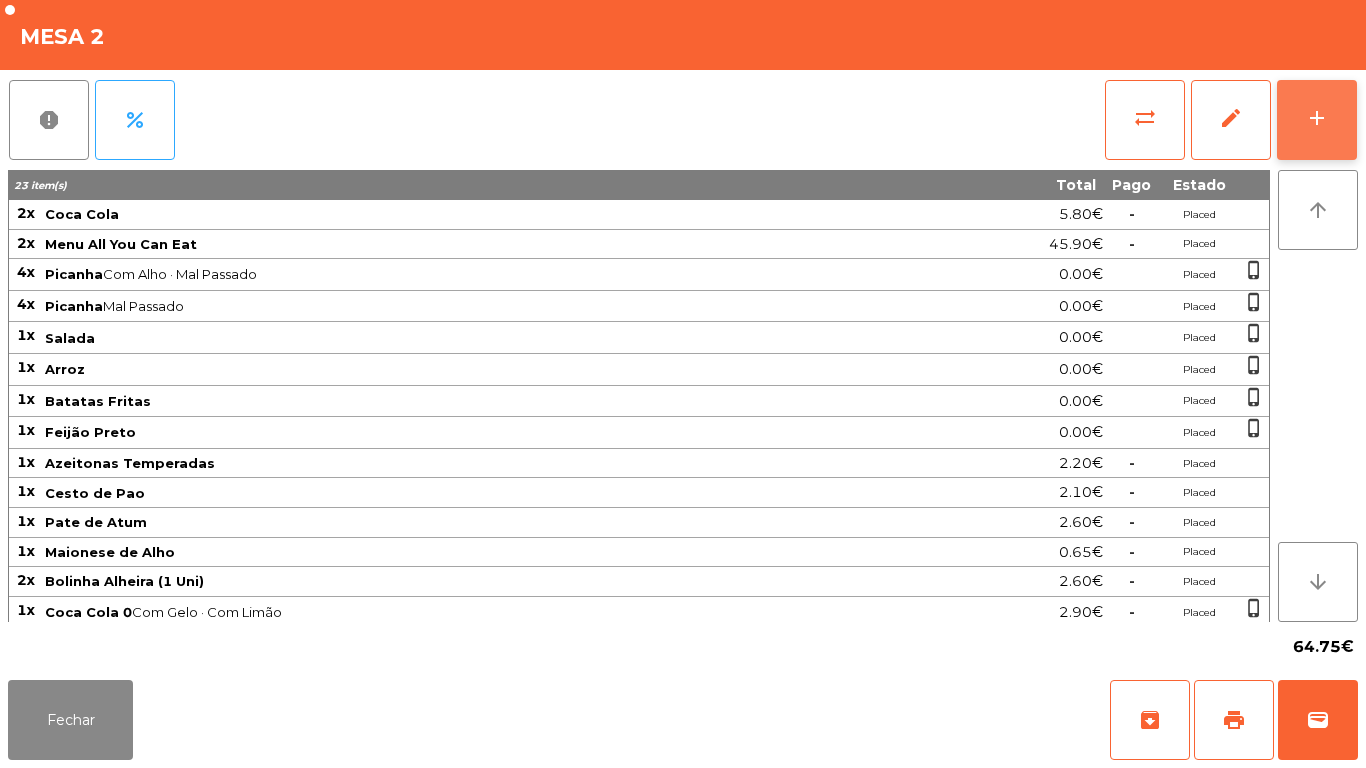 click on "add" 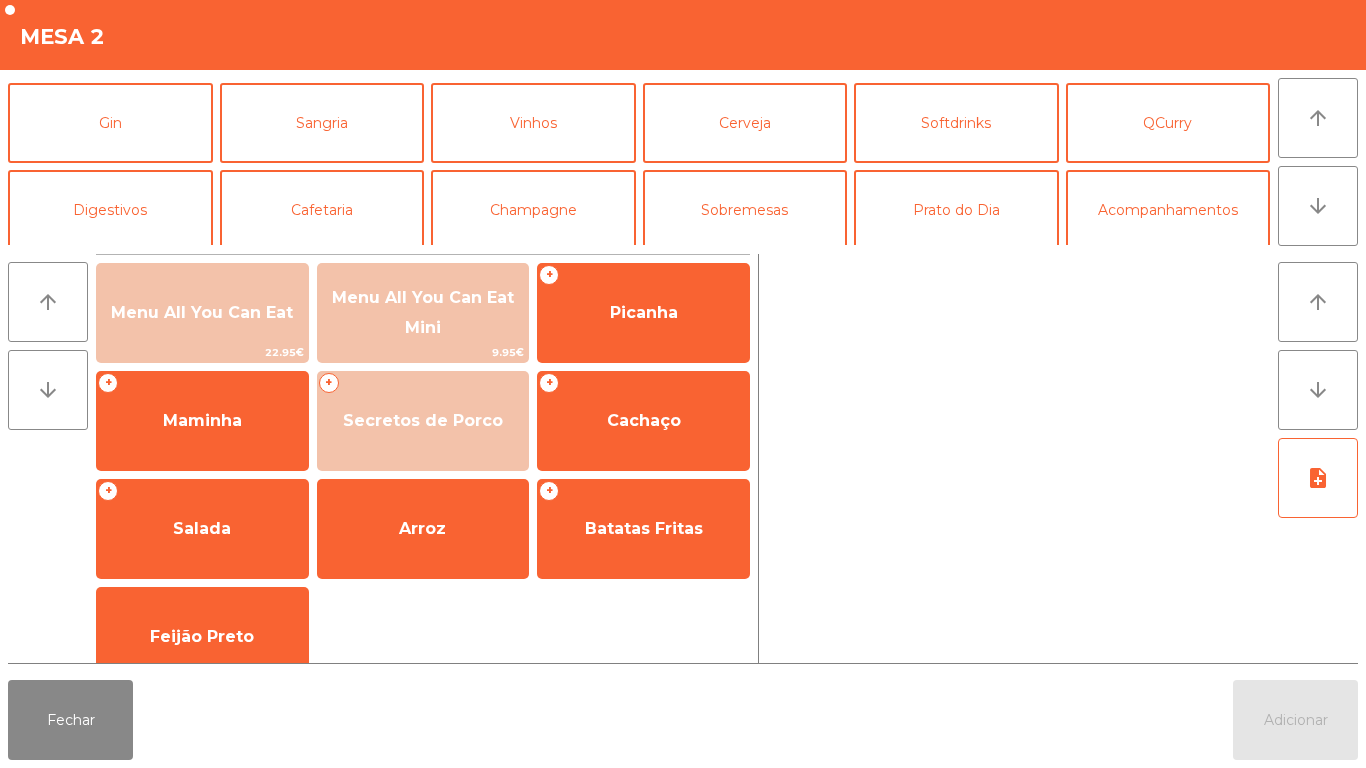 scroll, scrollTop: 94, scrollLeft: 0, axis: vertical 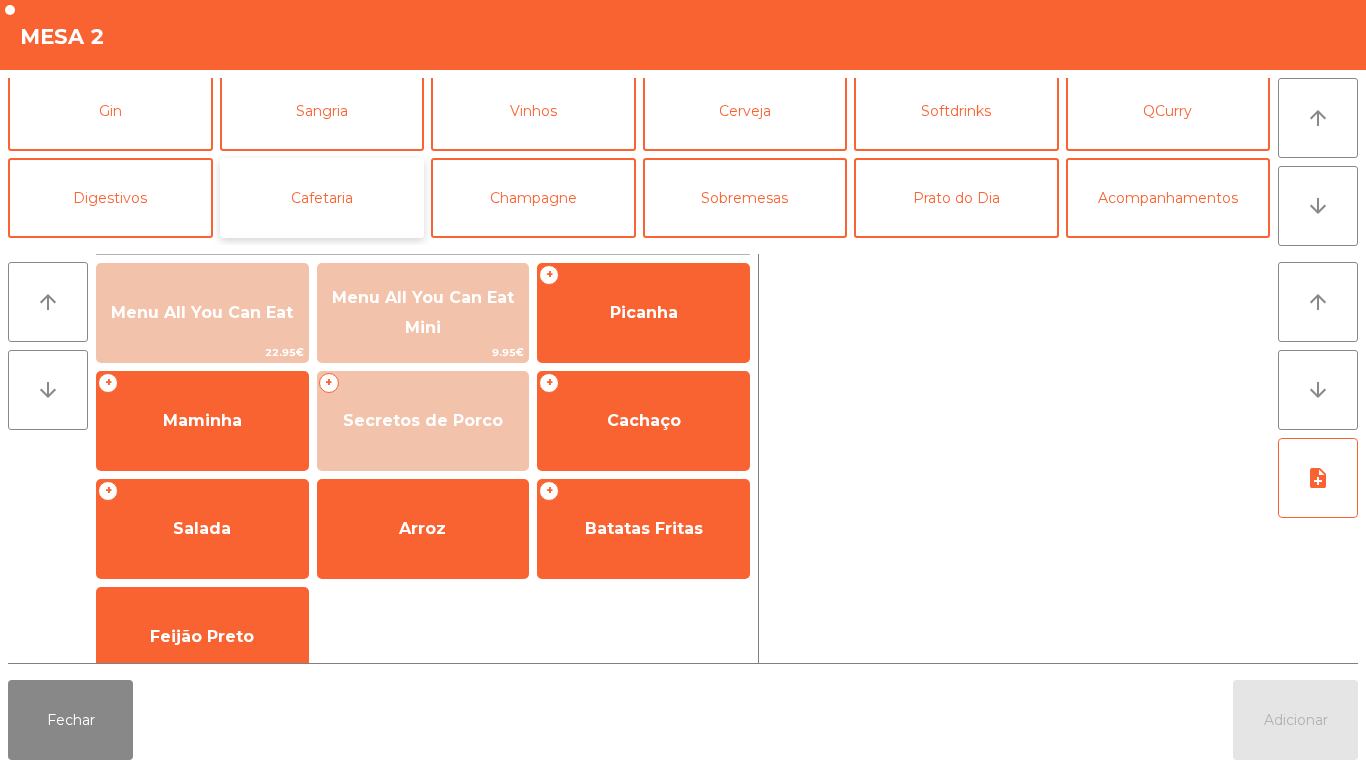 click on "Cafetaria" 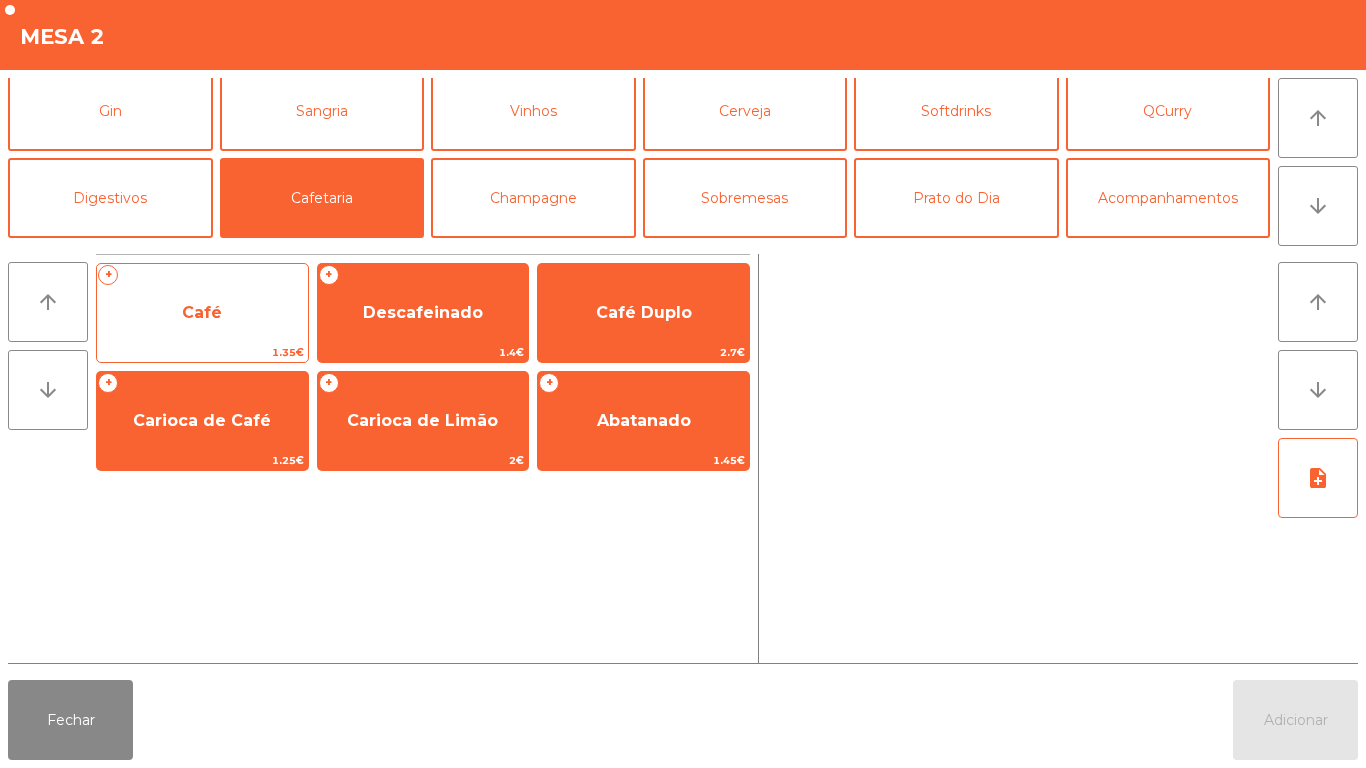 click on "Café" 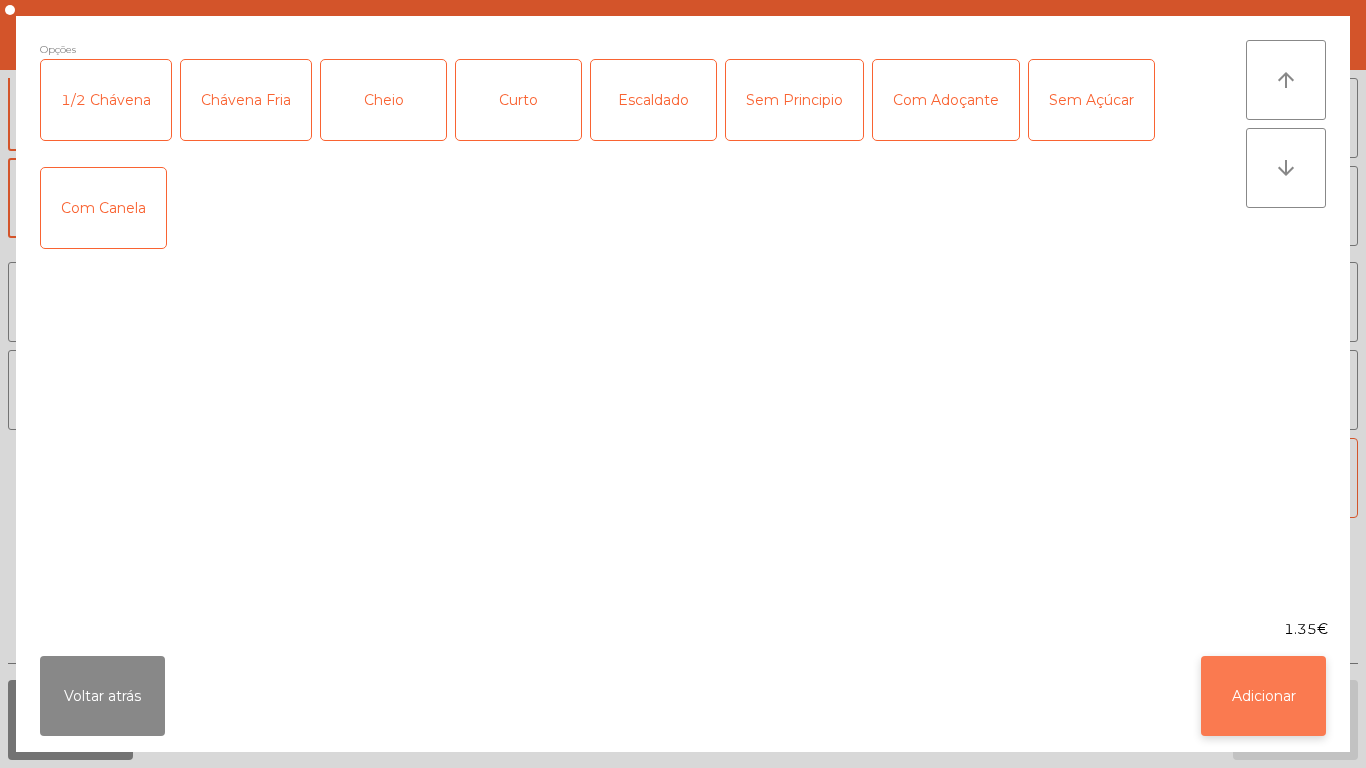 click on "Adicionar" 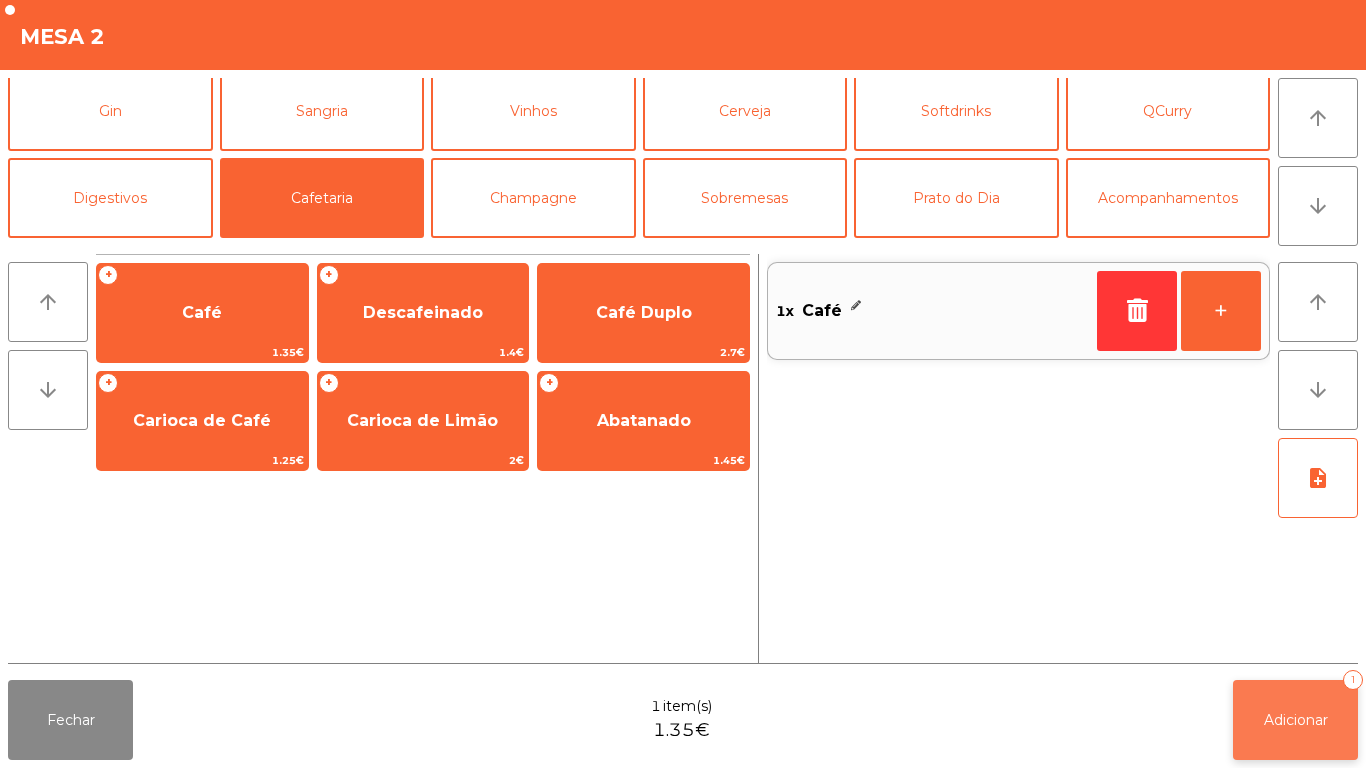 click on "Adicionar   1" 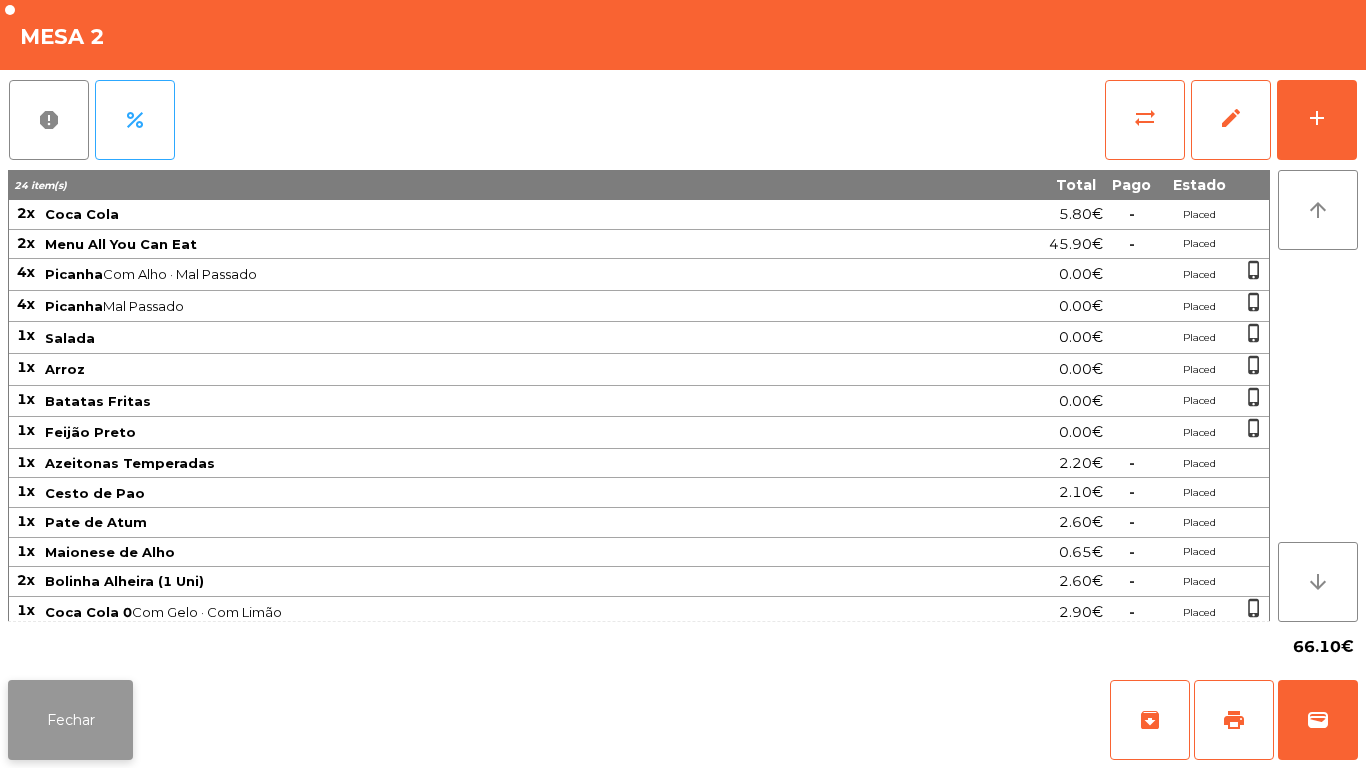 click on "Fechar" 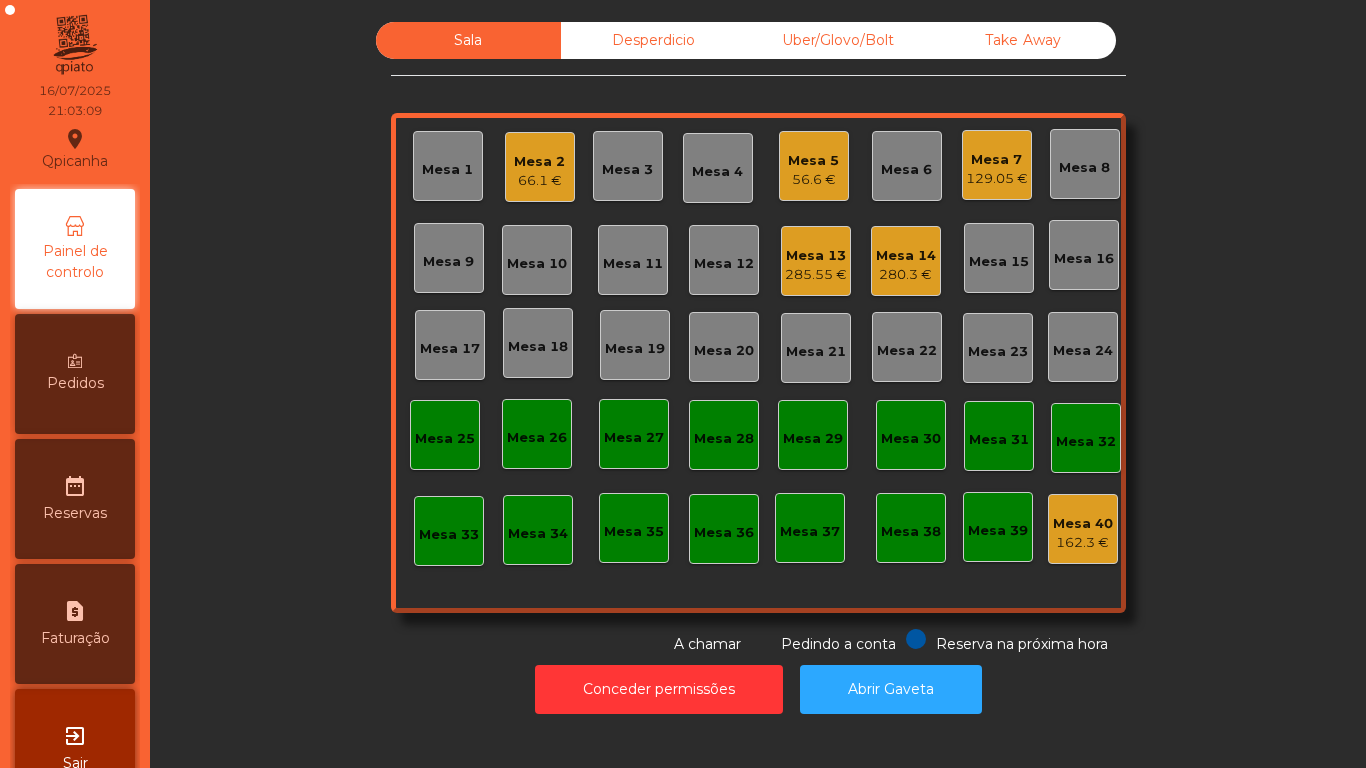 click on "280.3 €" 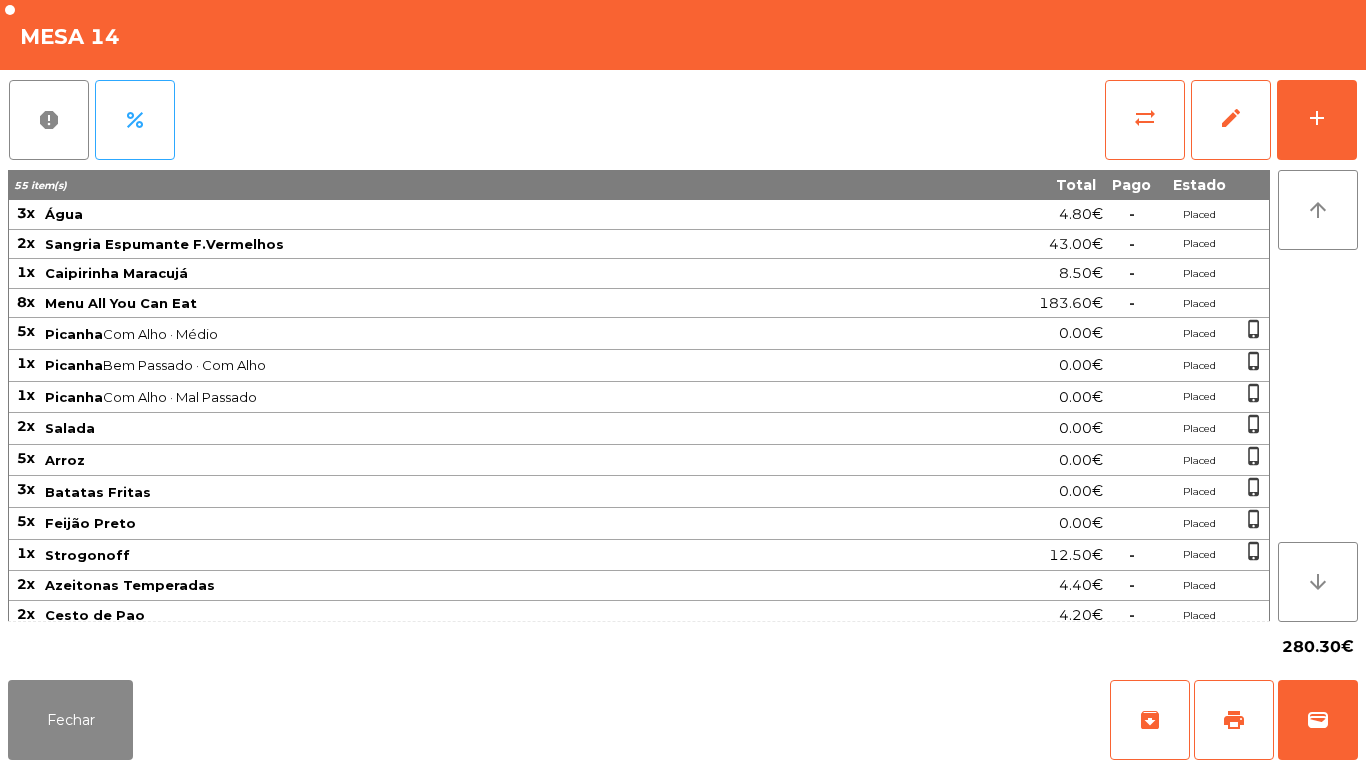 scroll, scrollTop: 128, scrollLeft: 0, axis: vertical 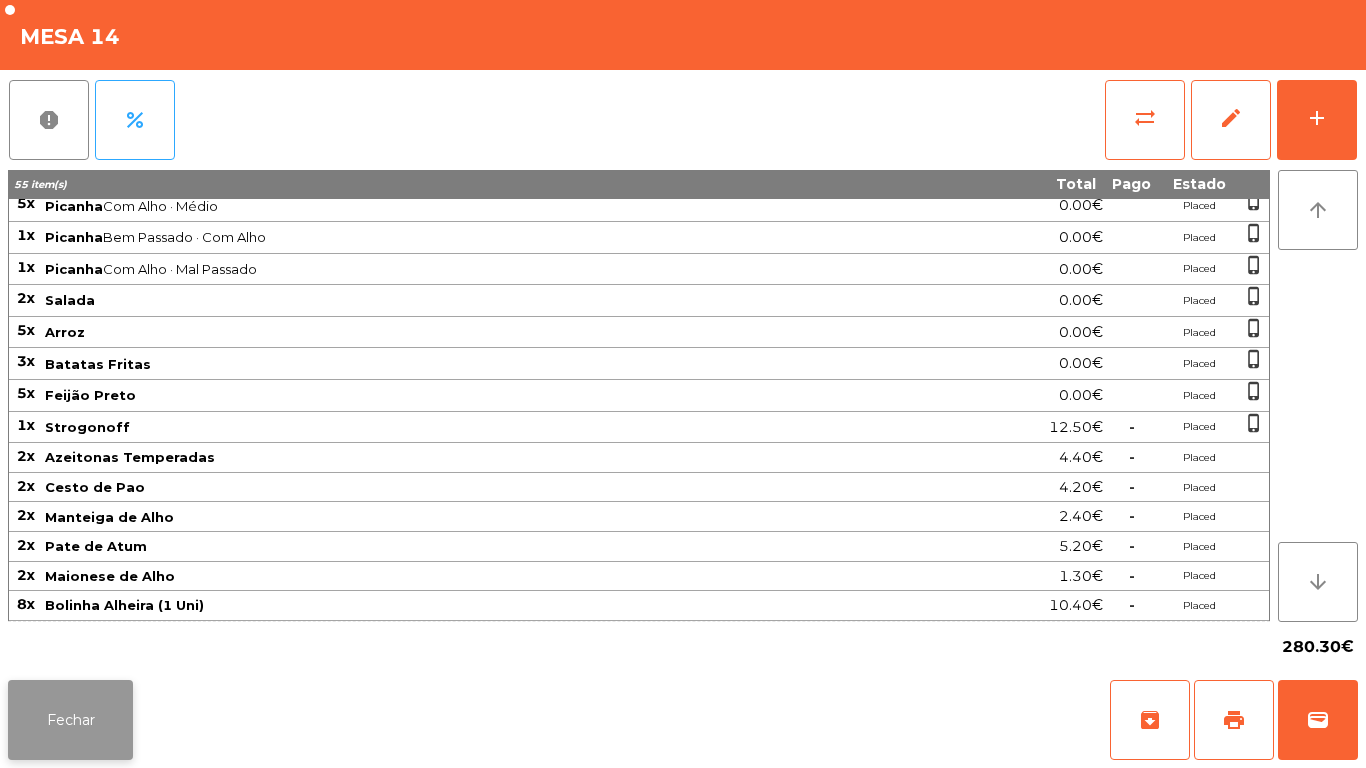 click on "Fechar" 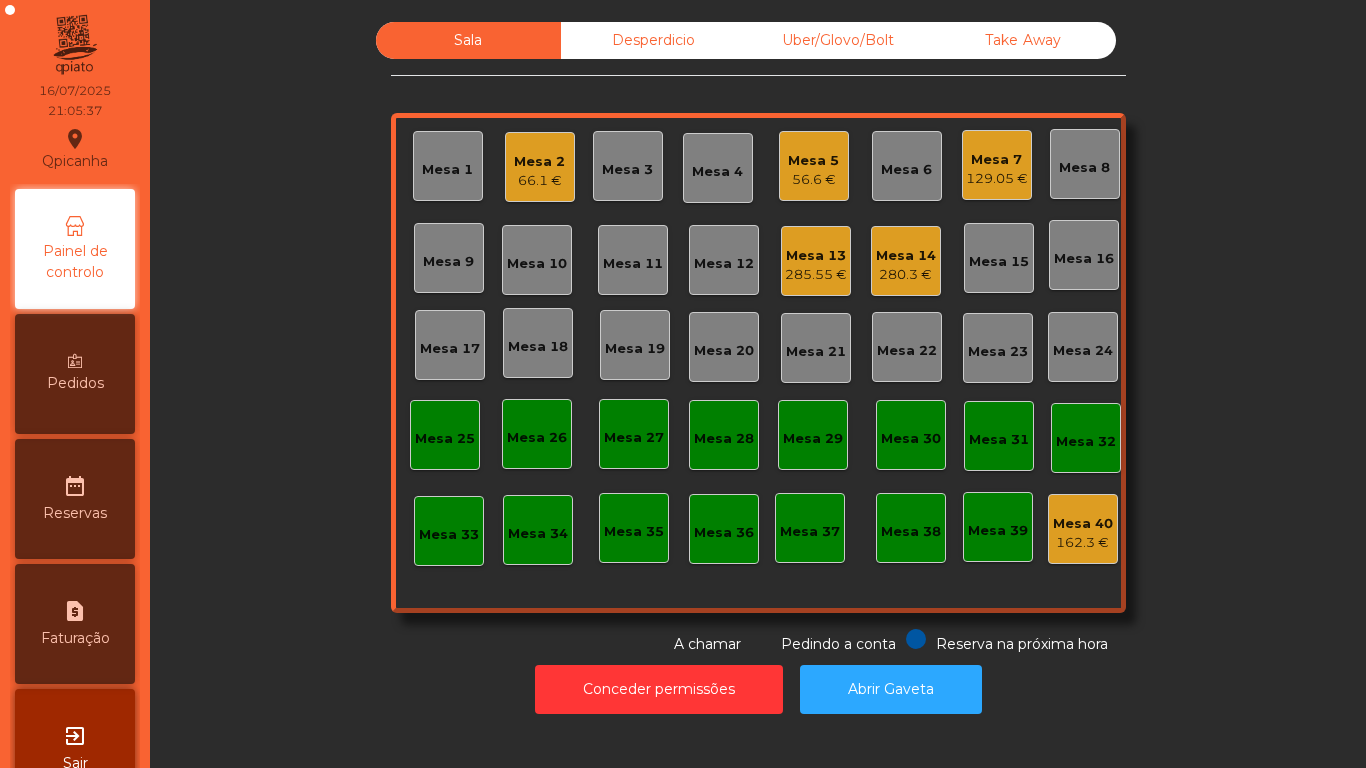click on "Mesa 7" 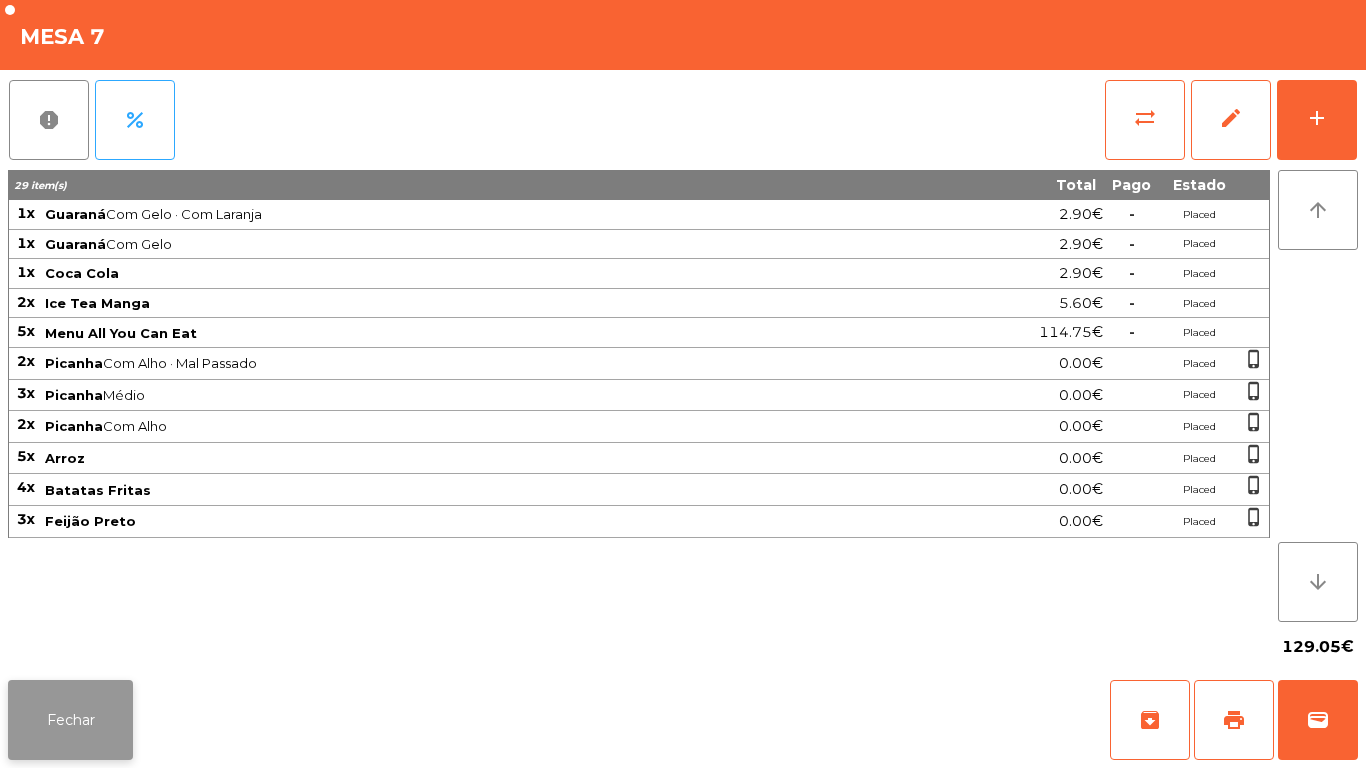 click on "Fechar" 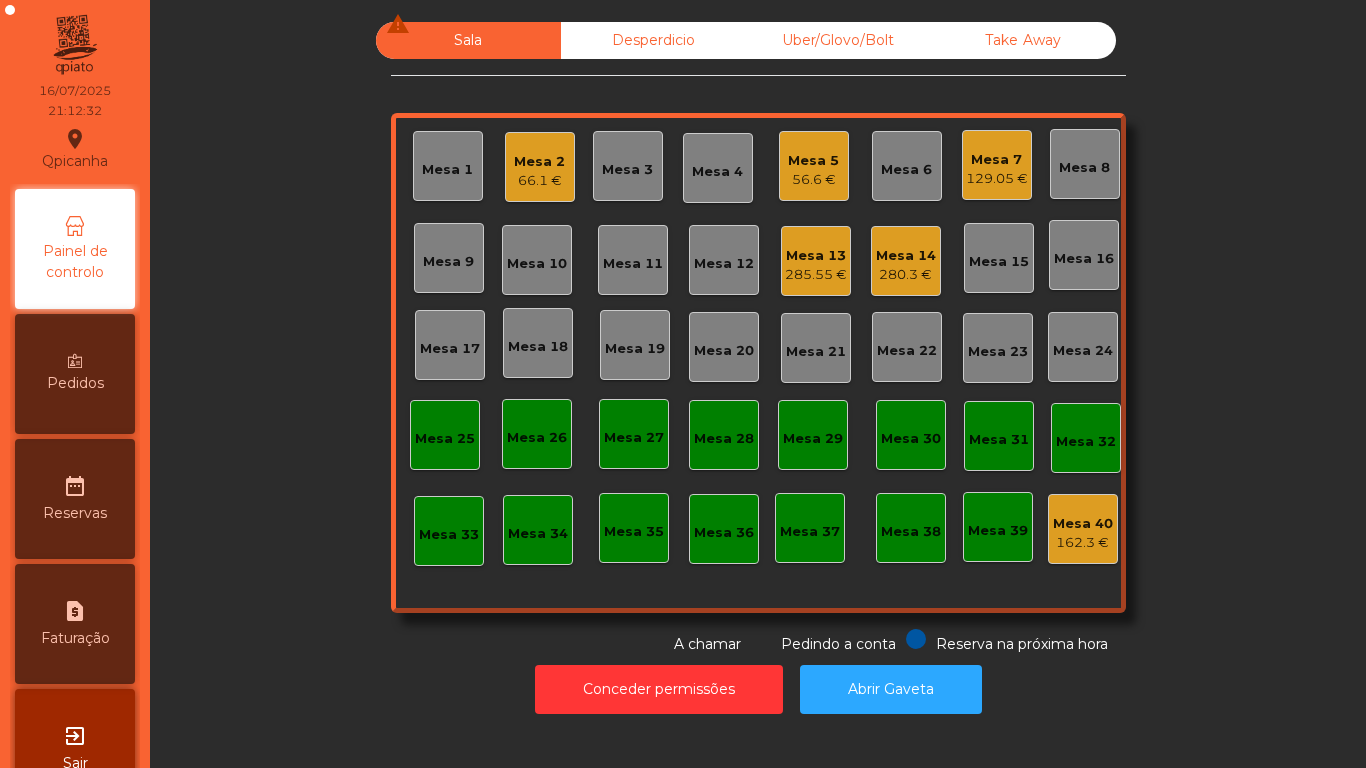 click on "66.1 €" 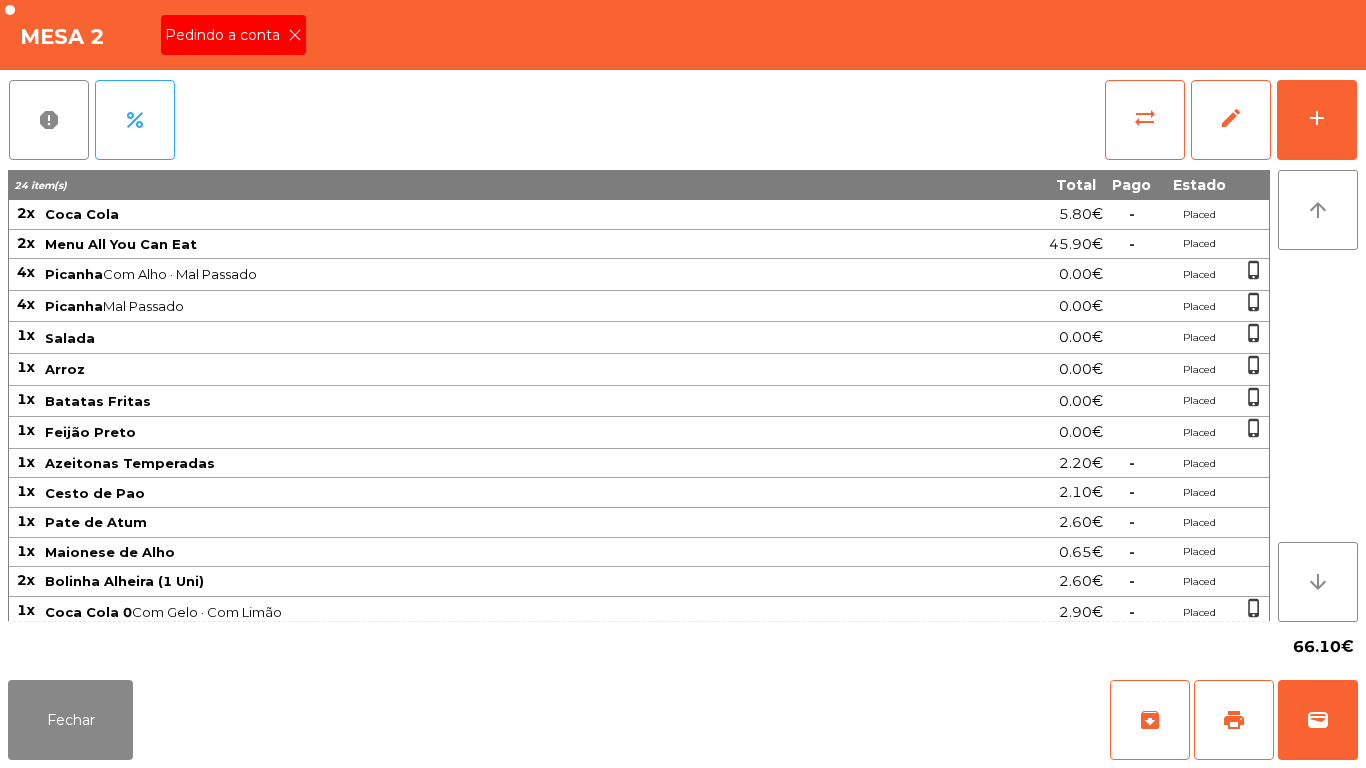 click 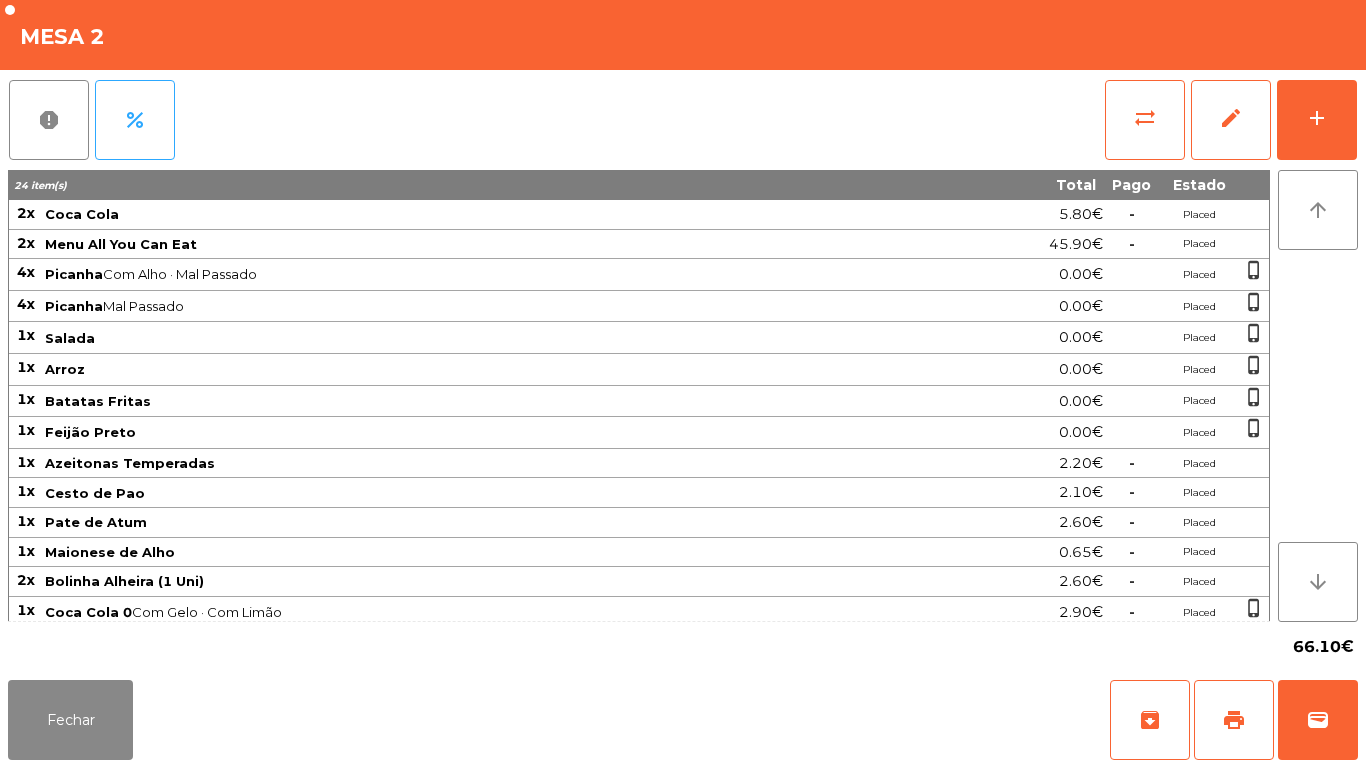 click on "Mesa 2" 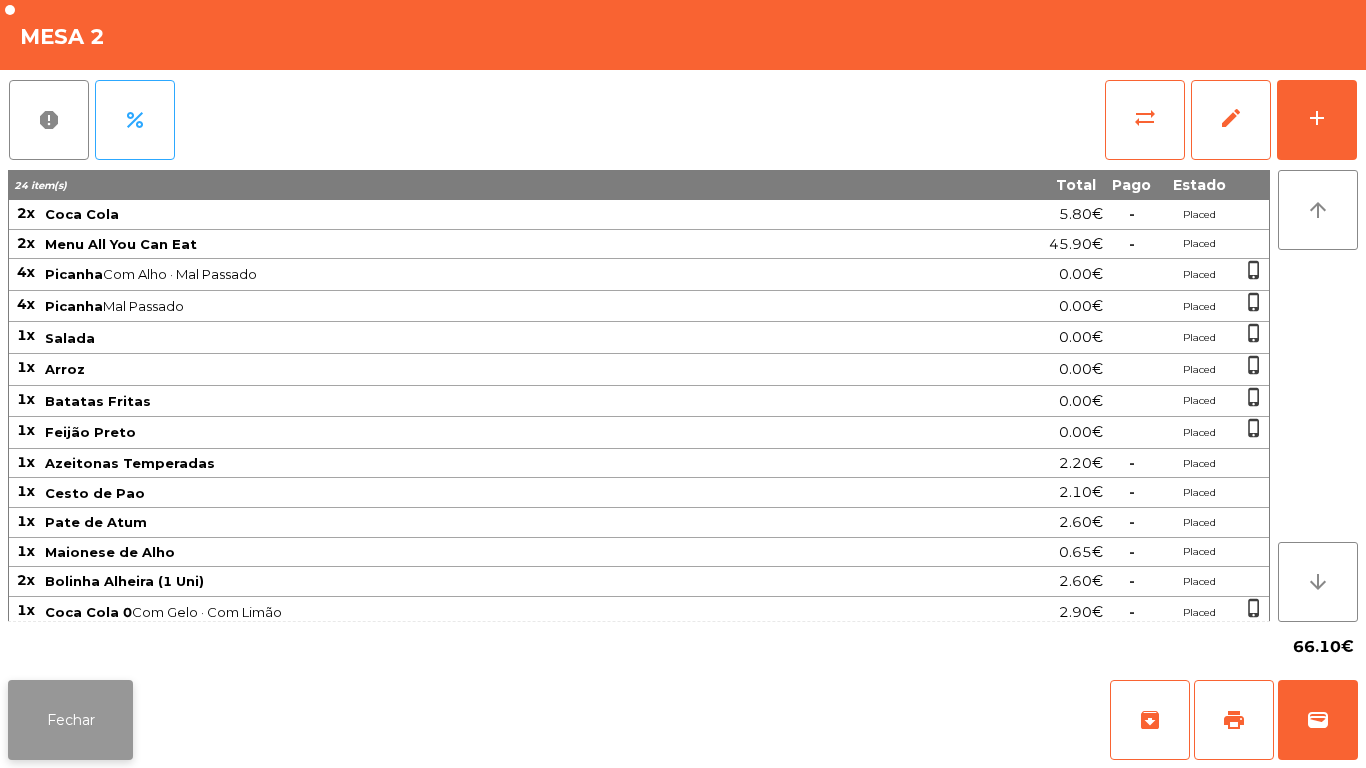 click on "Fechar" 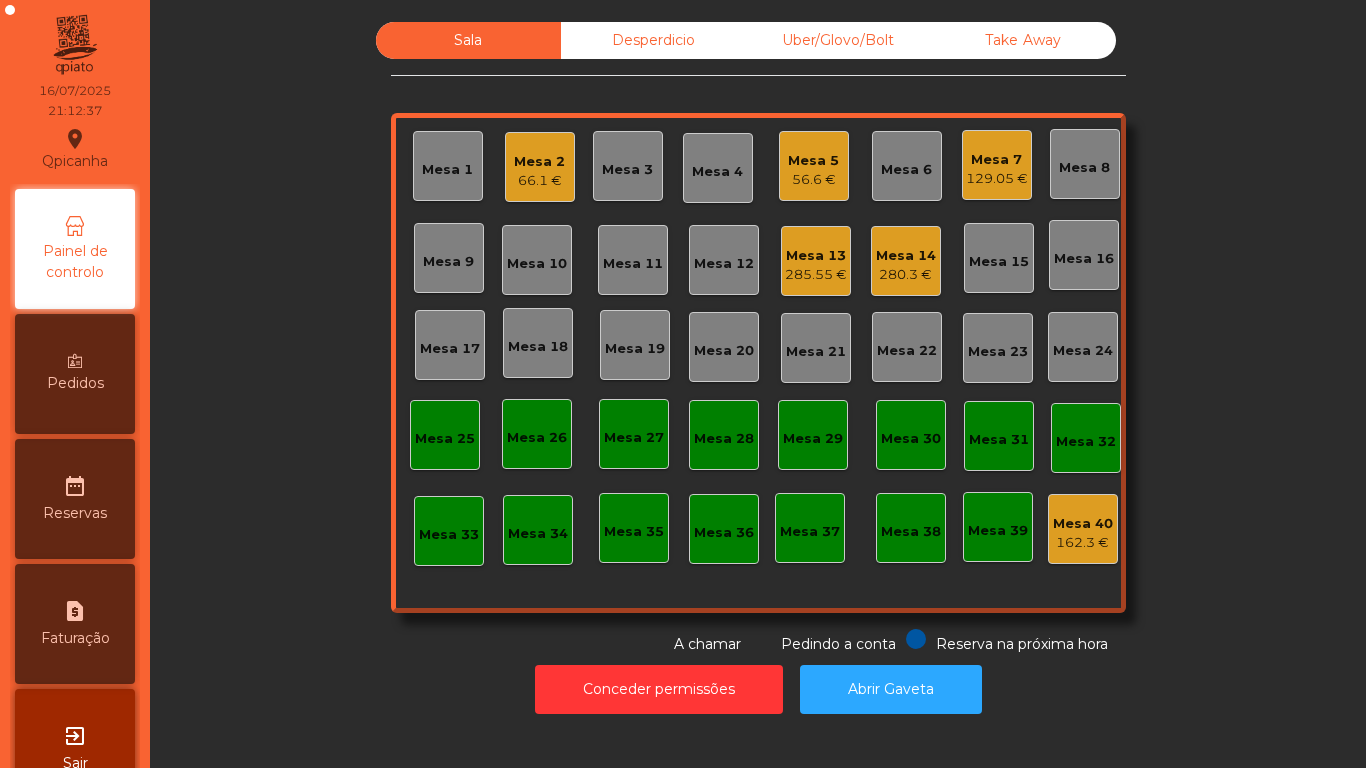 click on "129.05 €" 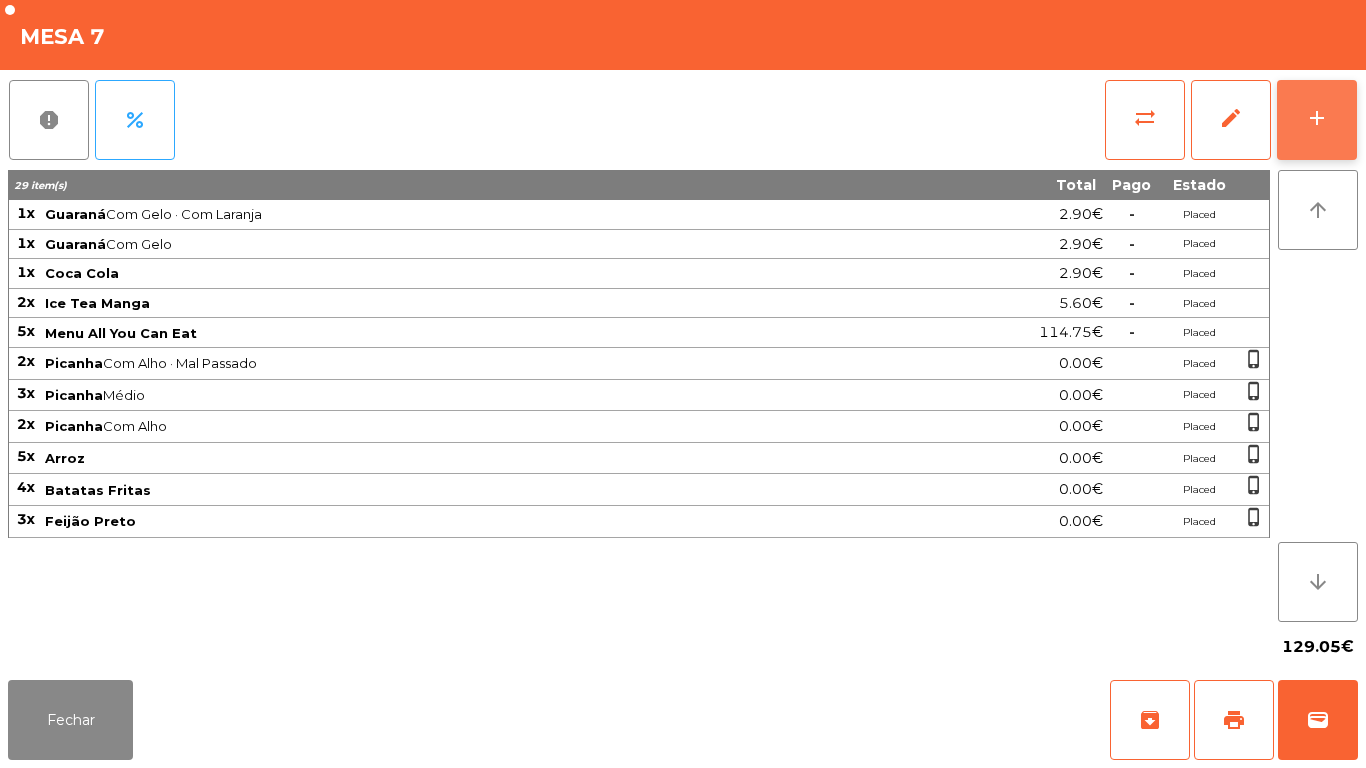 click on "add" 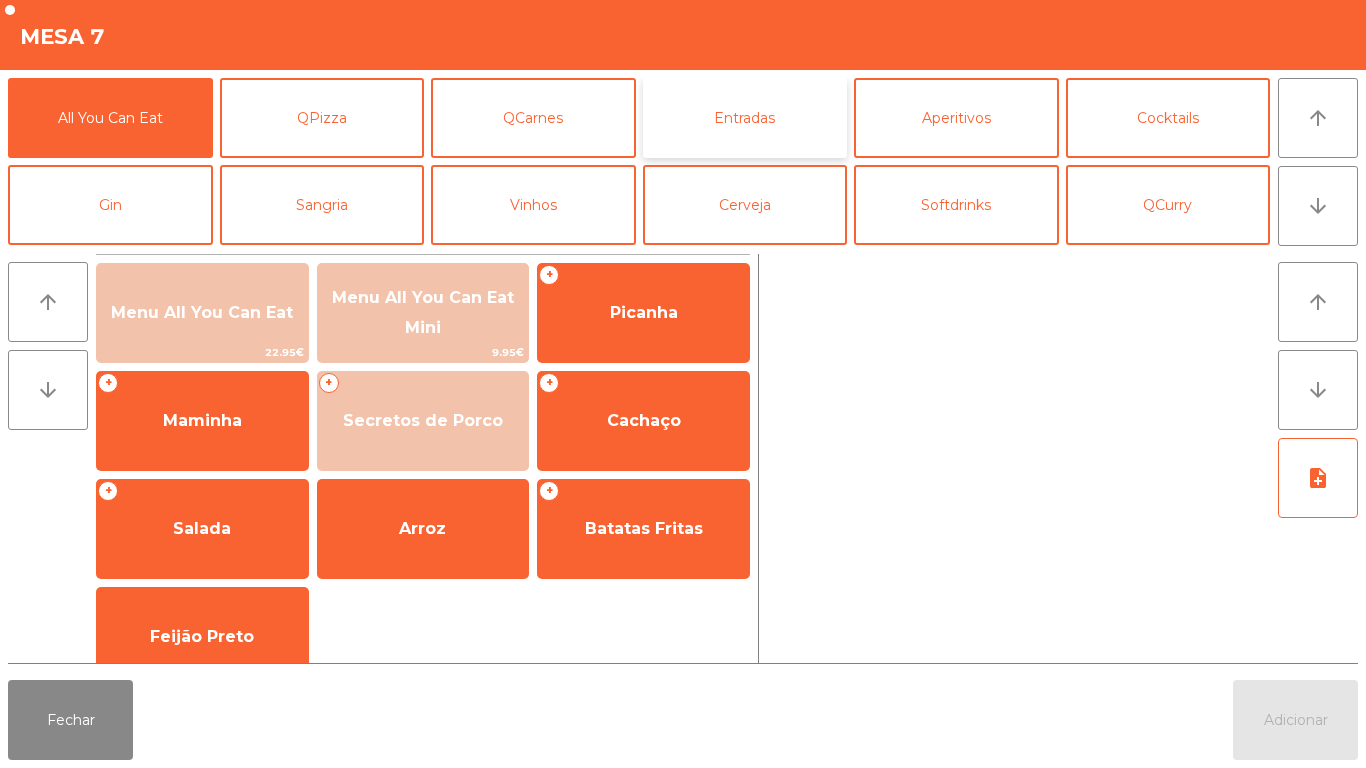 click on "Entradas" 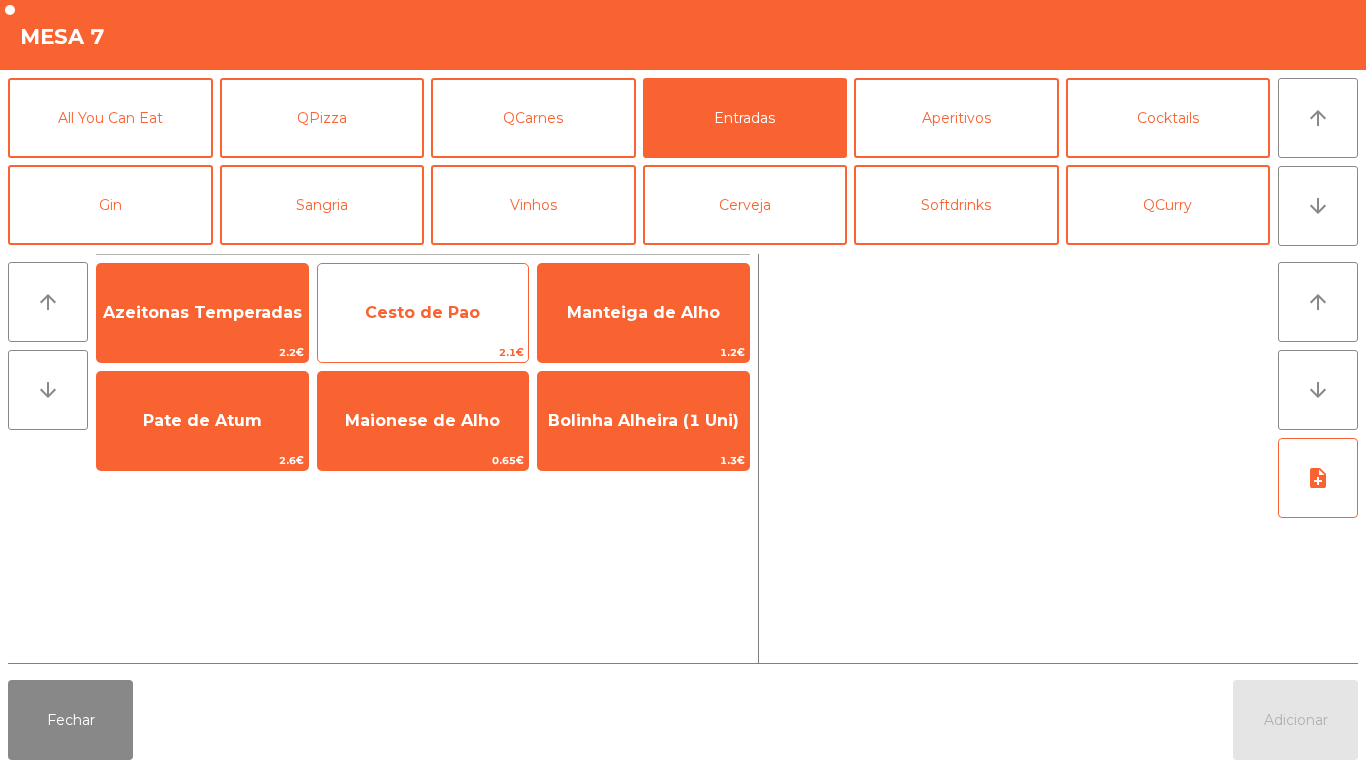 click on "Cesto de Pao" 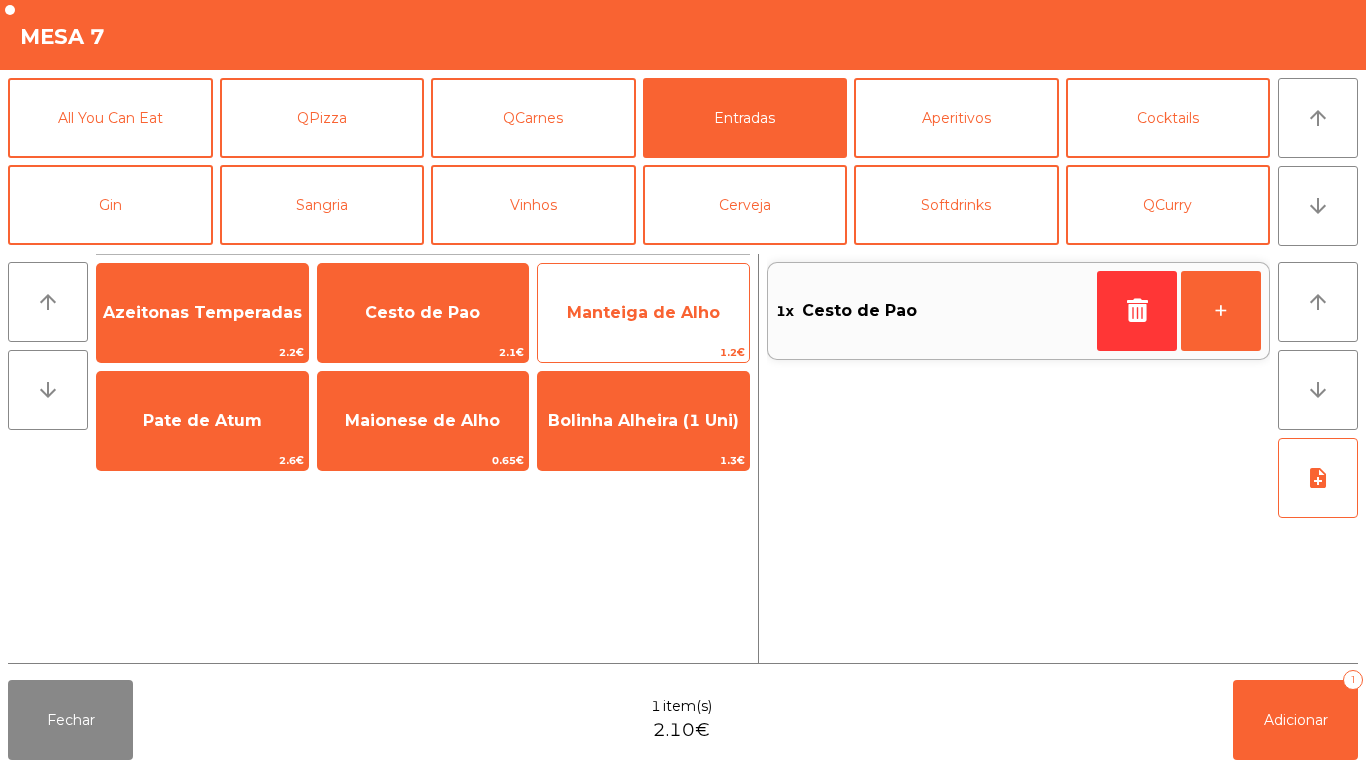 click on "Manteiga de Alho" 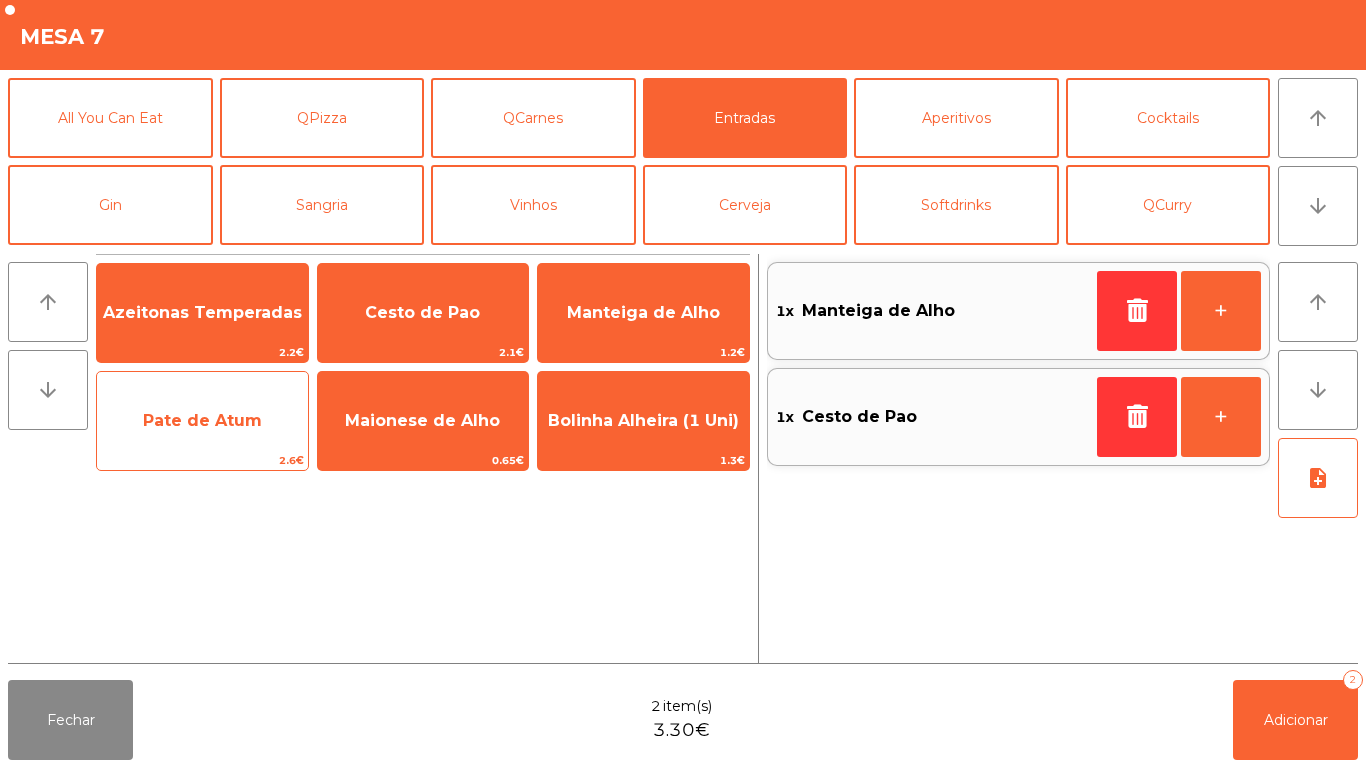 click on "Pate de Atum" 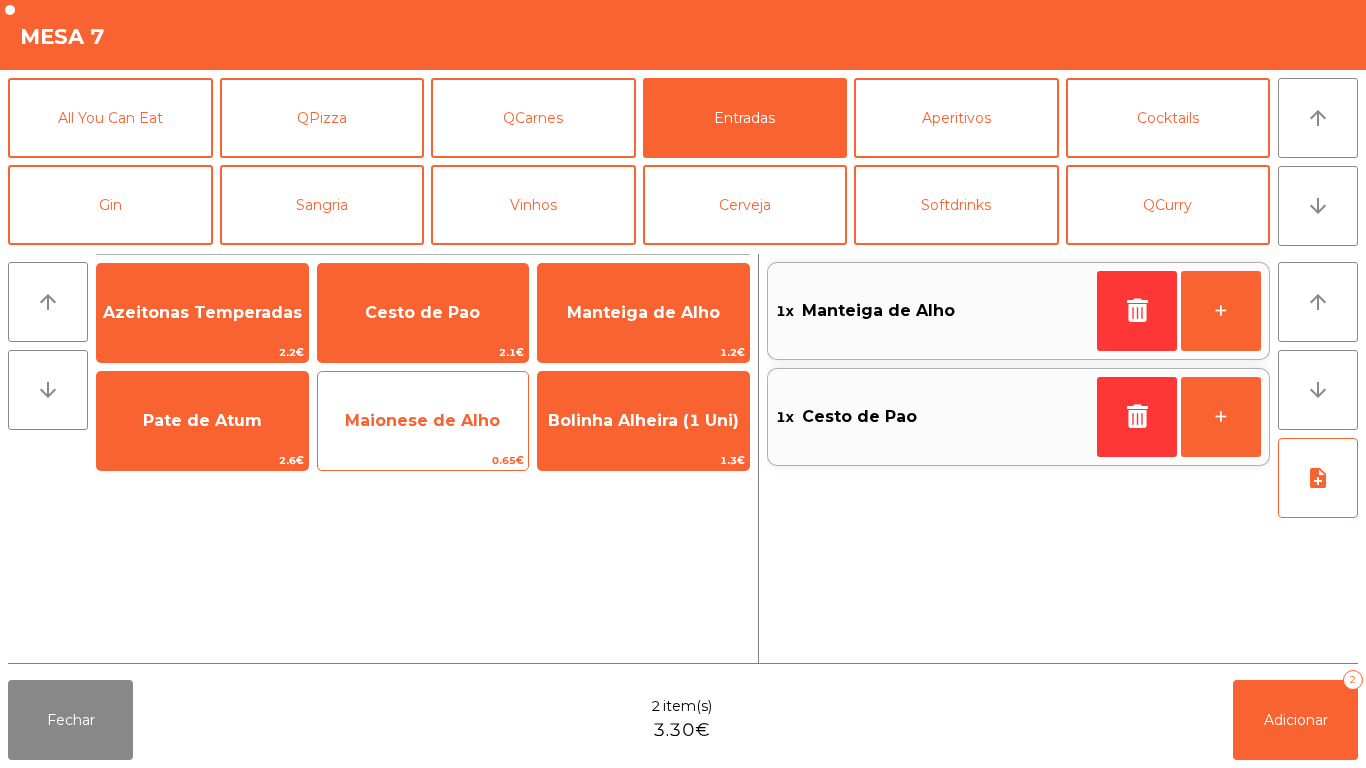 click on "Maionese de Alho" 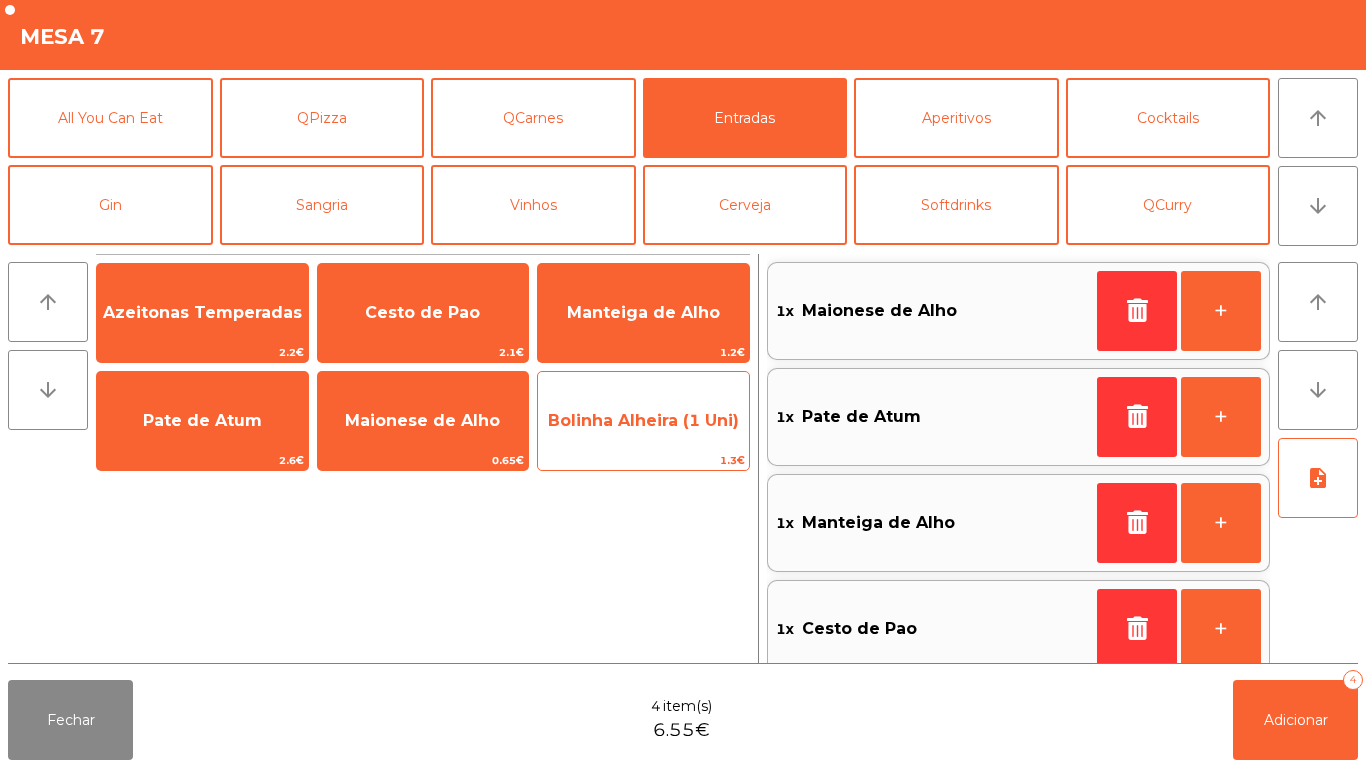 click on "Bolinha Alheira (1 Uni)" 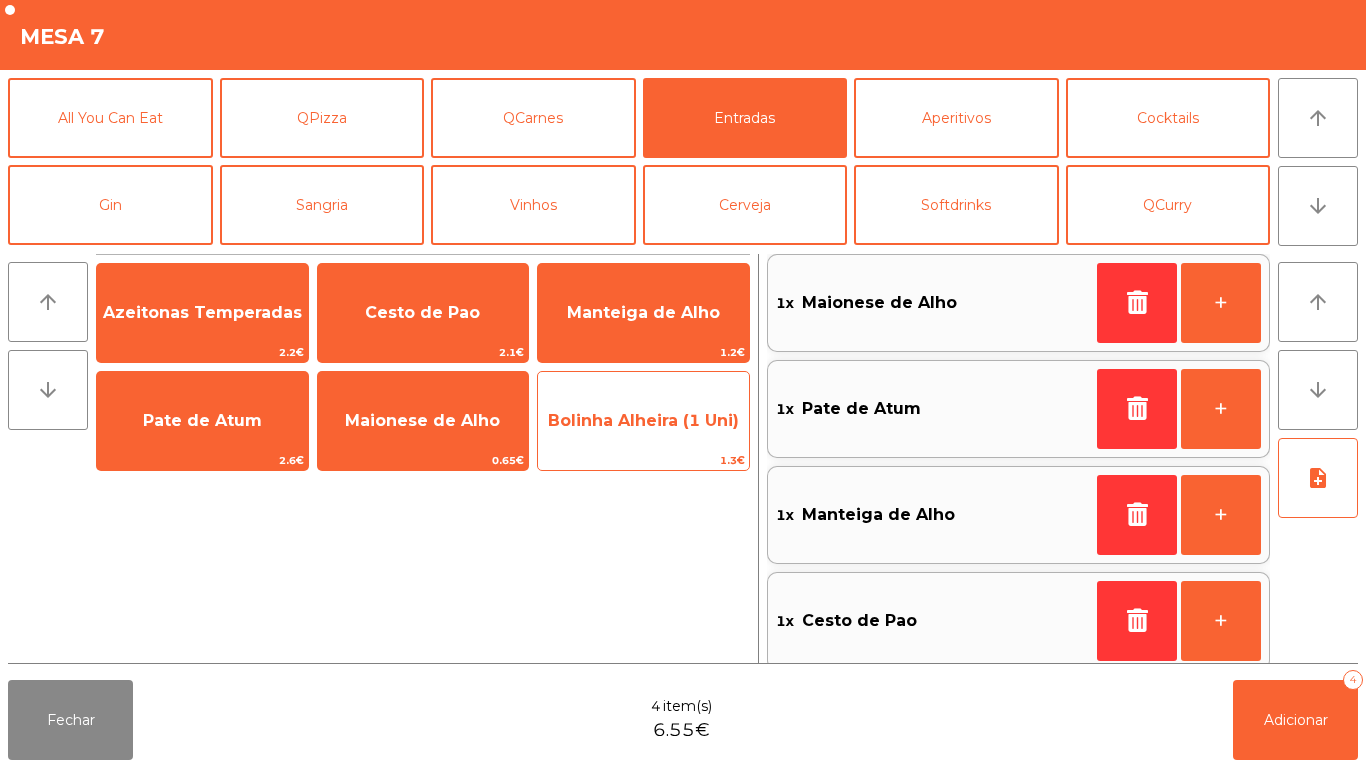 click on "Bolinha Alheira (1 Uni)" 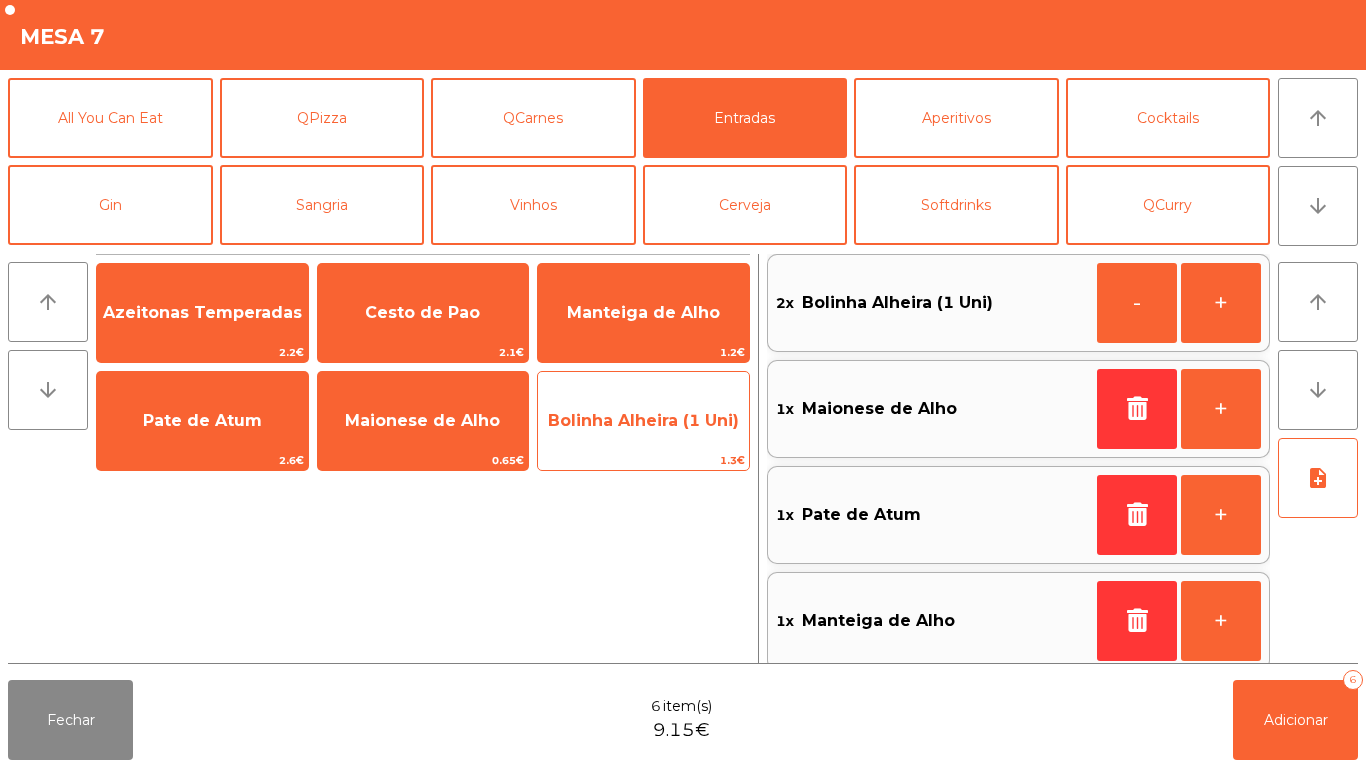 click on "Bolinha Alheira (1 Uni)" 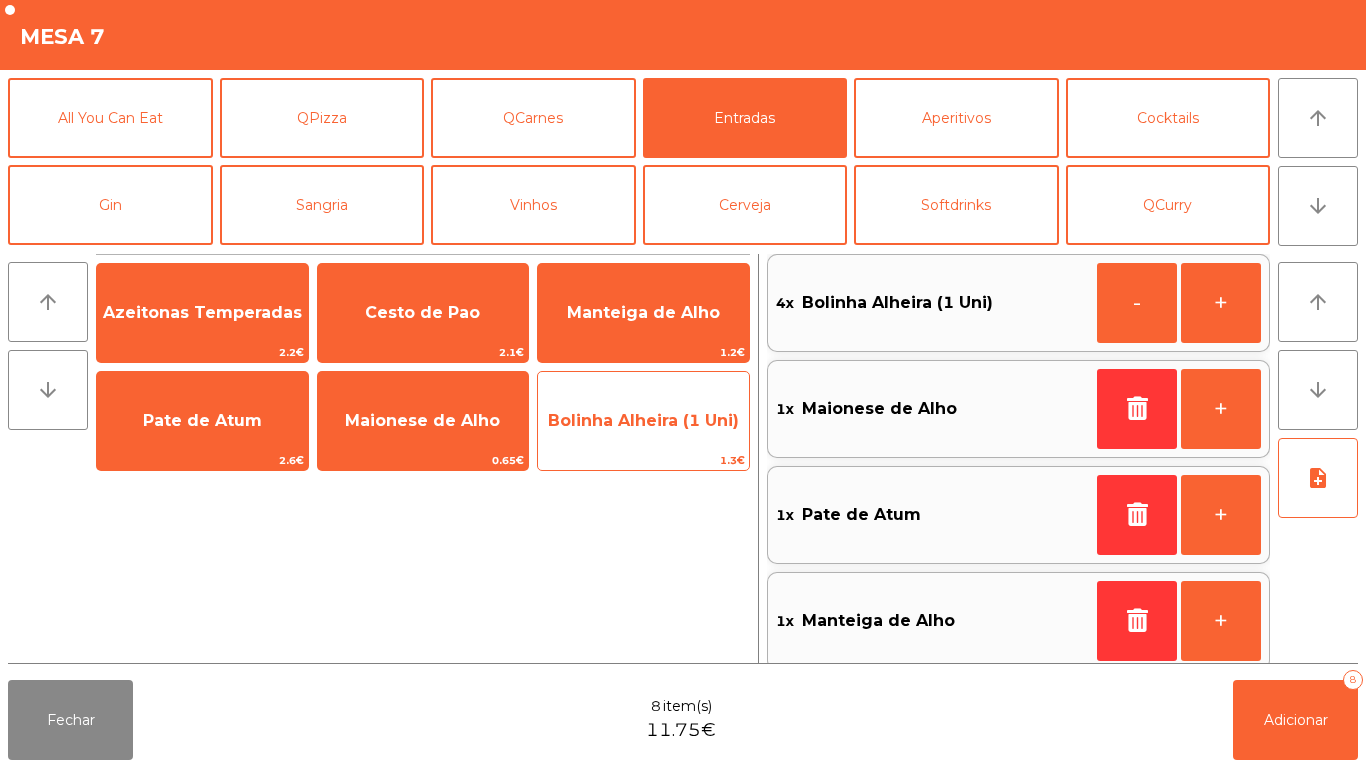 click on "Bolinha Alheira (1 Uni)" 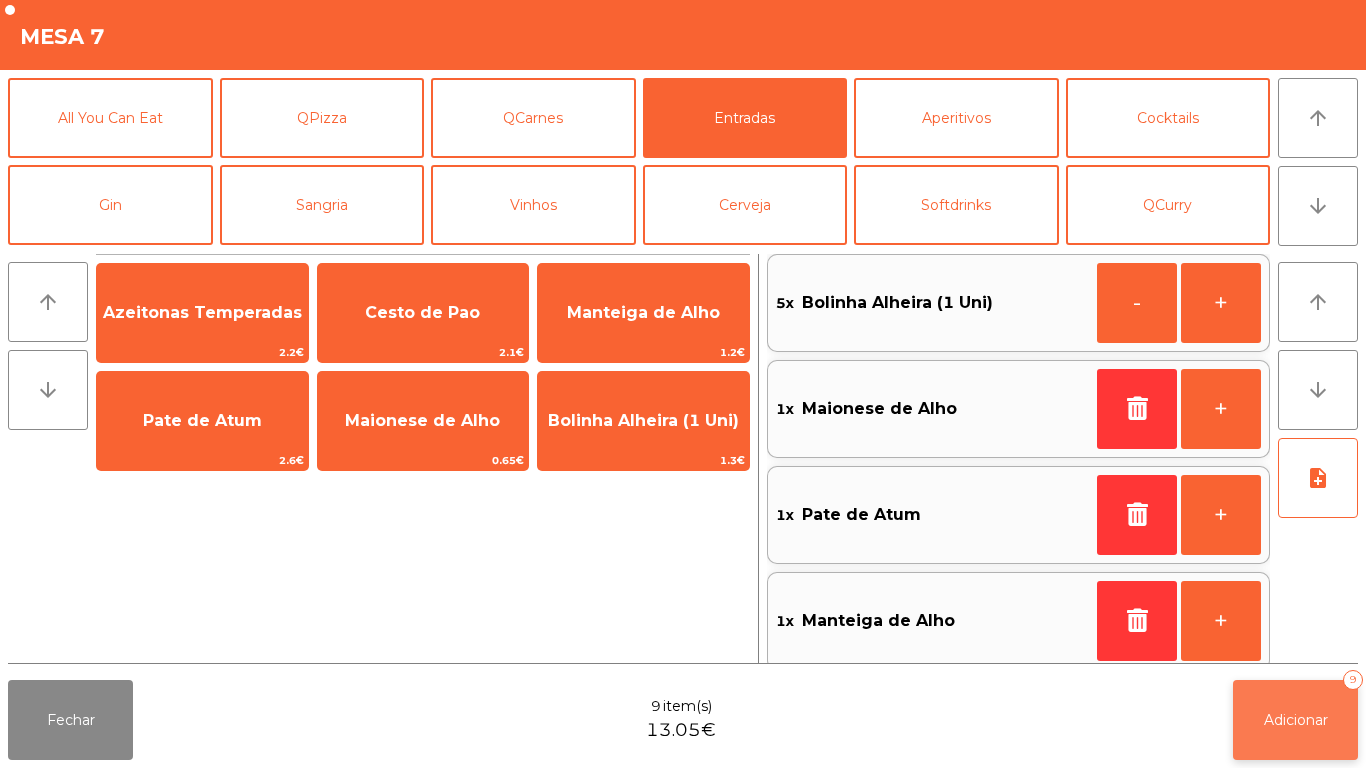 click on "Adicionar" 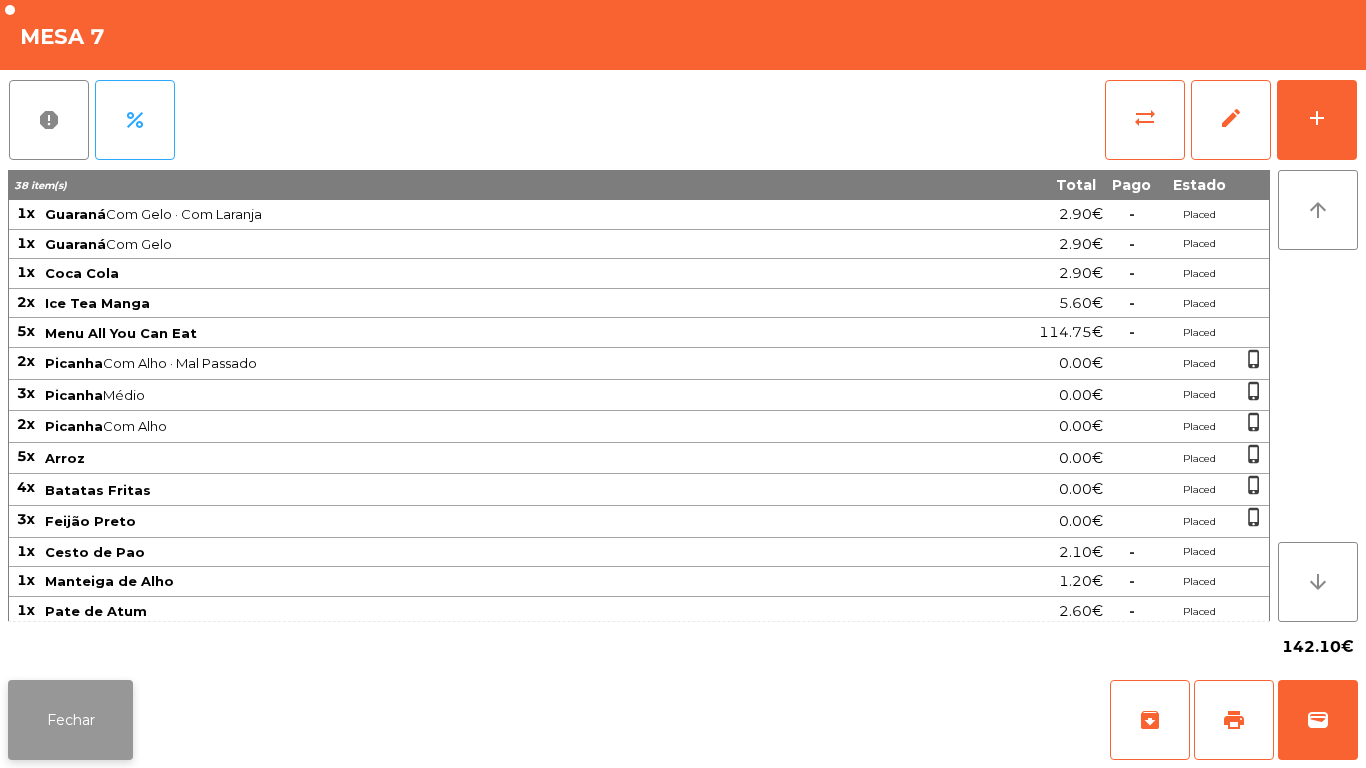 click on "Fechar" 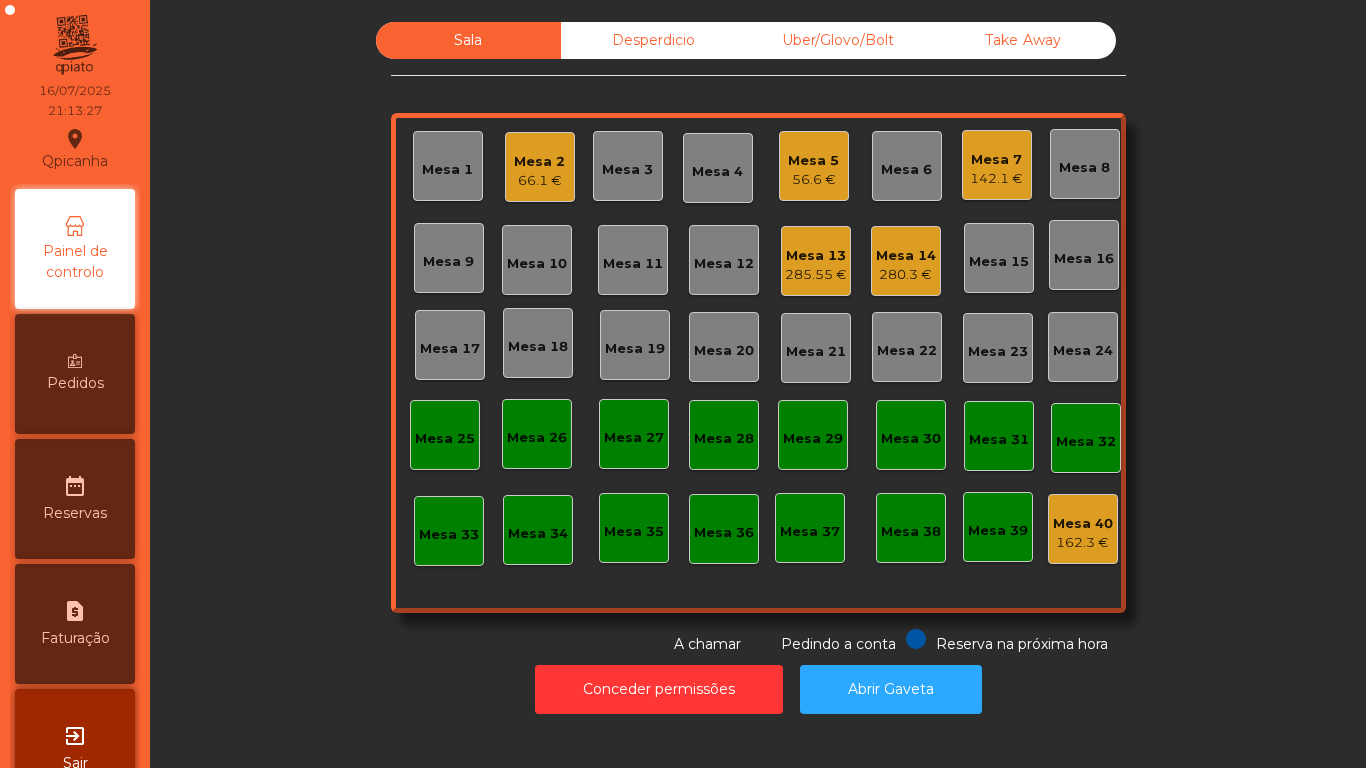 click on "56.6 €" 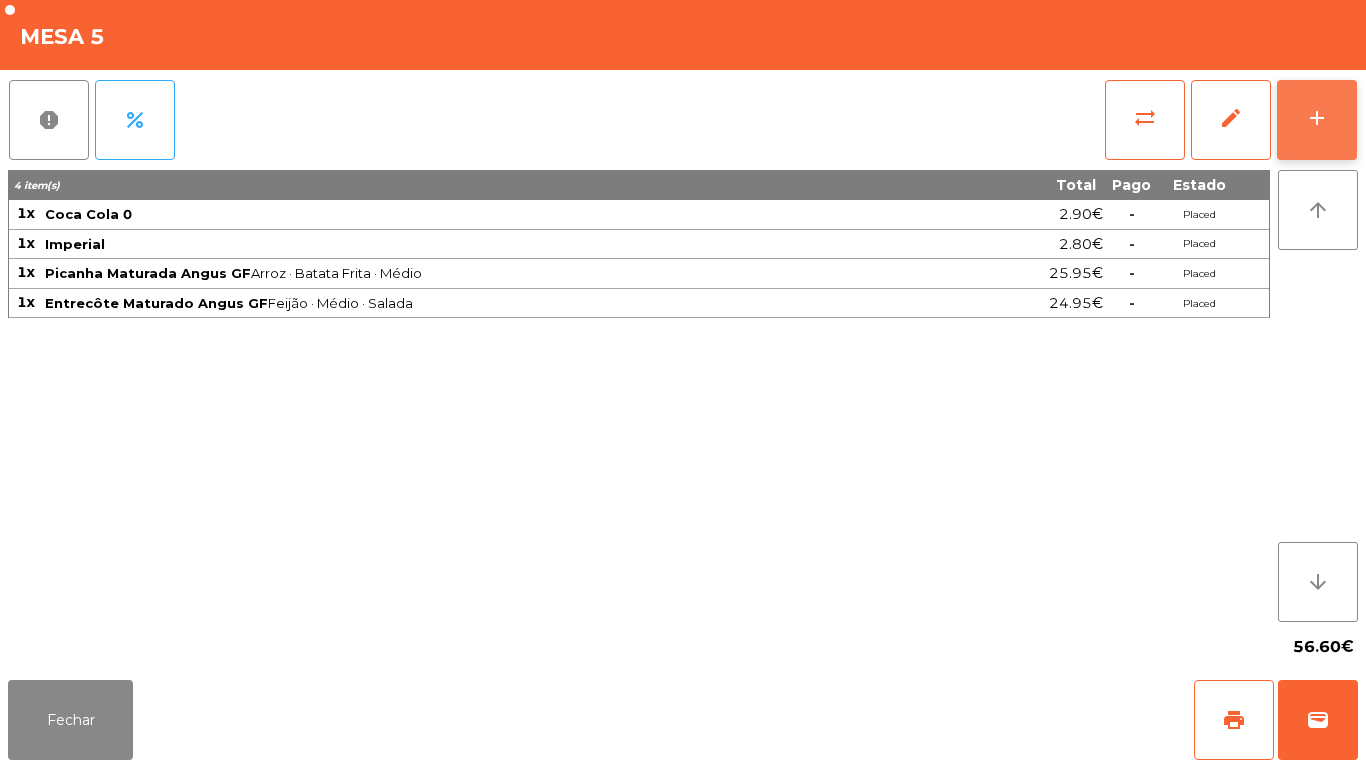 click on "add" 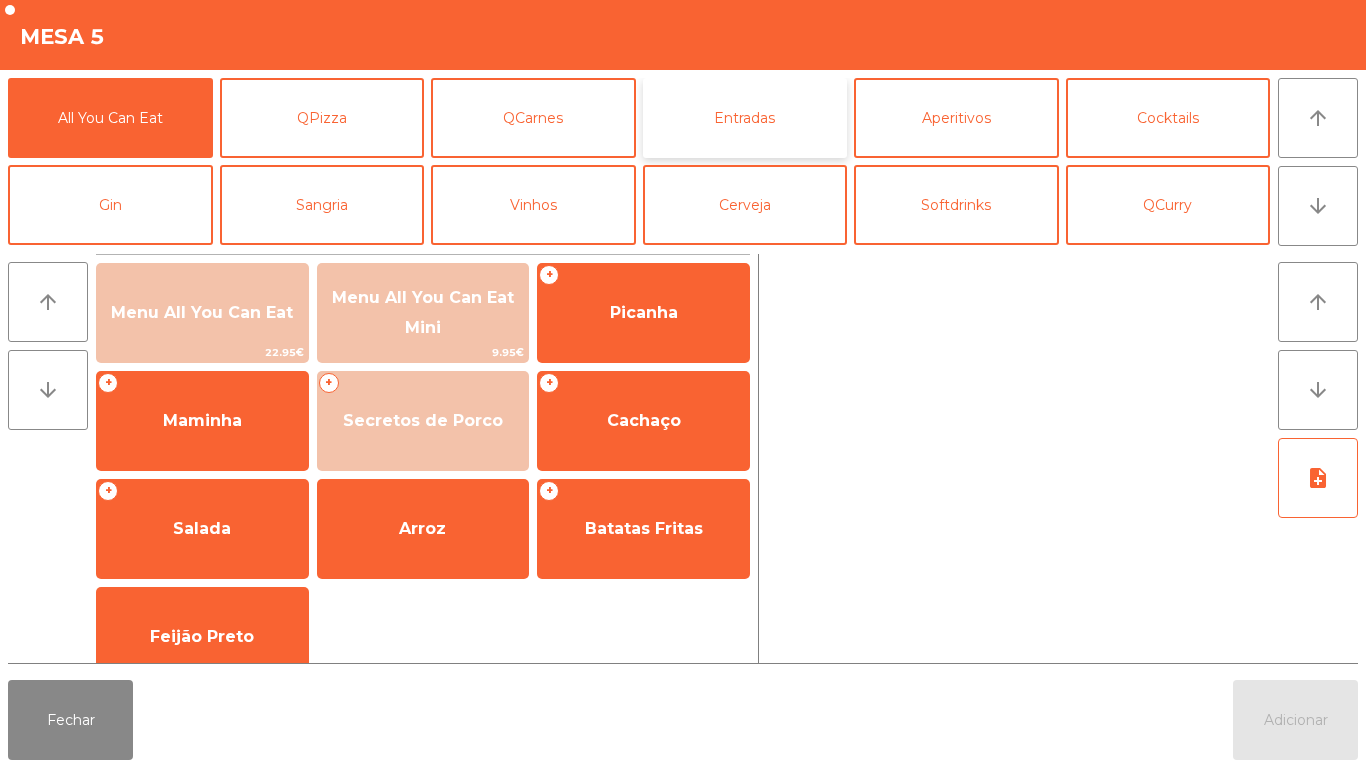 click on "Entradas" 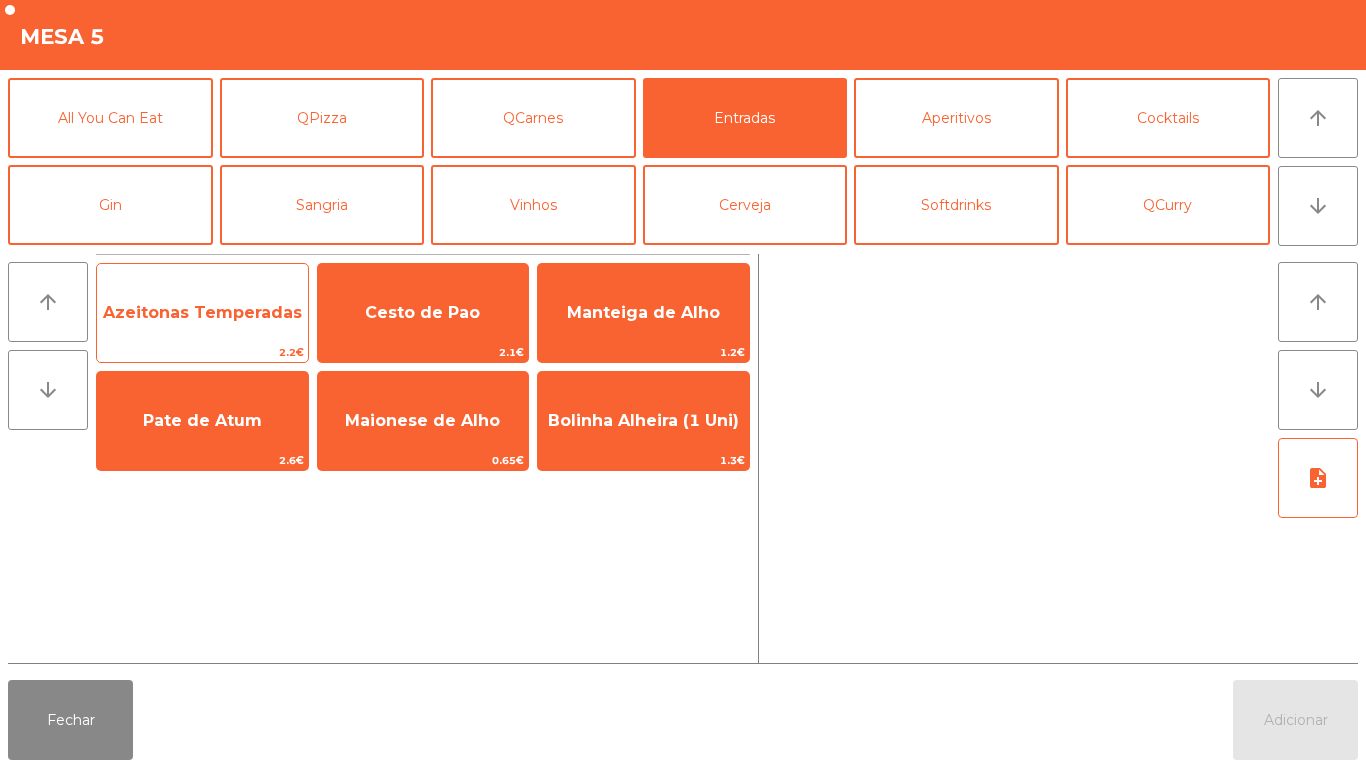 click on "Azeitonas Temperadas" 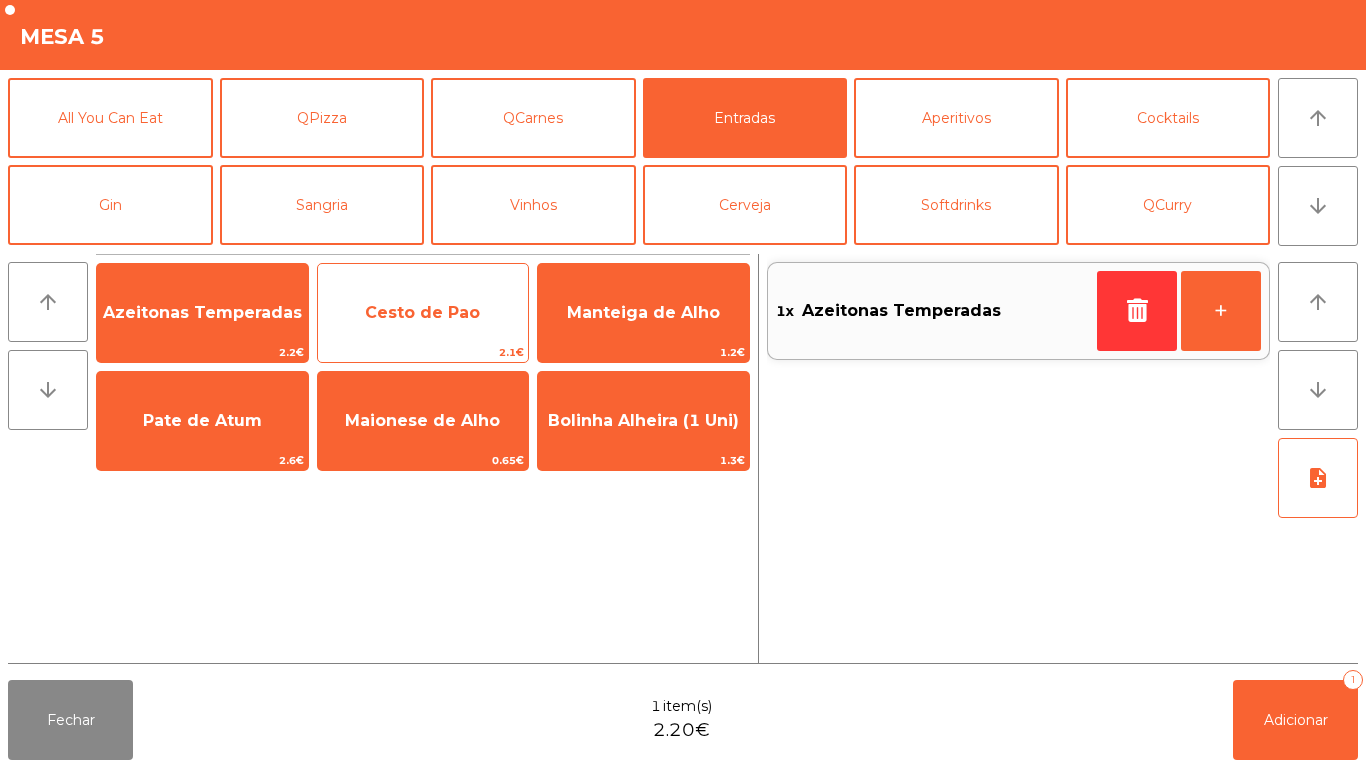 click on "Cesto de Pao" 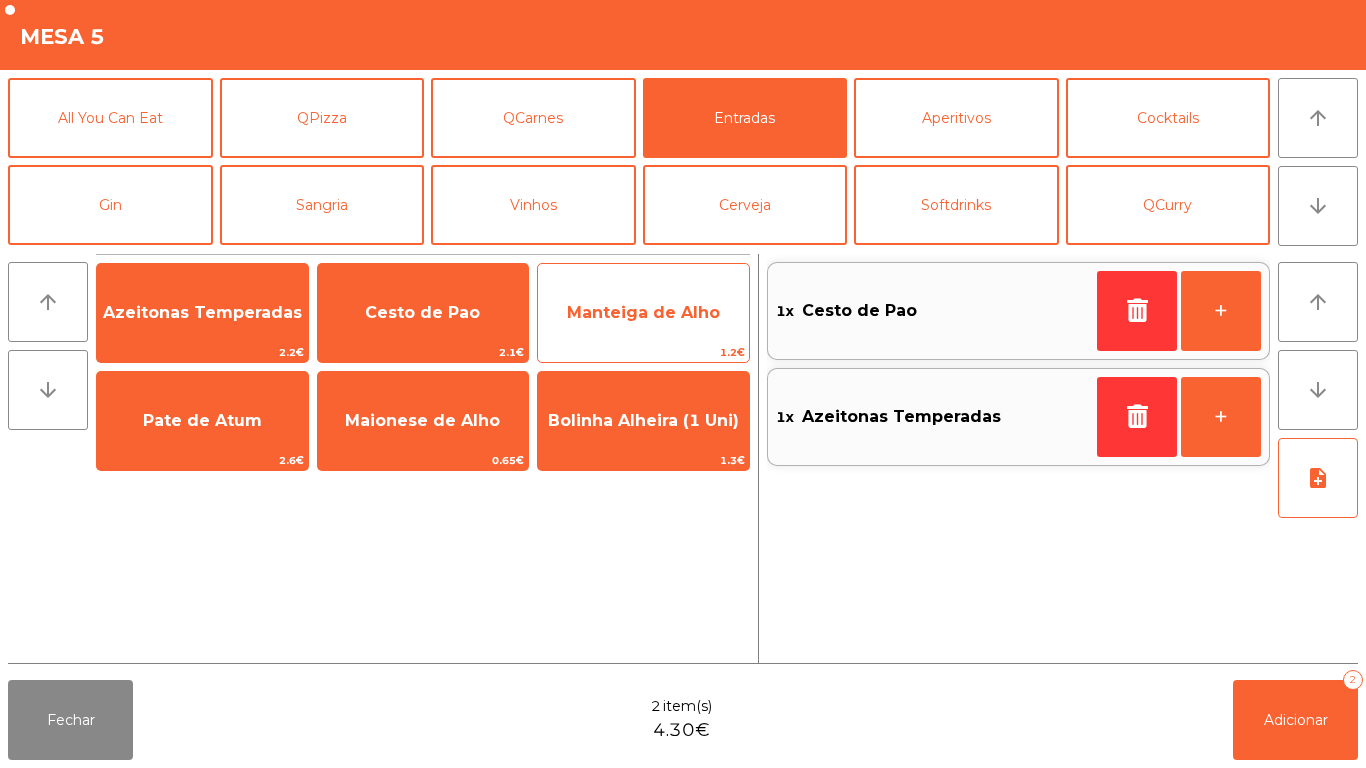 click on "Manteiga de Alho" 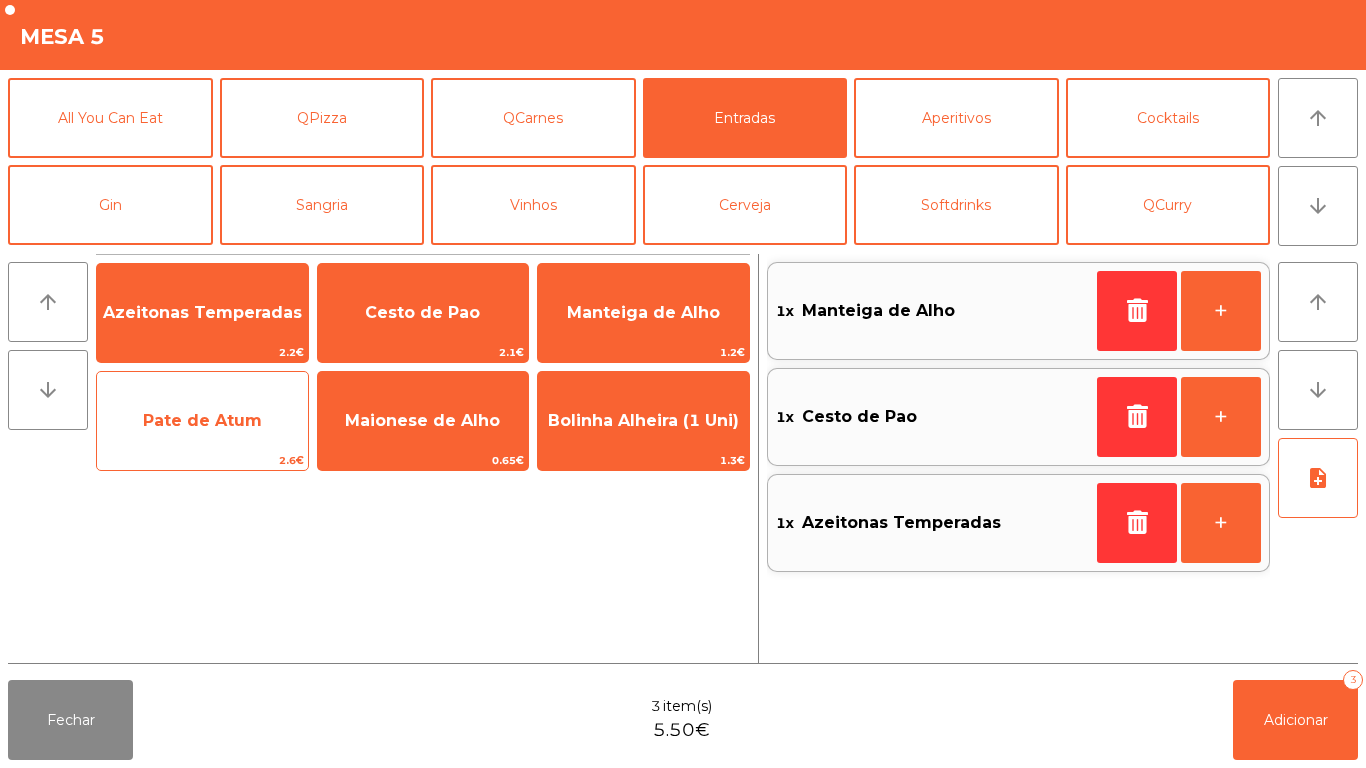 click on "Pate de Atum" 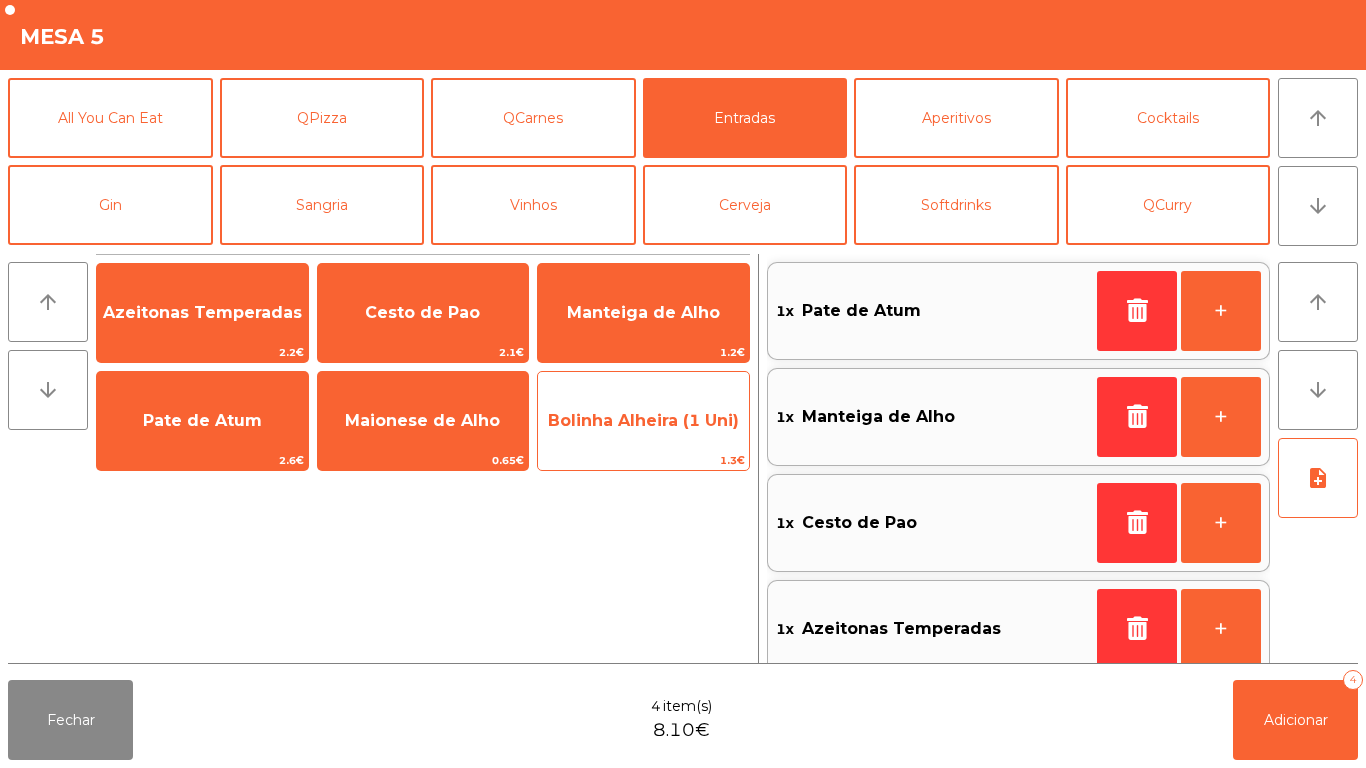 click on "Bolinha Alheira (1 Uni)" 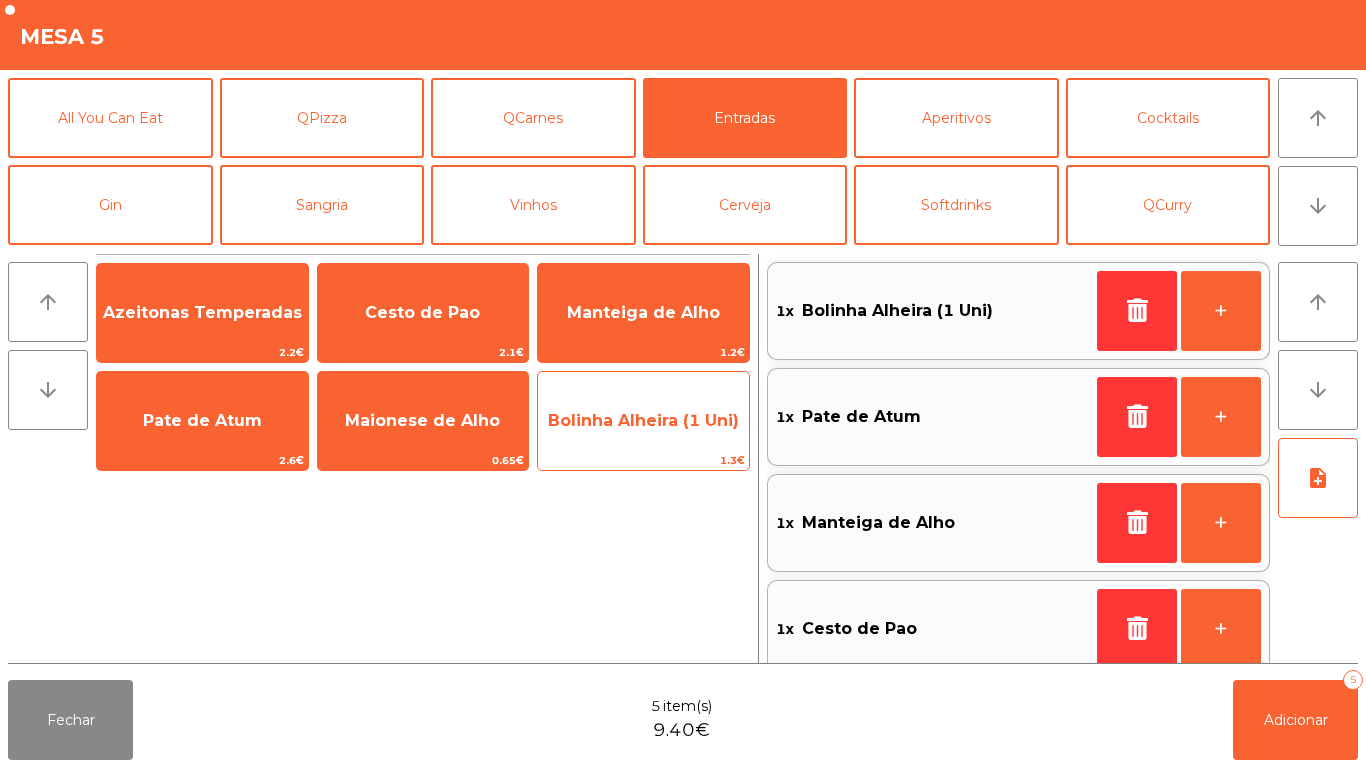 scroll, scrollTop: 8, scrollLeft: 0, axis: vertical 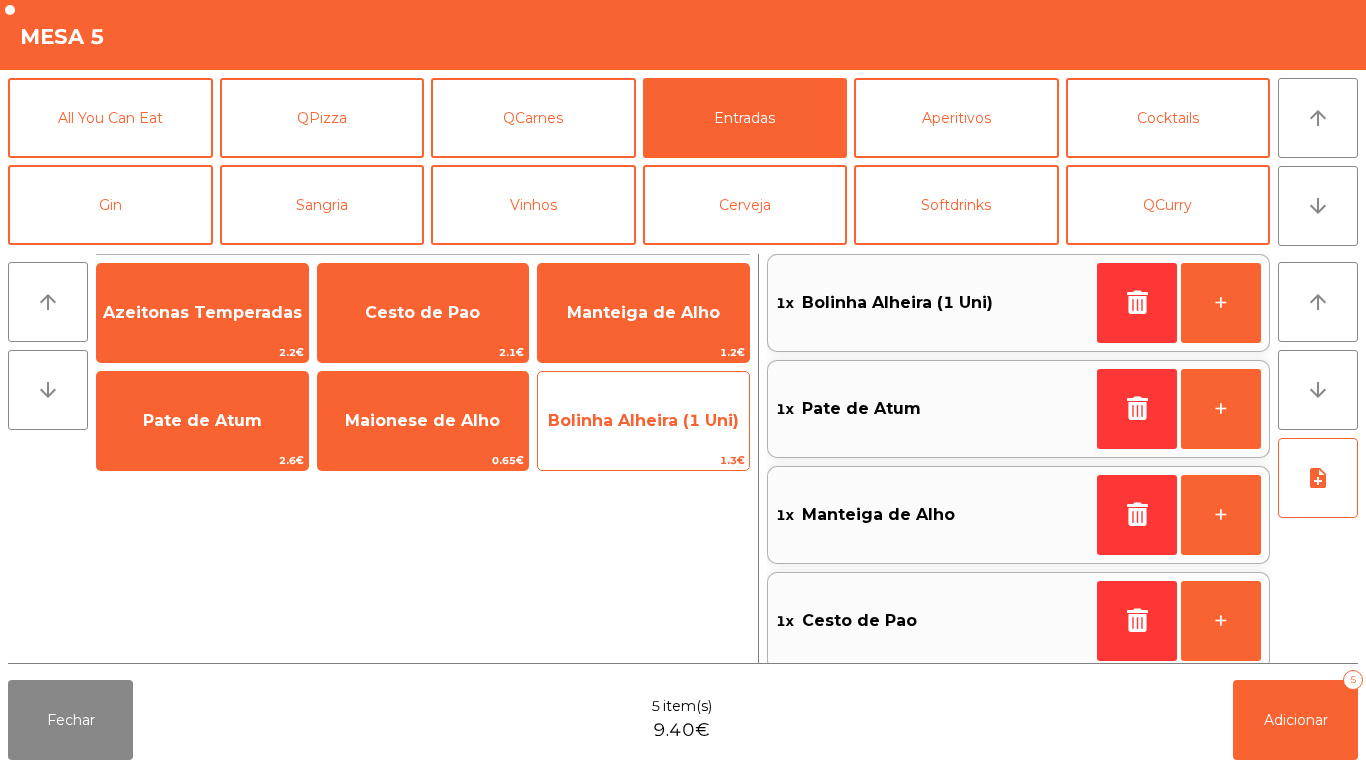 click on "Bolinha Alheira (1 Uni)" 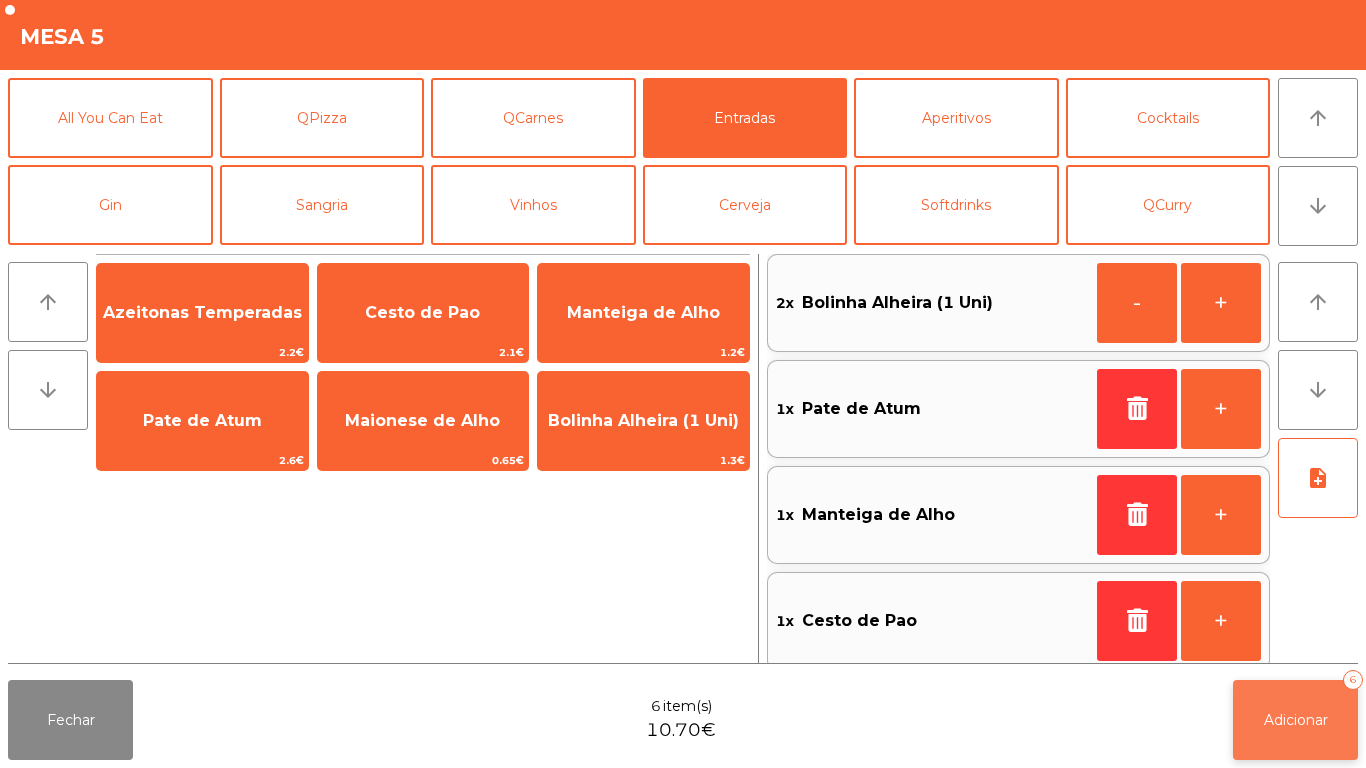 click on "Adicionar   6" 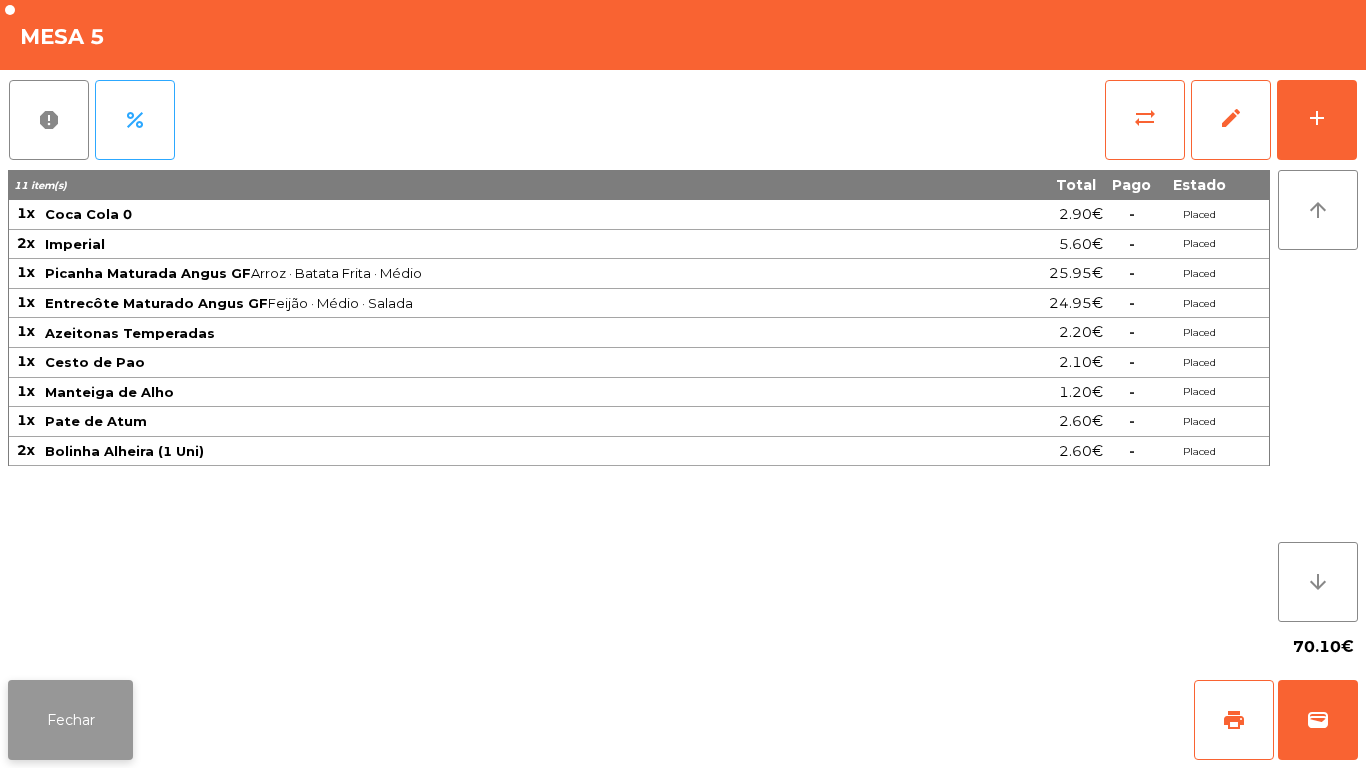 click on "Fechar" 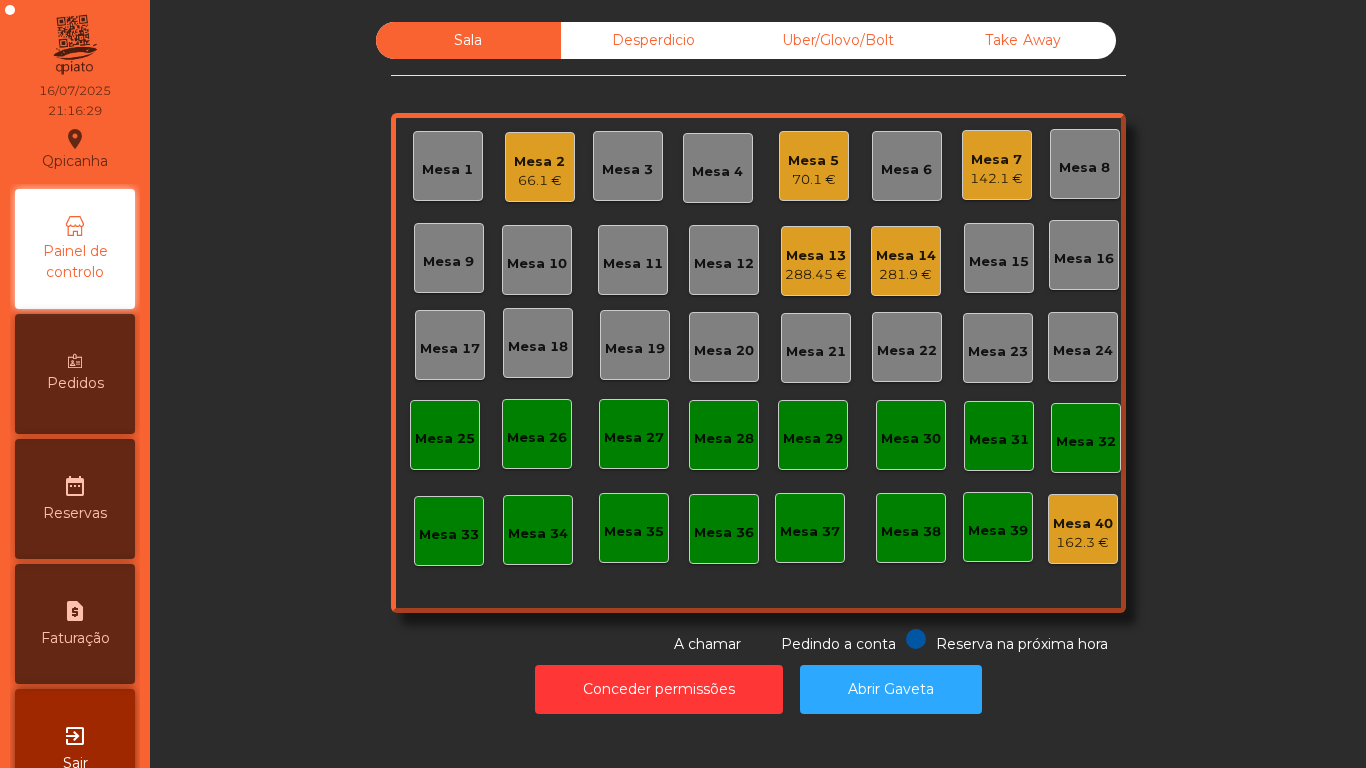 click on "281.9 €" 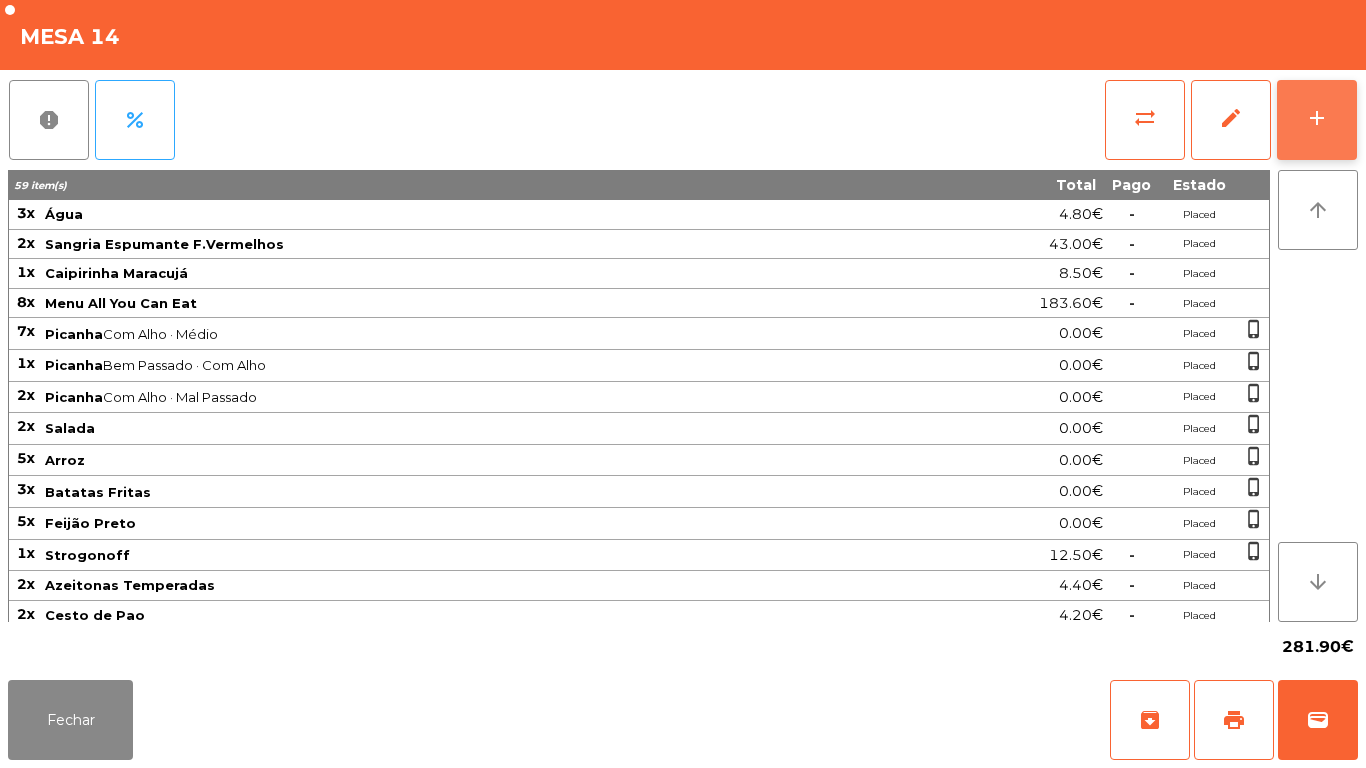 click on "add" 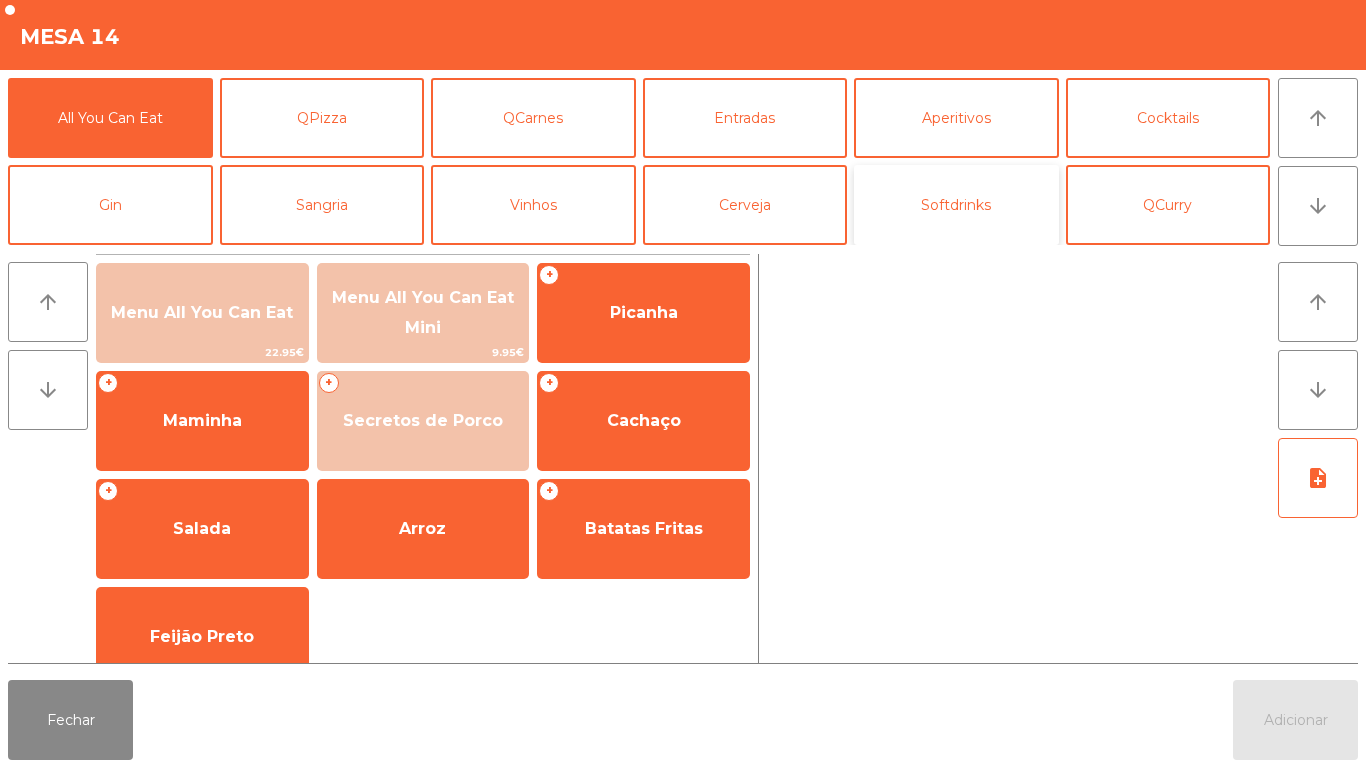 click on "Softdrinks" 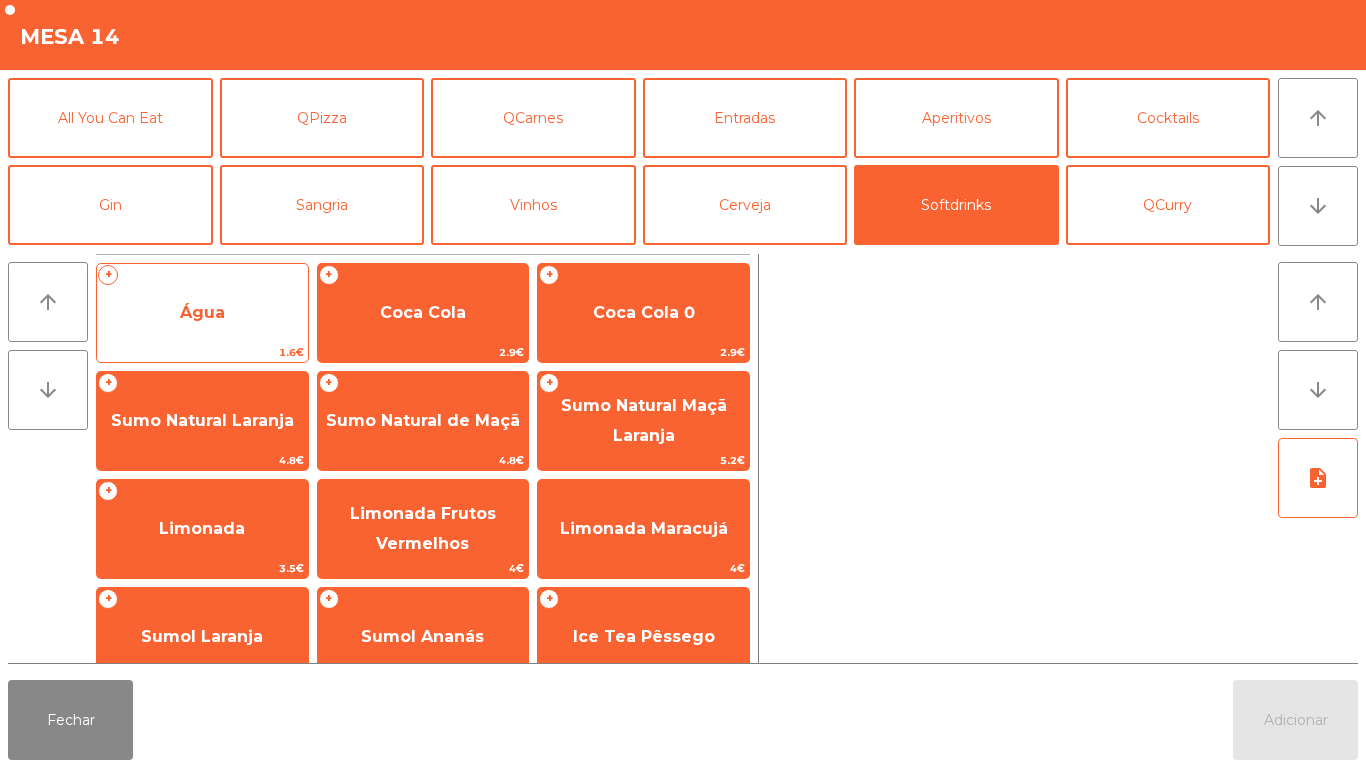 click on "Água" 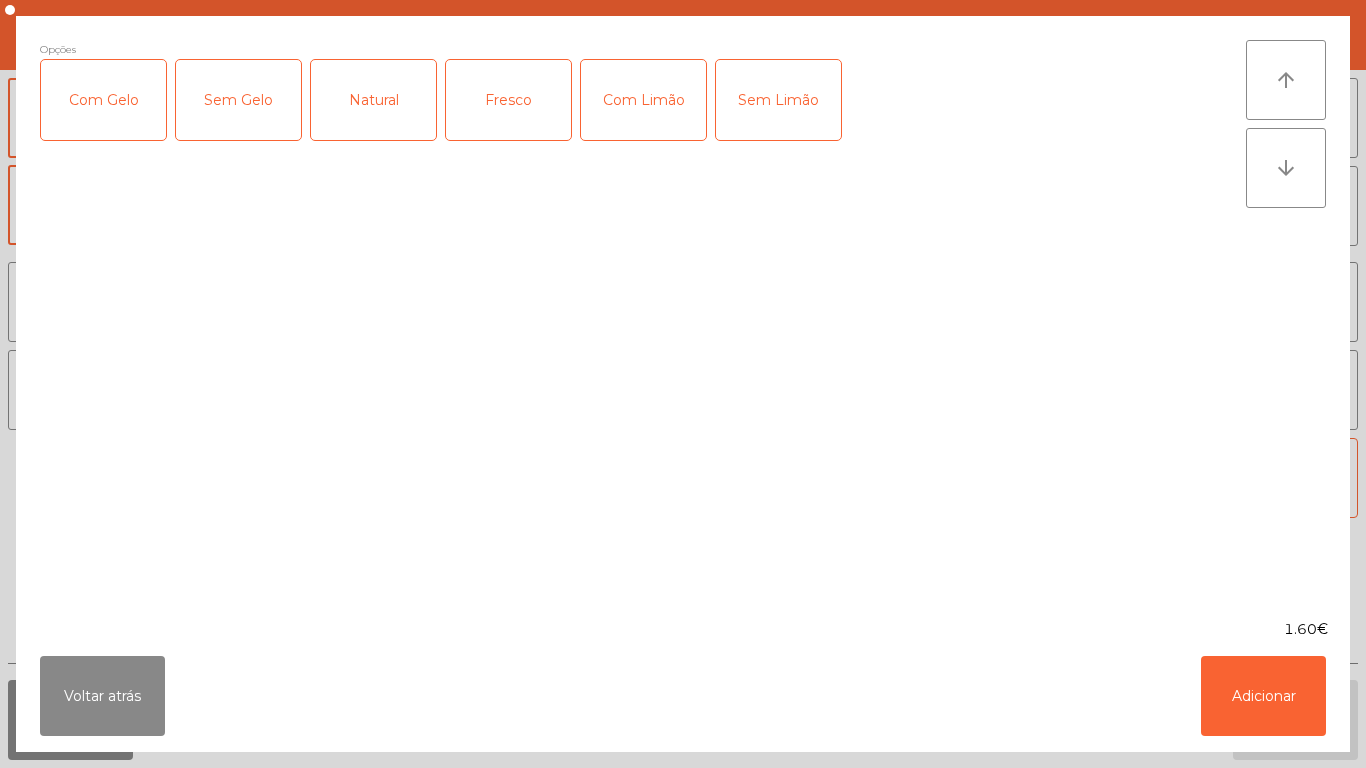 click on "Fresco" 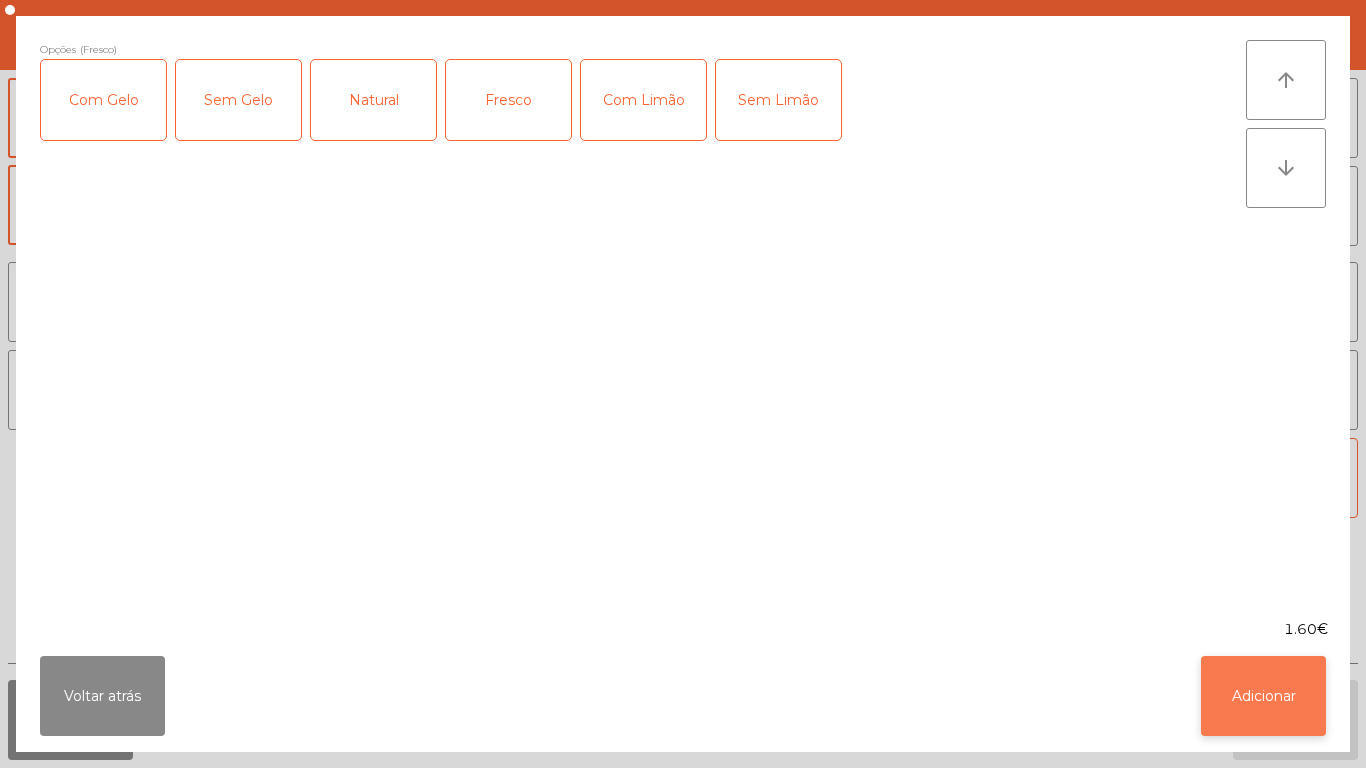 click on "Adicionar" 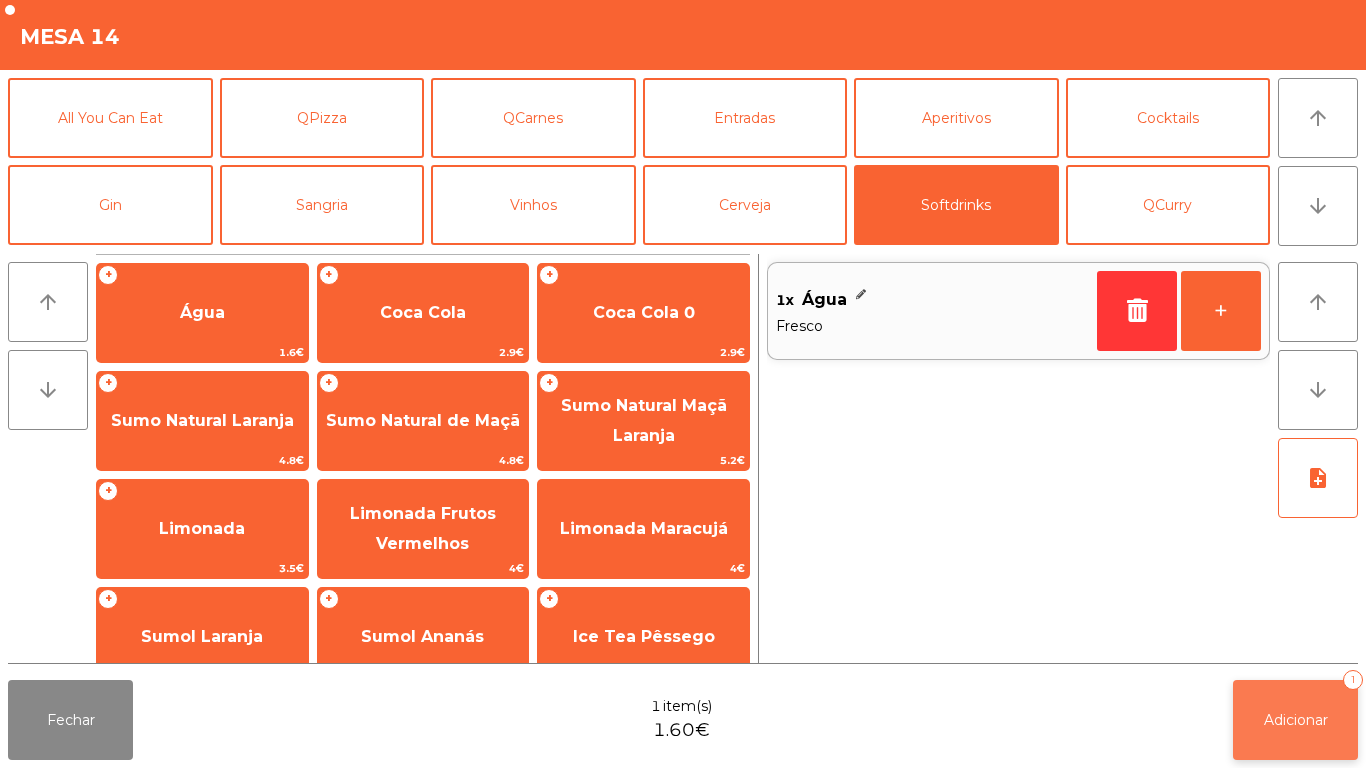 click on "Adicionar   1" 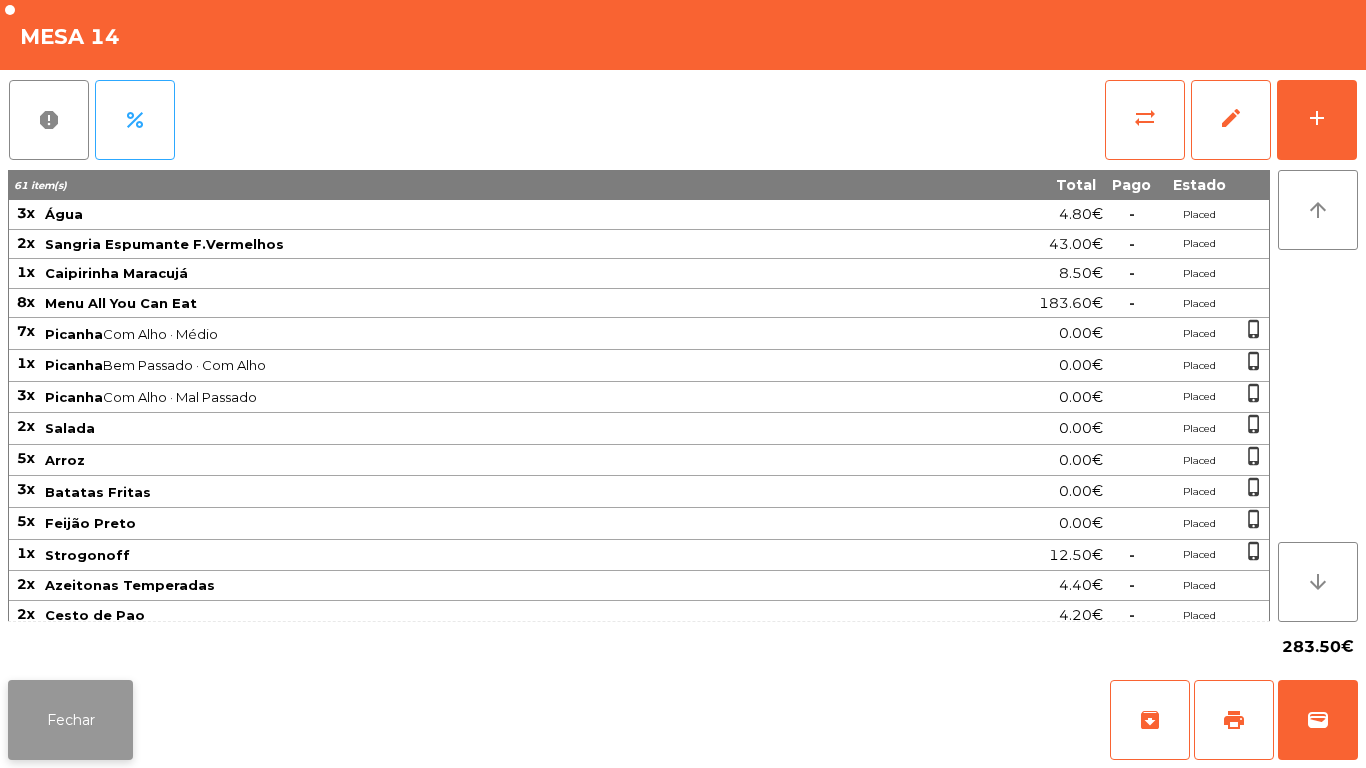 click on "Fechar" 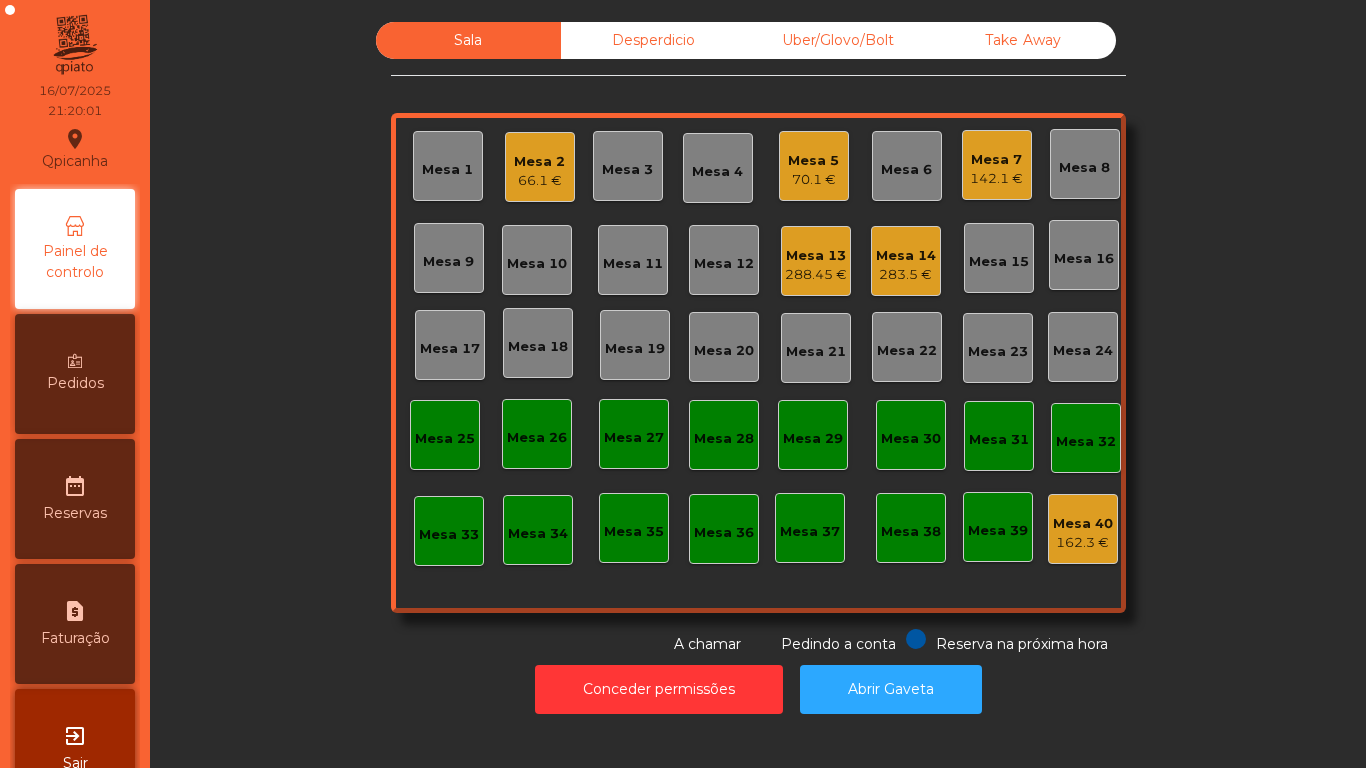 click on "288.45 €" 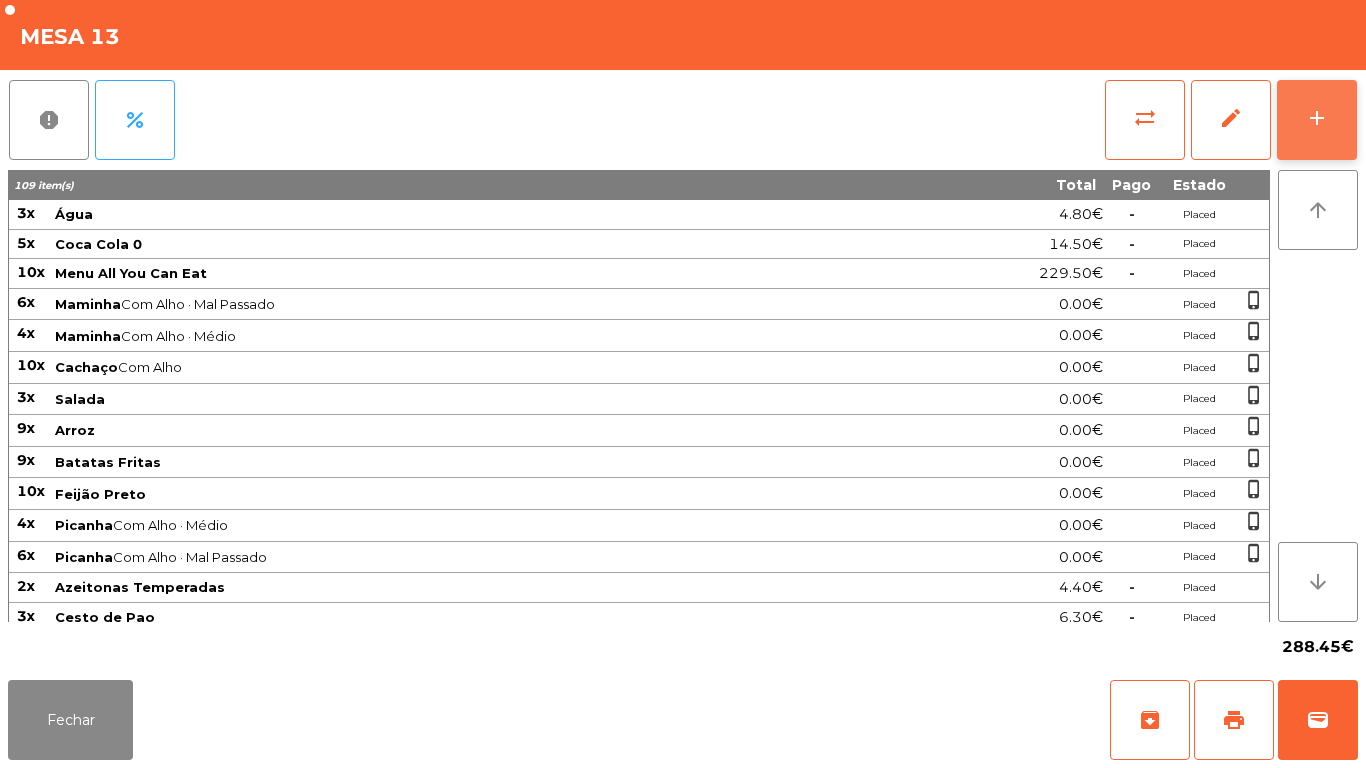 click on "add" 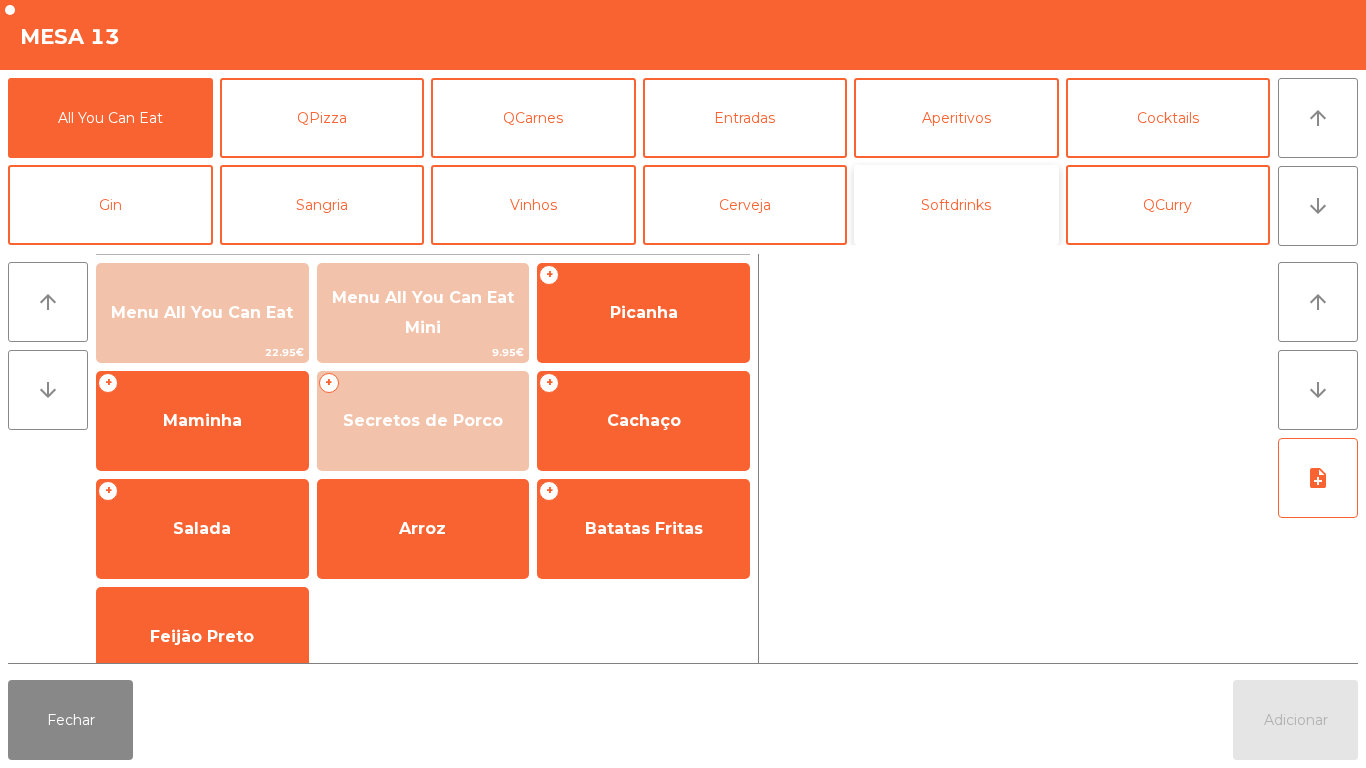 click on "Softdrinks" 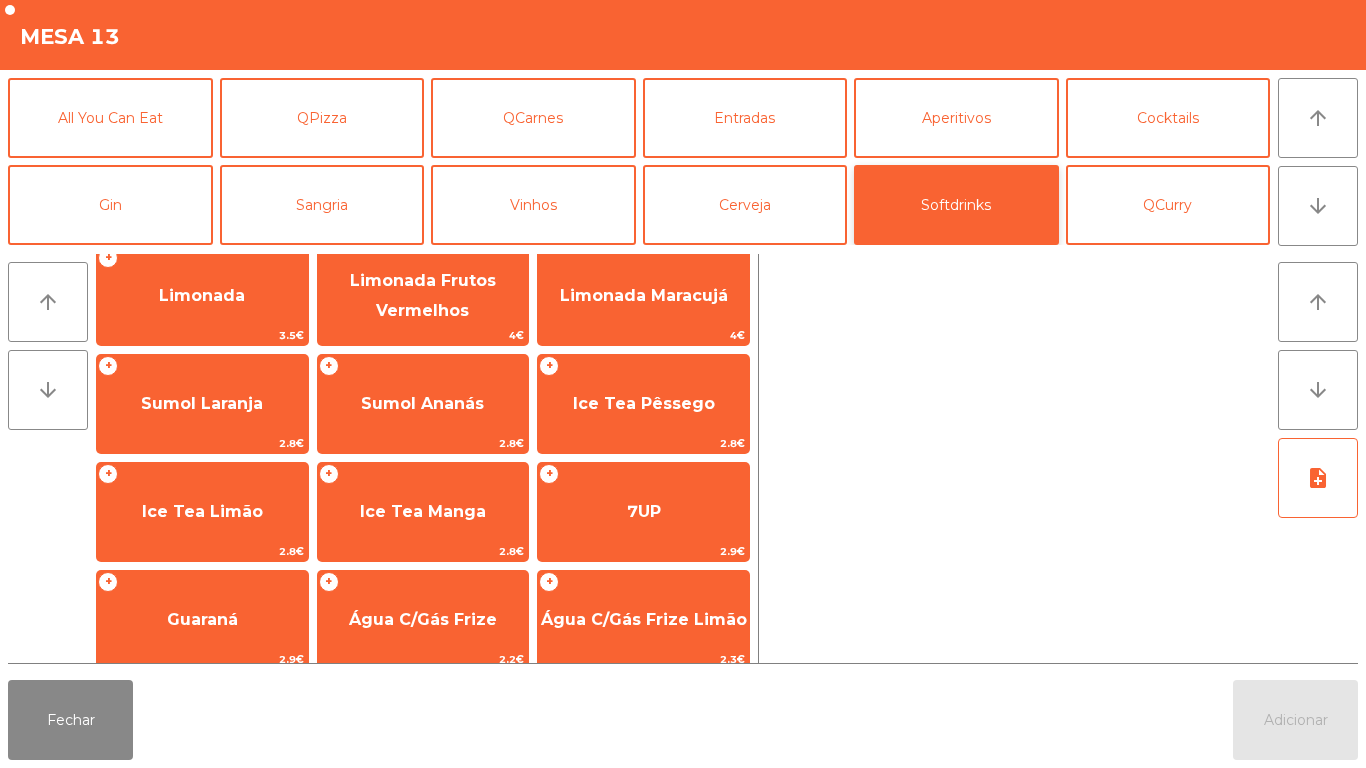 scroll, scrollTop: 232, scrollLeft: 0, axis: vertical 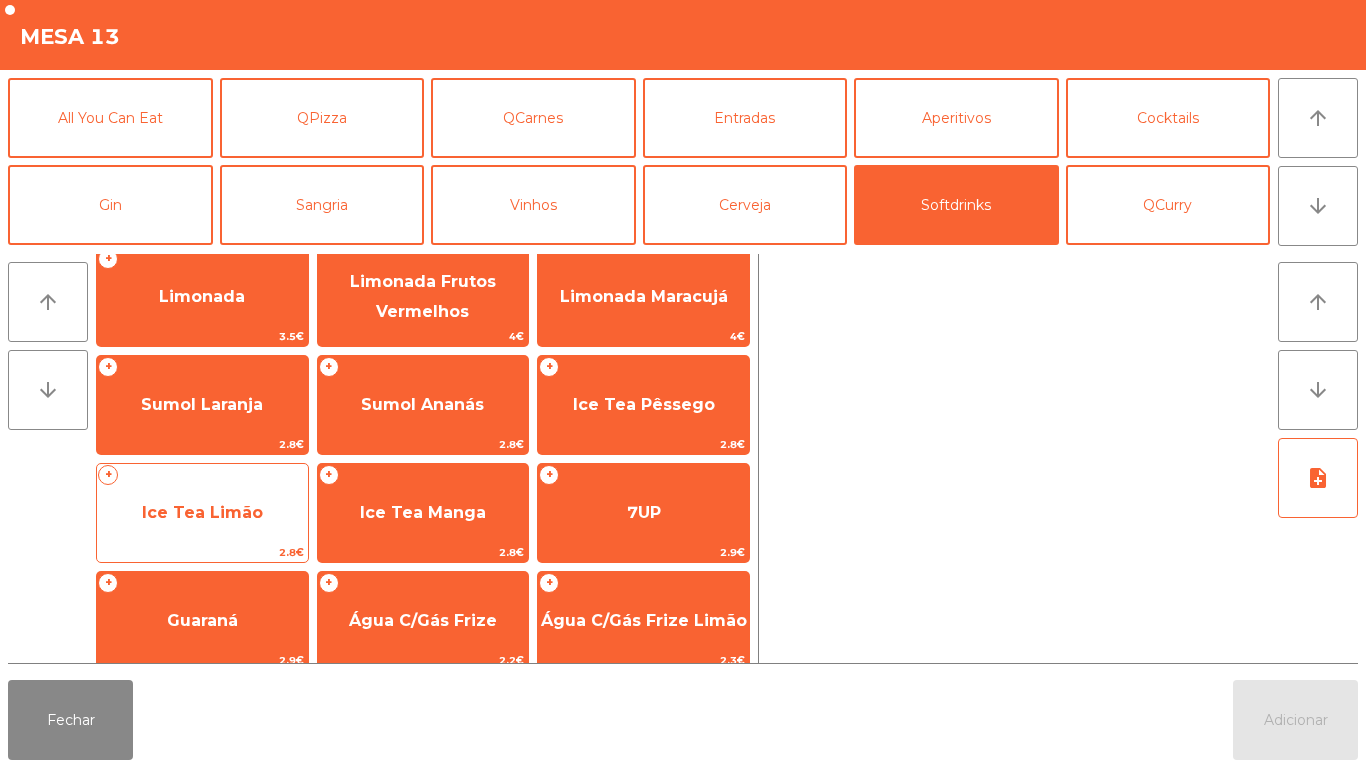 click on "Ice Tea Limão" 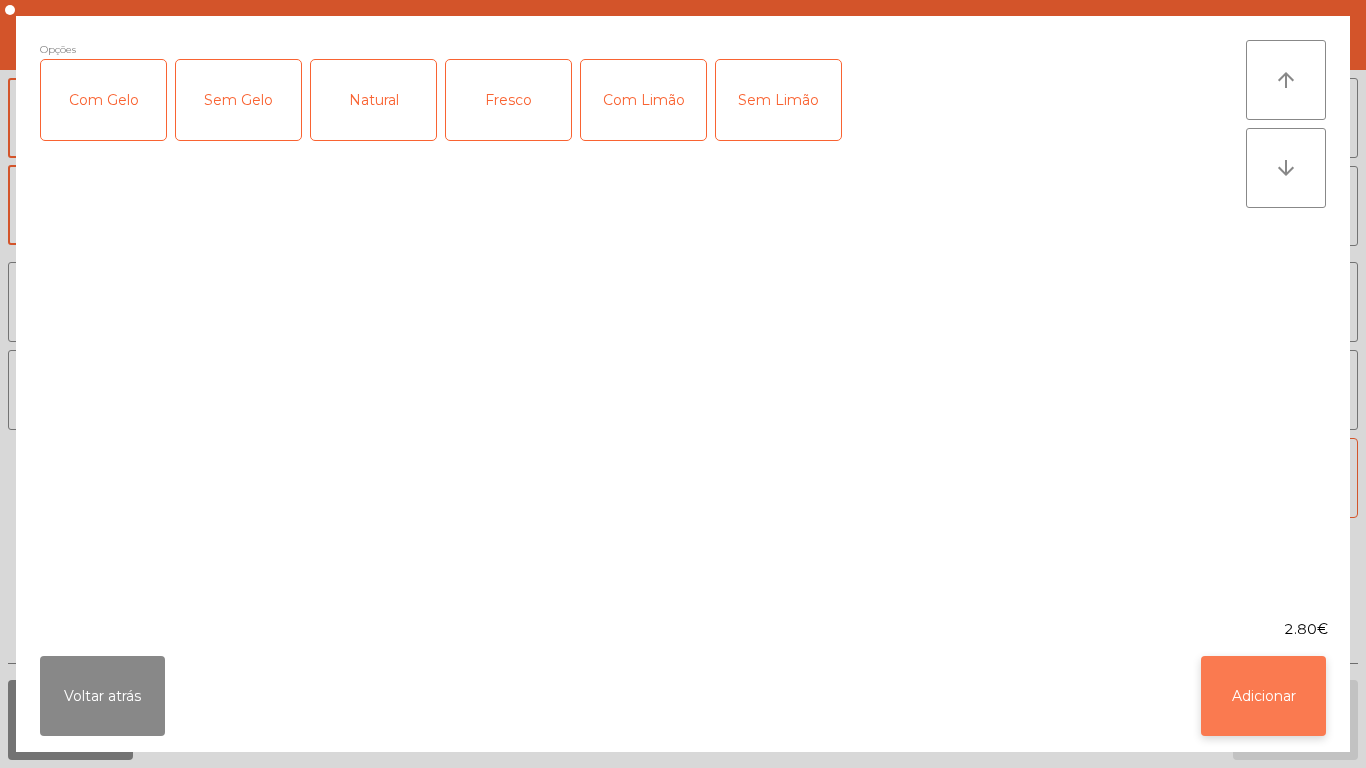 click on "Adicionar" 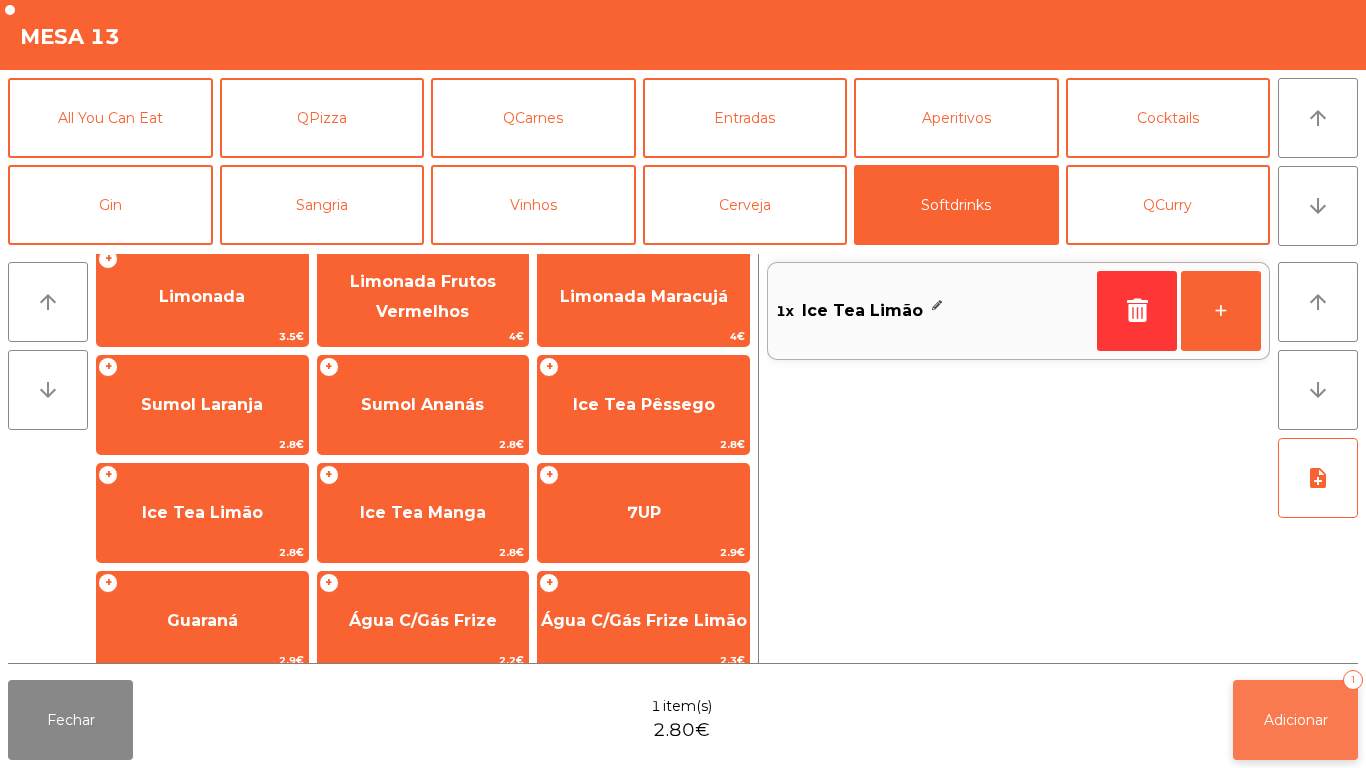 click on "Adicionar   1" 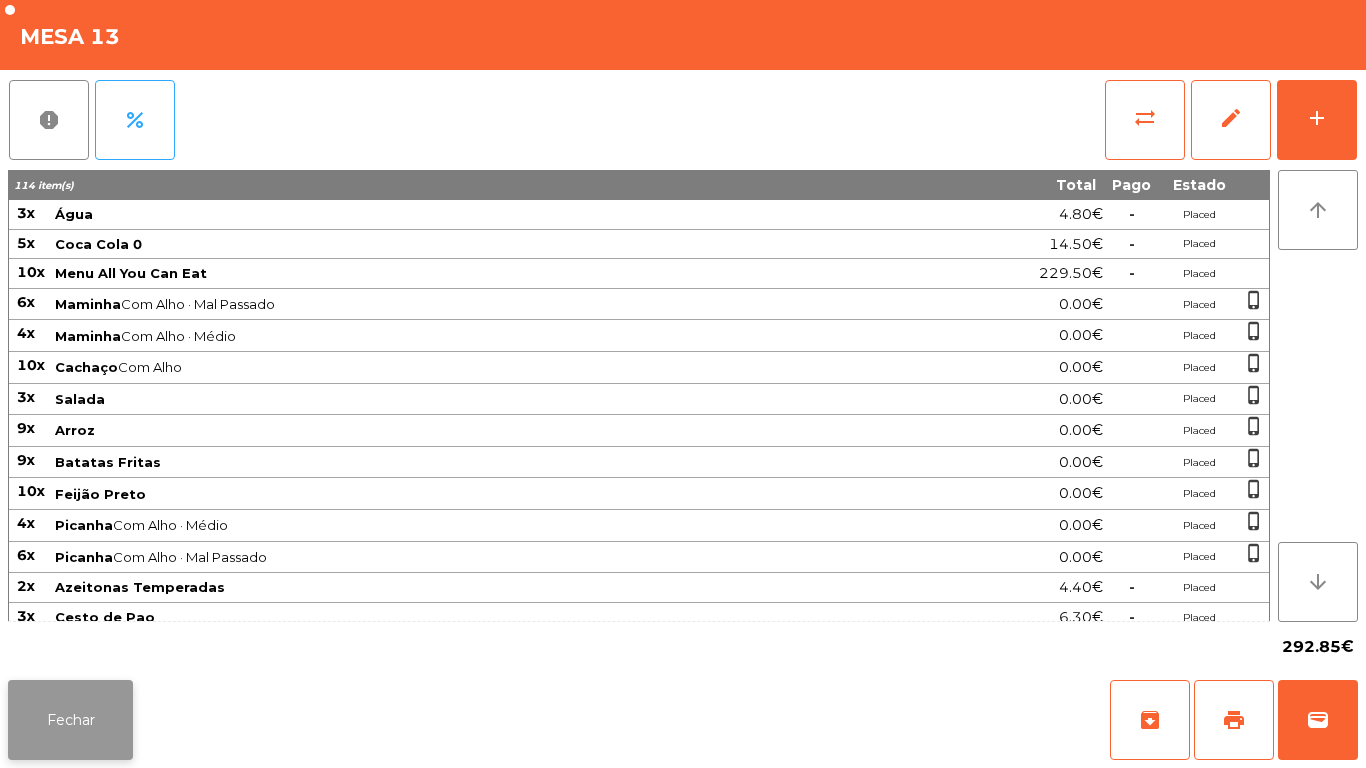 click on "Fechar" 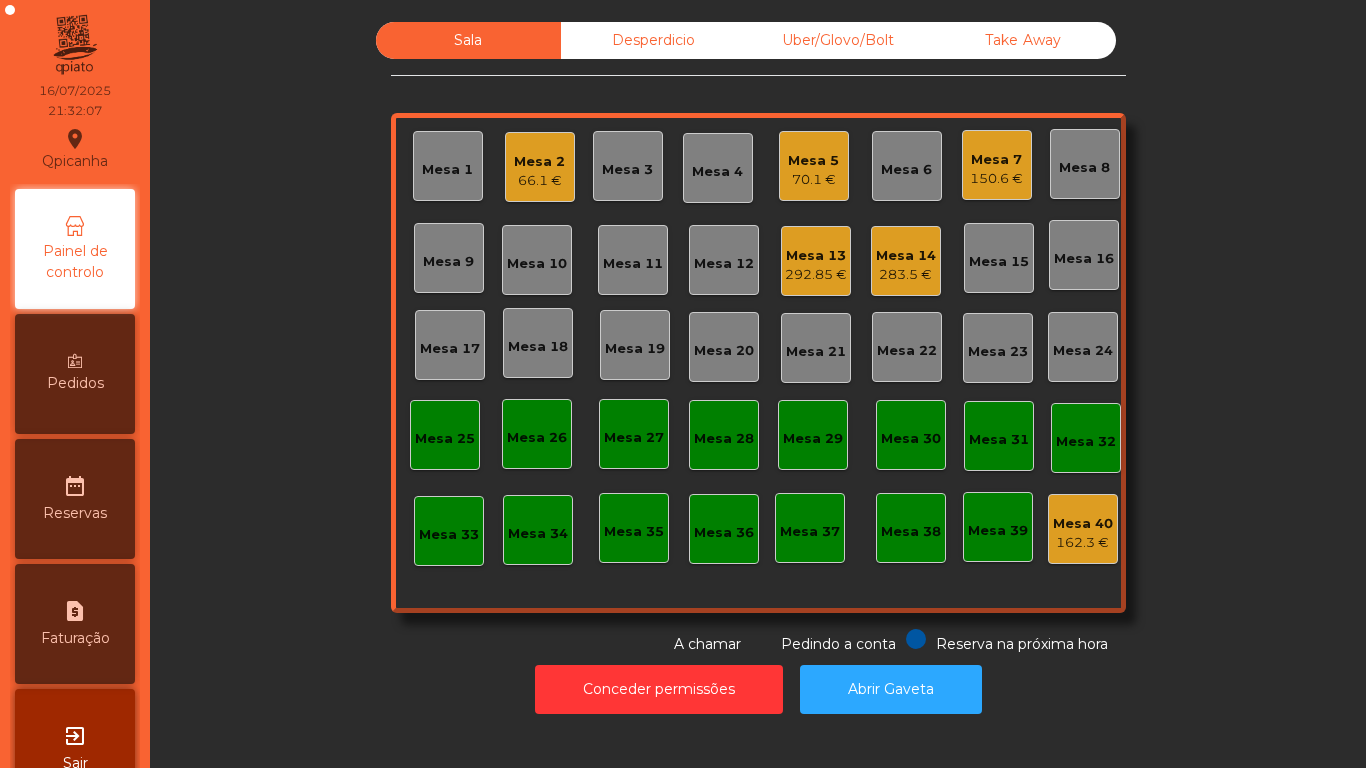 click on "Mesa 7" 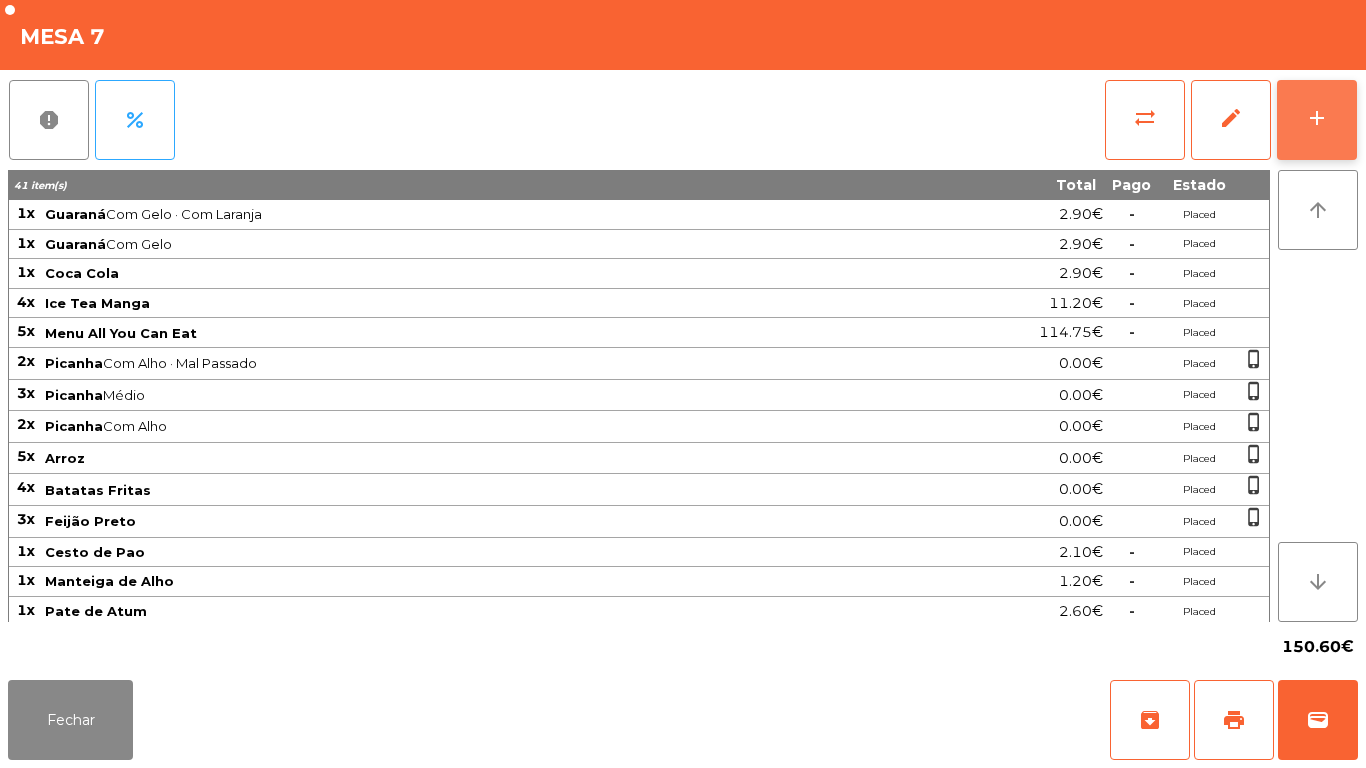 click on "add" 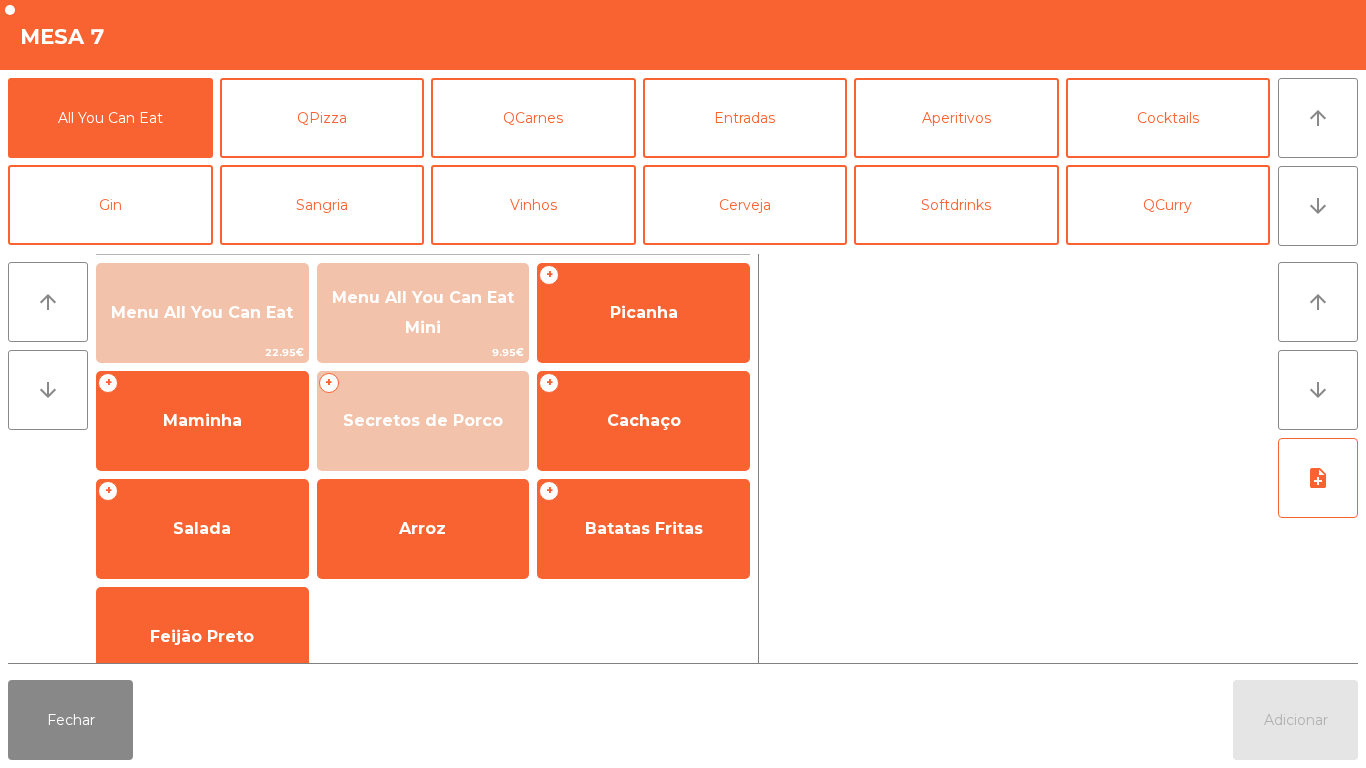 scroll, scrollTop: 84, scrollLeft: 0, axis: vertical 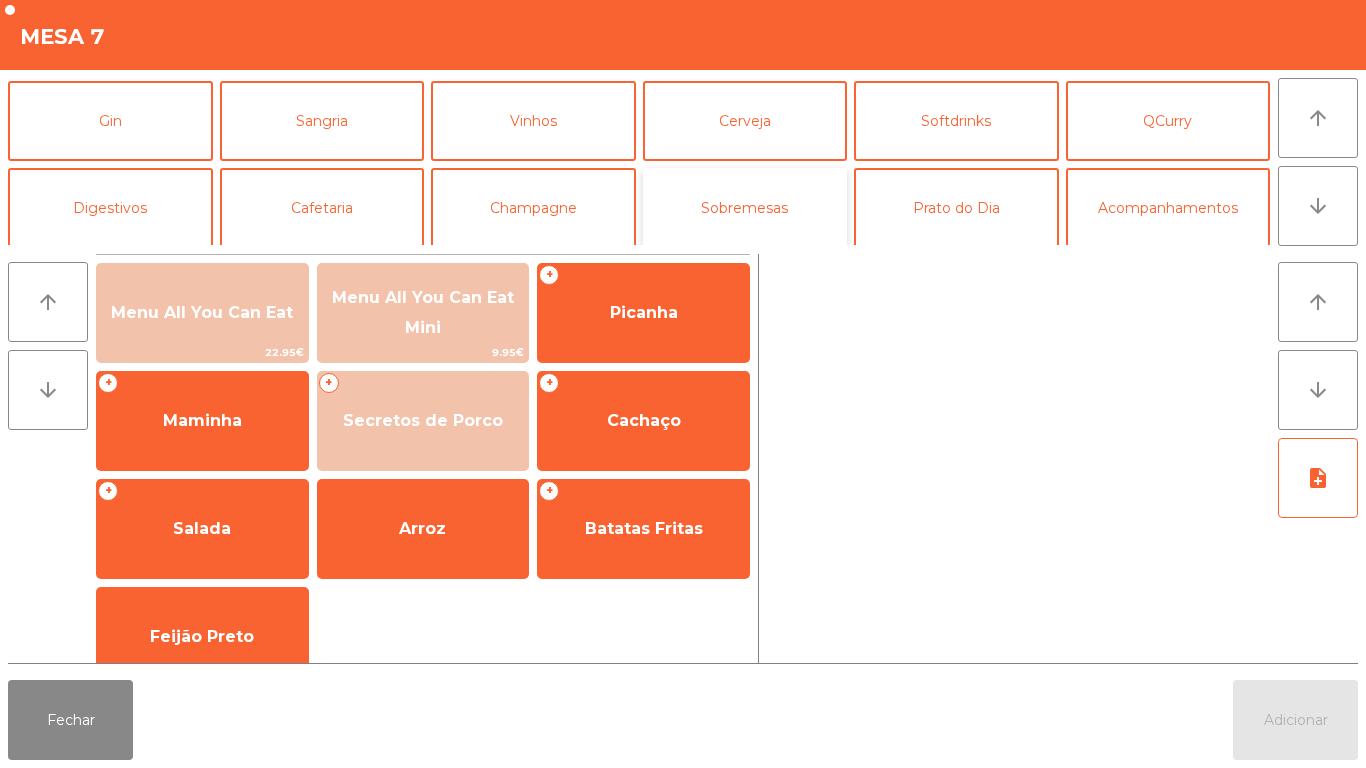 click on "Sobremesas" 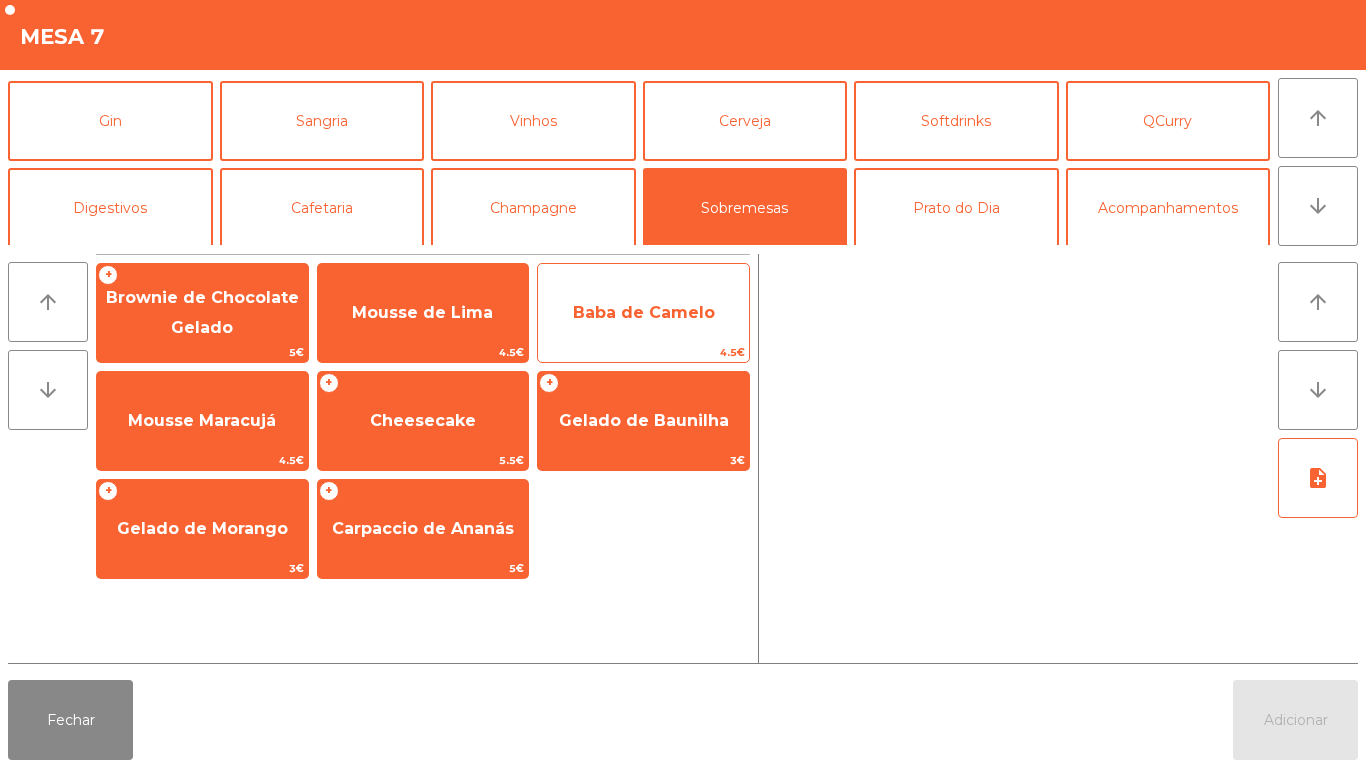 click on "Baba de Camelo" 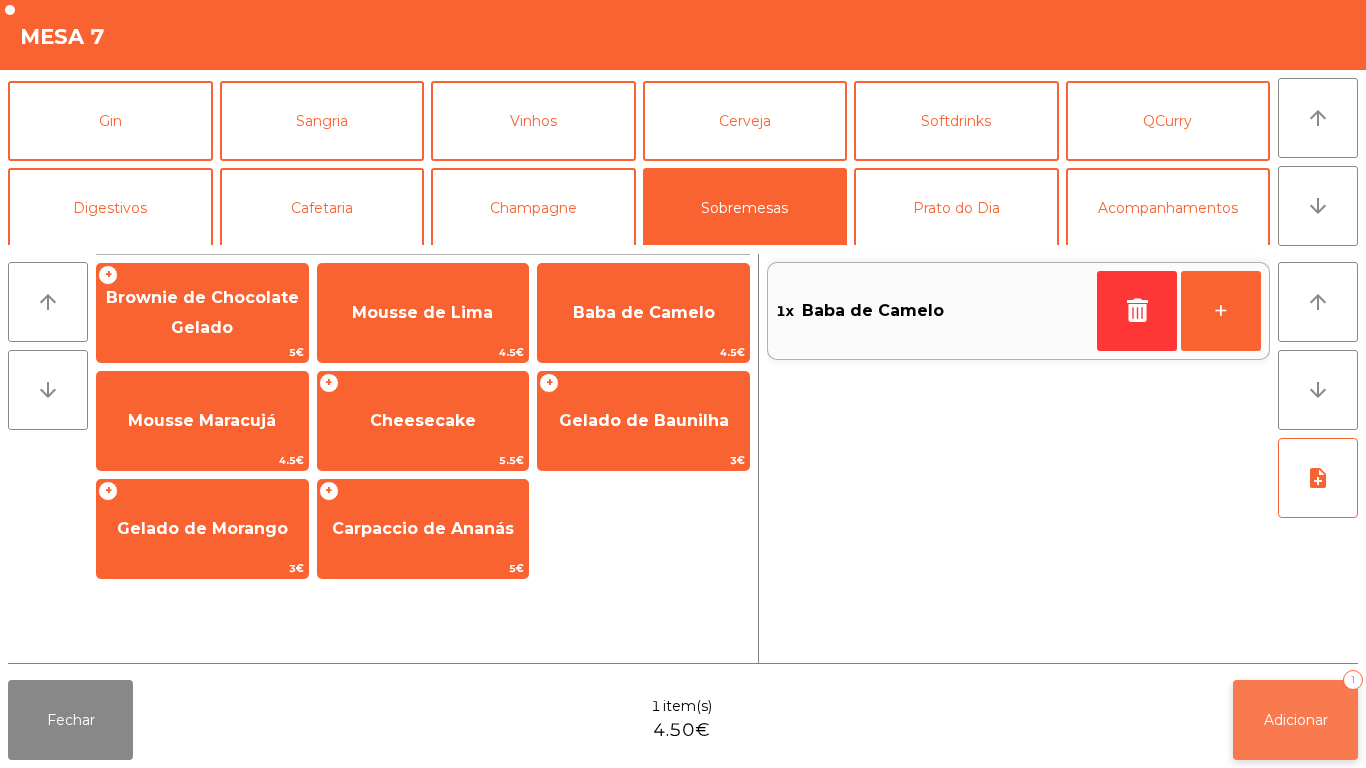 click on "Adicionar   1" 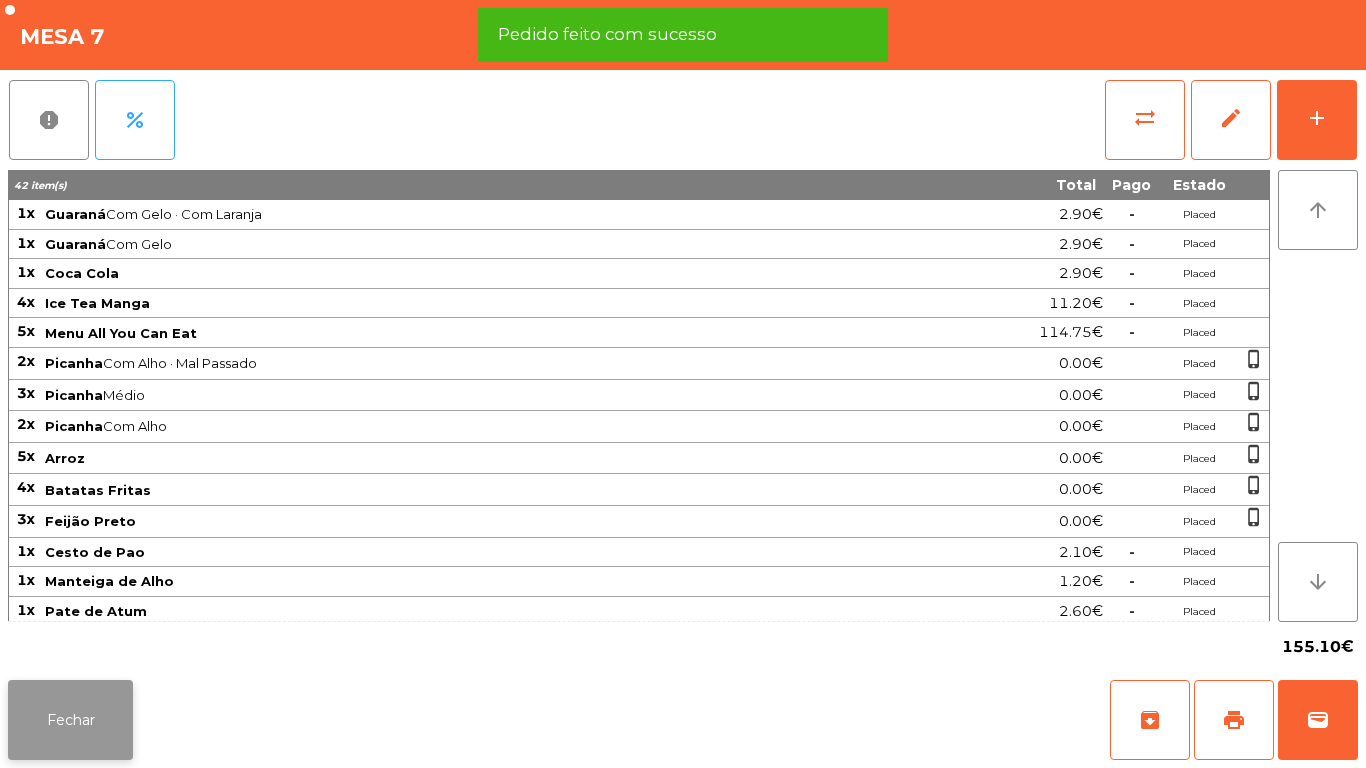 click on "Fechar" 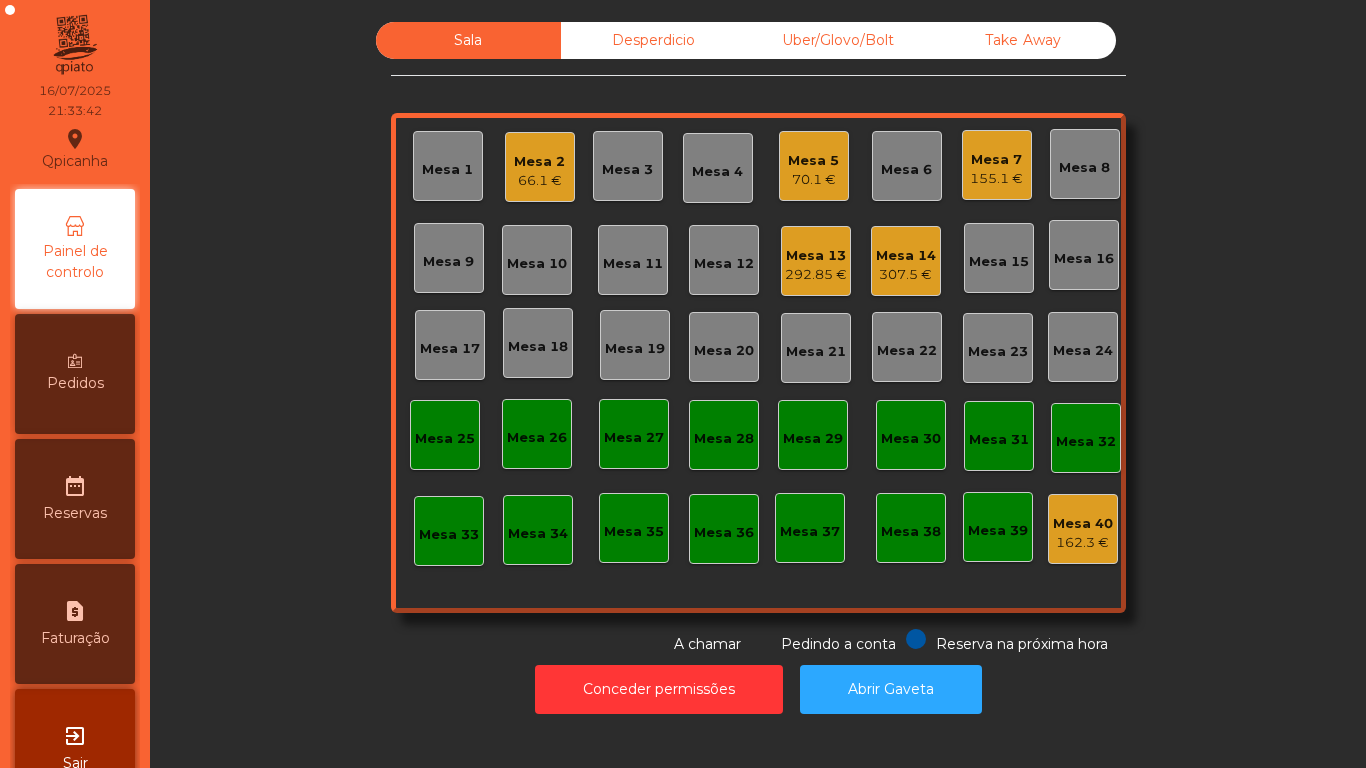 click on "Mesa 13" 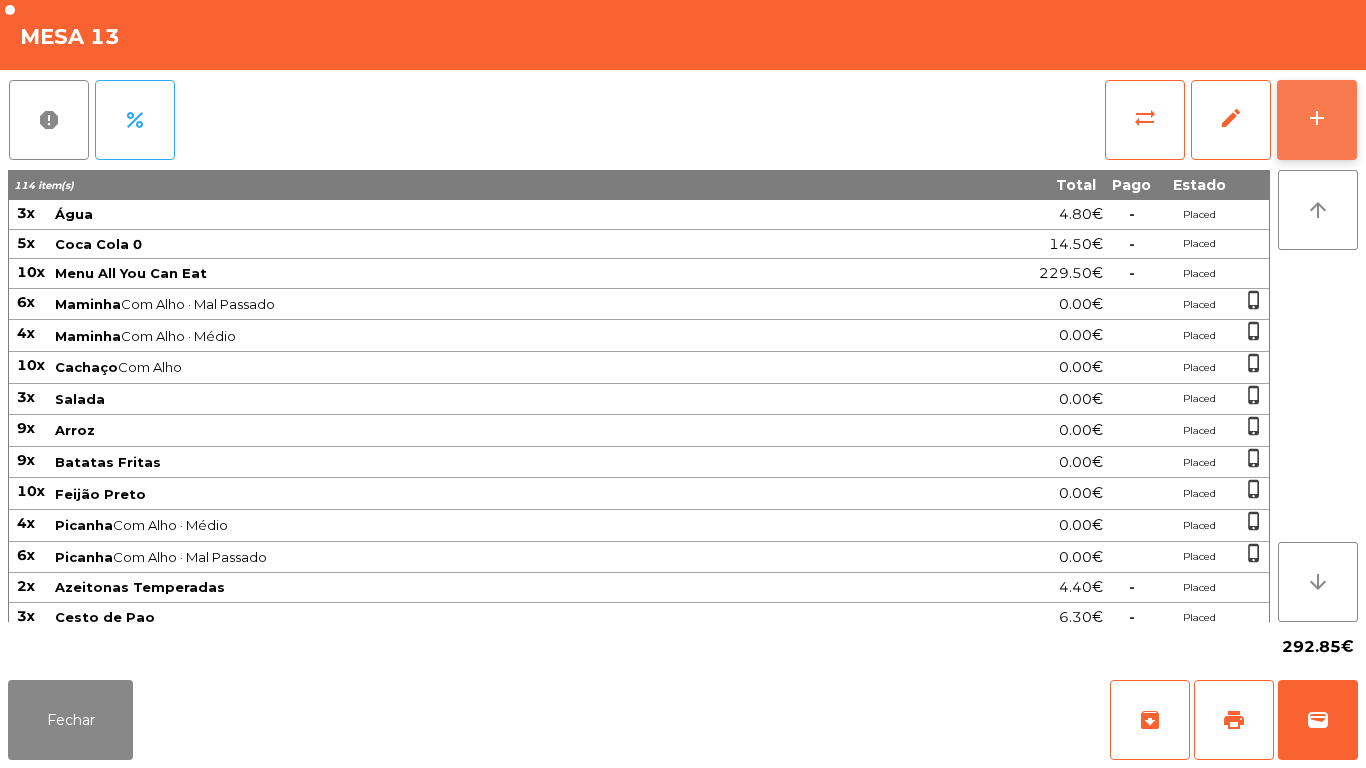 click on "add" 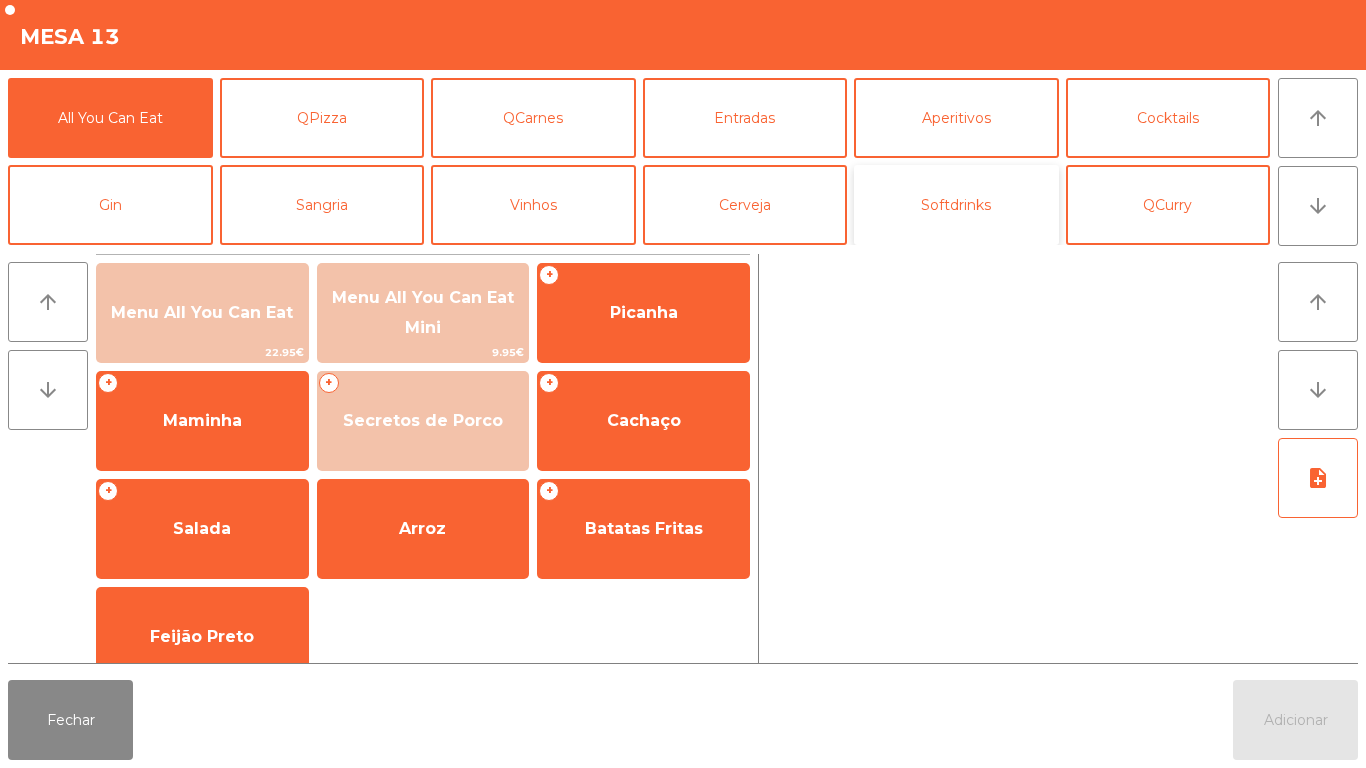 click on "Softdrinks" 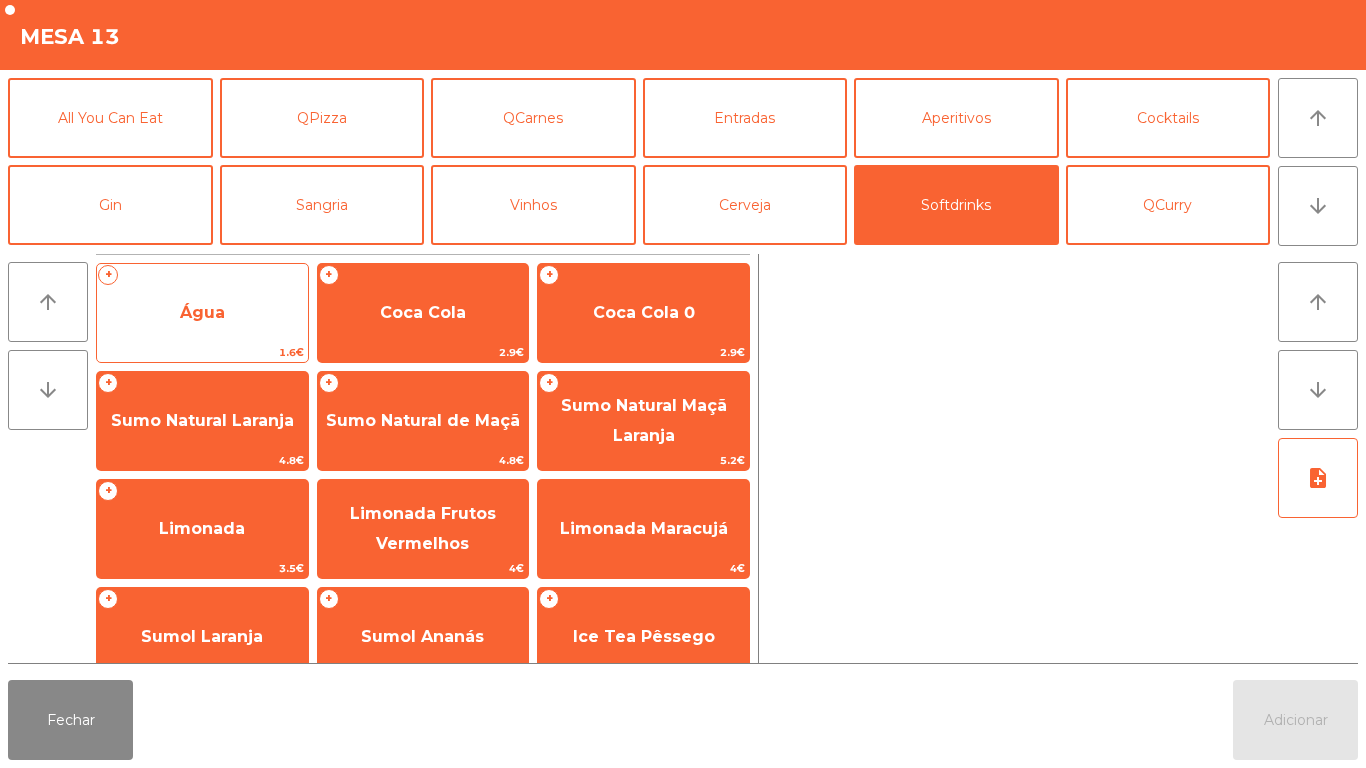 click on "Água" 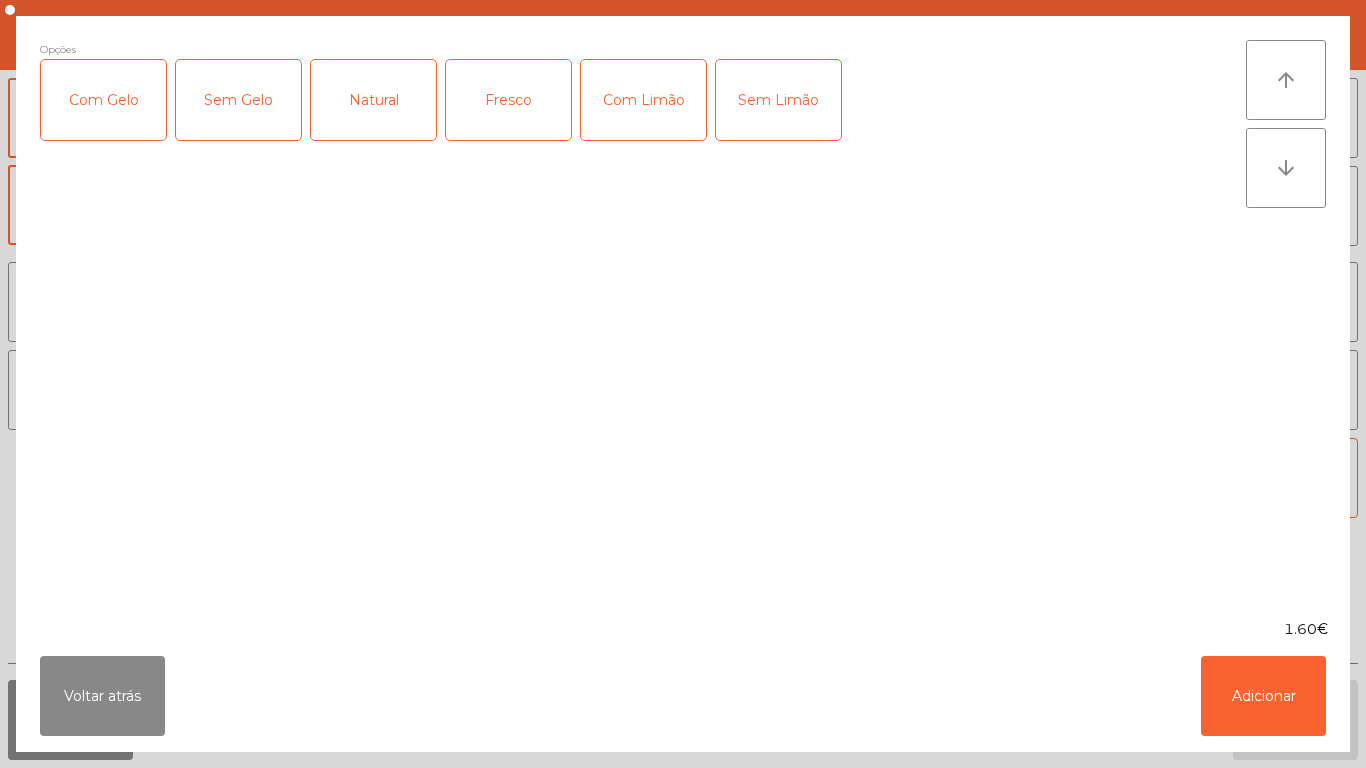 click on "Fresco" 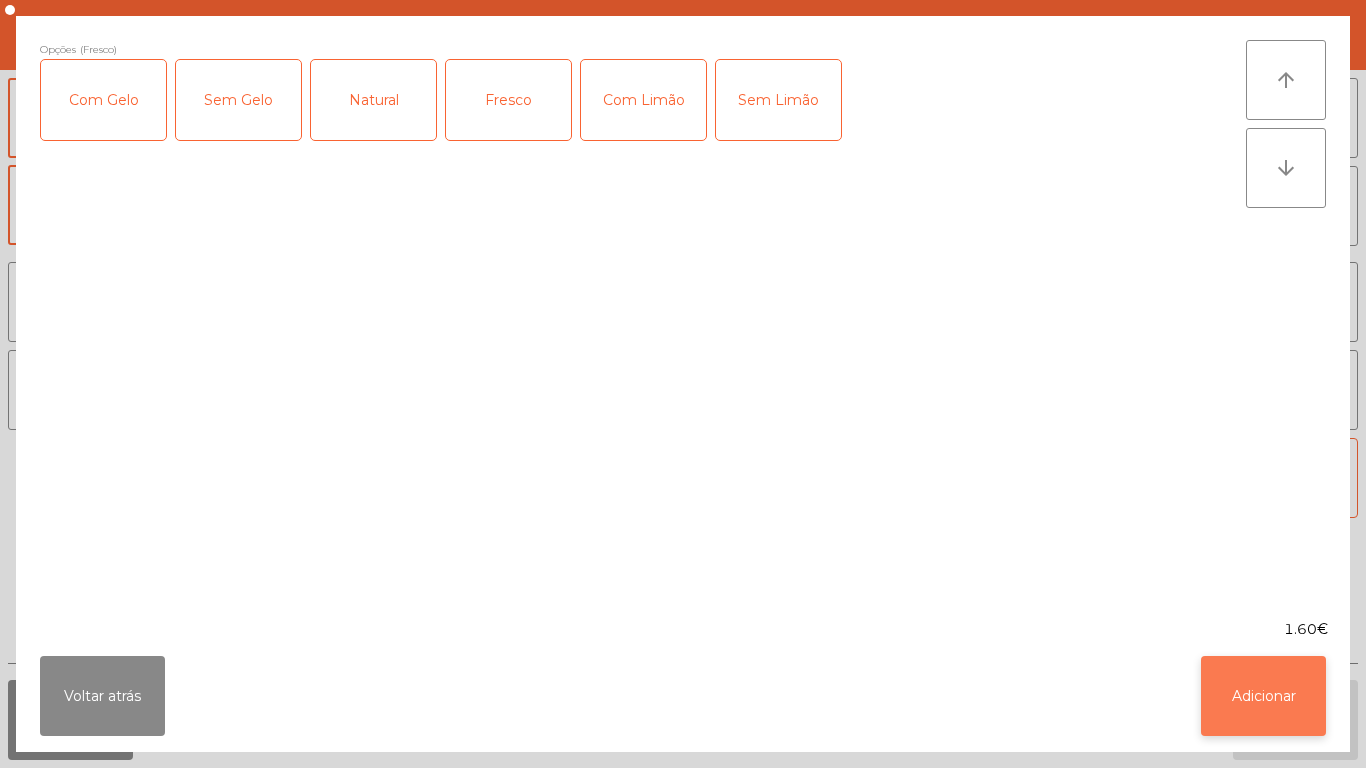 click on "Adicionar" 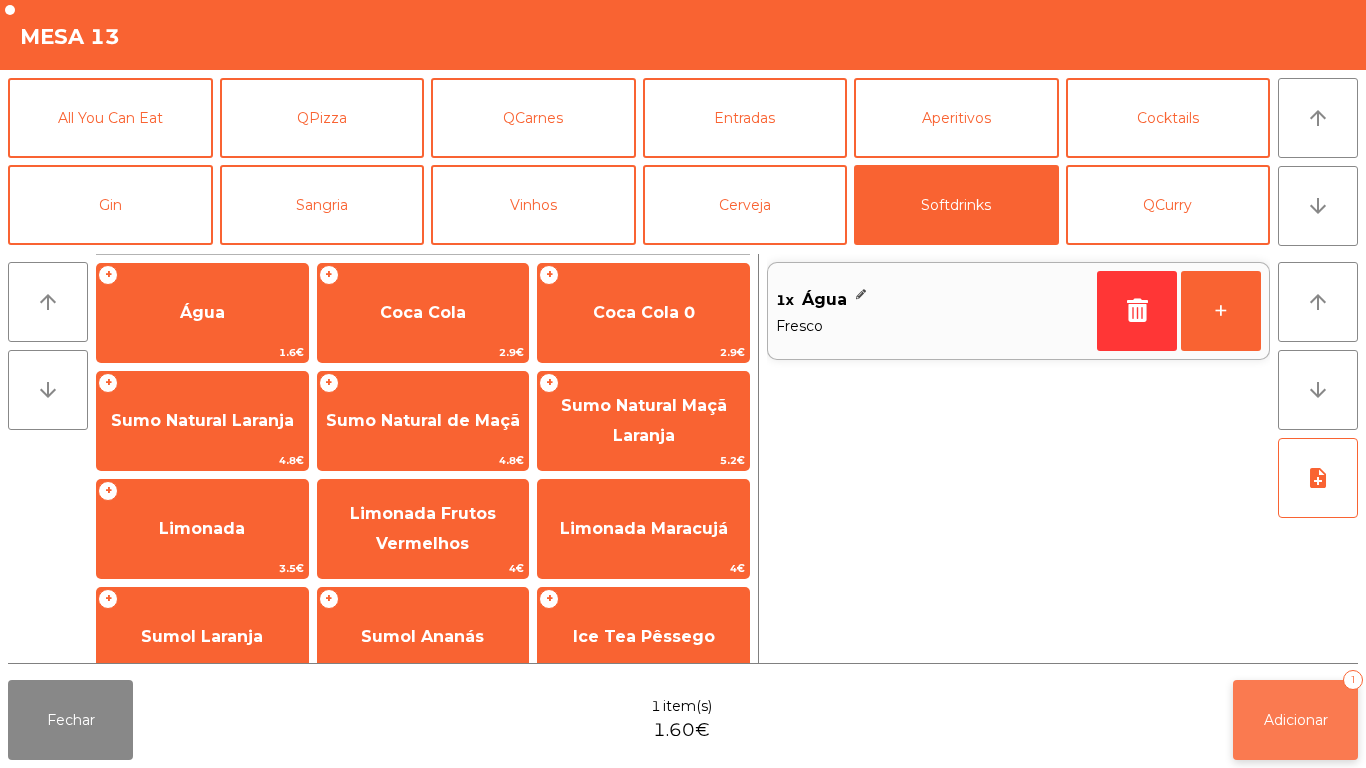 click on "Adicionar   1" 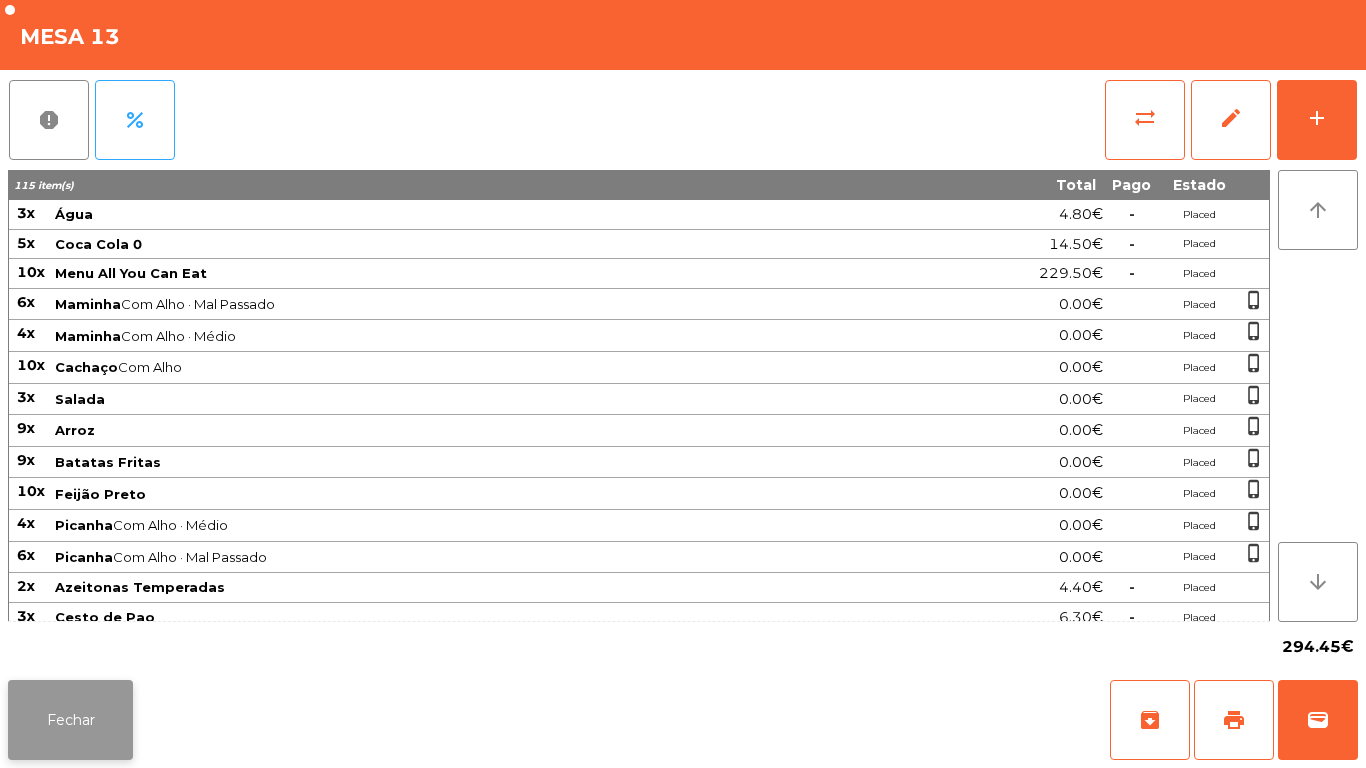 click on "Fechar" 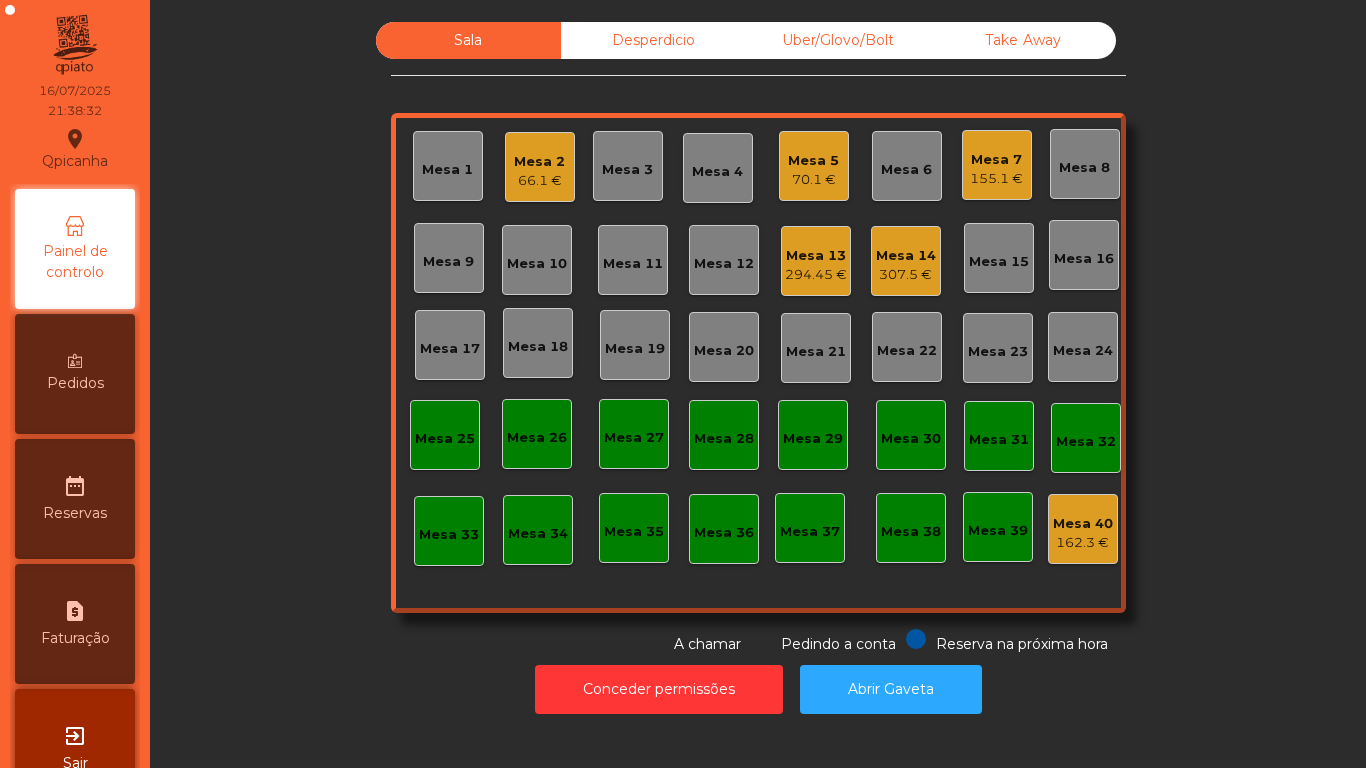 click on "Mesa 7" 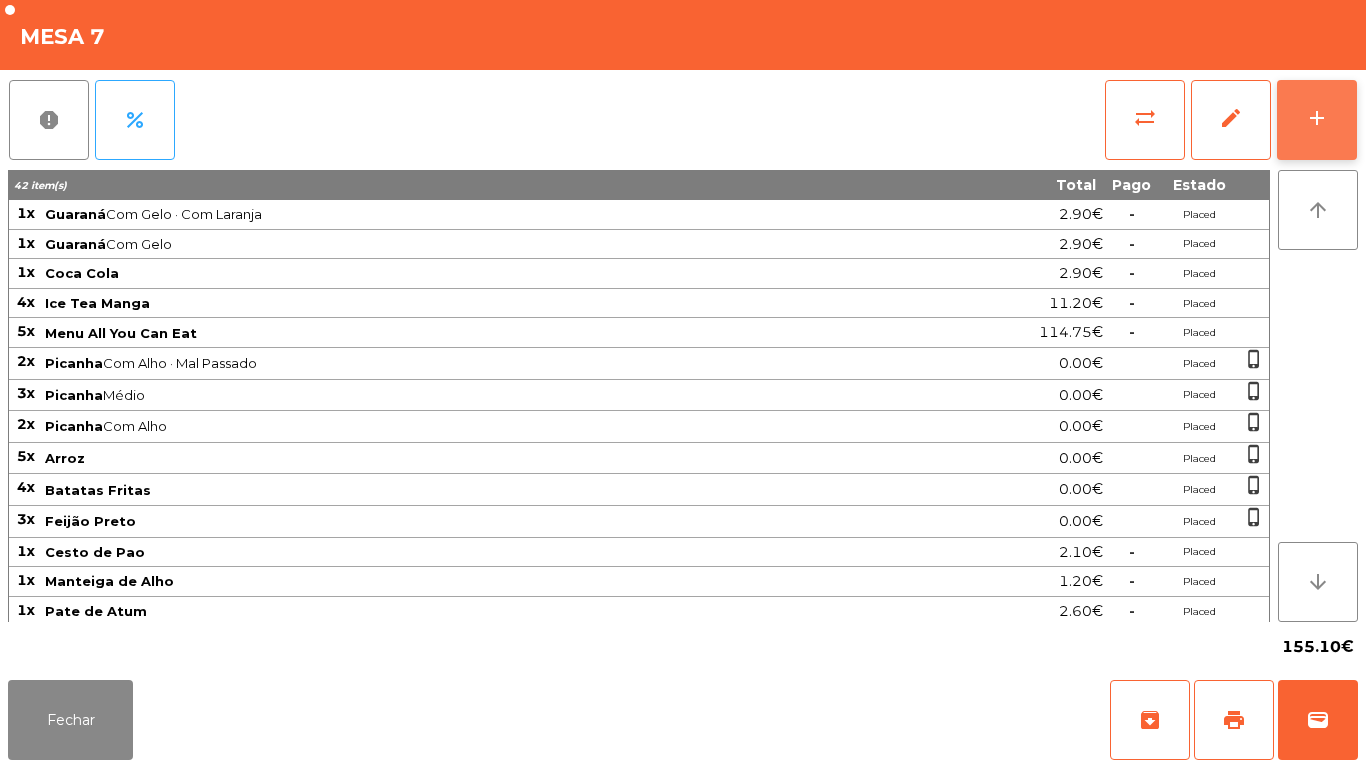 click on "add" 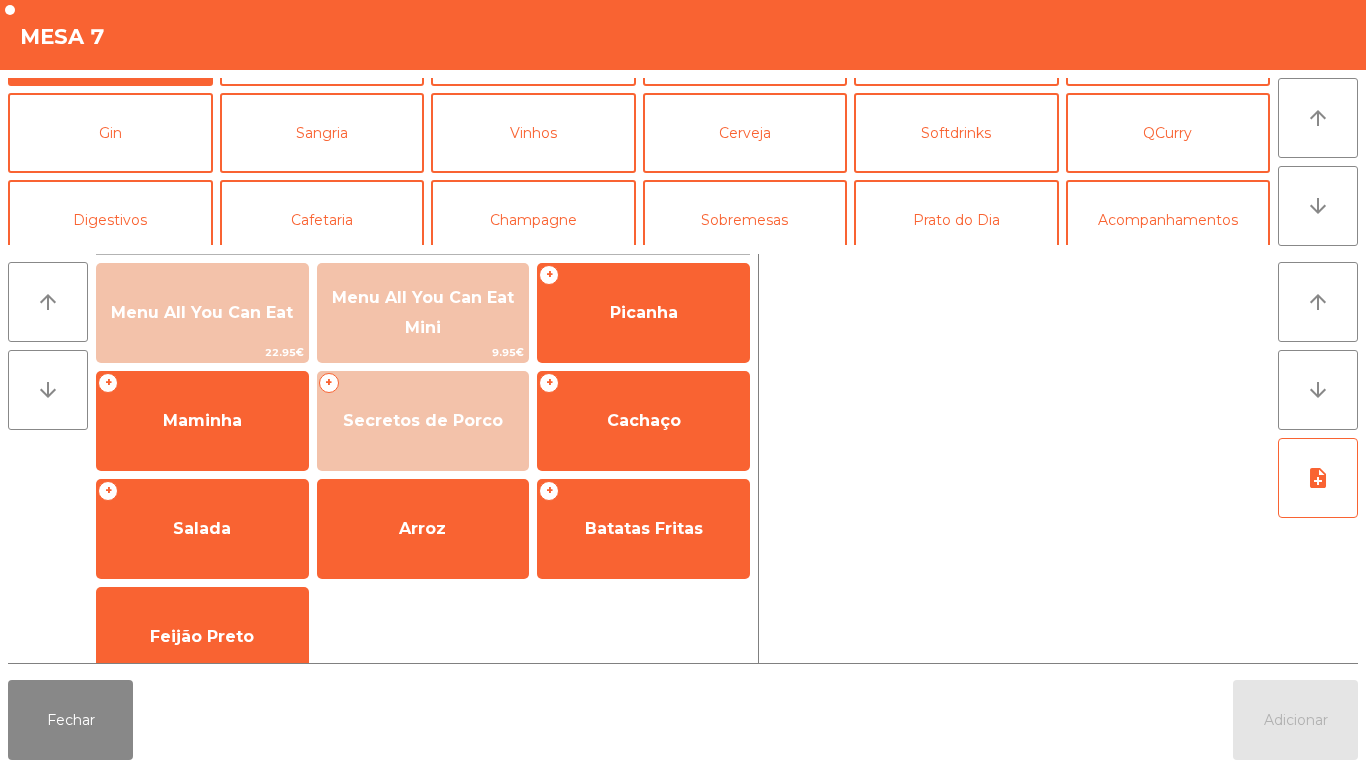 scroll, scrollTop: 83, scrollLeft: 0, axis: vertical 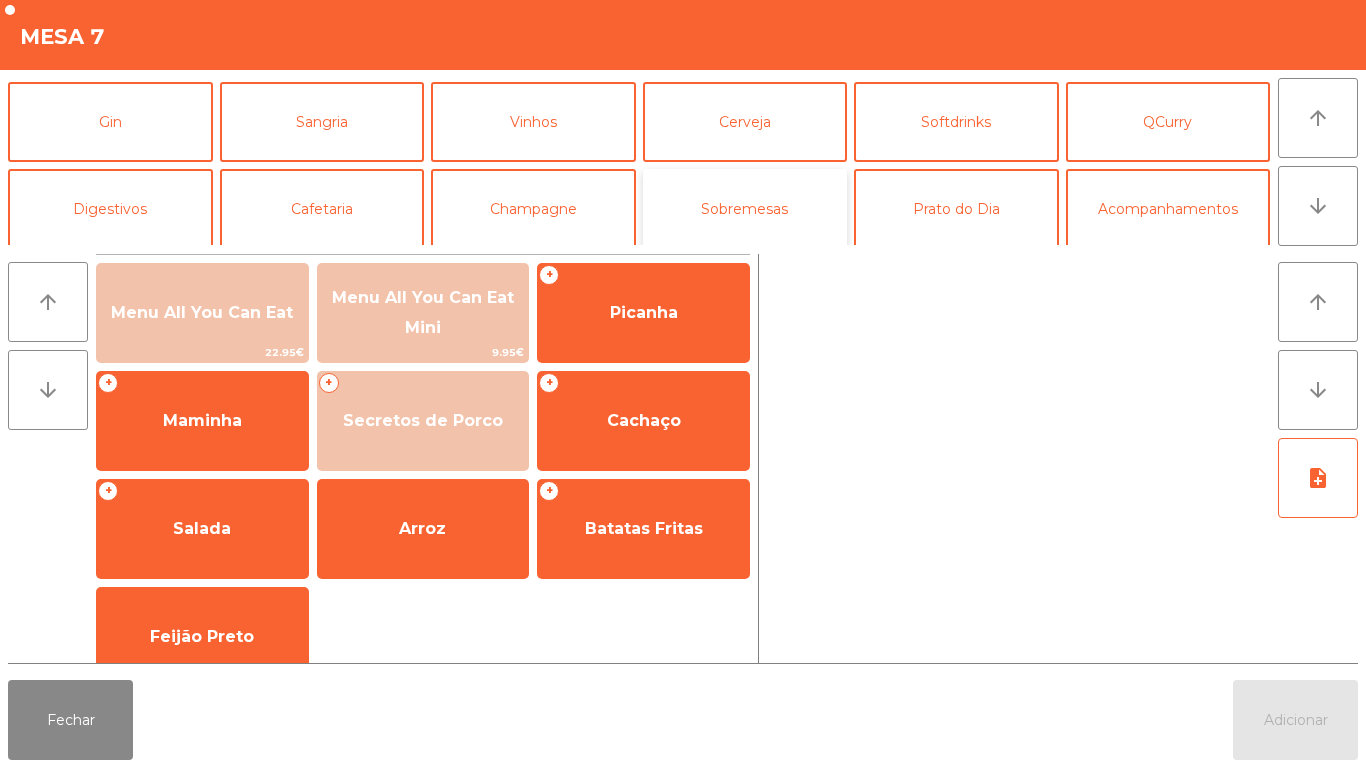 click on "Sobremesas" 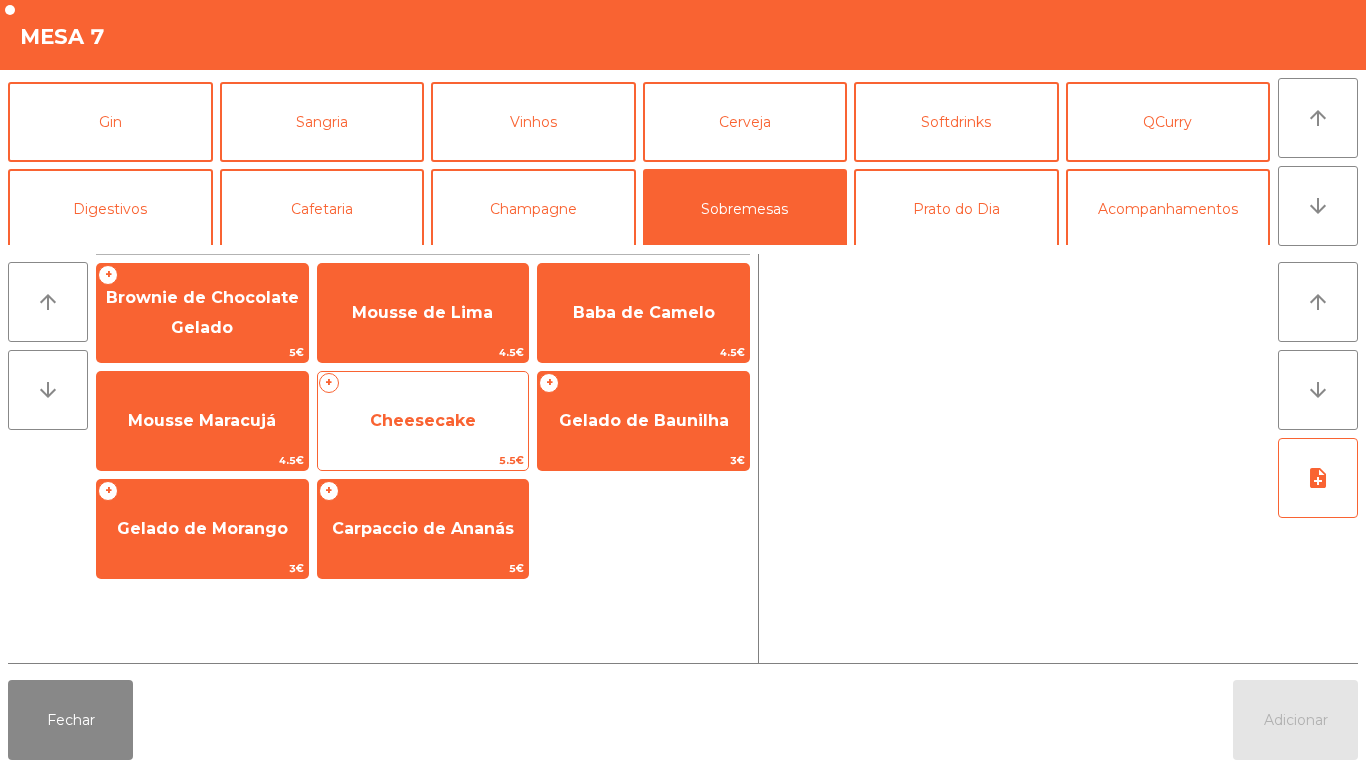 click on "Cheesecake" 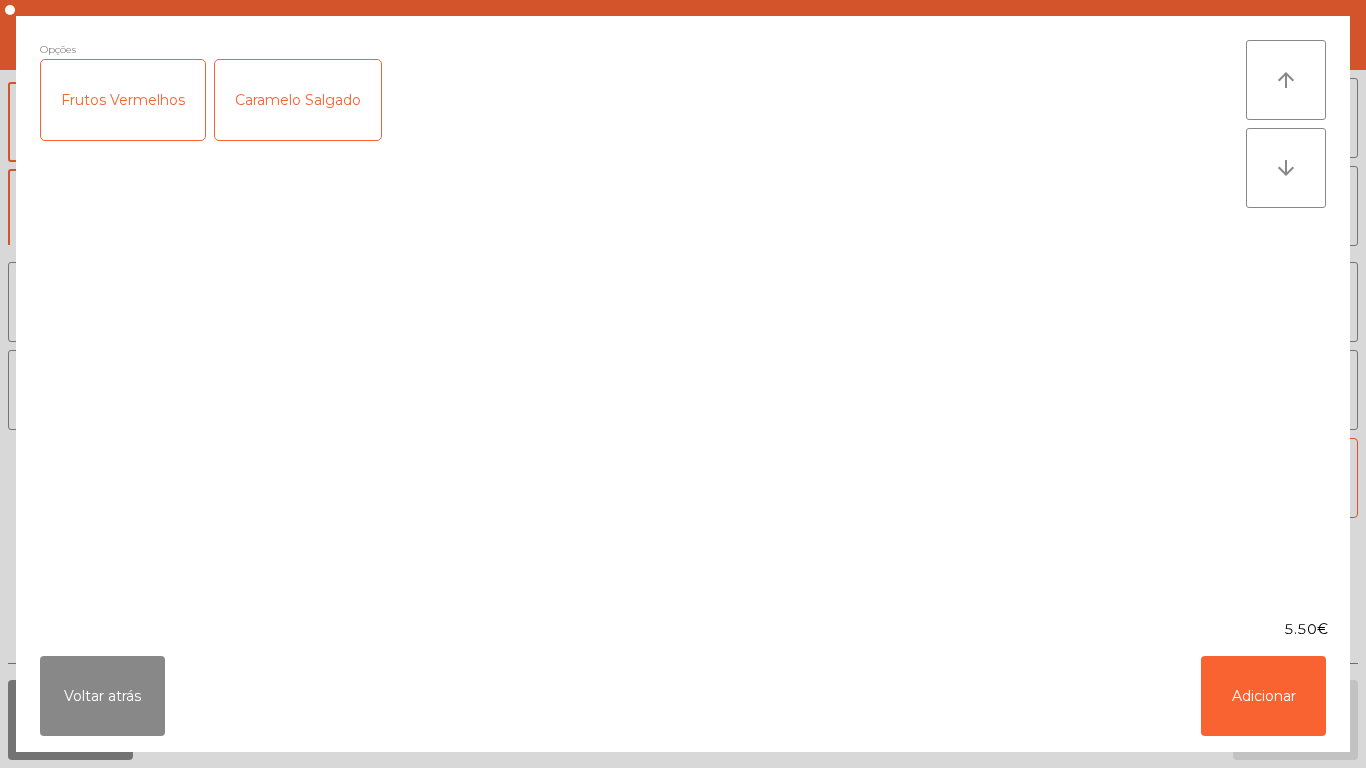 click on "Frutos Vermelhos" 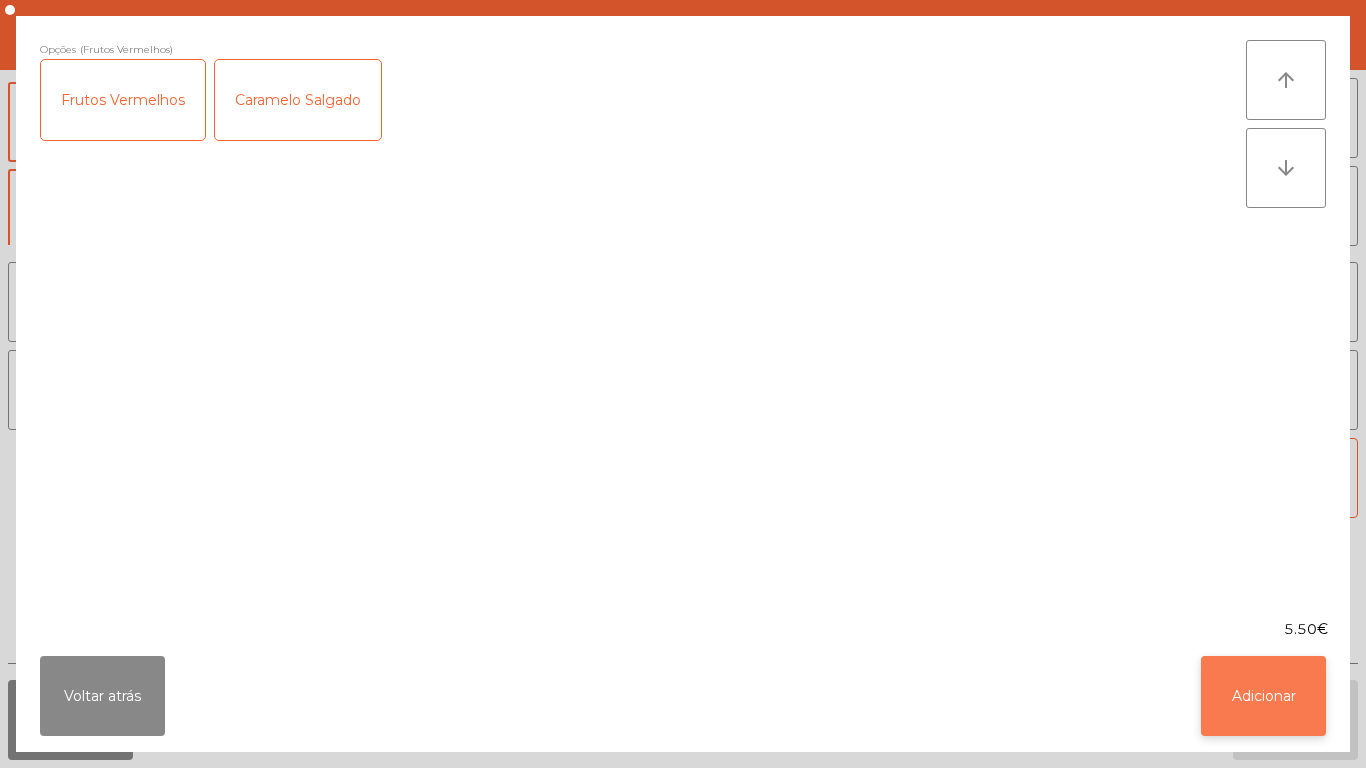 click on "Adicionar" 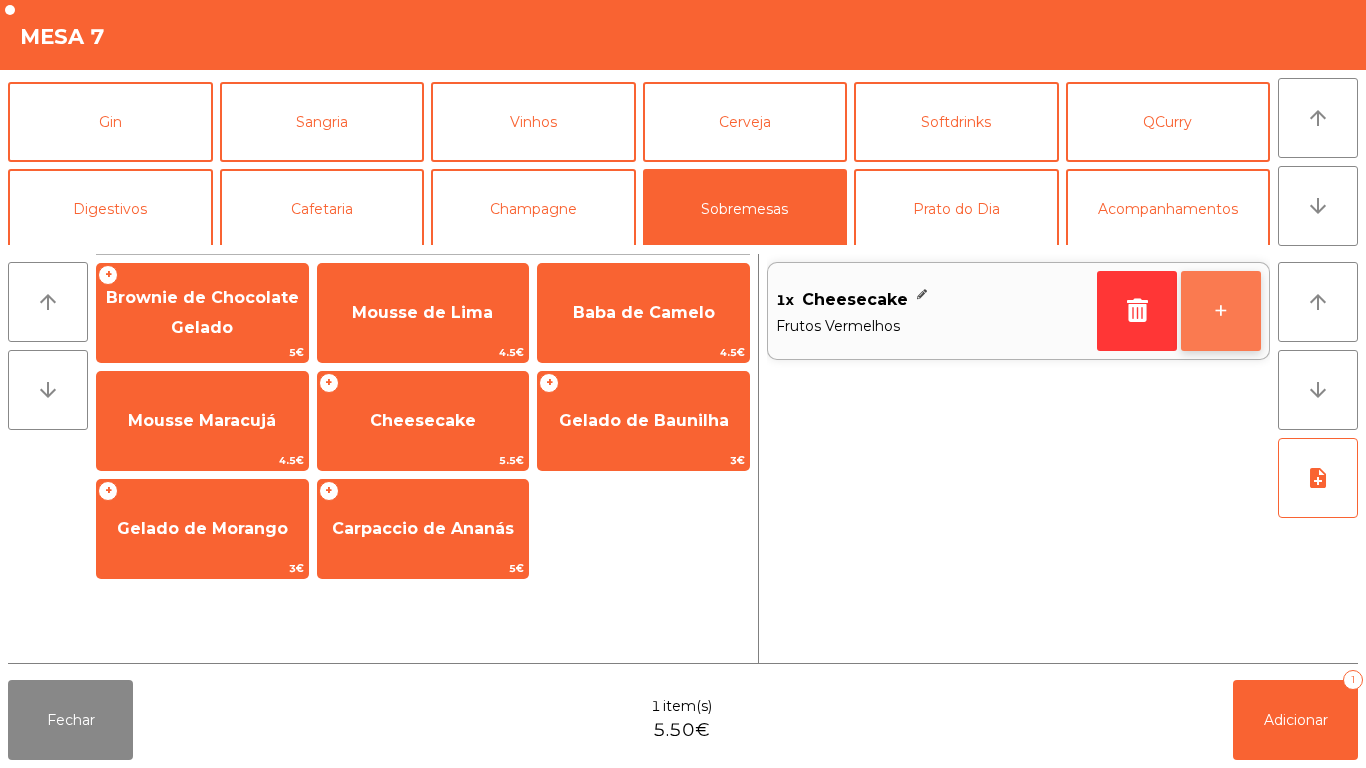 click on "+" 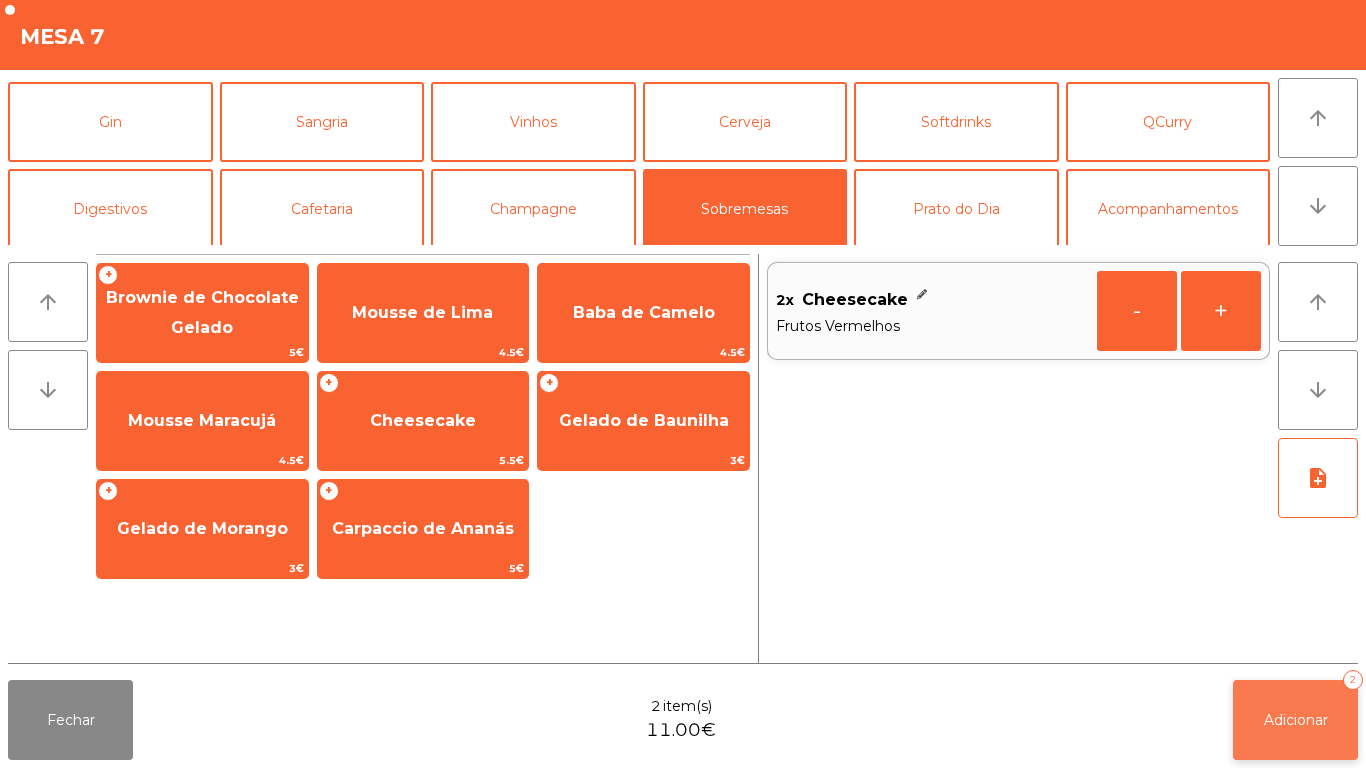click on "Adicionar   2" 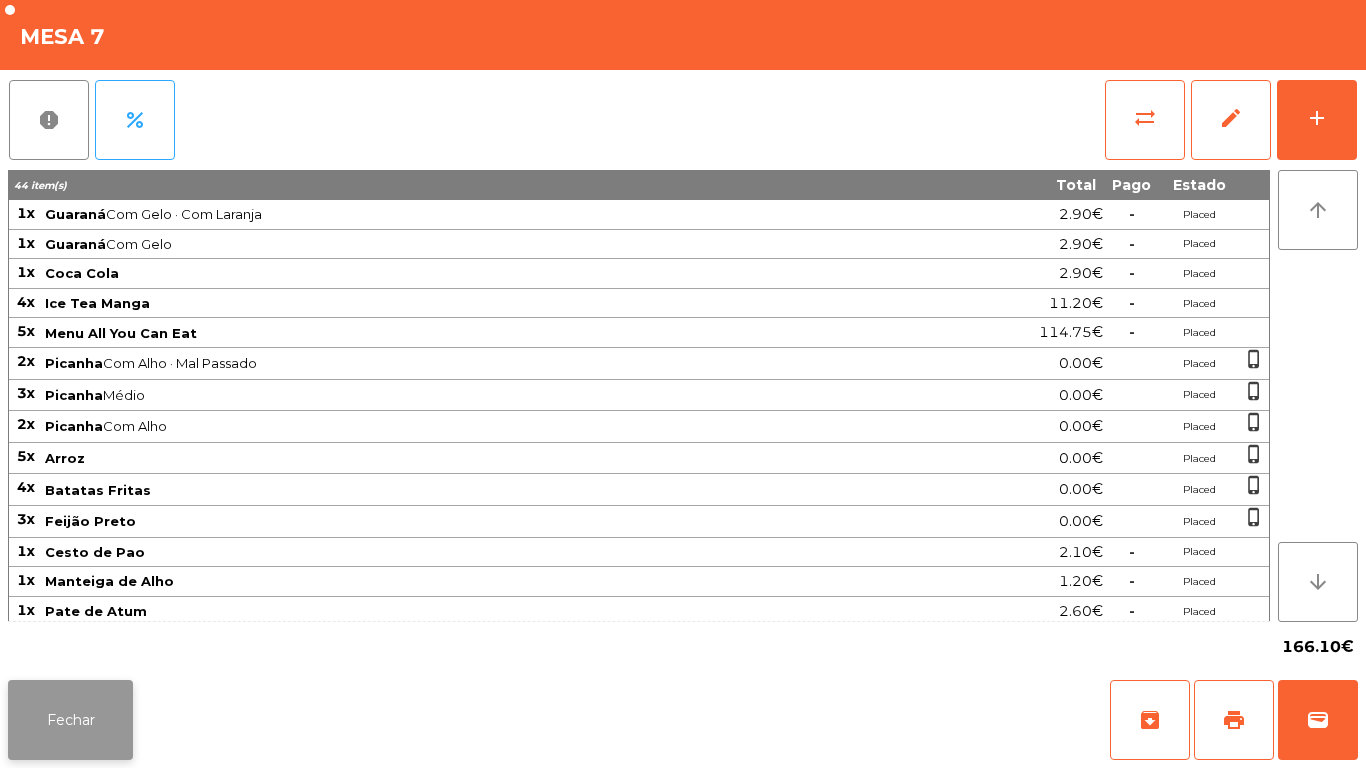 click on "Fechar" 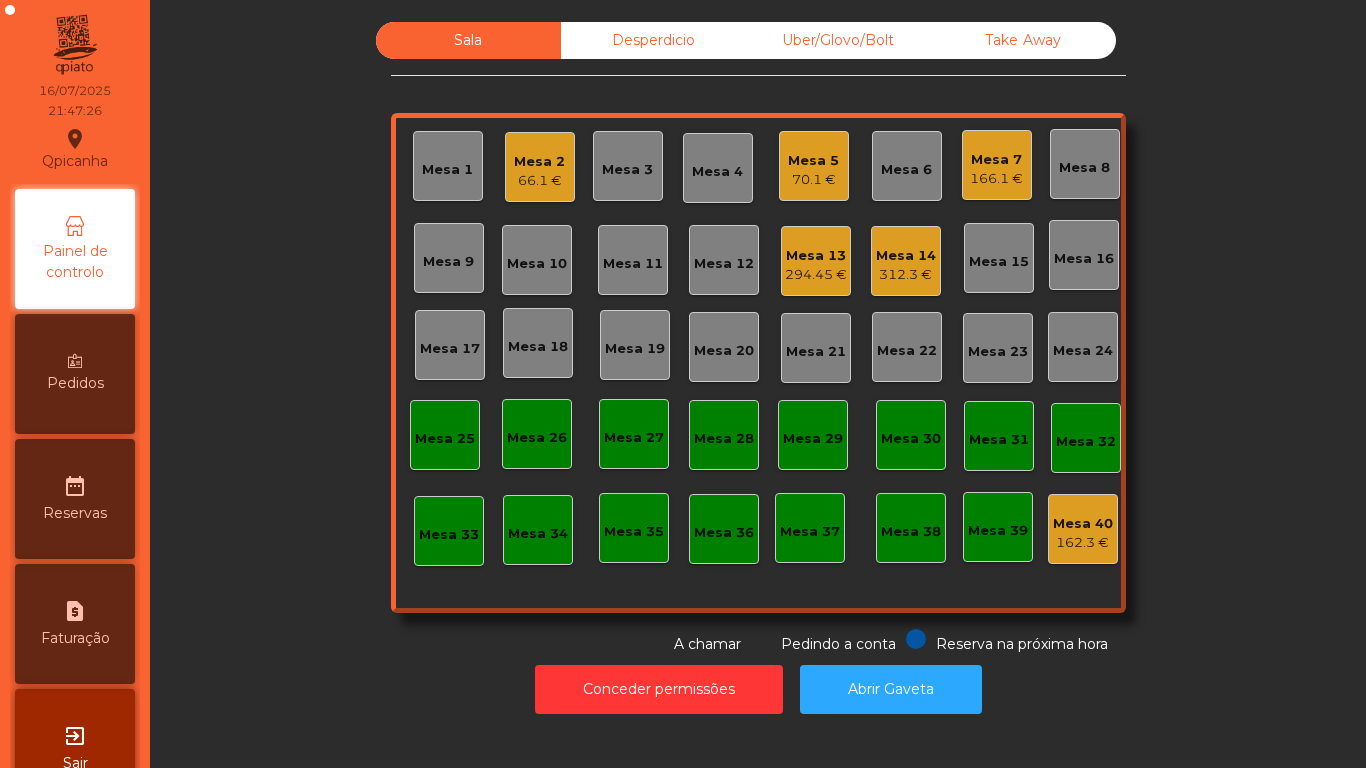 scroll, scrollTop: 0, scrollLeft: 0, axis: both 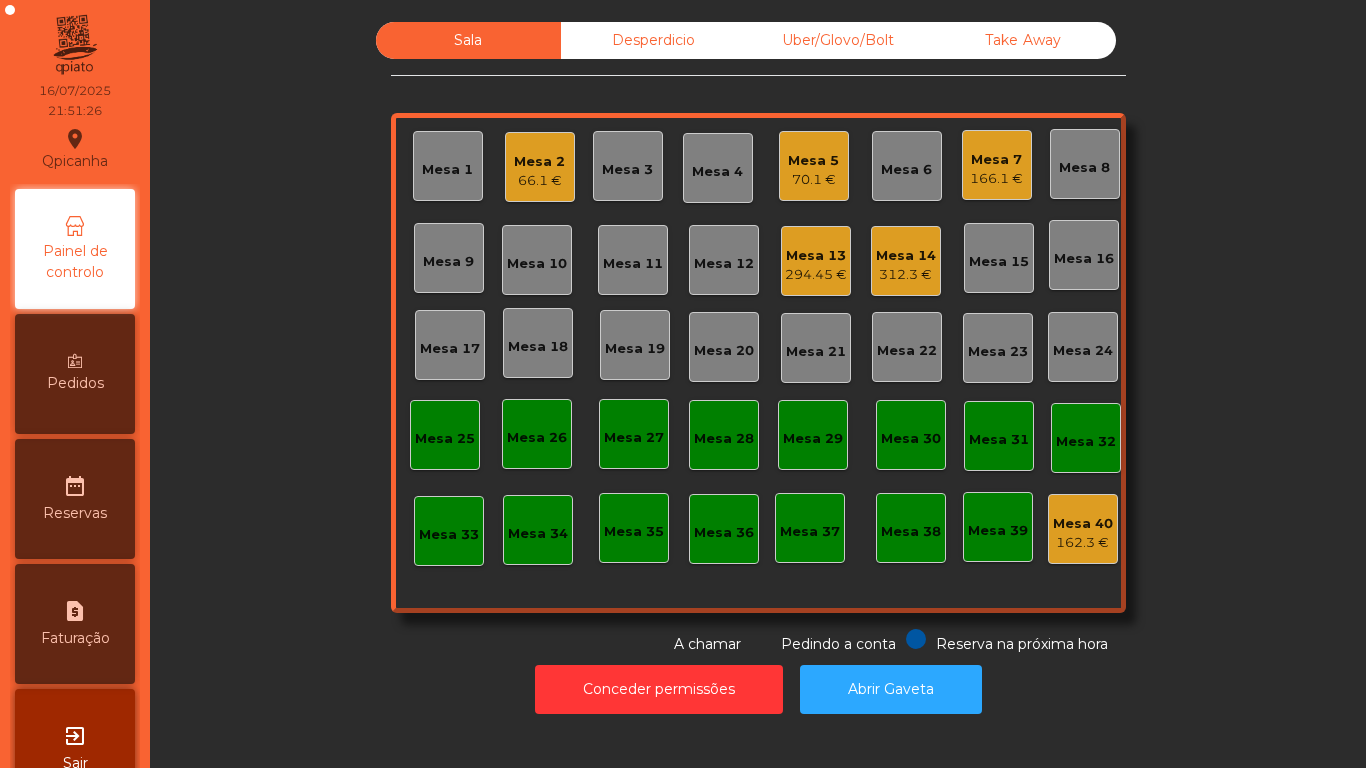 click on "70.1 €" 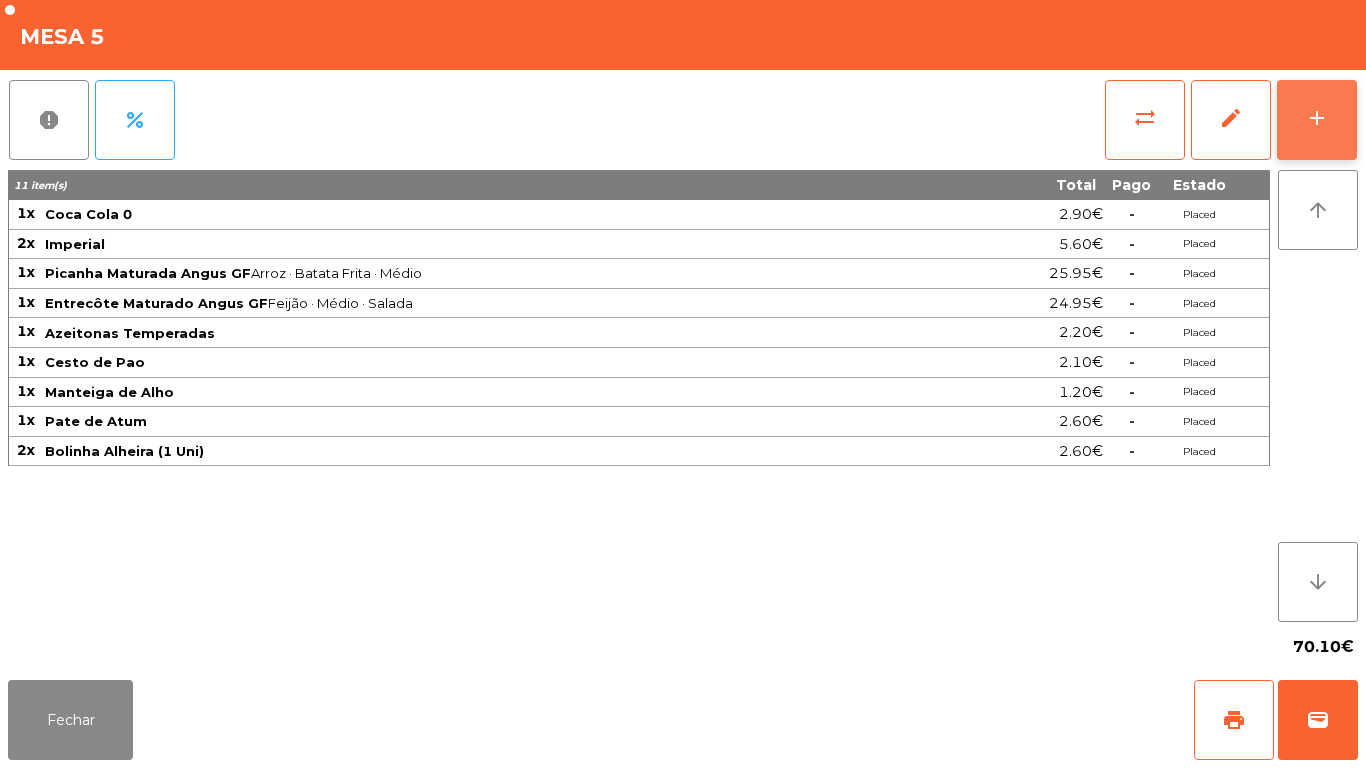 click on "add" 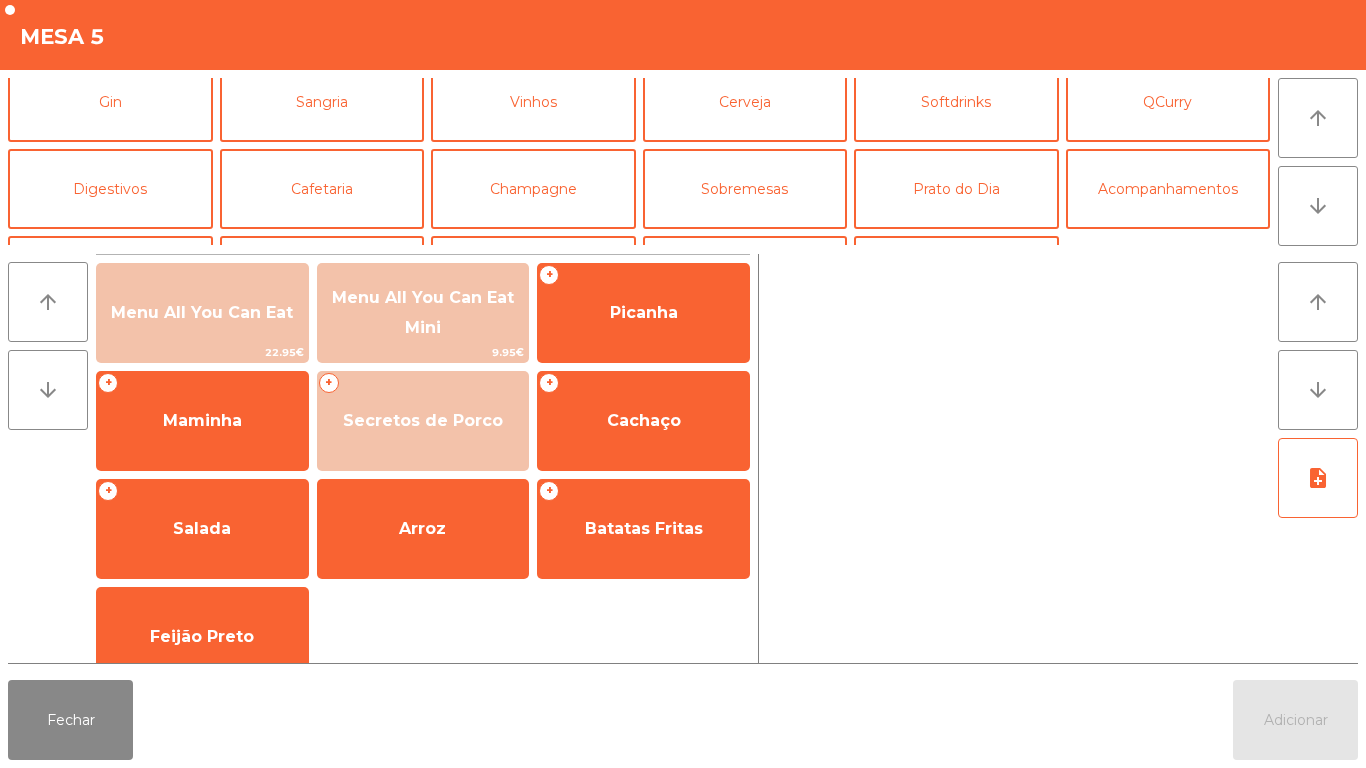 scroll, scrollTop: 117, scrollLeft: 0, axis: vertical 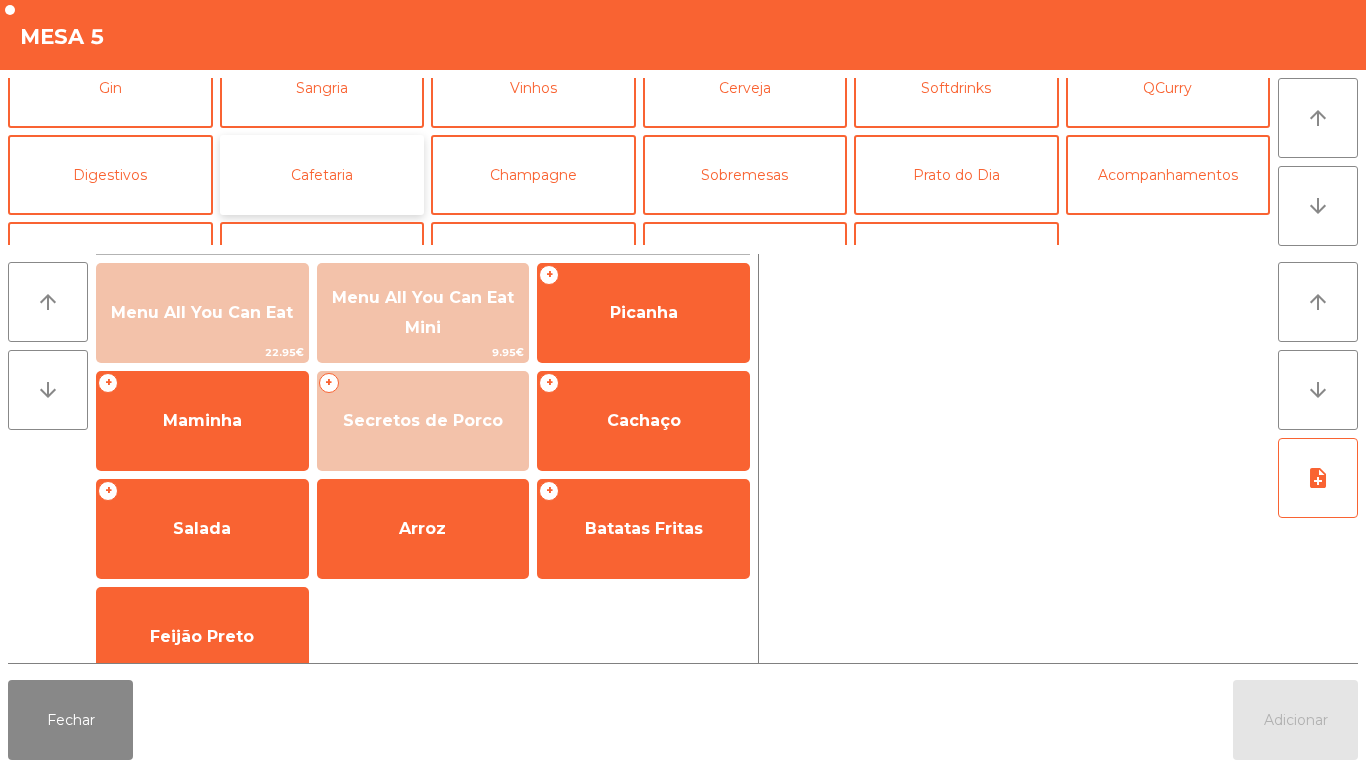 click on "Cafetaria" 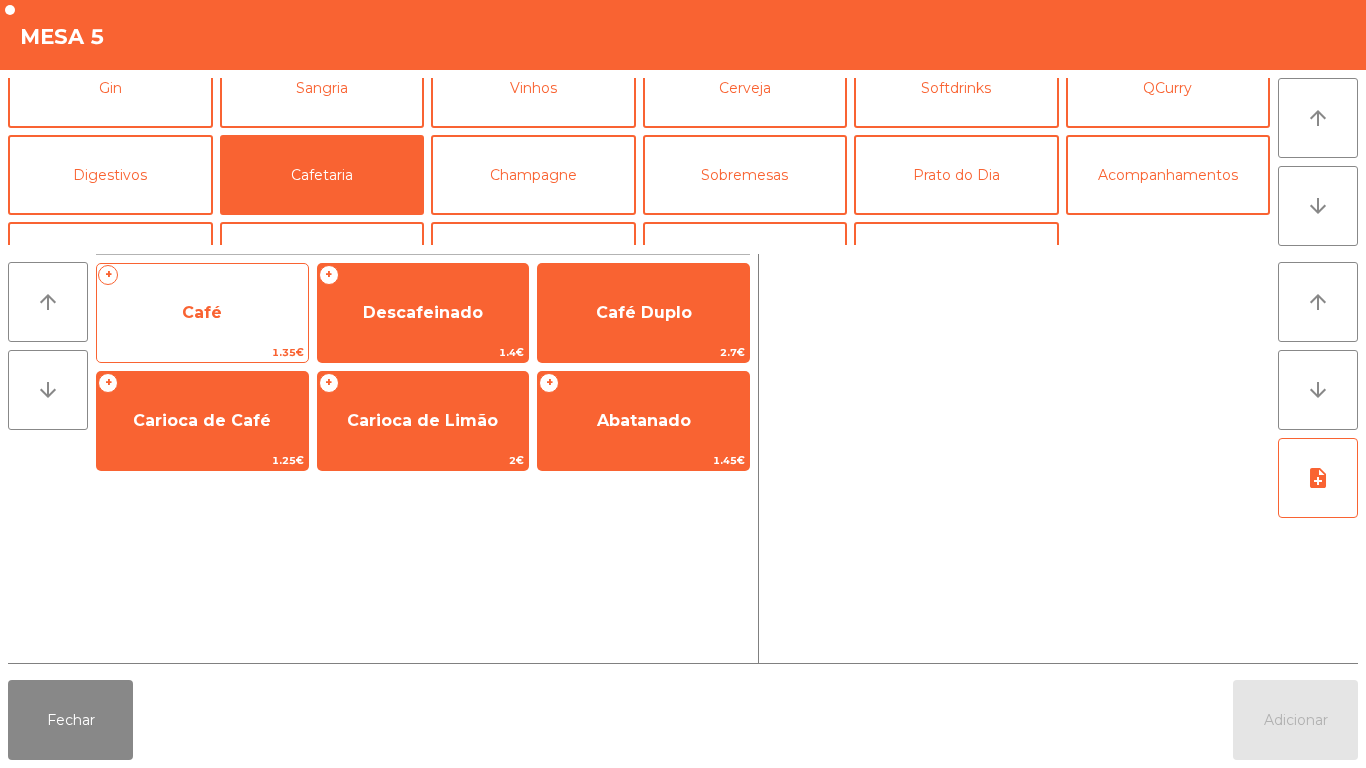 click on "Café" 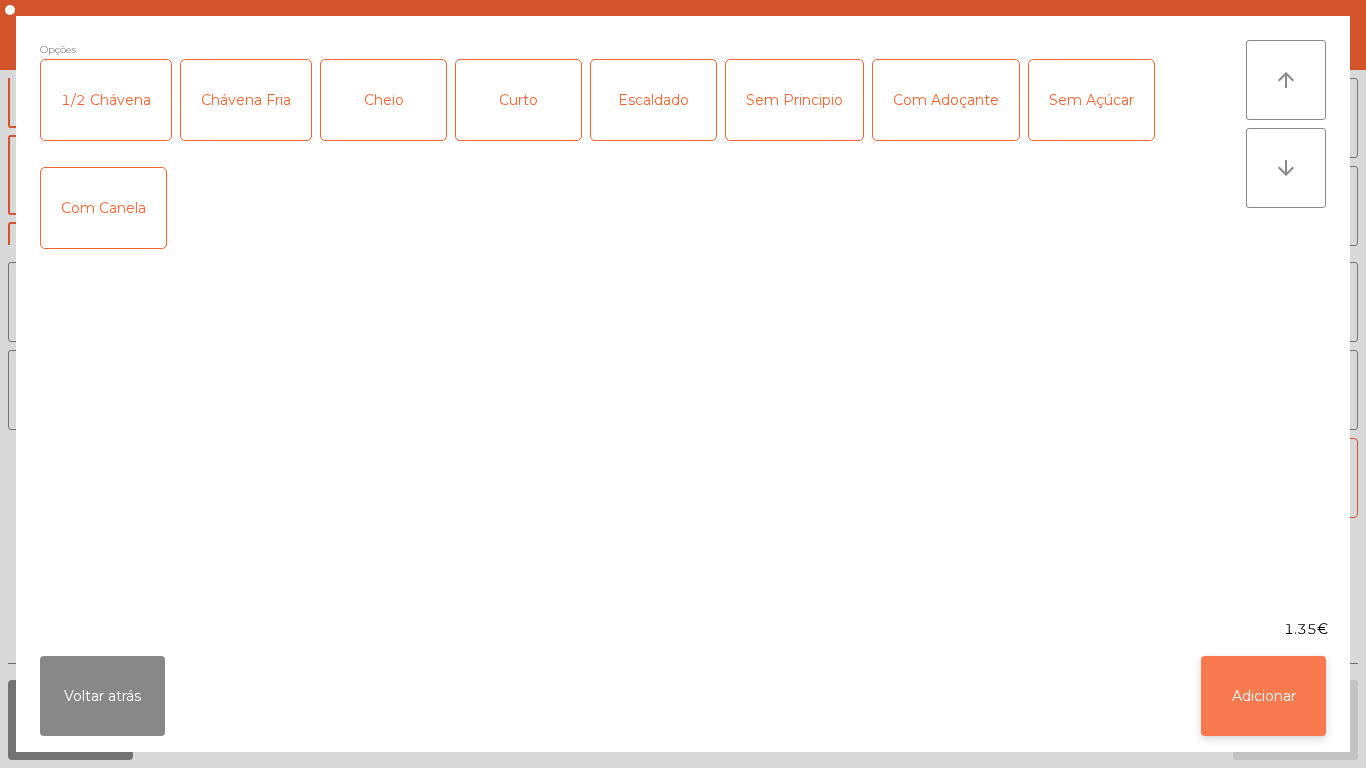 click on "Adicionar" 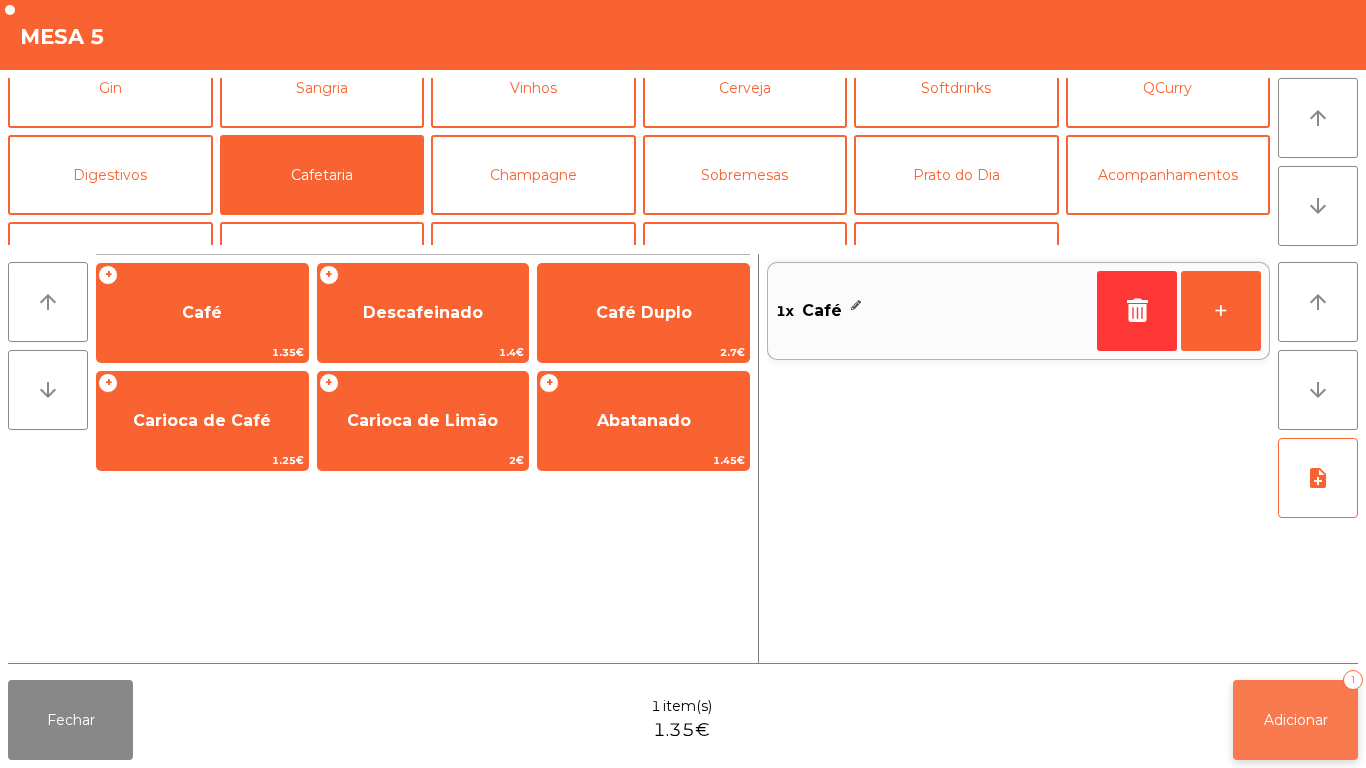 click on "Adicionar" 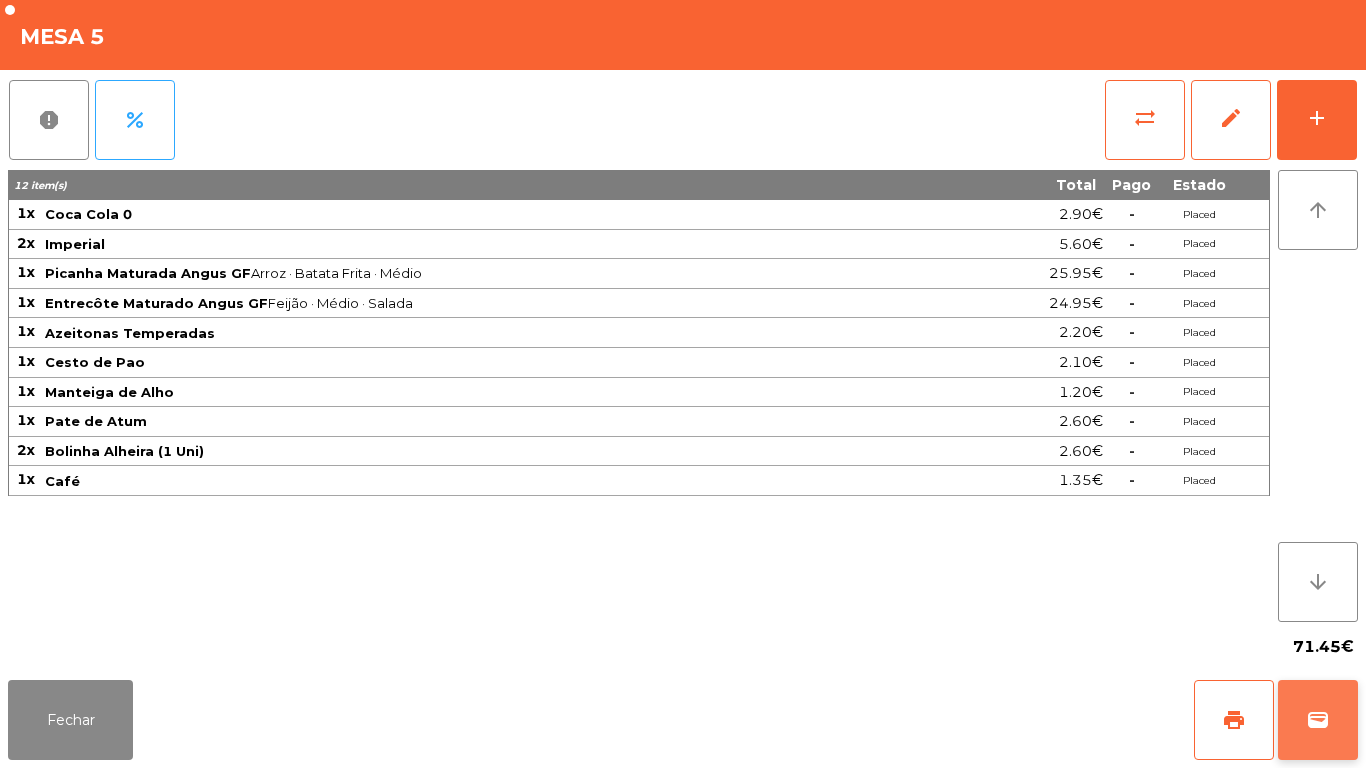 click on "wallet" 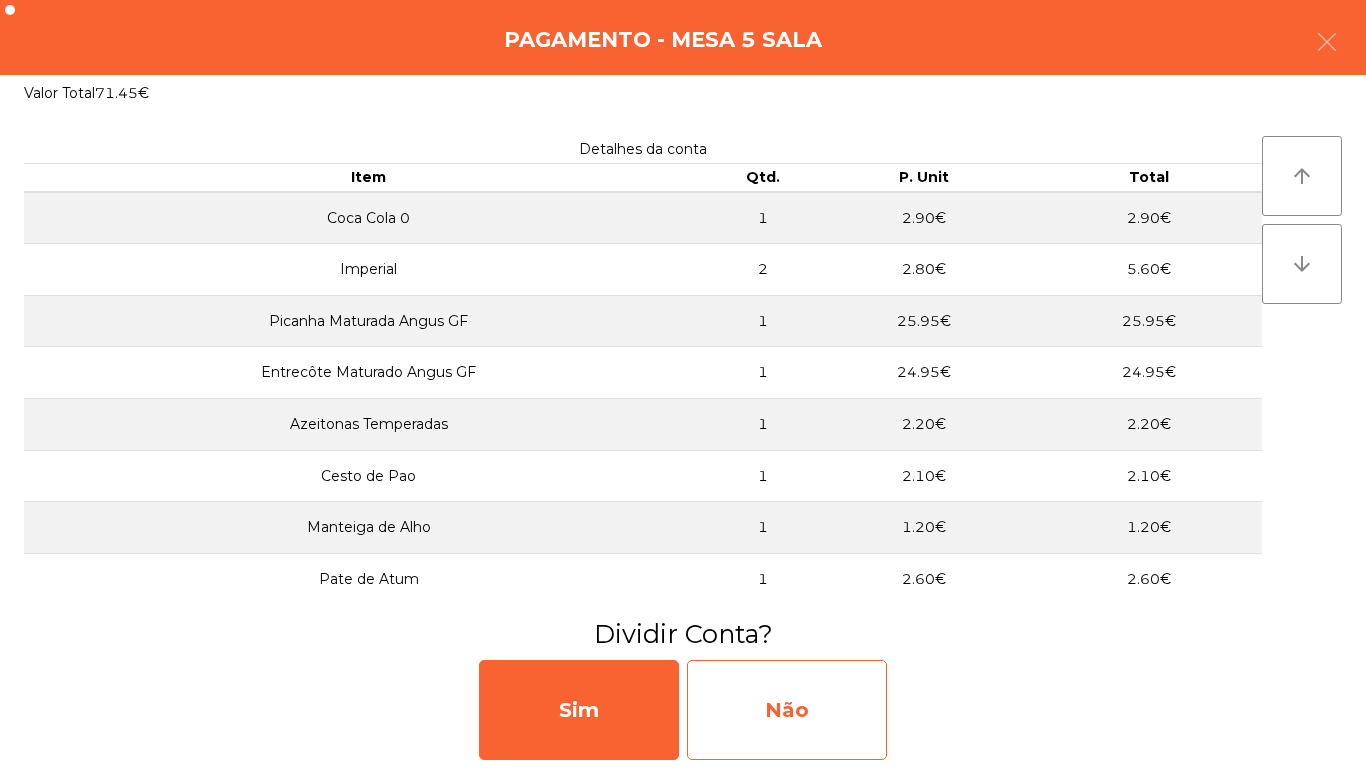 click on "Não" 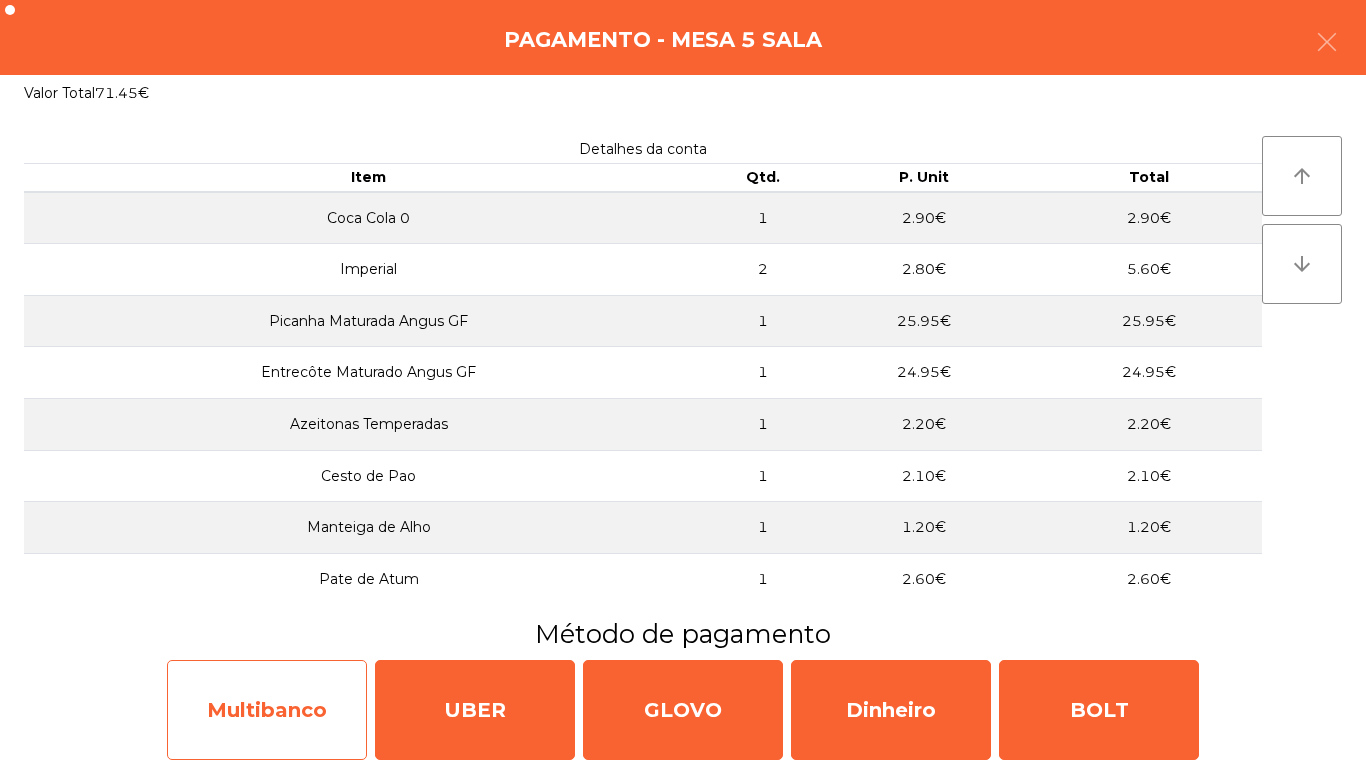 click on "Multibanco" 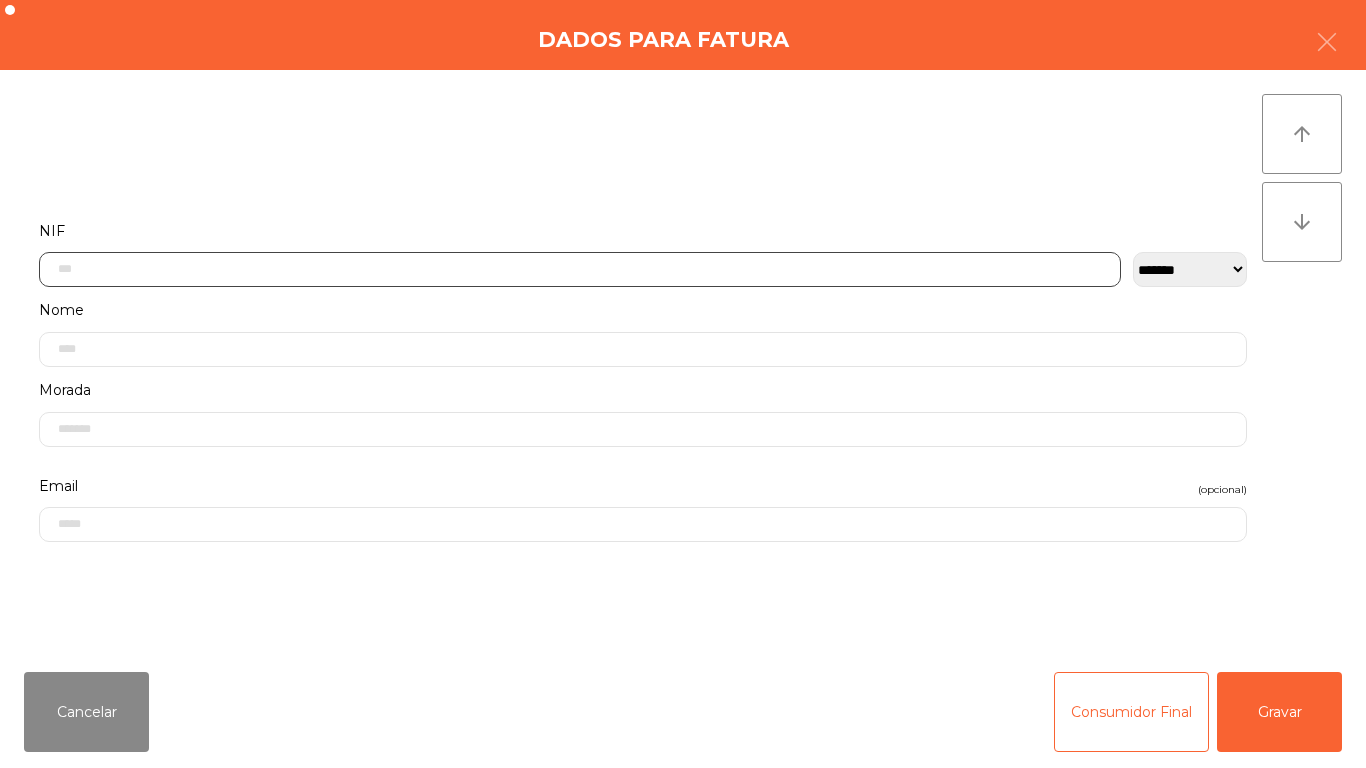 click 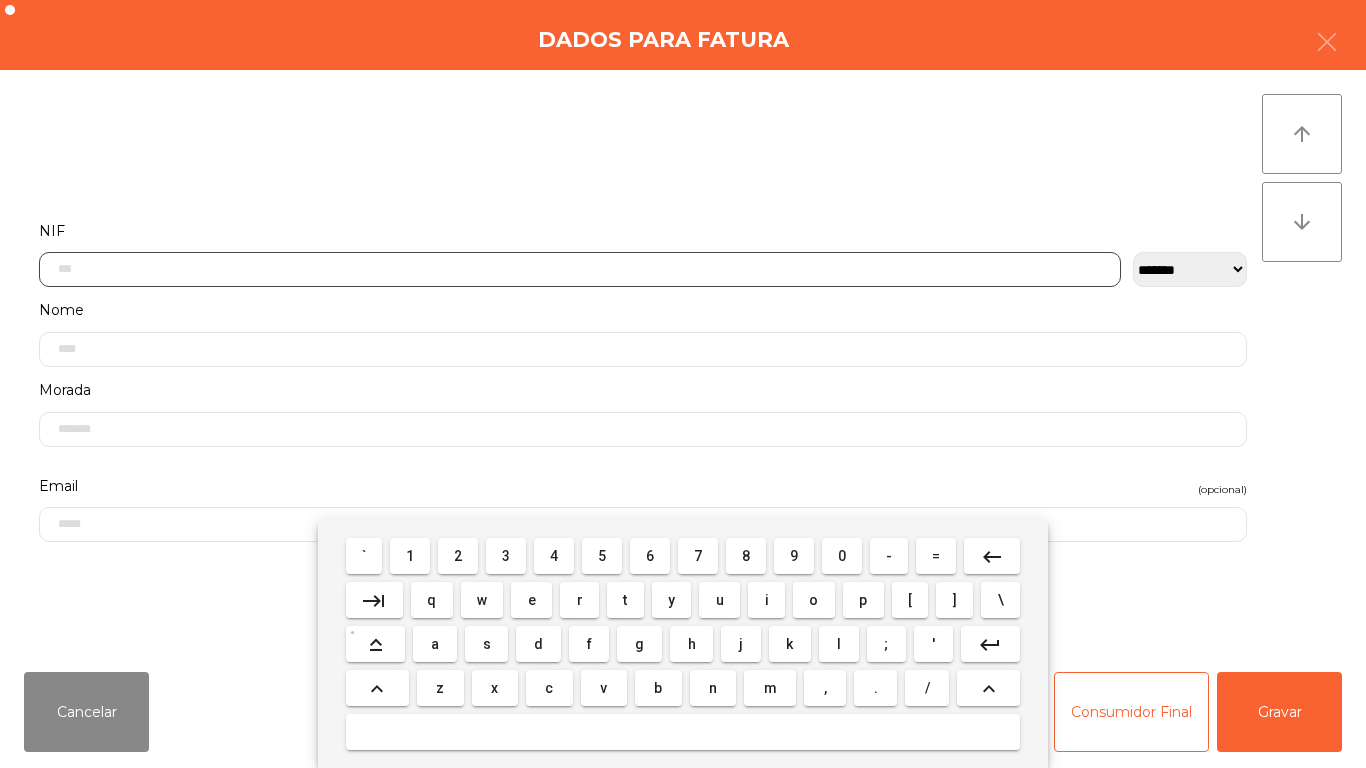 scroll, scrollTop: 122, scrollLeft: 0, axis: vertical 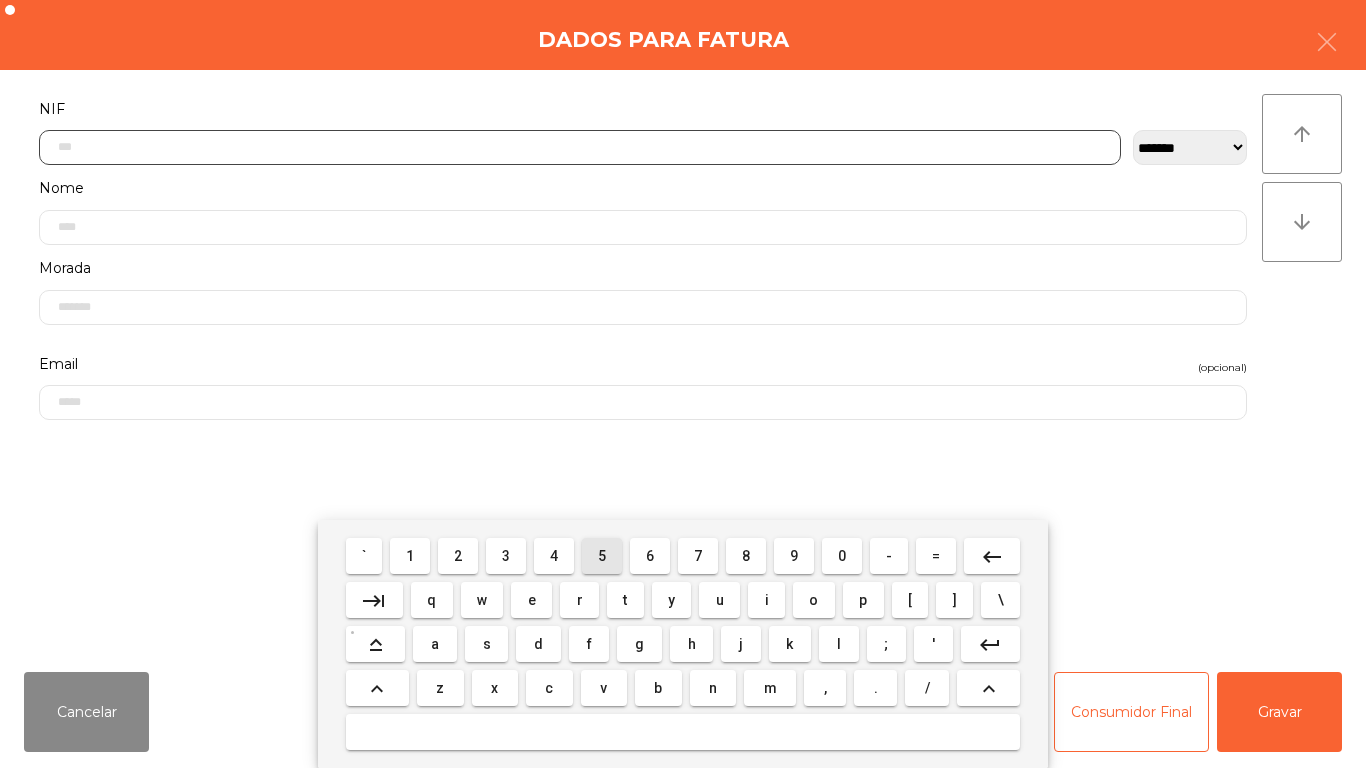 click on "5" at bounding box center (602, 556) 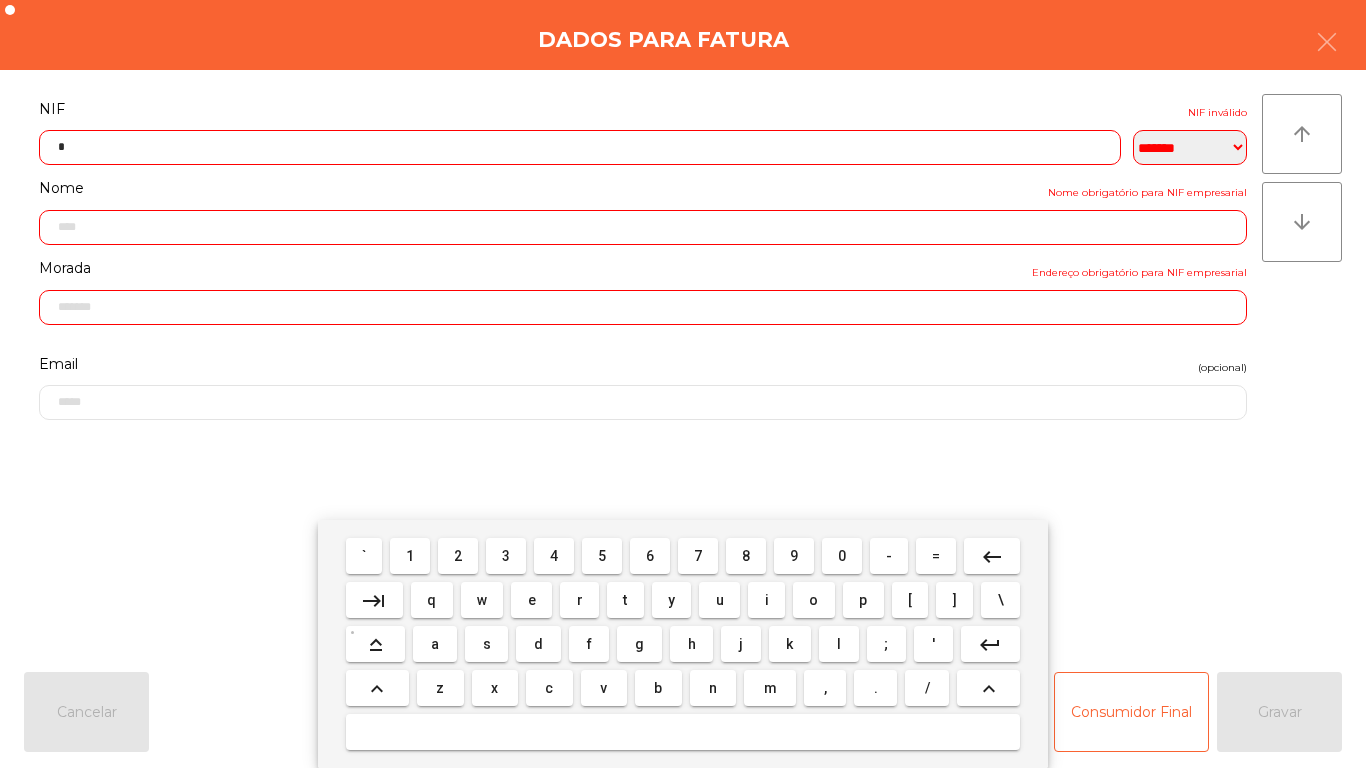 click on "1" at bounding box center [410, 556] 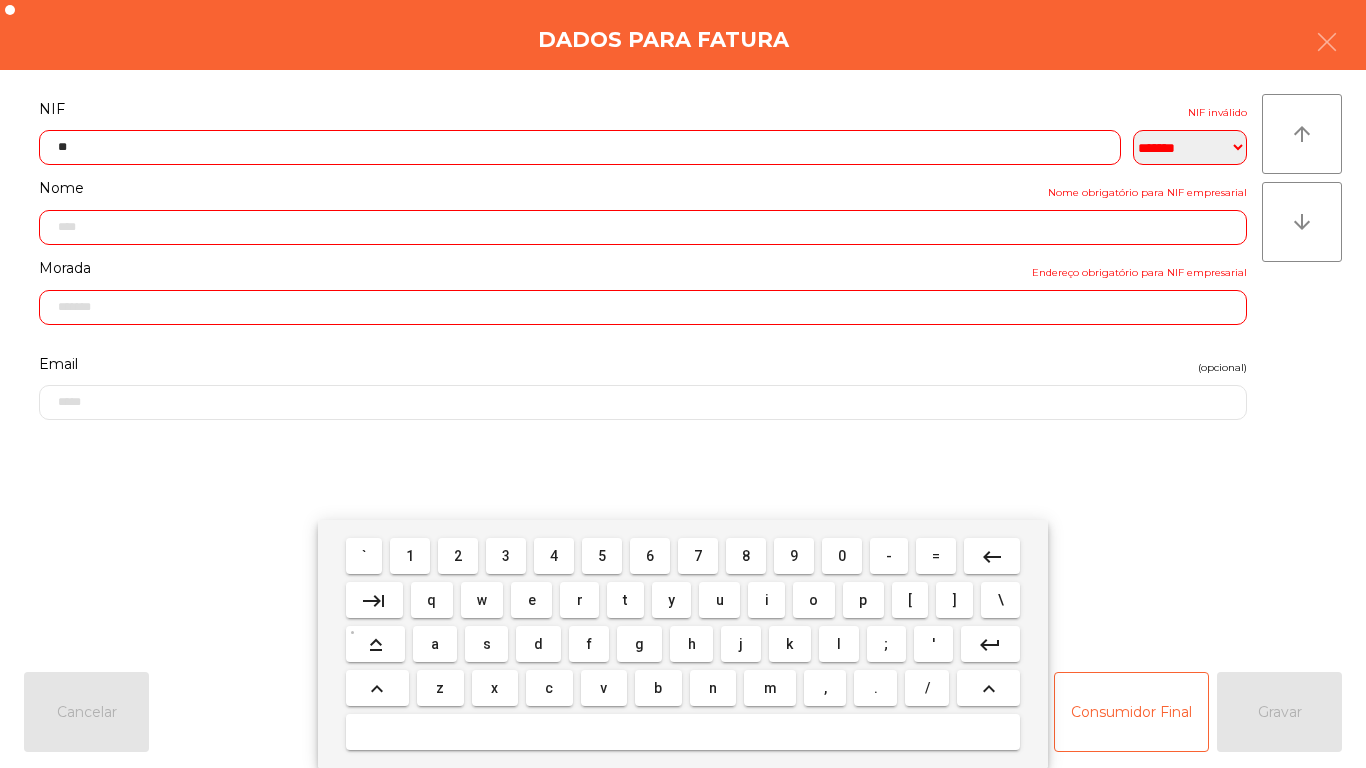 click on "0" at bounding box center [842, 556] 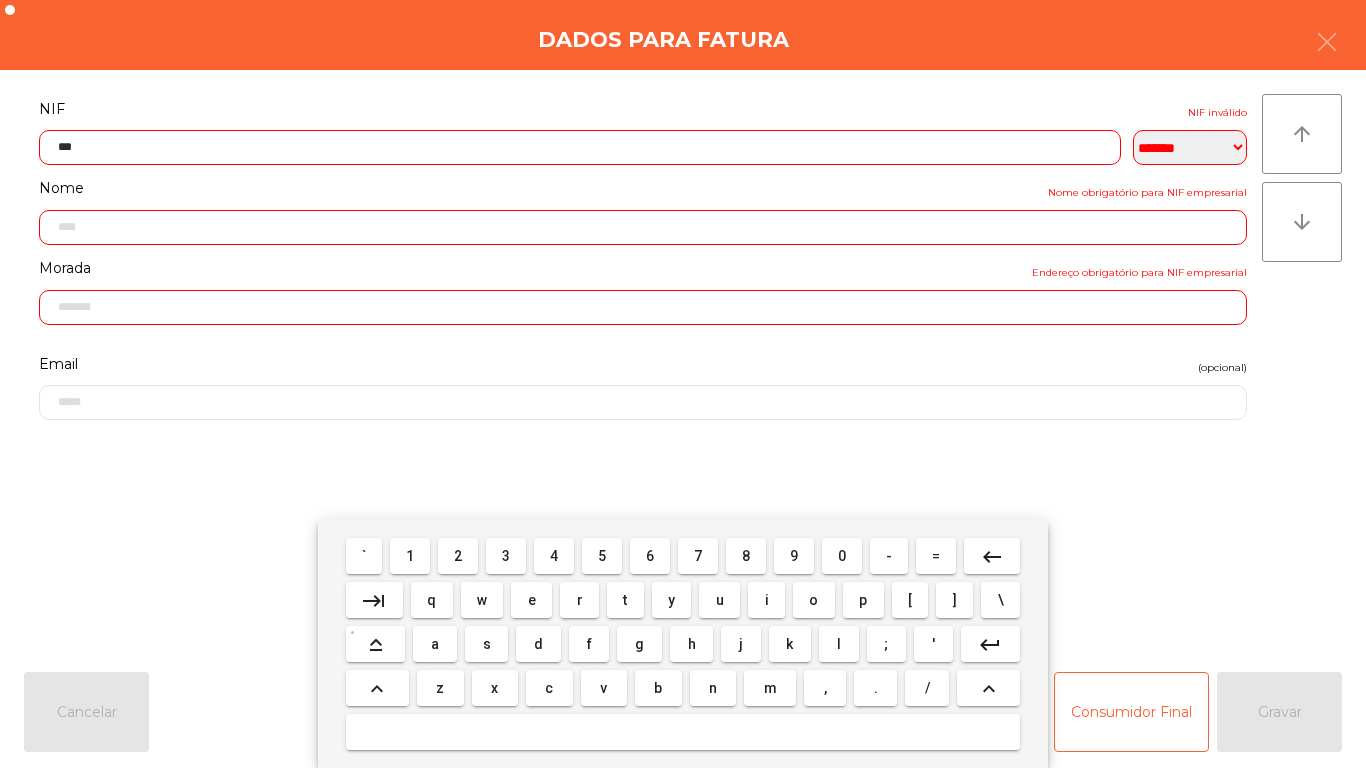 click on "2" at bounding box center (458, 556) 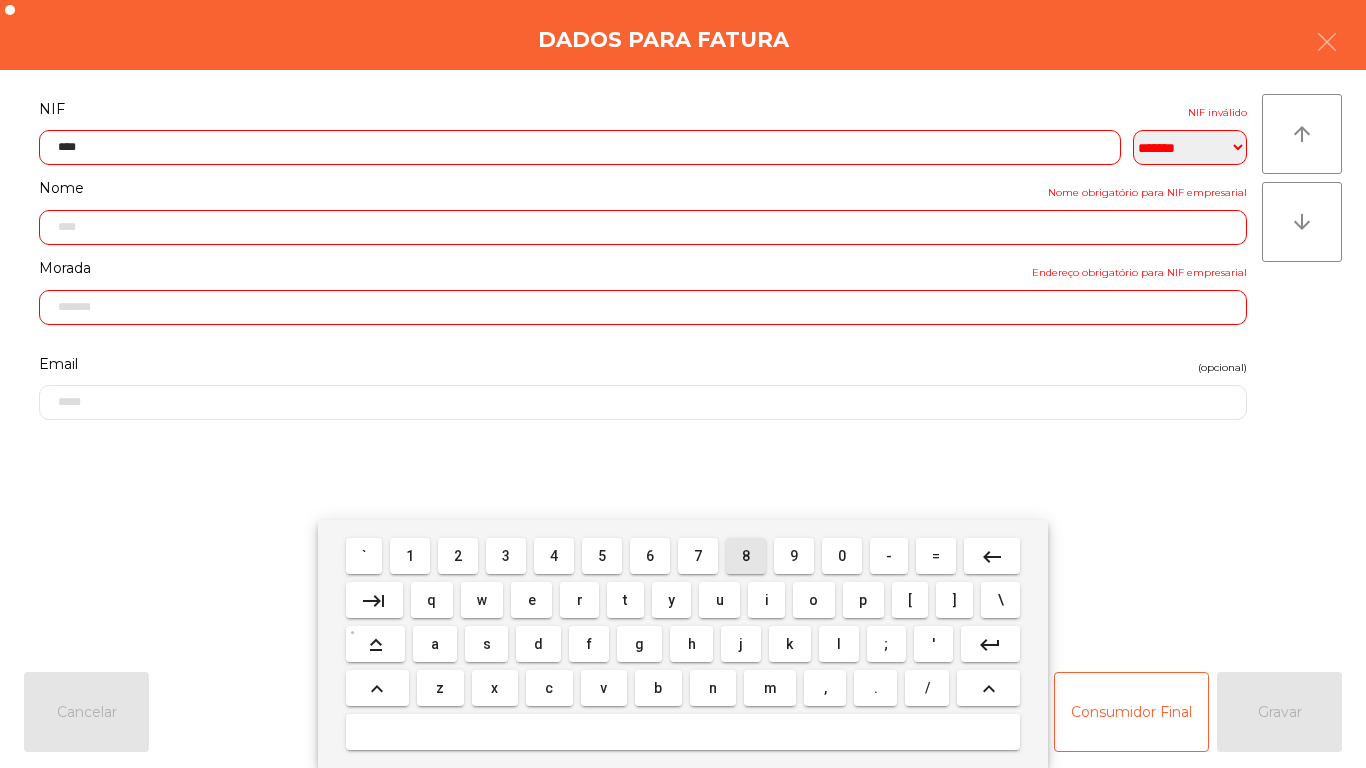 click on "8" at bounding box center (746, 556) 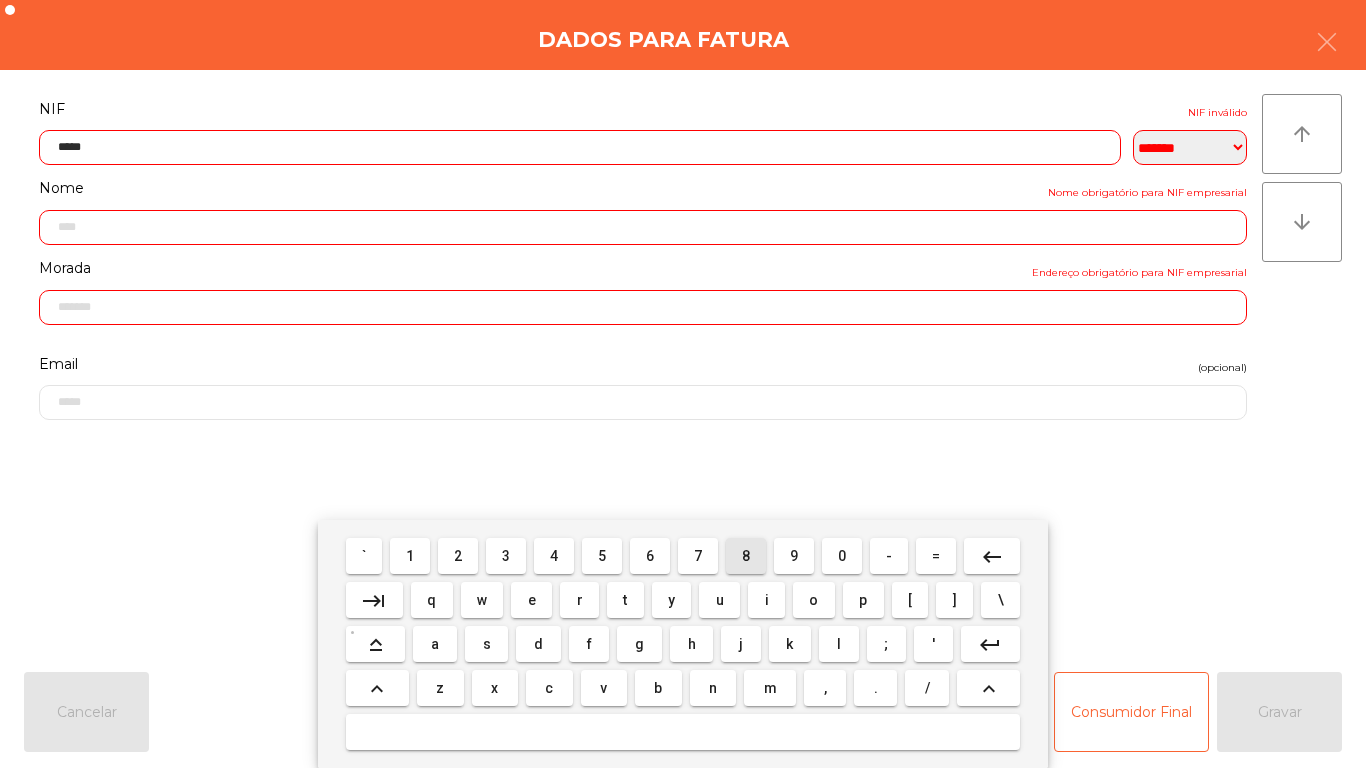 click on "9" at bounding box center [794, 556] 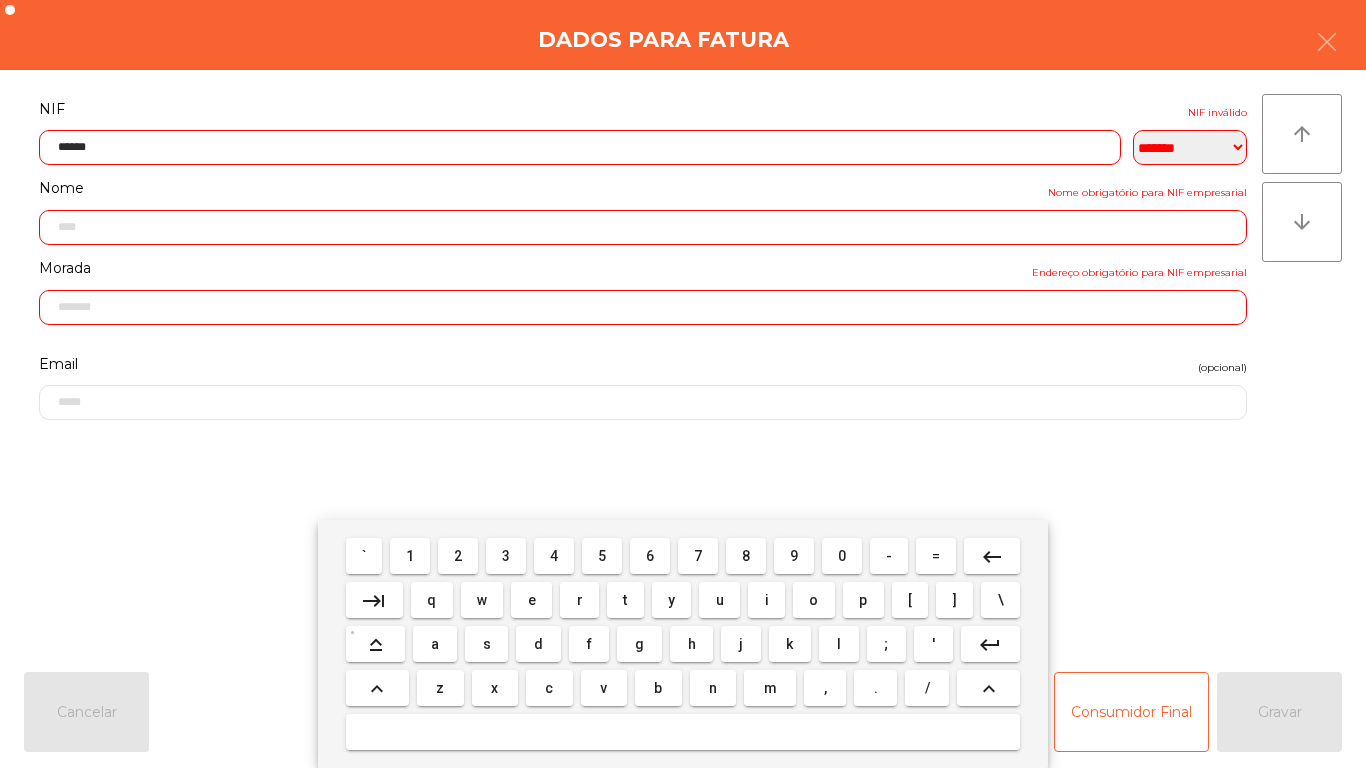click on "keyboard_backspace" at bounding box center (992, 557) 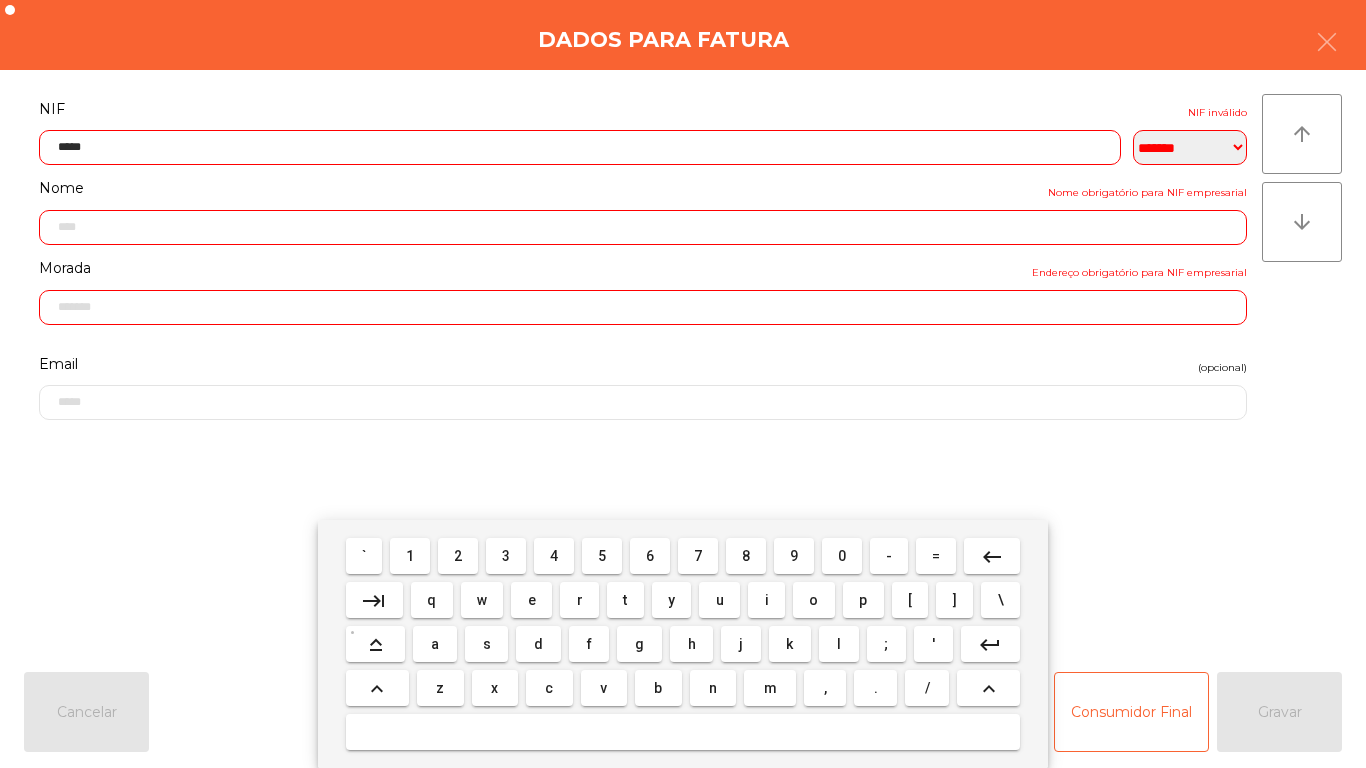 click on "keyboard_backspace" at bounding box center (992, 557) 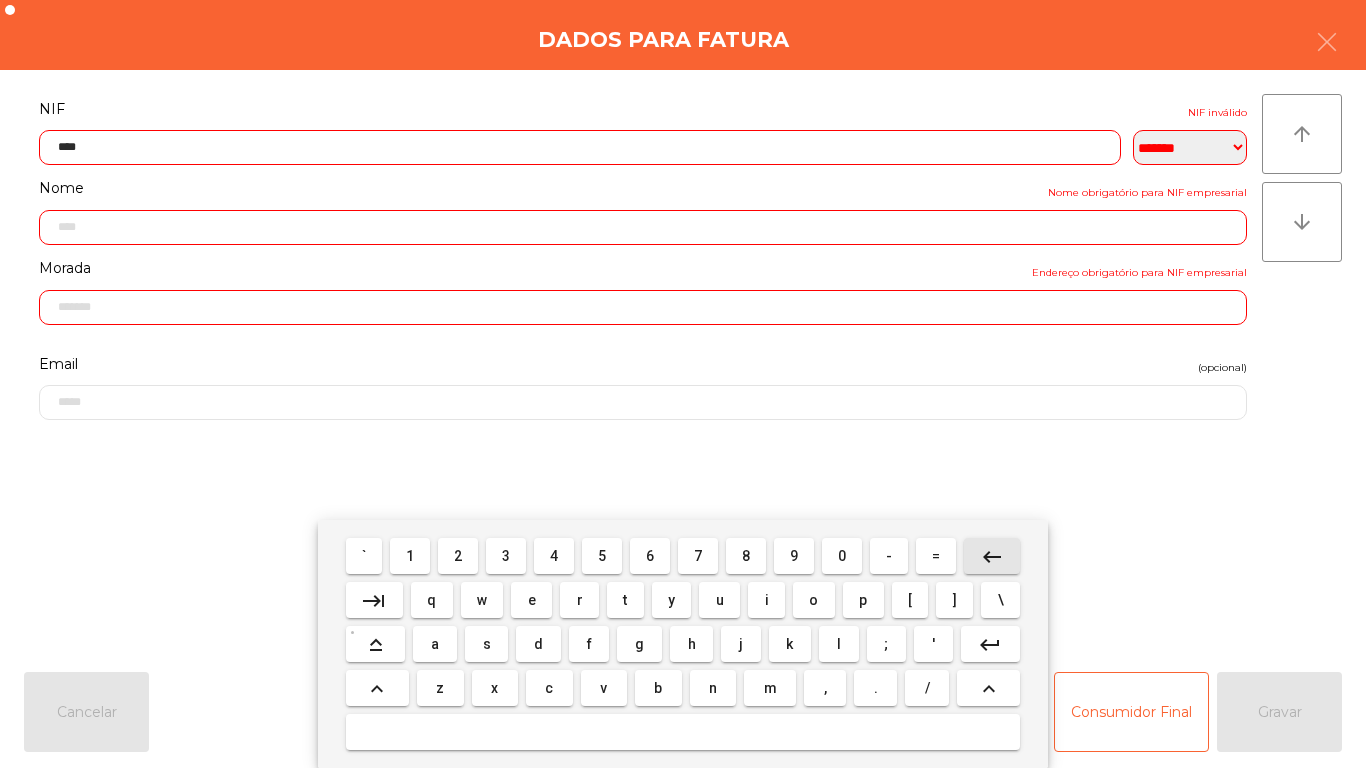 click on "keyboard_backspace" at bounding box center [992, 557] 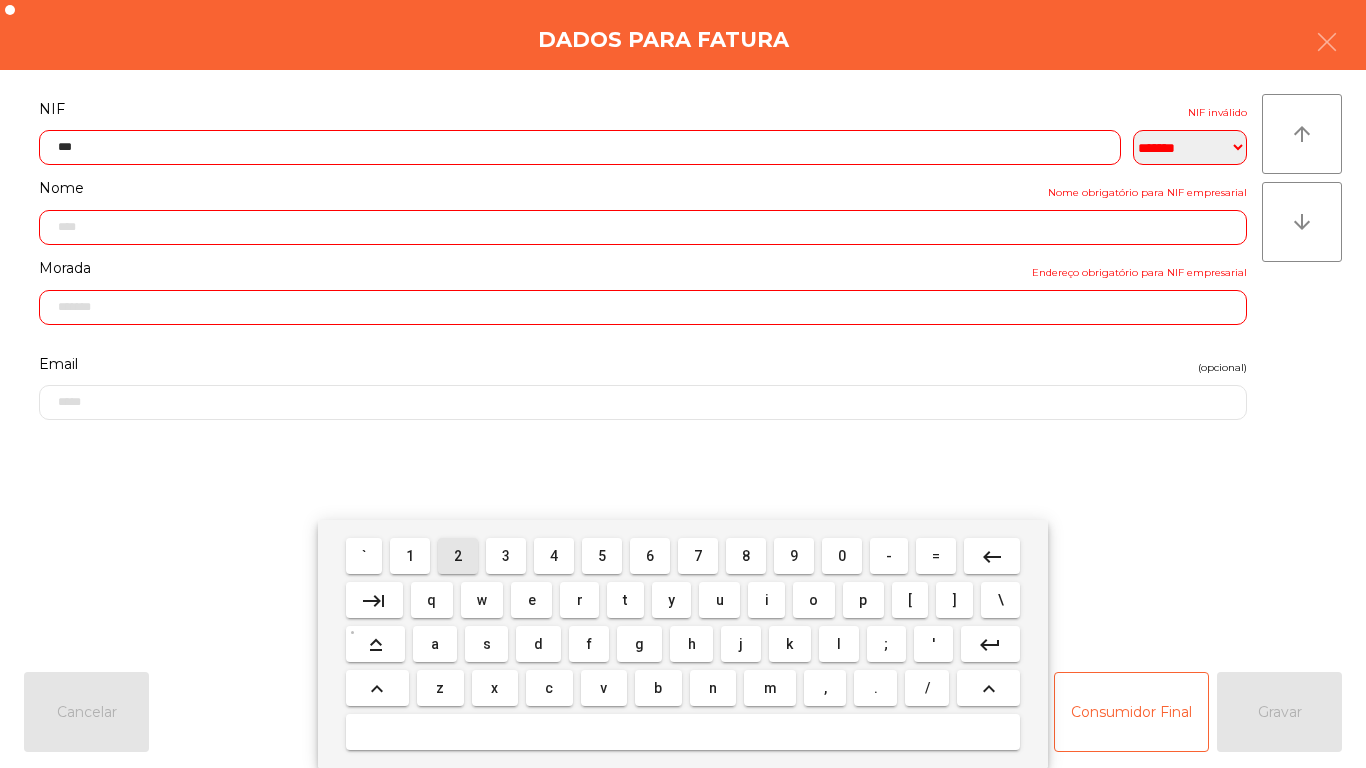 click on "2" at bounding box center (458, 556) 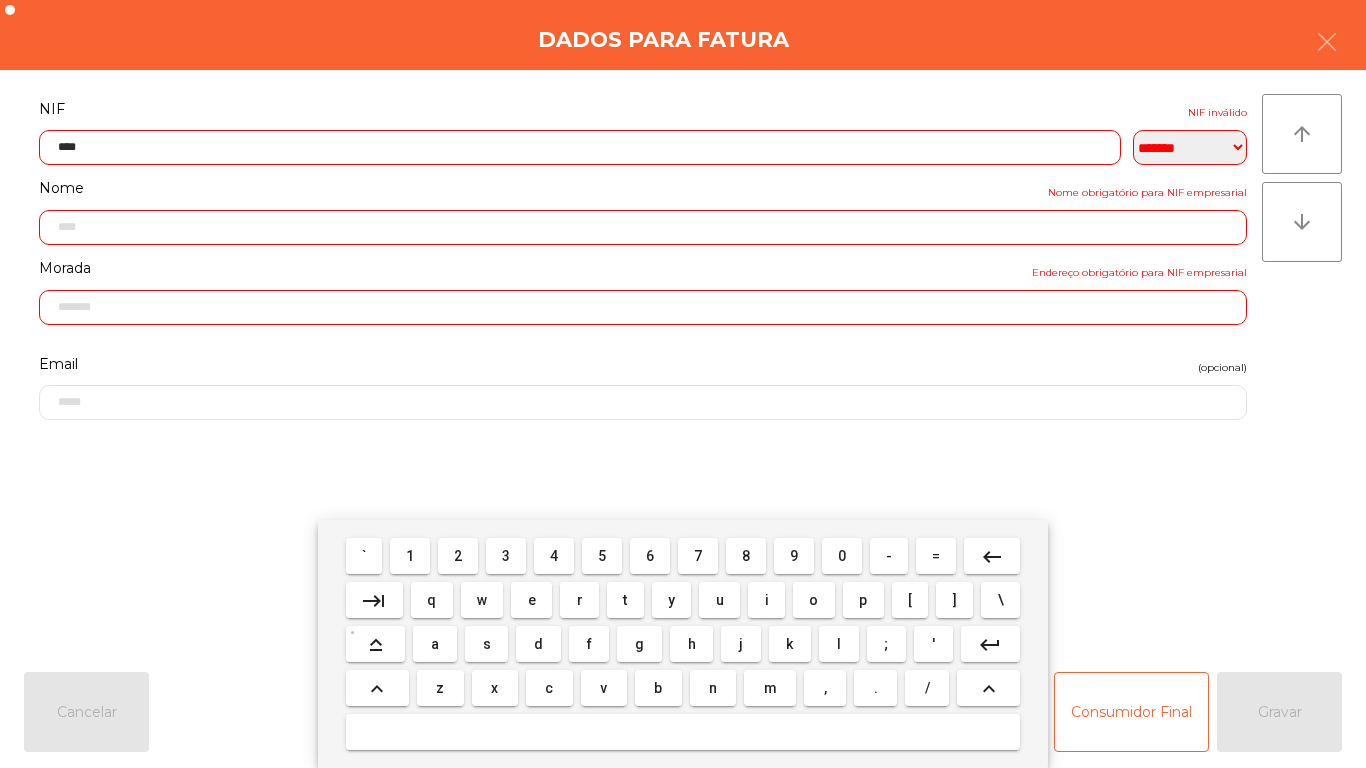 click on "keyboard_backspace" at bounding box center [992, 557] 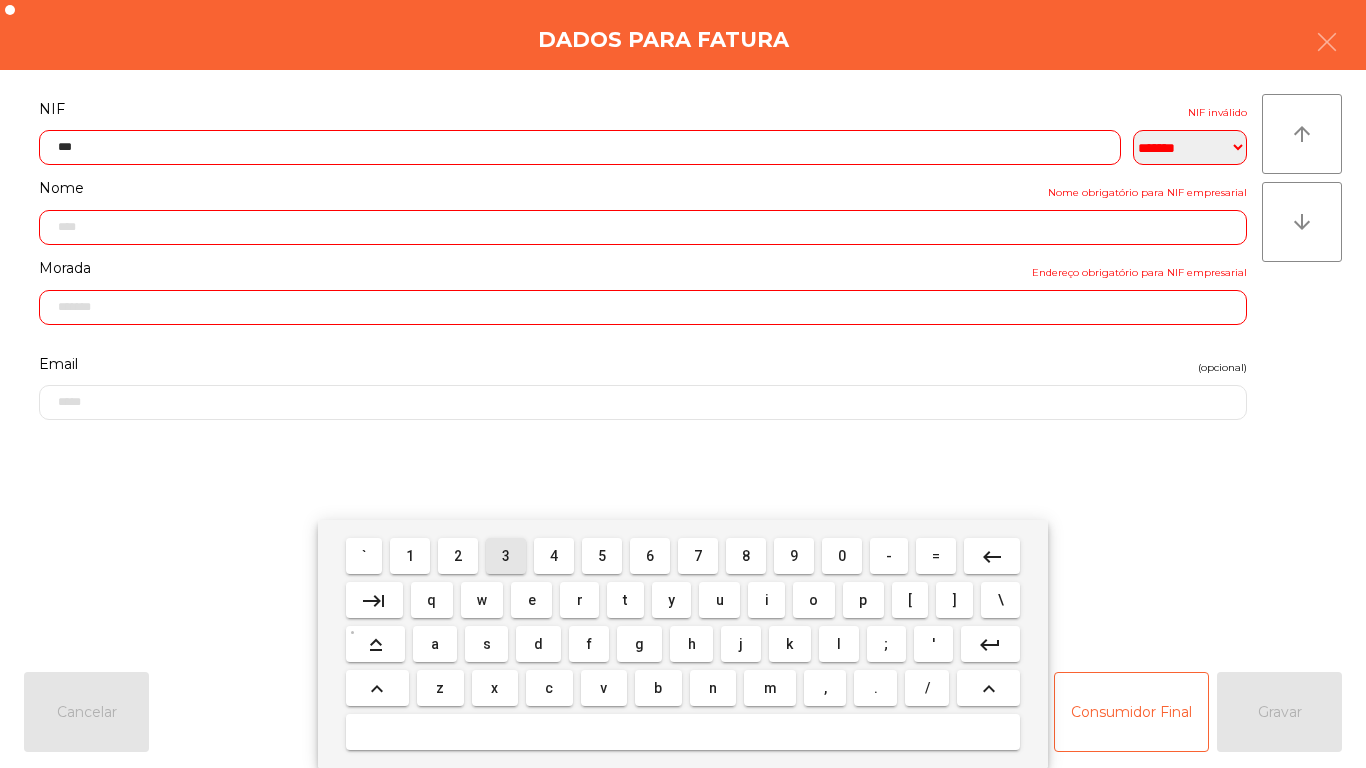click on "3" at bounding box center [506, 556] 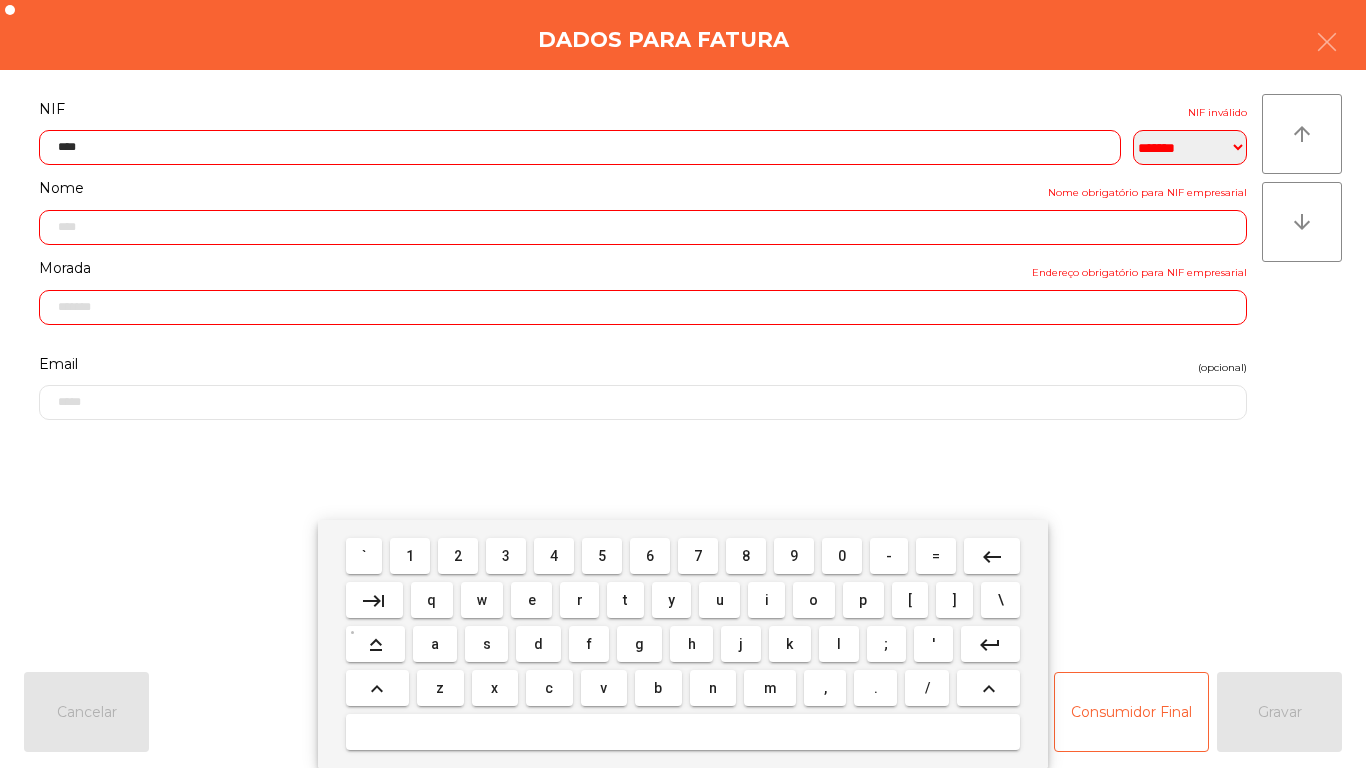 click on "8" at bounding box center [746, 556] 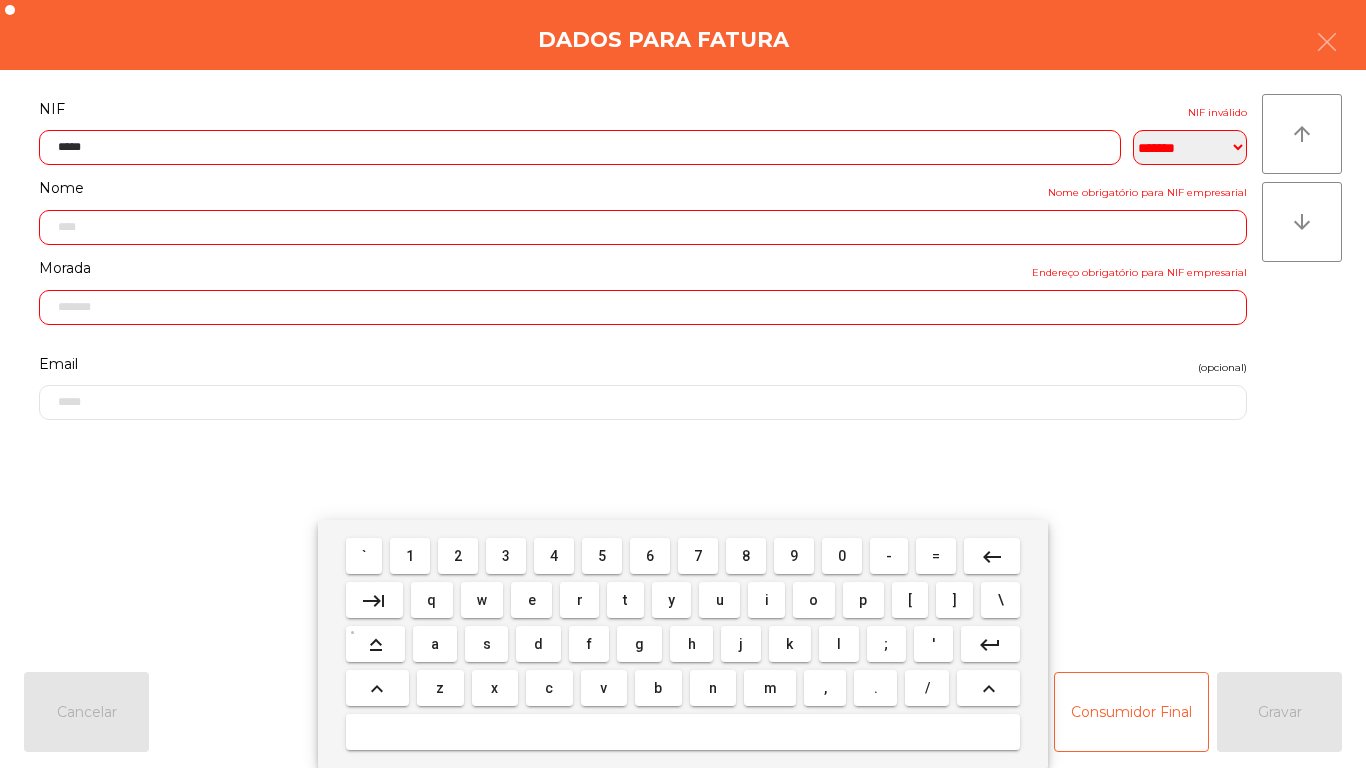 click on "9" at bounding box center (794, 556) 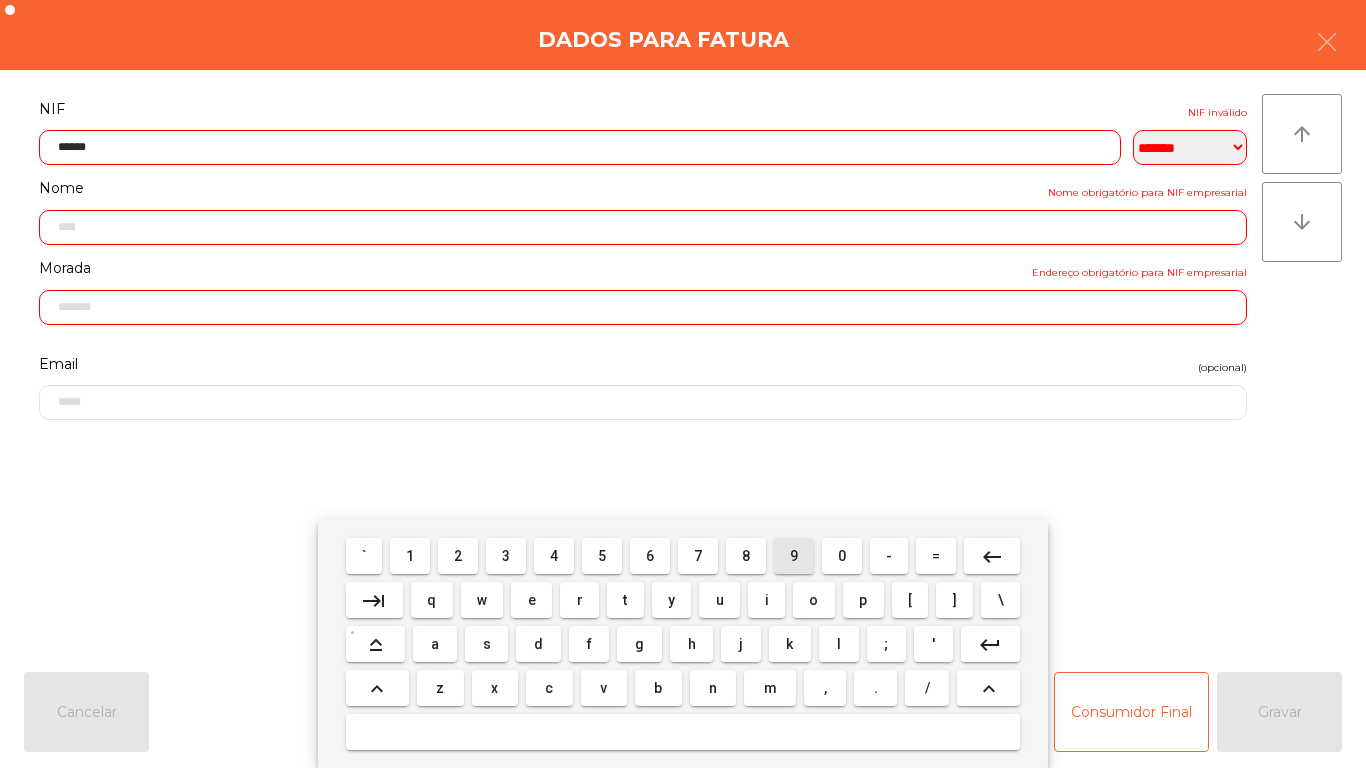click on "9" at bounding box center [794, 556] 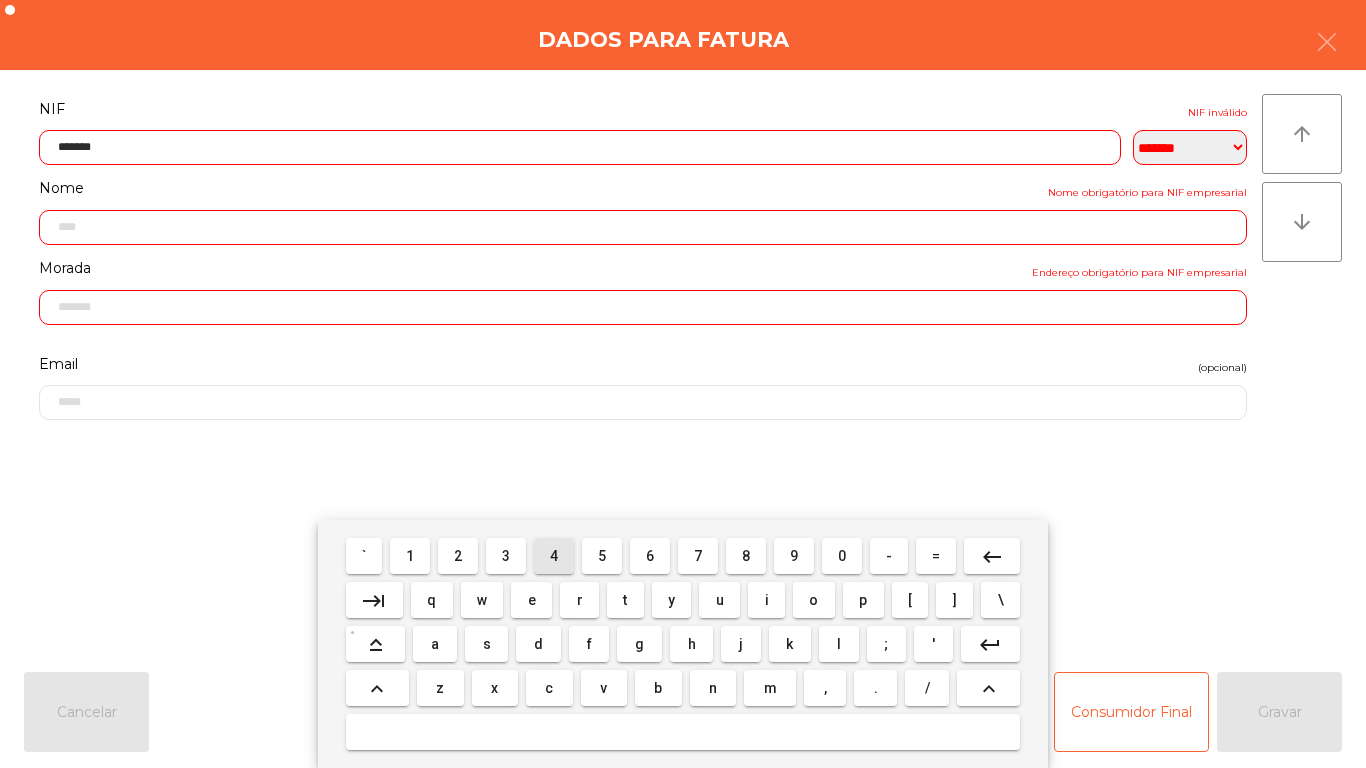click on "4" at bounding box center (554, 556) 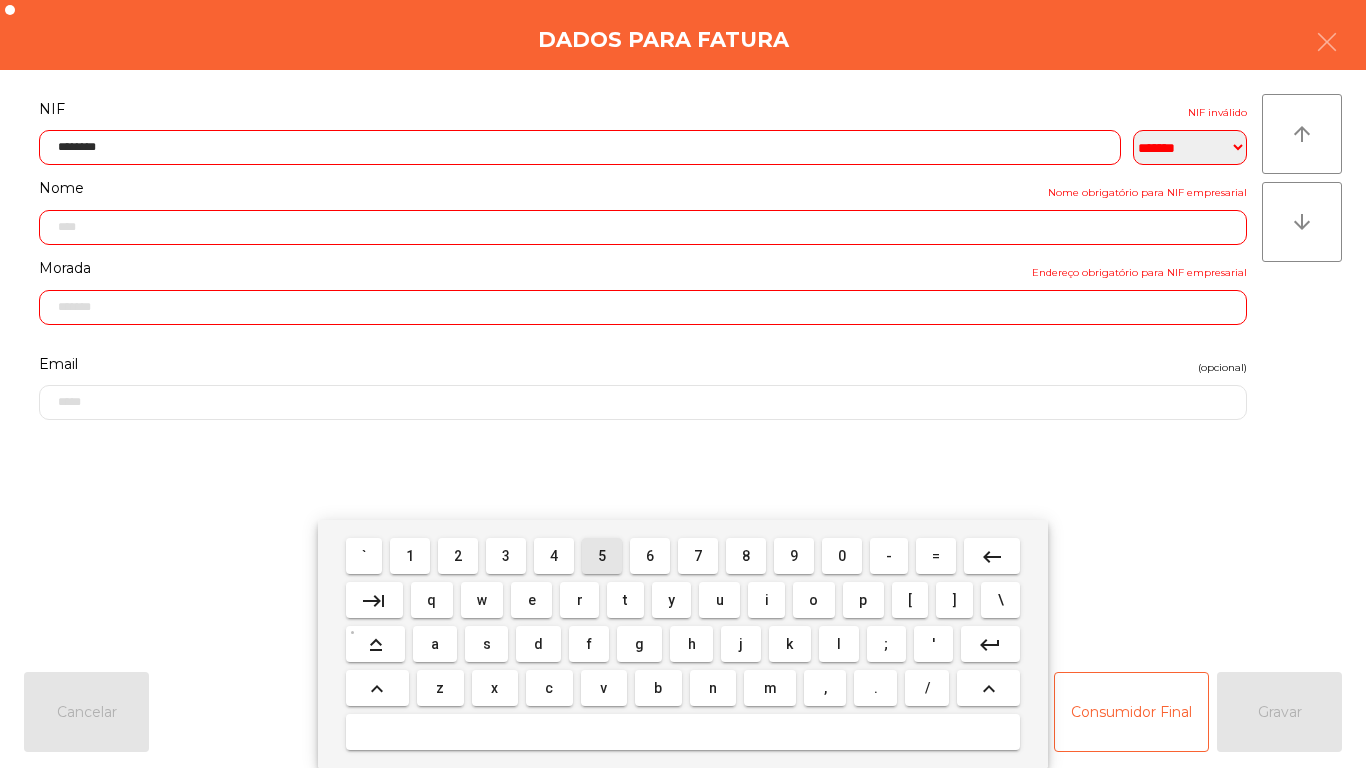 click on "5" at bounding box center (602, 556) 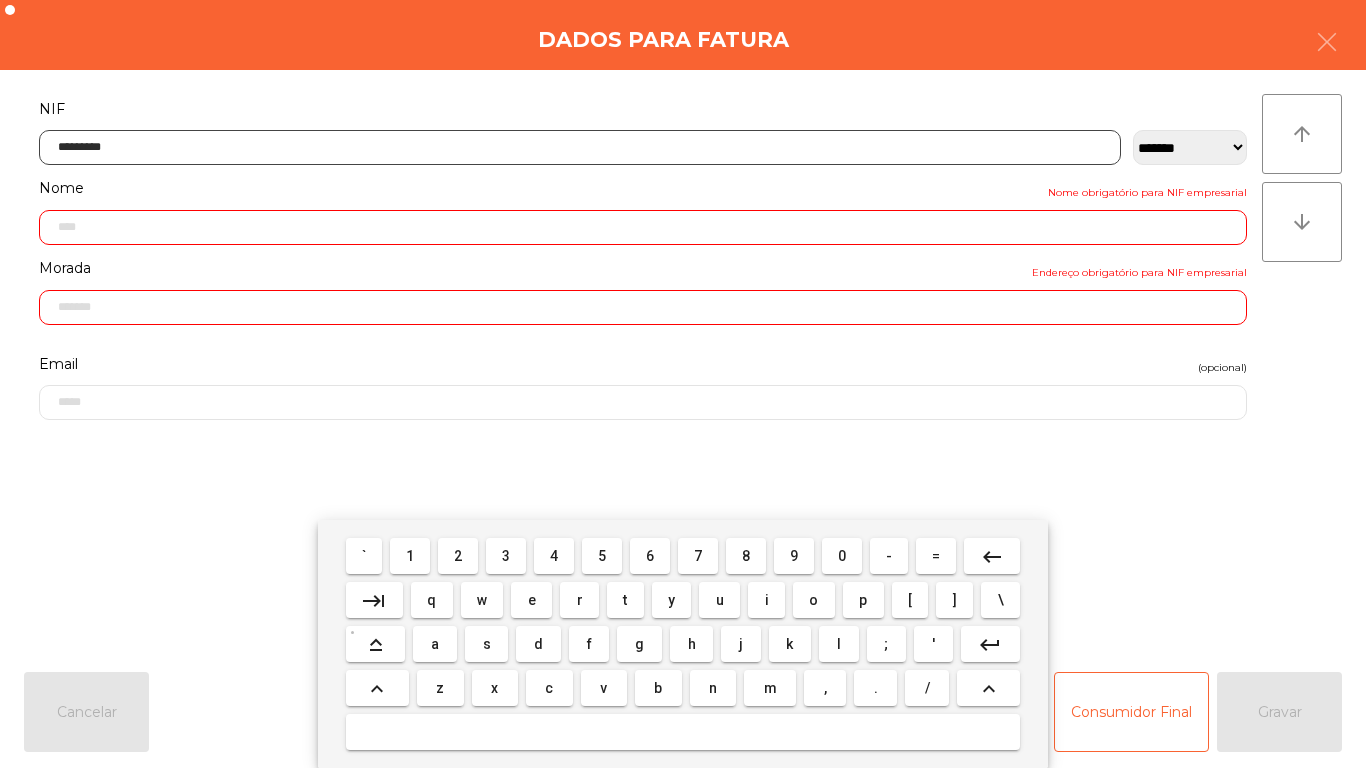 type on "**********" 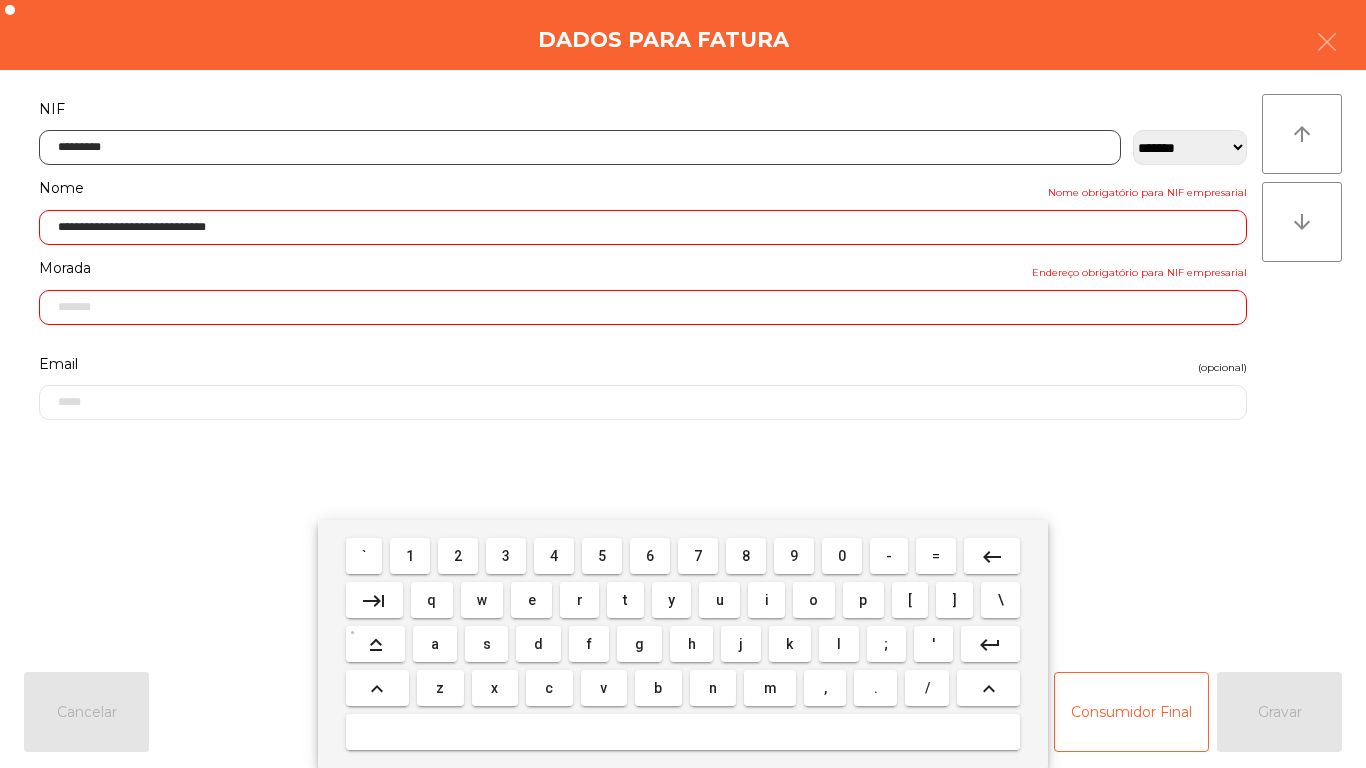 type on "**********" 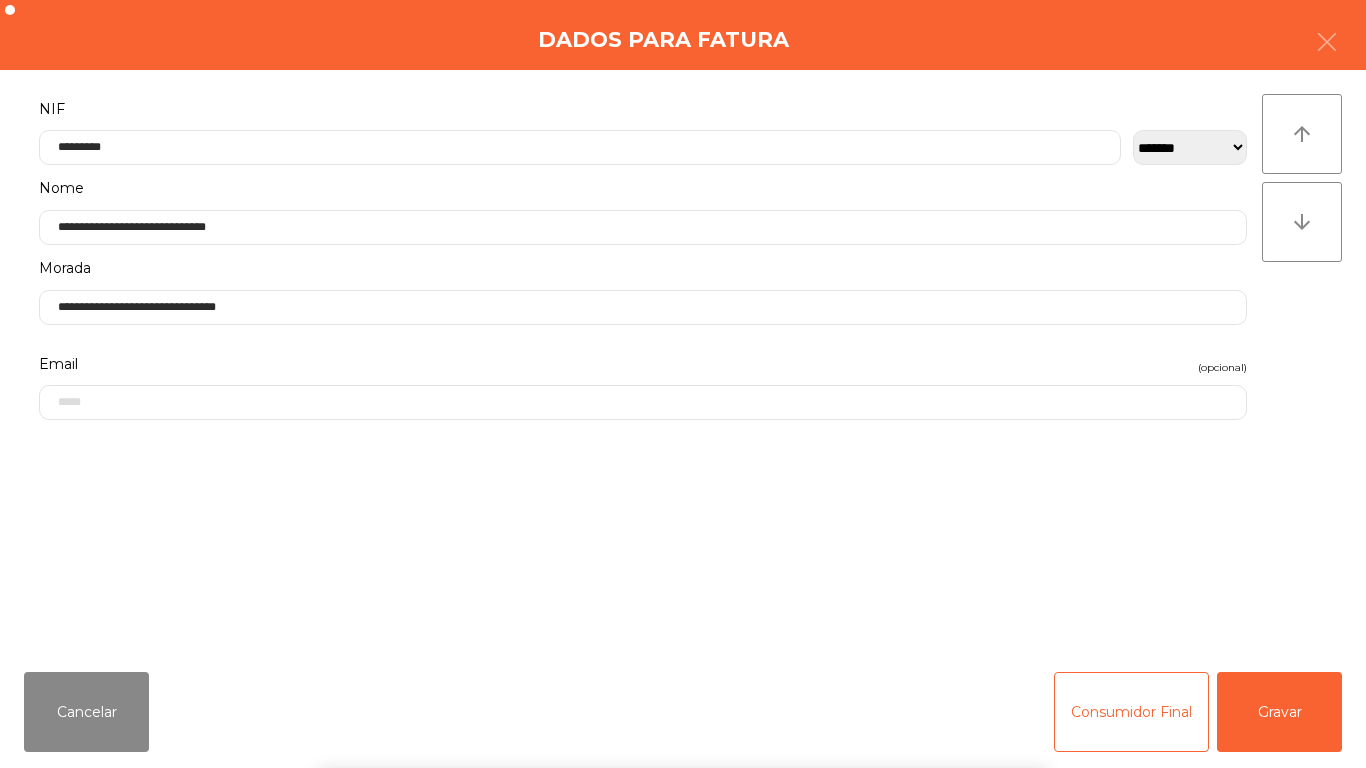 click on "` 1 2 3 4 5 6 7 8 9 0 - = keyboard_backspace keyboard_tab q w e r t y u i o p [ ] \ keyboard_capslock a s d f g h j k l ; ' keyboard_return keyboard_arrow_up z x c v b n m , . / keyboard_arrow_up" at bounding box center (683, 644) 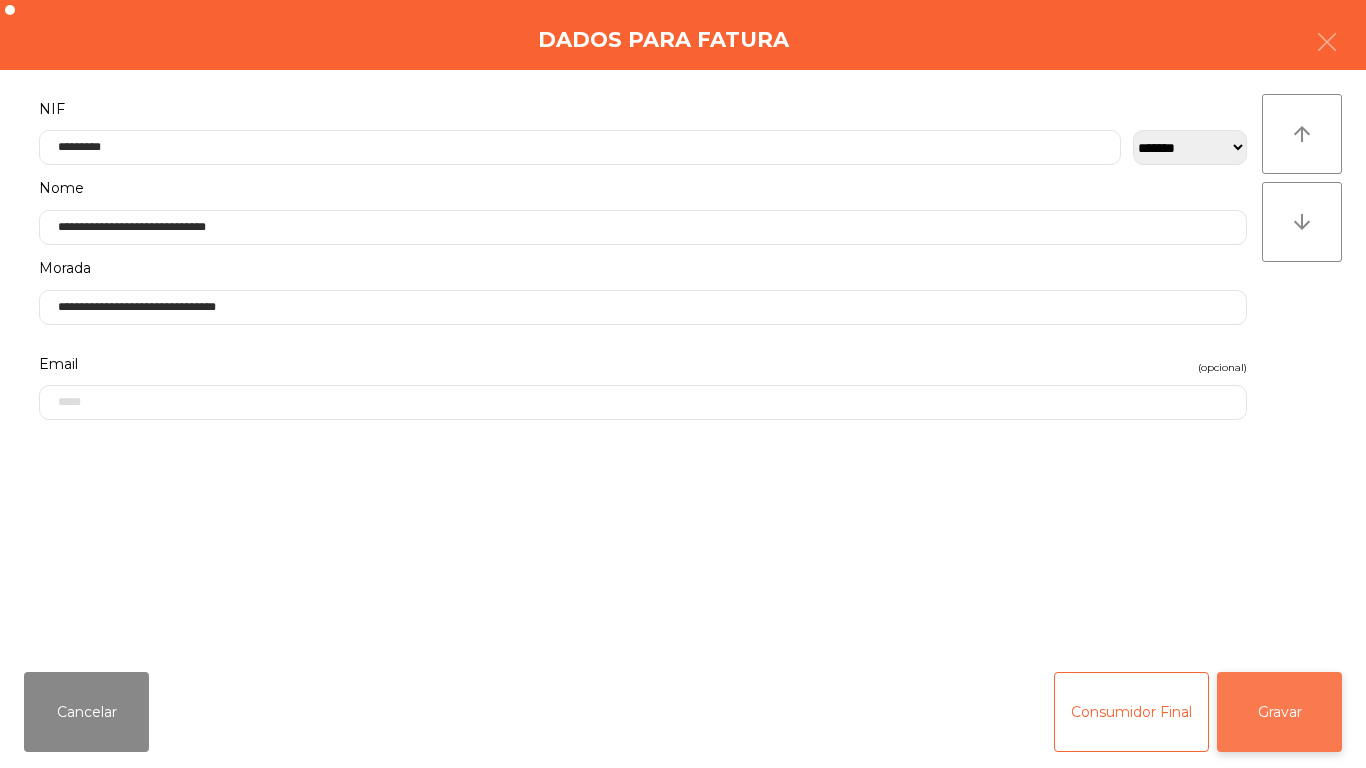 click on "Gravar" 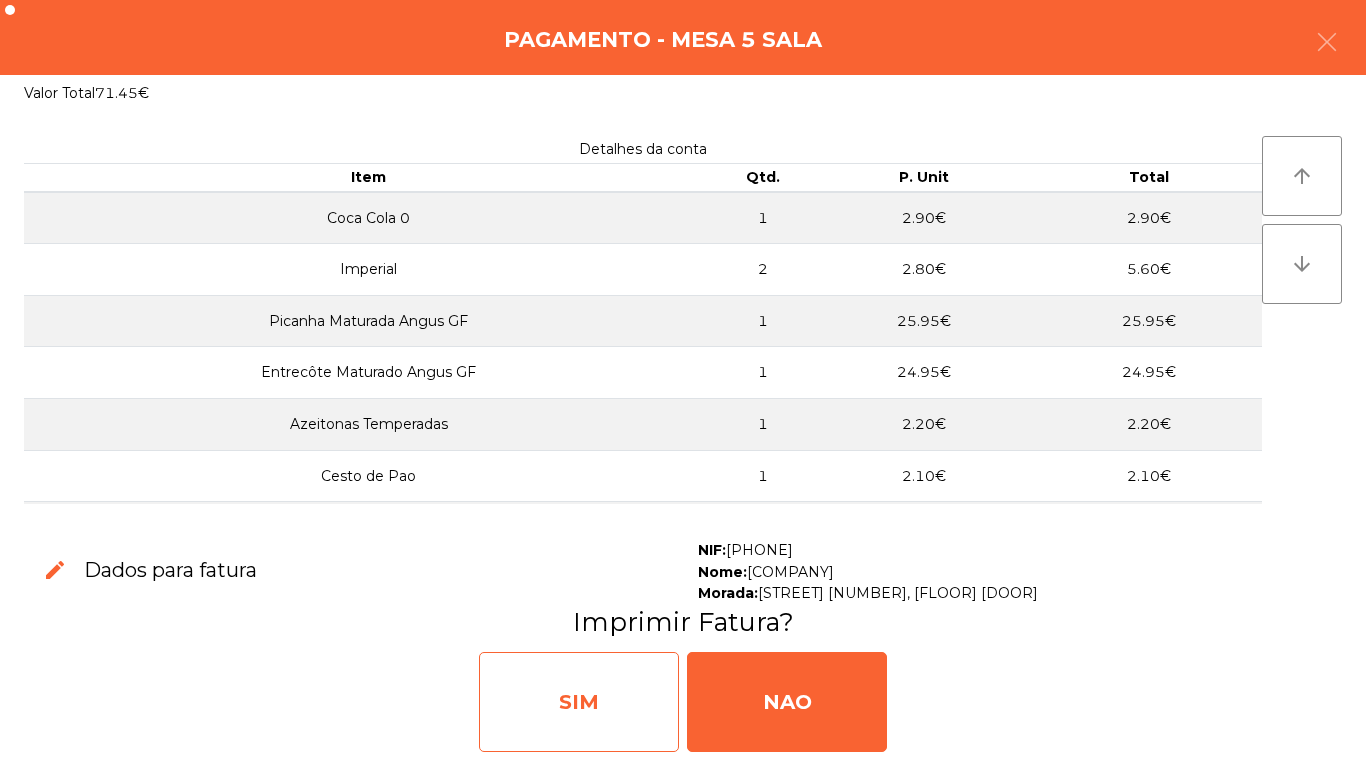 click on "SIM" 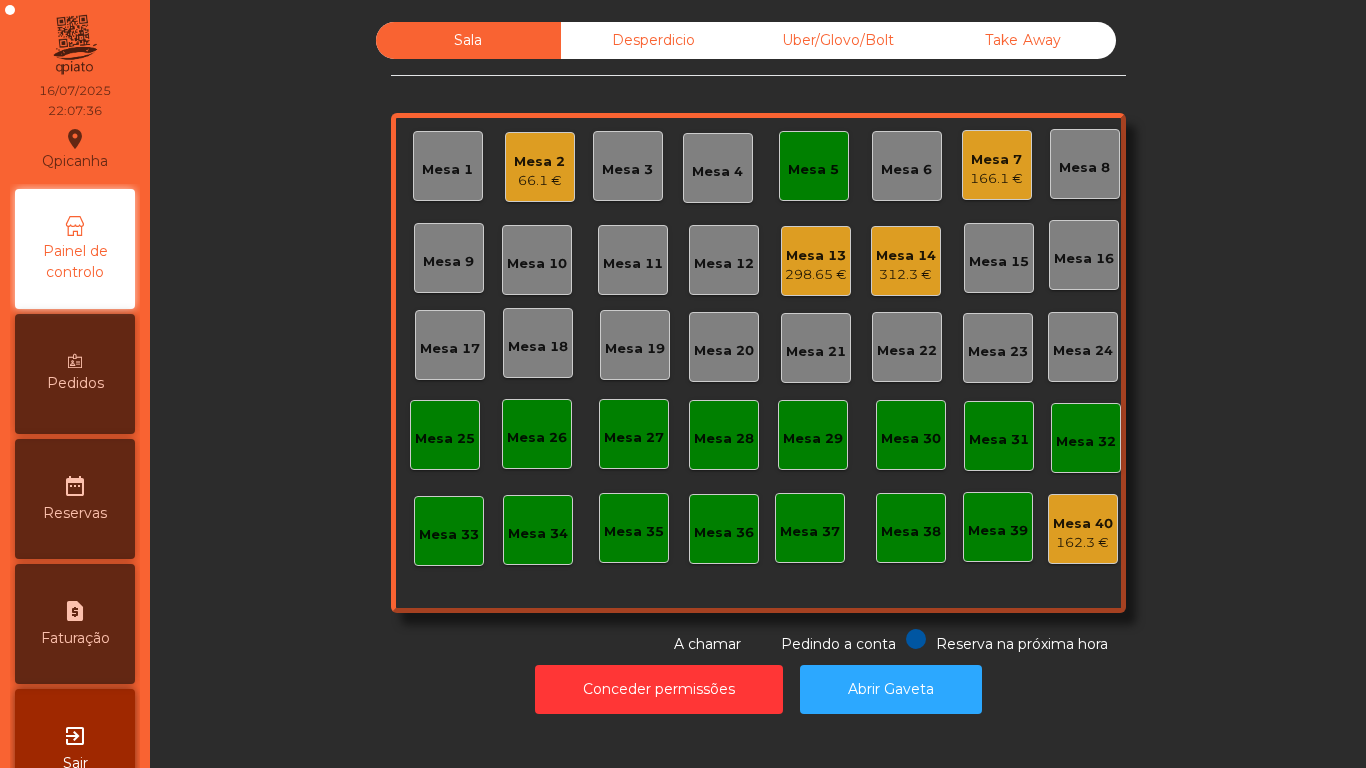 click on "Mesa 5" 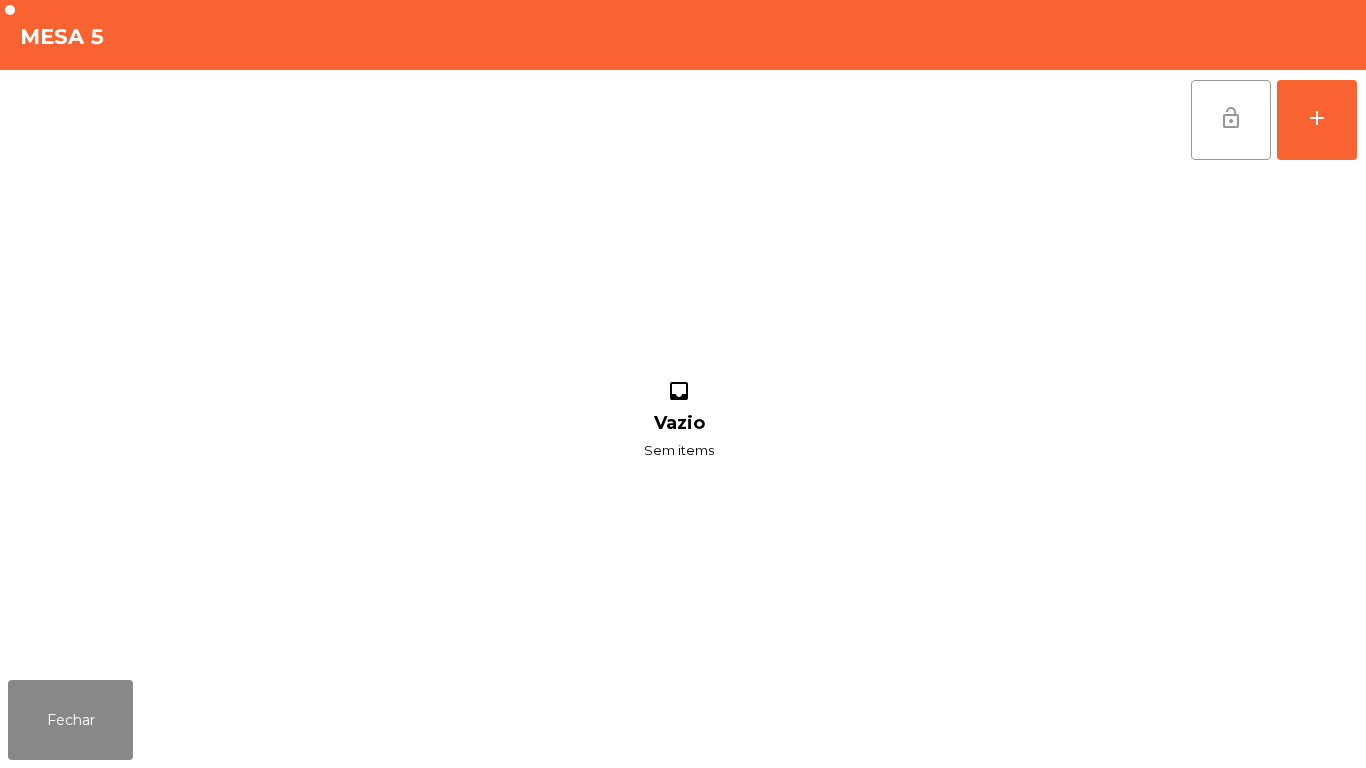 click on "lock_open" 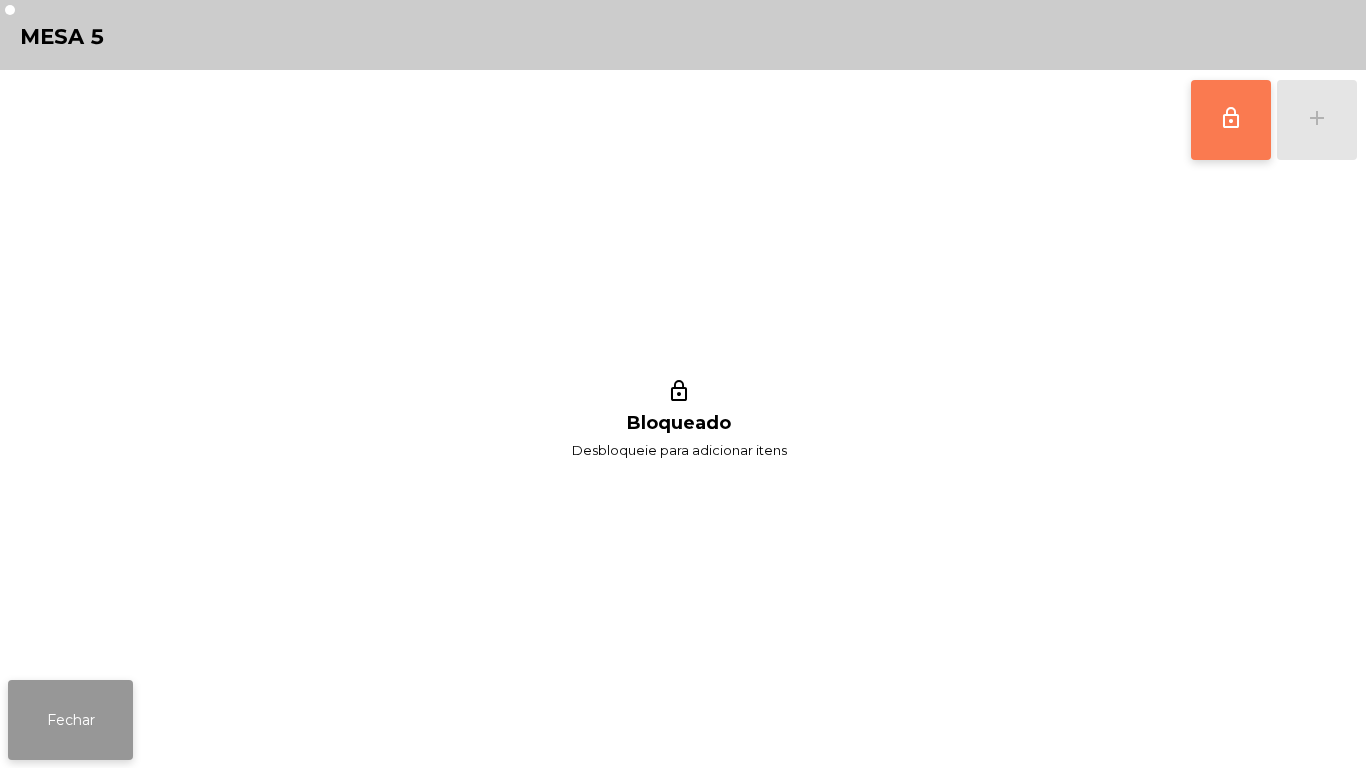 click on "Fechar" 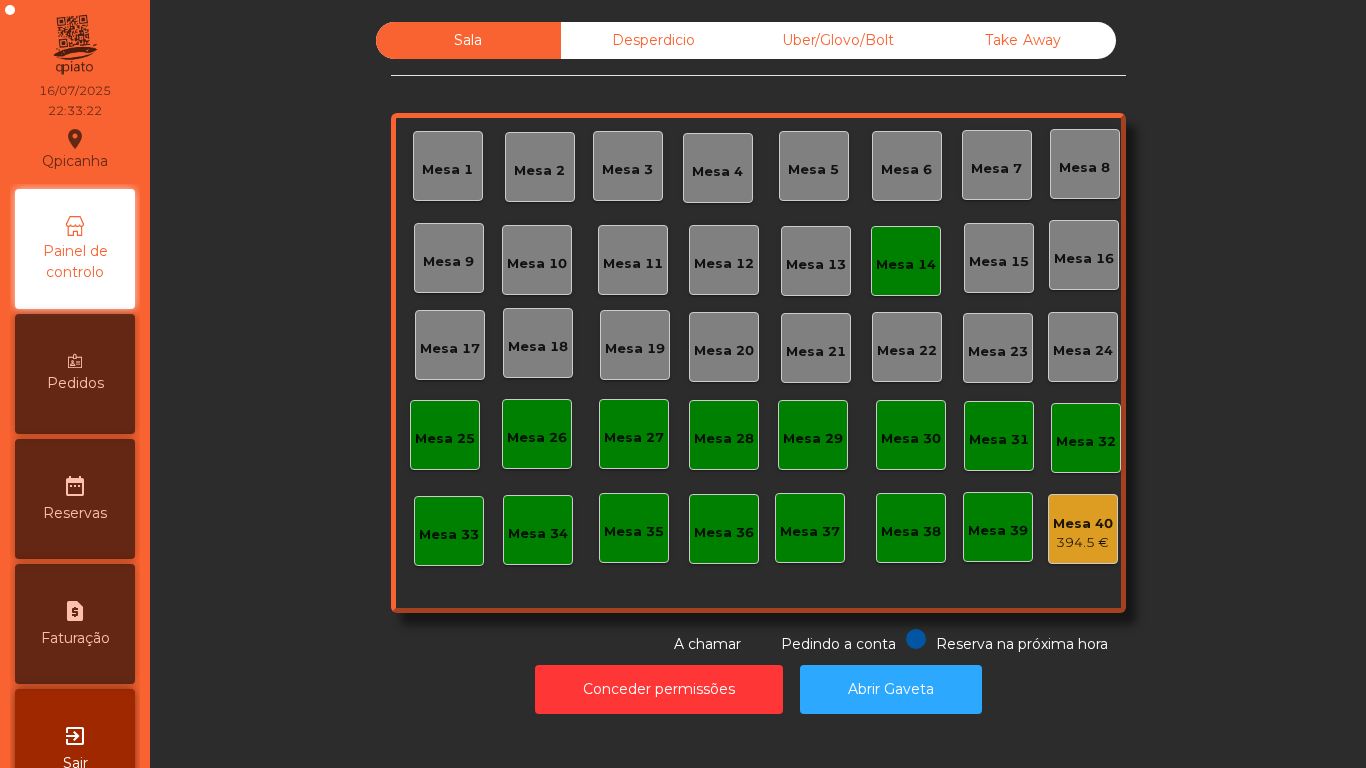 click on "Mesa 14" 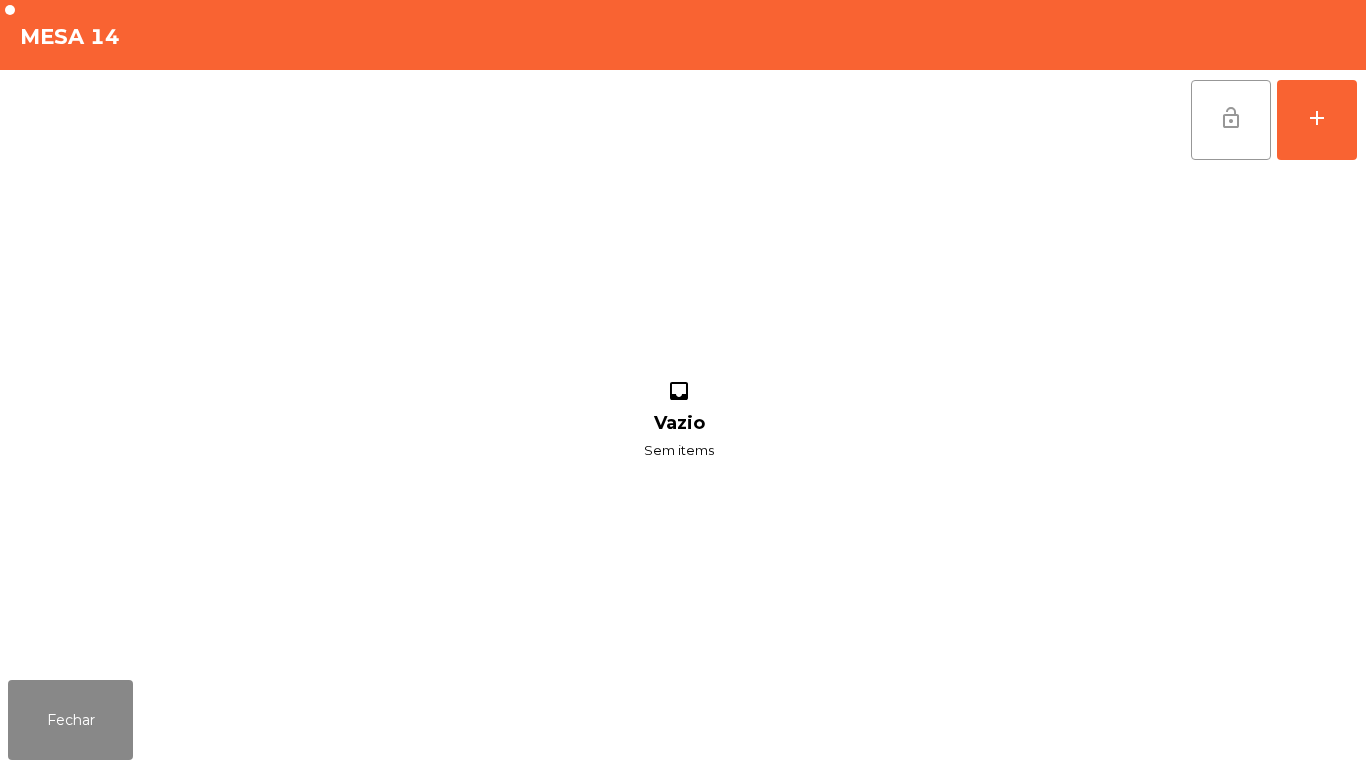 click on "lock_open" 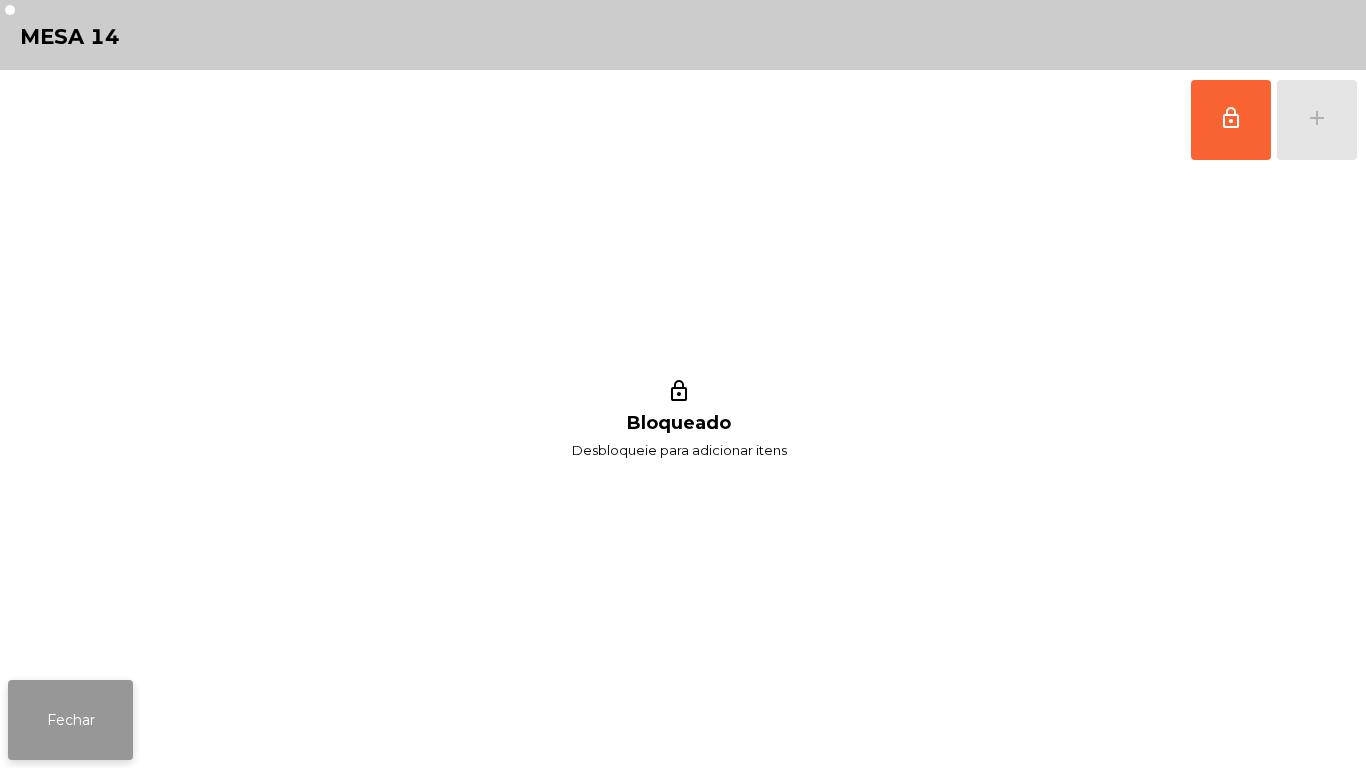click on "Fechar" 